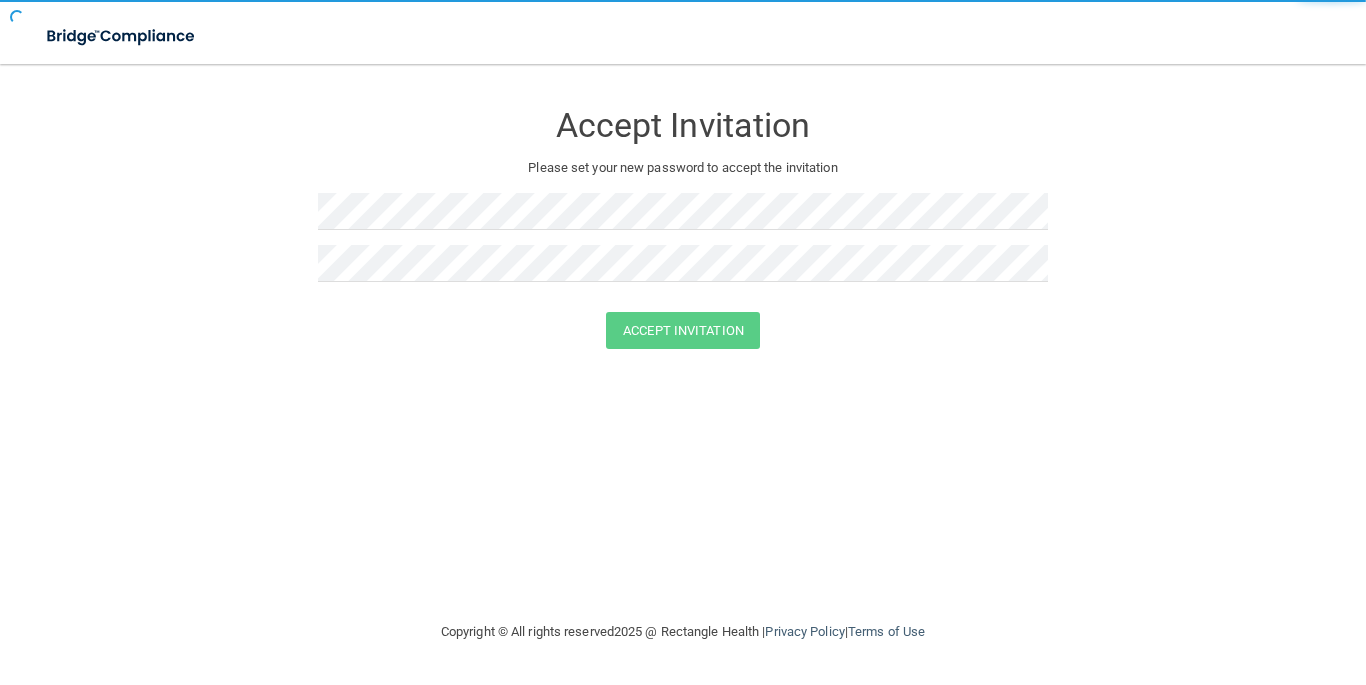 scroll, scrollTop: 0, scrollLeft: 0, axis: both 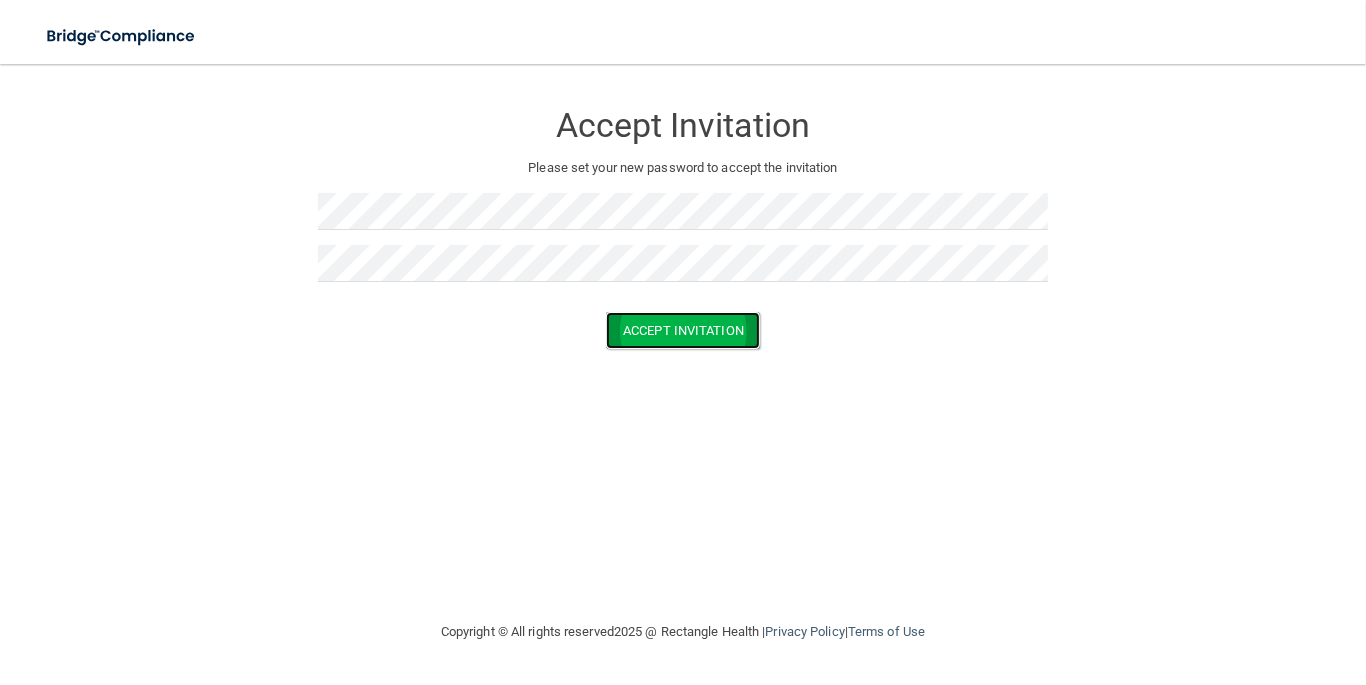 click on "Accept Invitation" at bounding box center (683, 330) 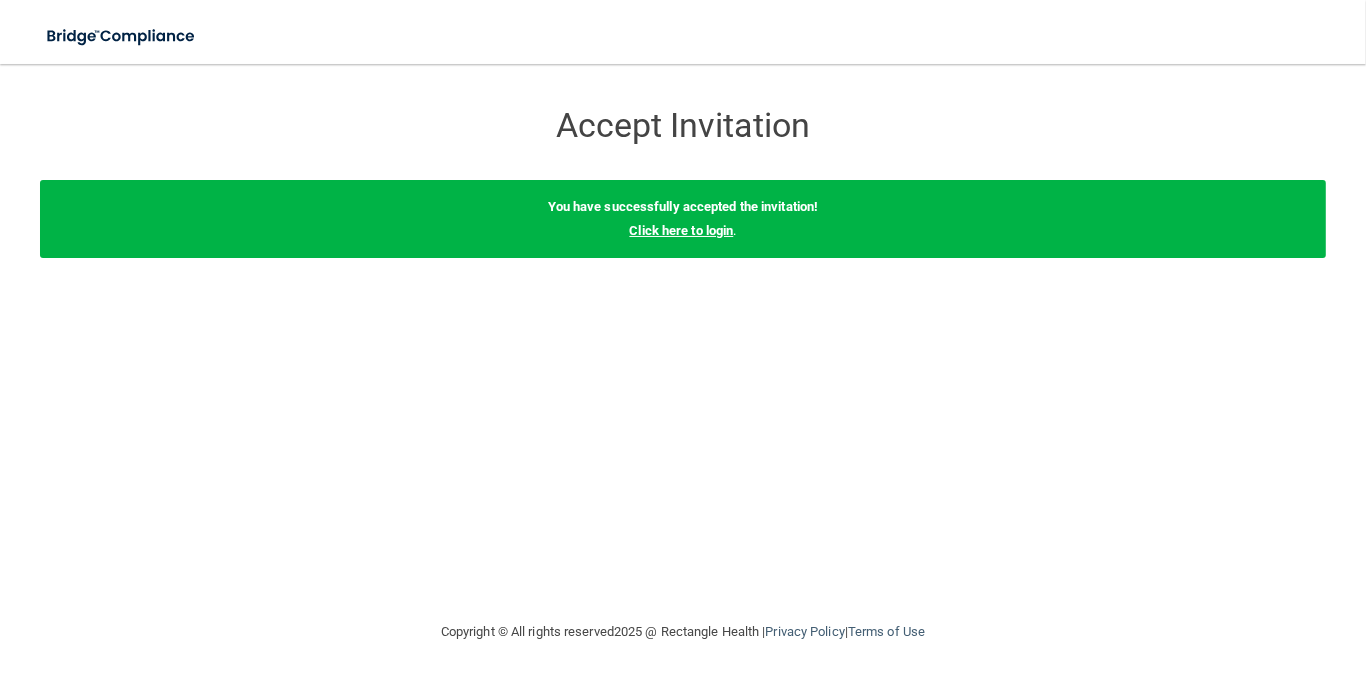 drag, startPoint x: 681, startPoint y: 210, endPoint x: 680, endPoint y: 223, distance: 13.038404 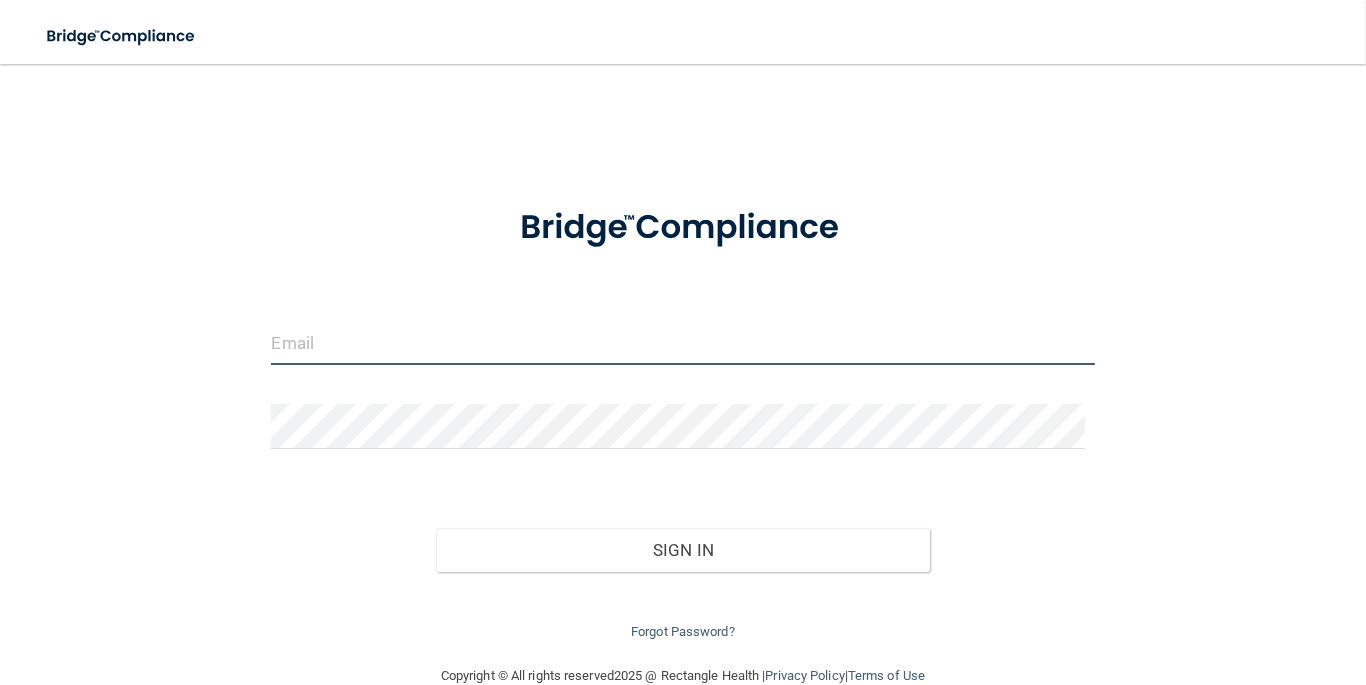 click at bounding box center (682, 342) 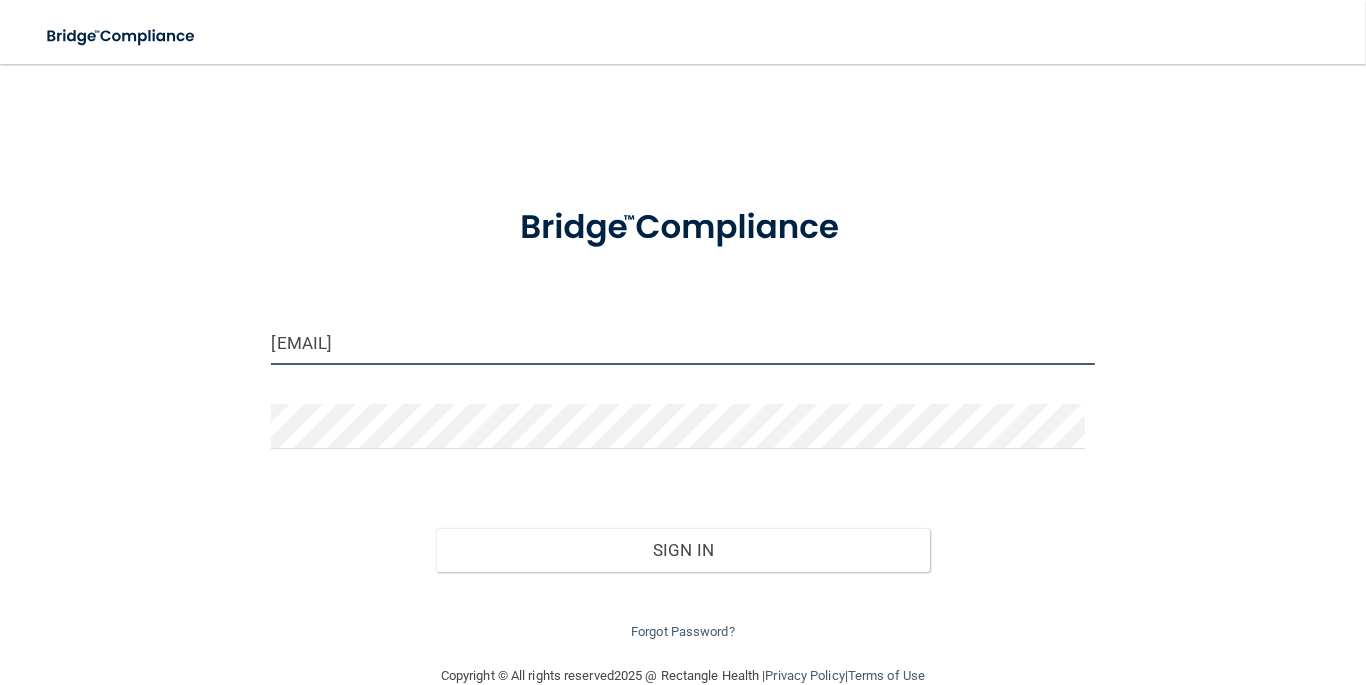 type on "[EMAIL]" 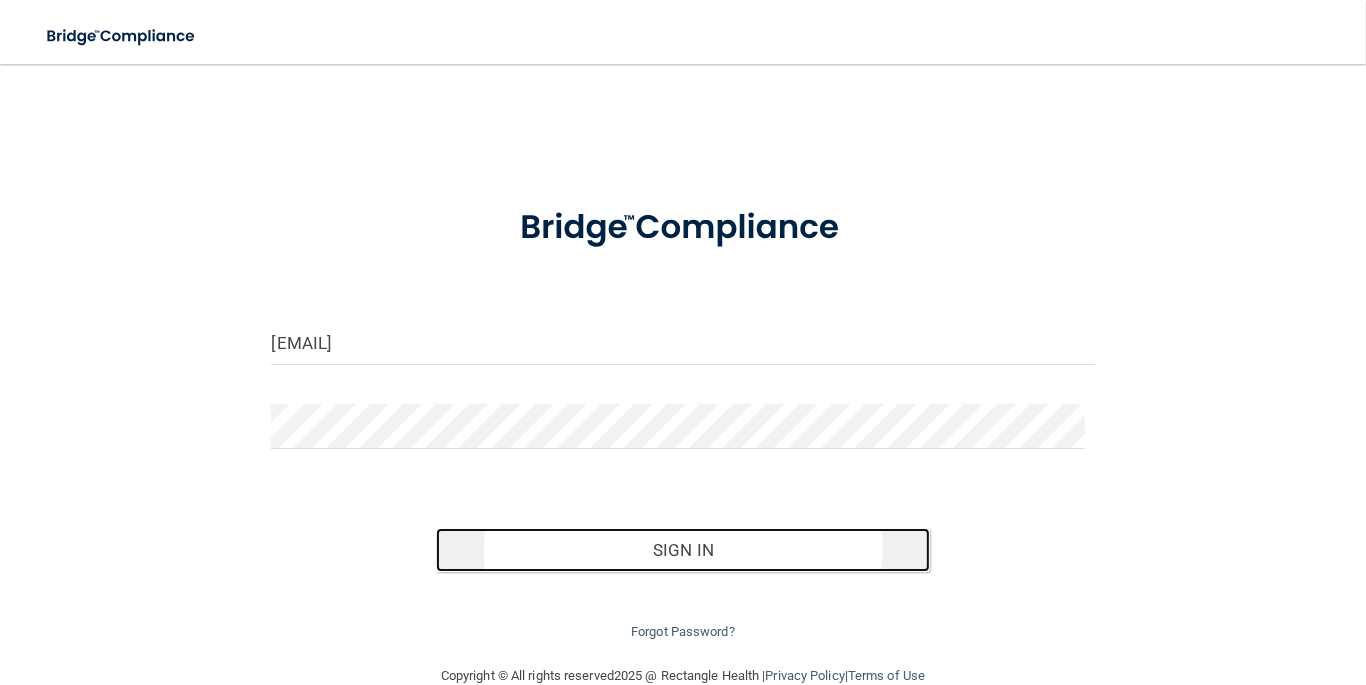 click on "Sign In" at bounding box center [683, 550] 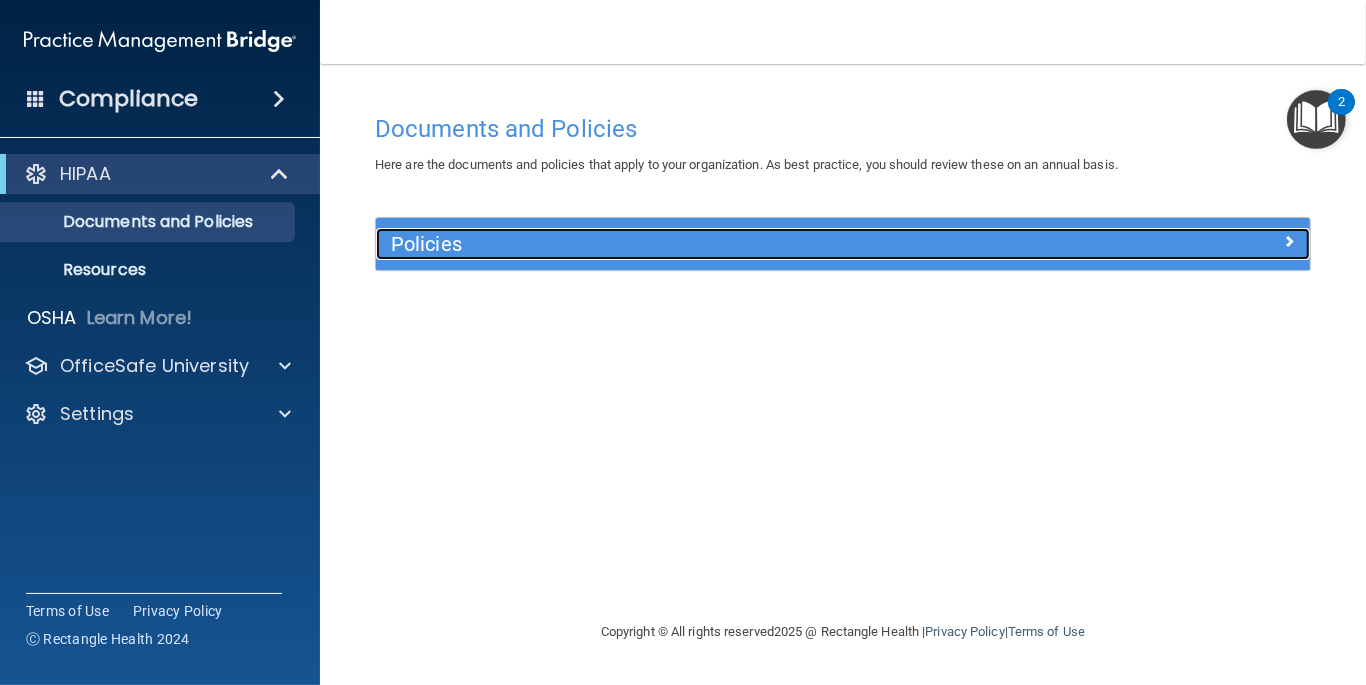 click on "Policies" at bounding box center [726, 244] 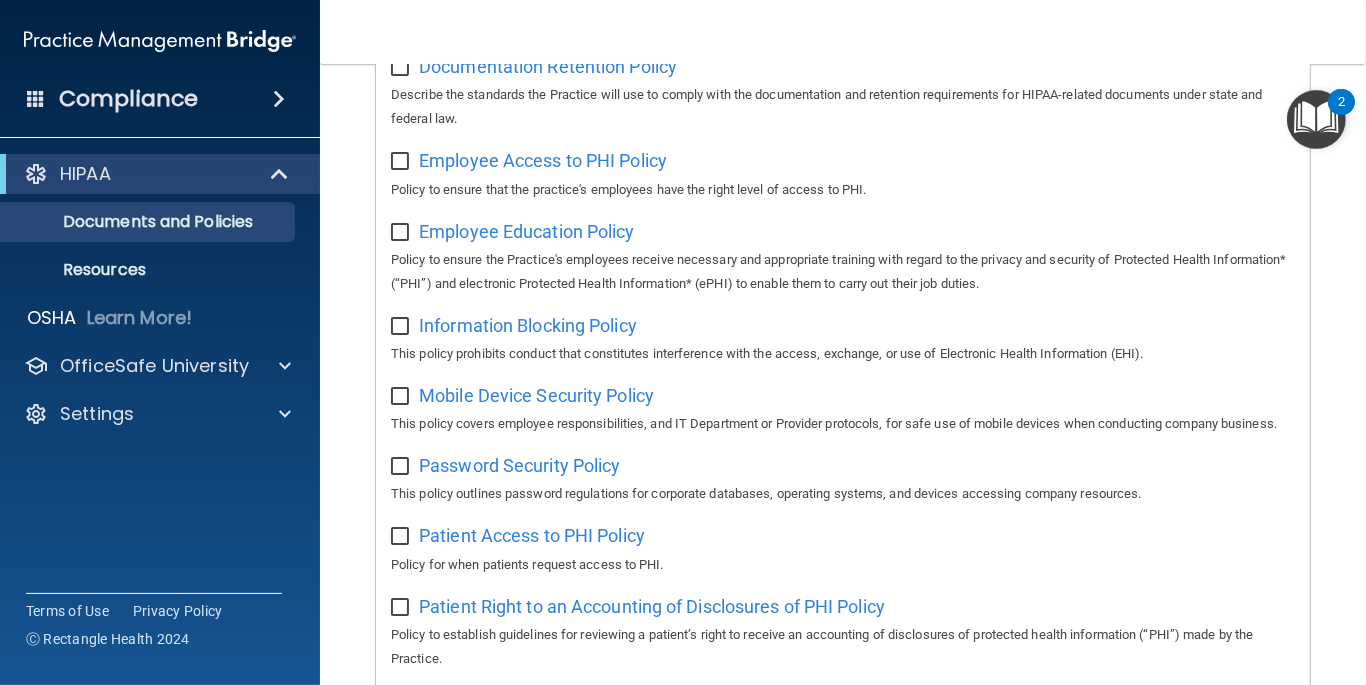 scroll, scrollTop: 0, scrollLeft: 0, axis: both 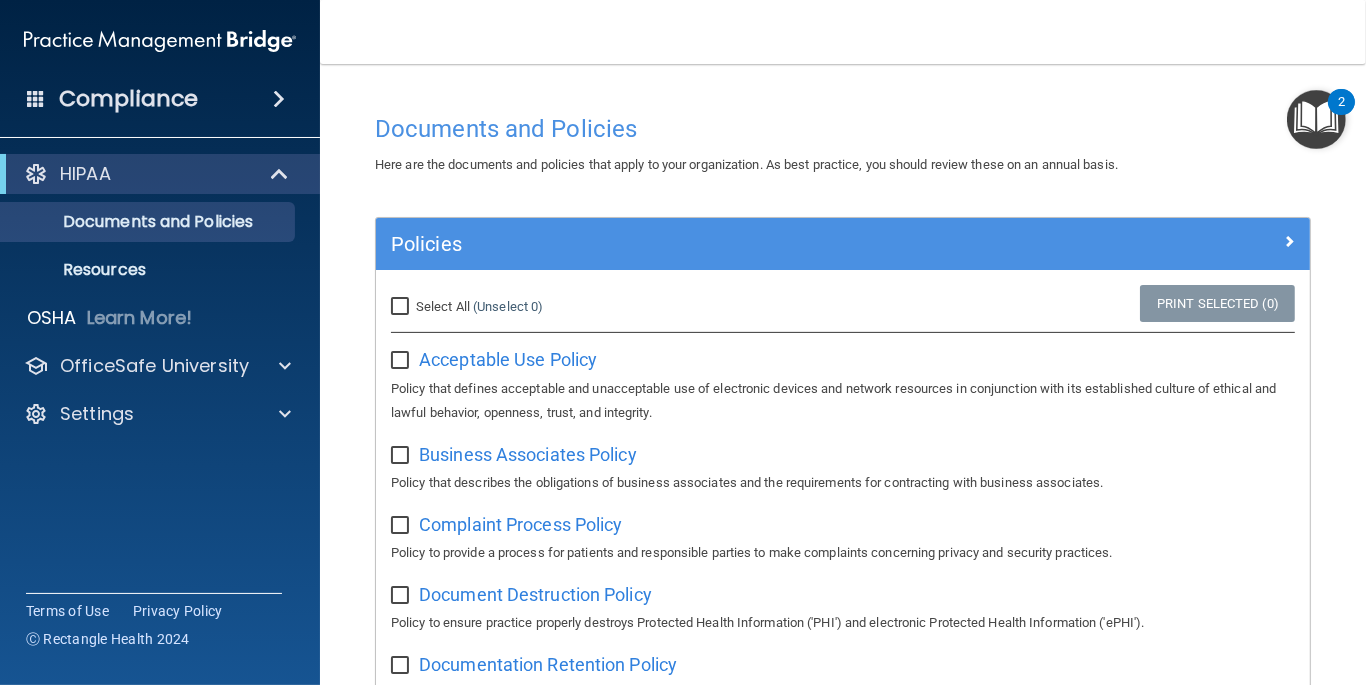 click at bounding box center [402, 361] 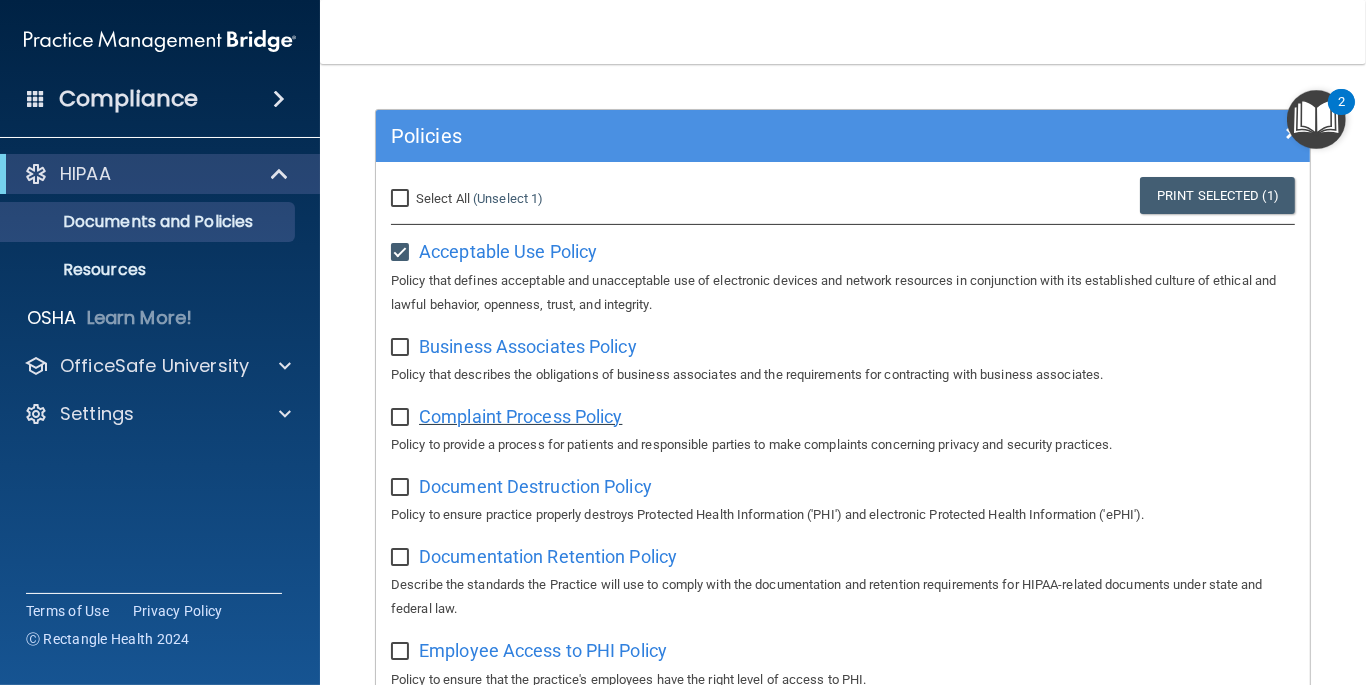 scroll, scrollTop: 200, scrollLeft: 0, axis: vertical 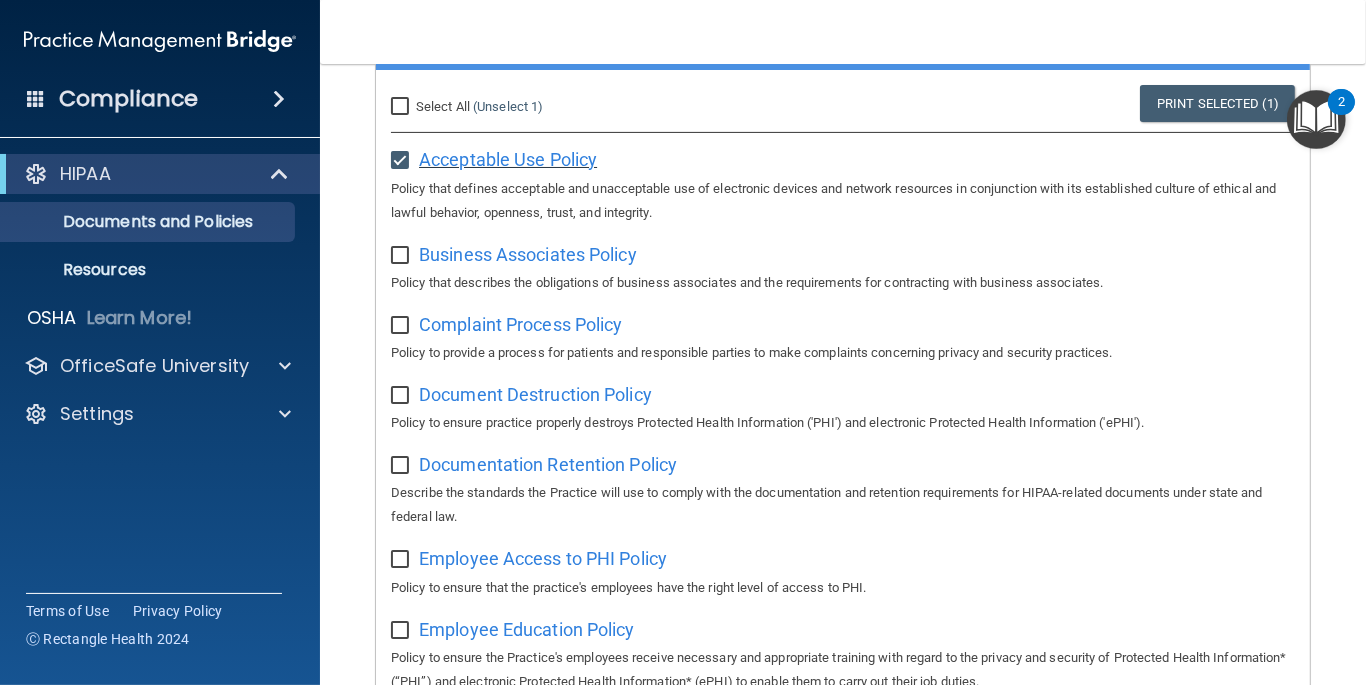 click on "Acceptable Use Policy" at bounding box center [508, 159] 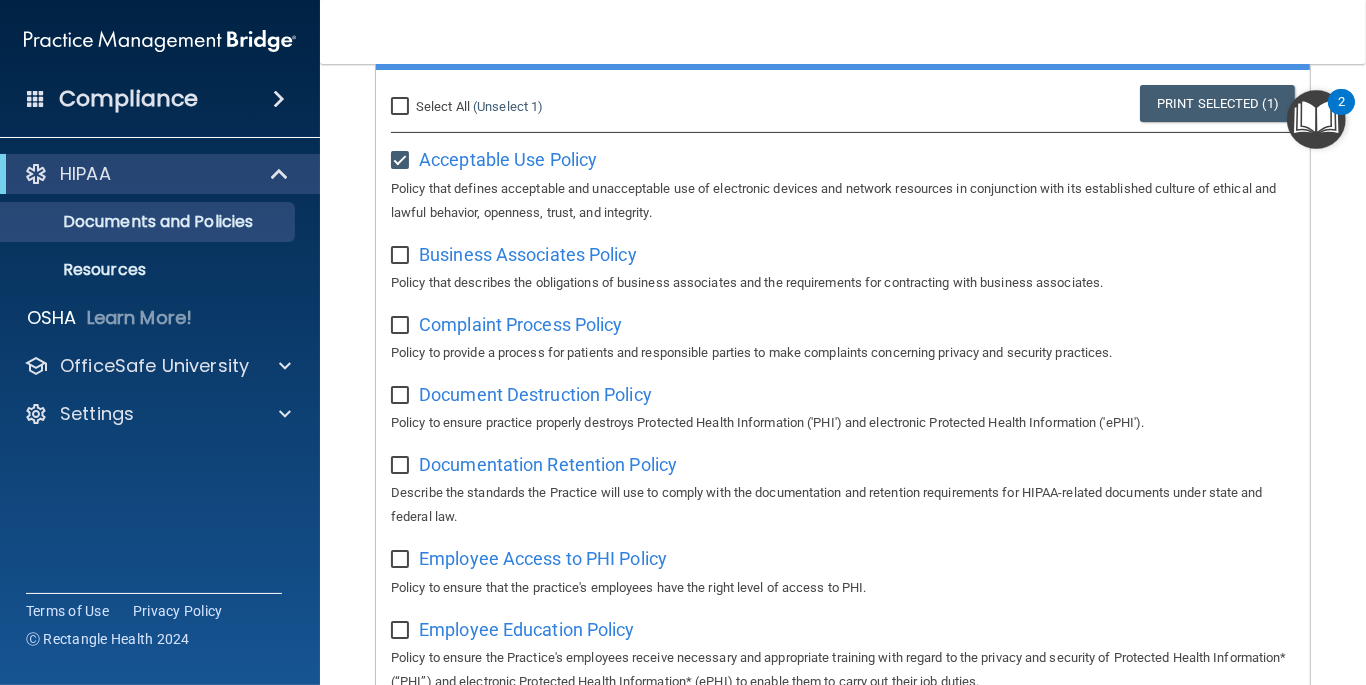 click at bounding box center (1316, 119) 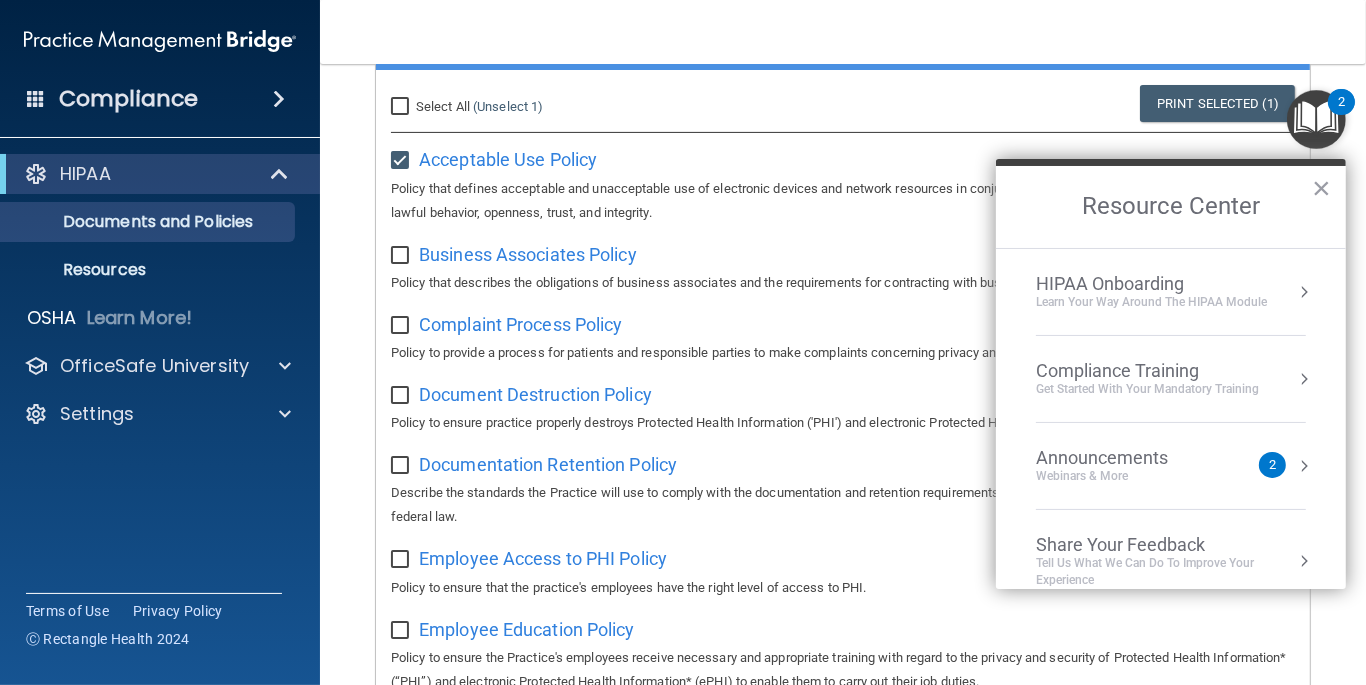 click on "Learn Your Way around the HIPAA module" at bounding box center (1151, 302) 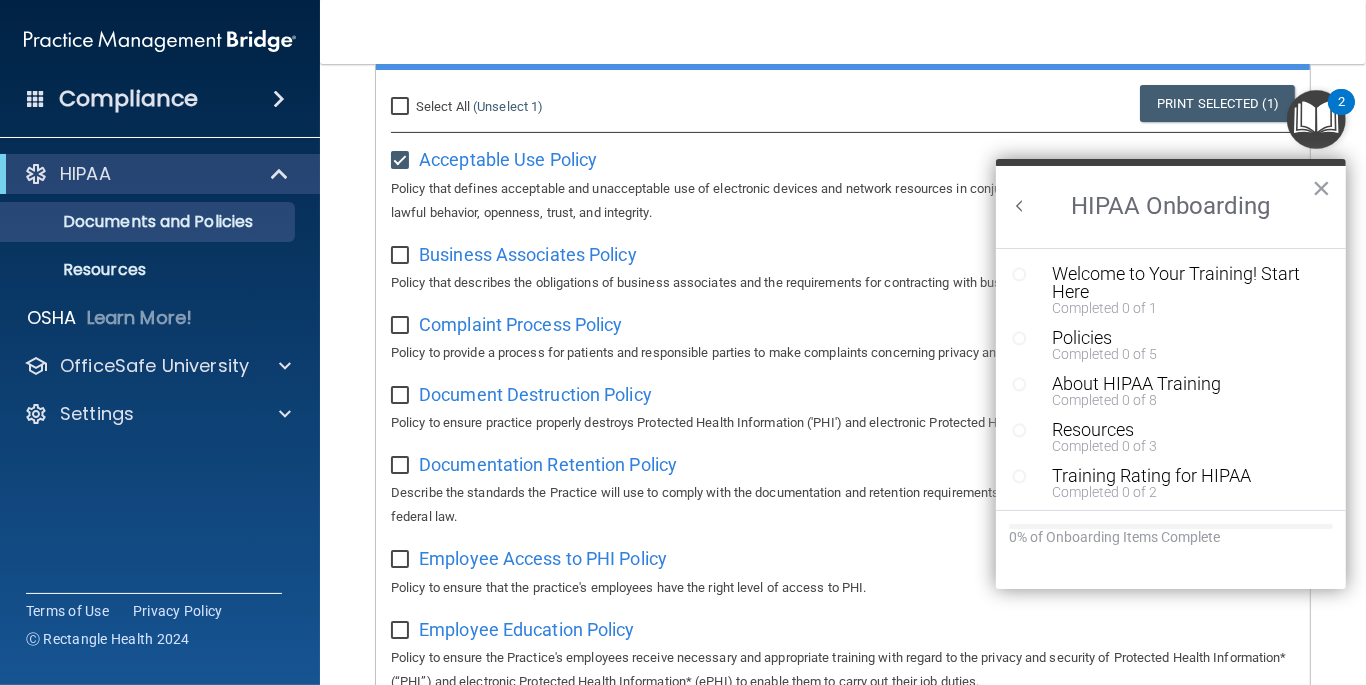 scroll, scrollTop: 0, scrollLeft: 0, axis: both 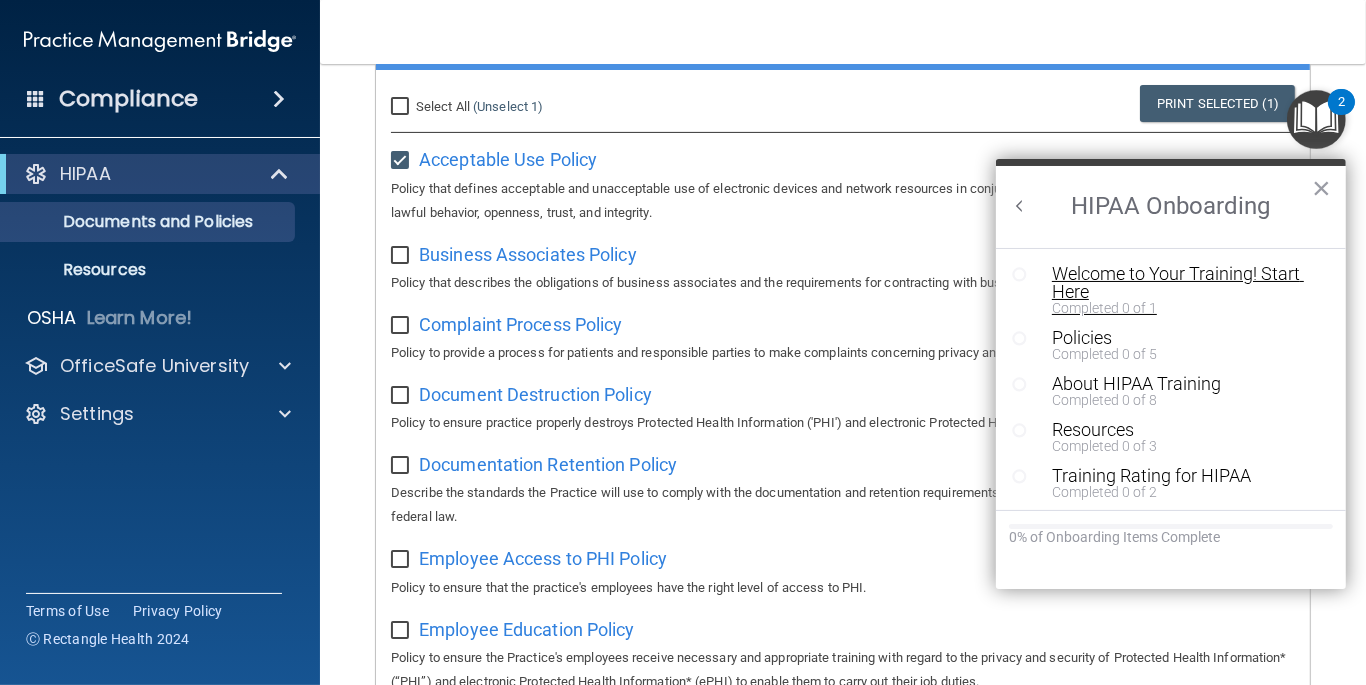 click on "Welcome to Your Training! Start Here" at bounding box center (1178, 283) 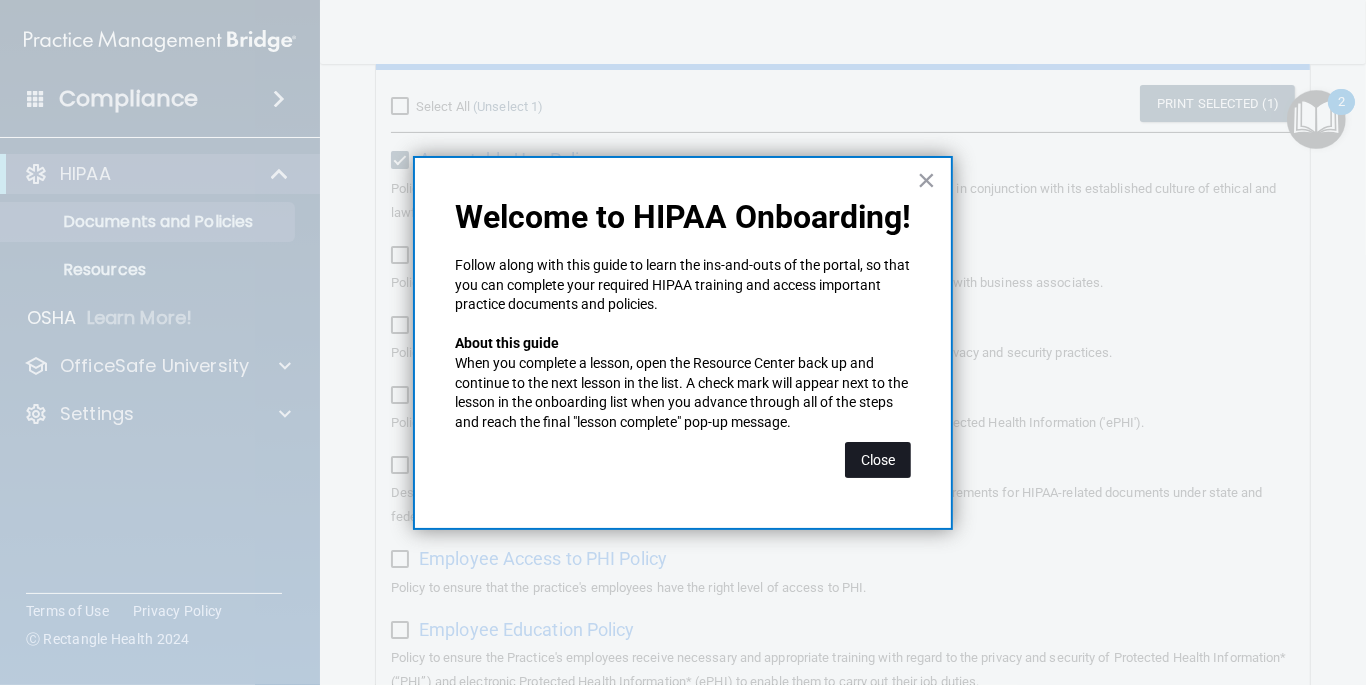 click on "Close" at bounding box center (878, 460) 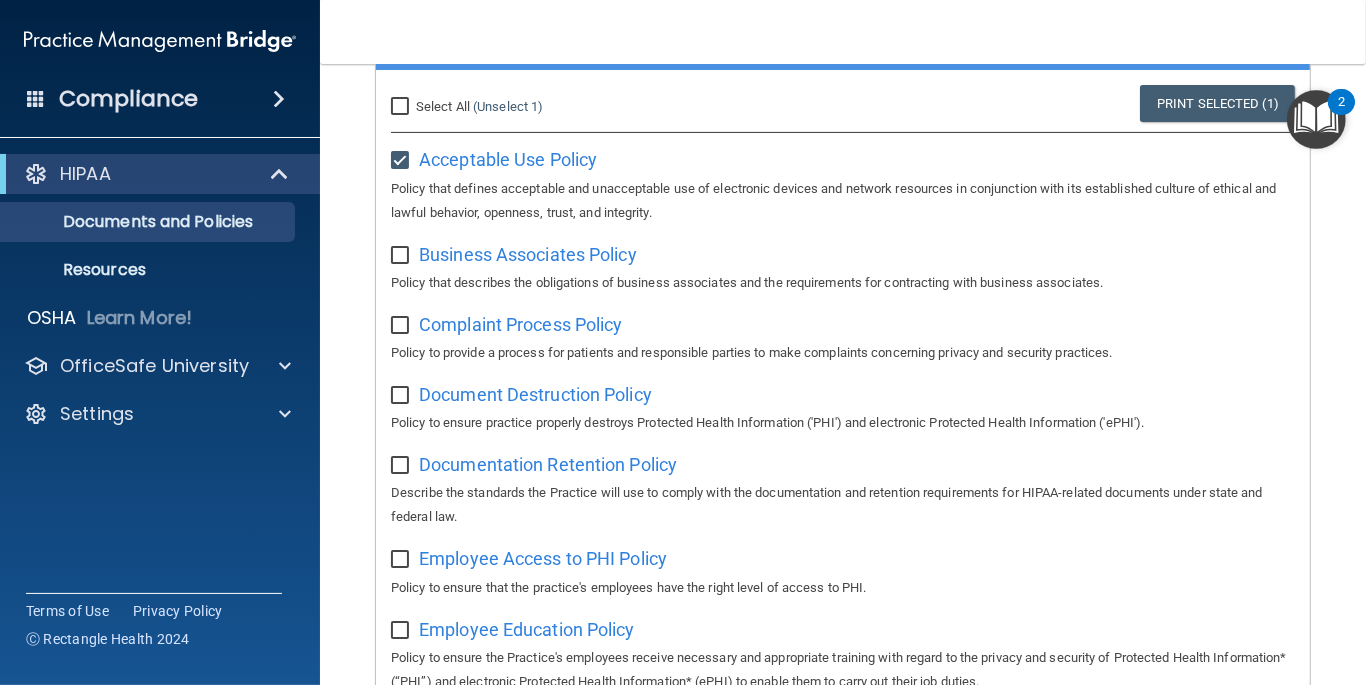 click at bounding box center [1316, 119] 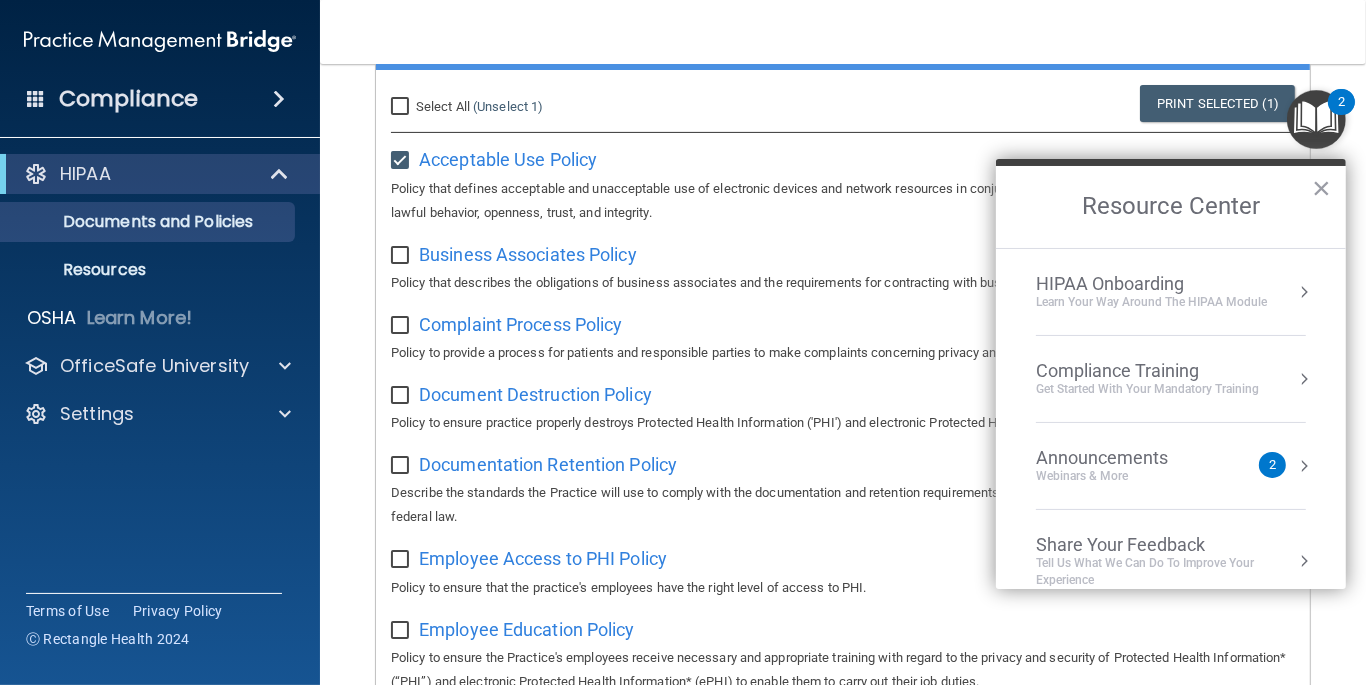 click on "Learn Your Way around the HIPAA module" at bounding box center [1151, 302] 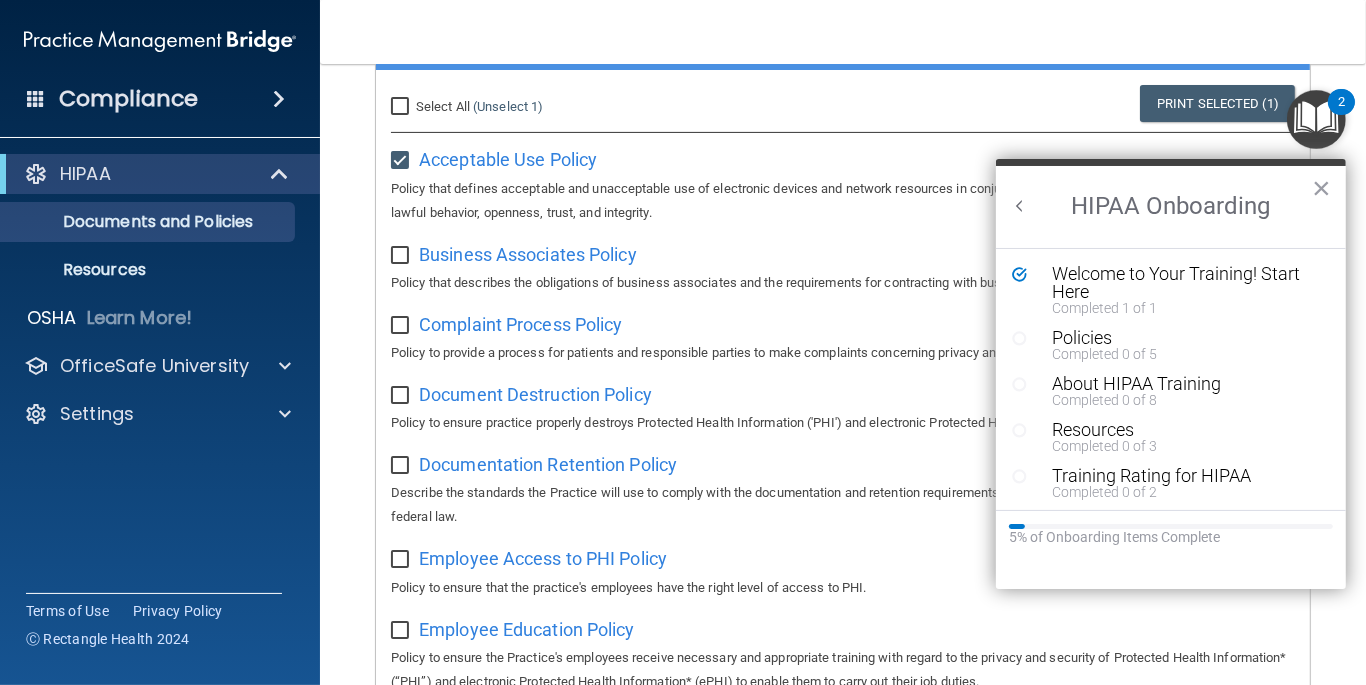 scroll, scrollTop: 0, scrollLeft: 0, axis: both 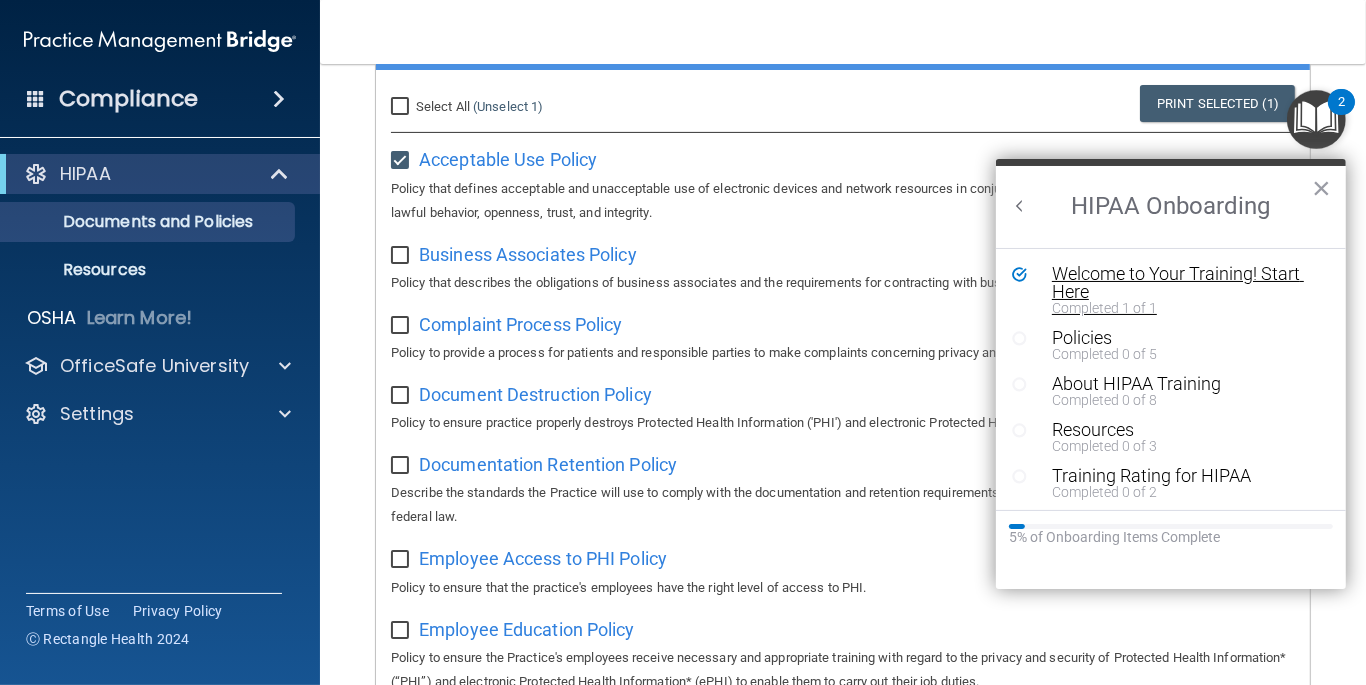 click on "Welcome to Your Training! Start Here" at bounding box center [1178, 283] 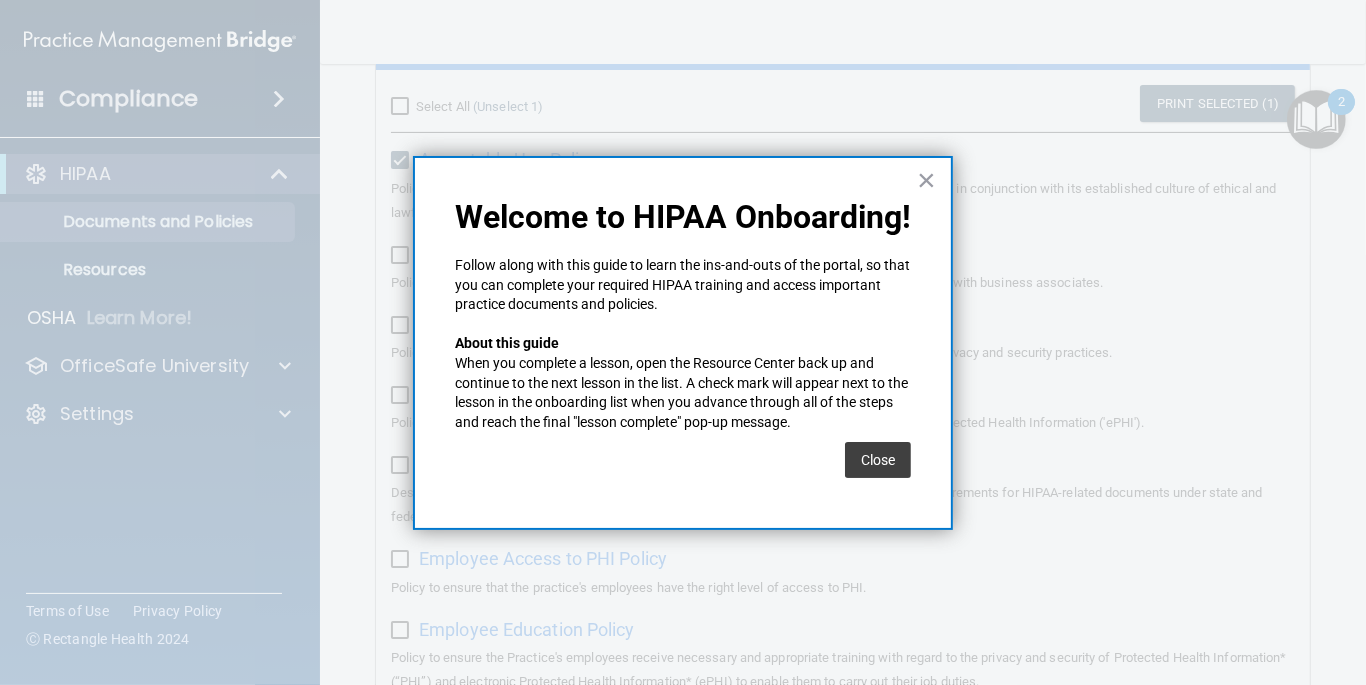 drag, startPoint x: 774, startPoint y: 282, endPoint x: 756, endPoint y: 282, distance: 18 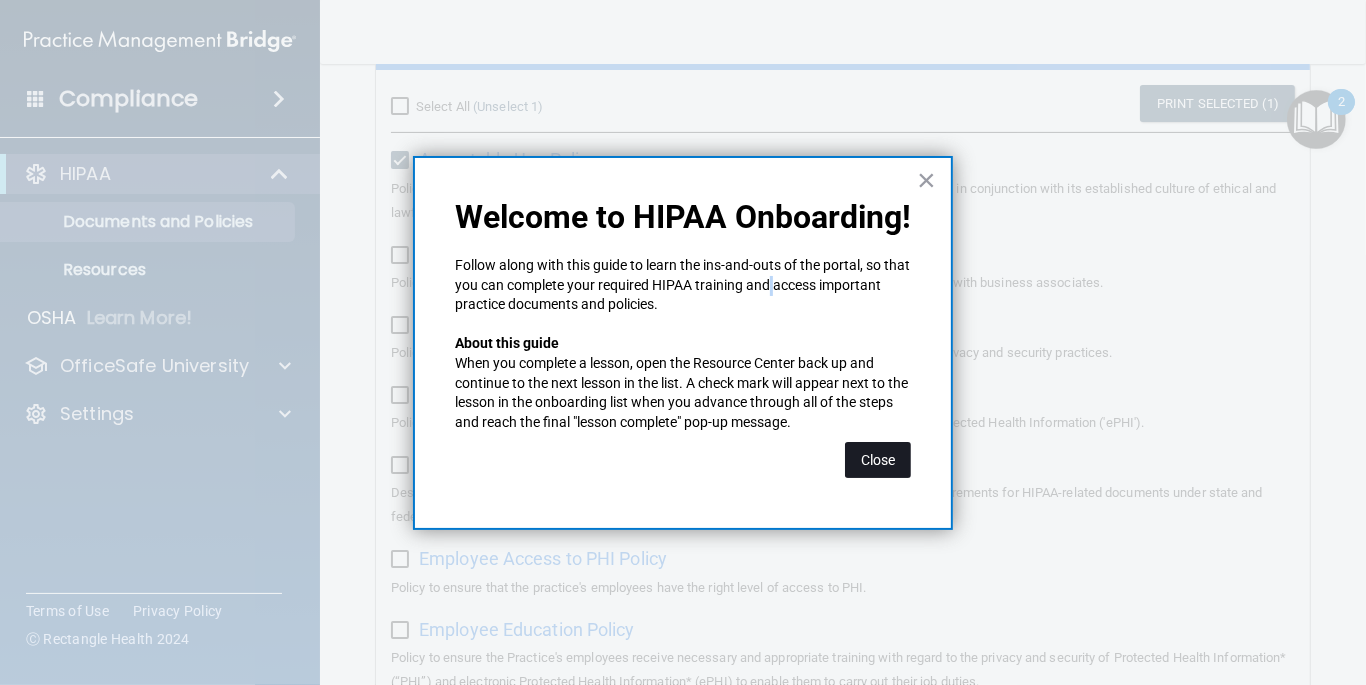 click on "Close" at bounding box center (878, 460) 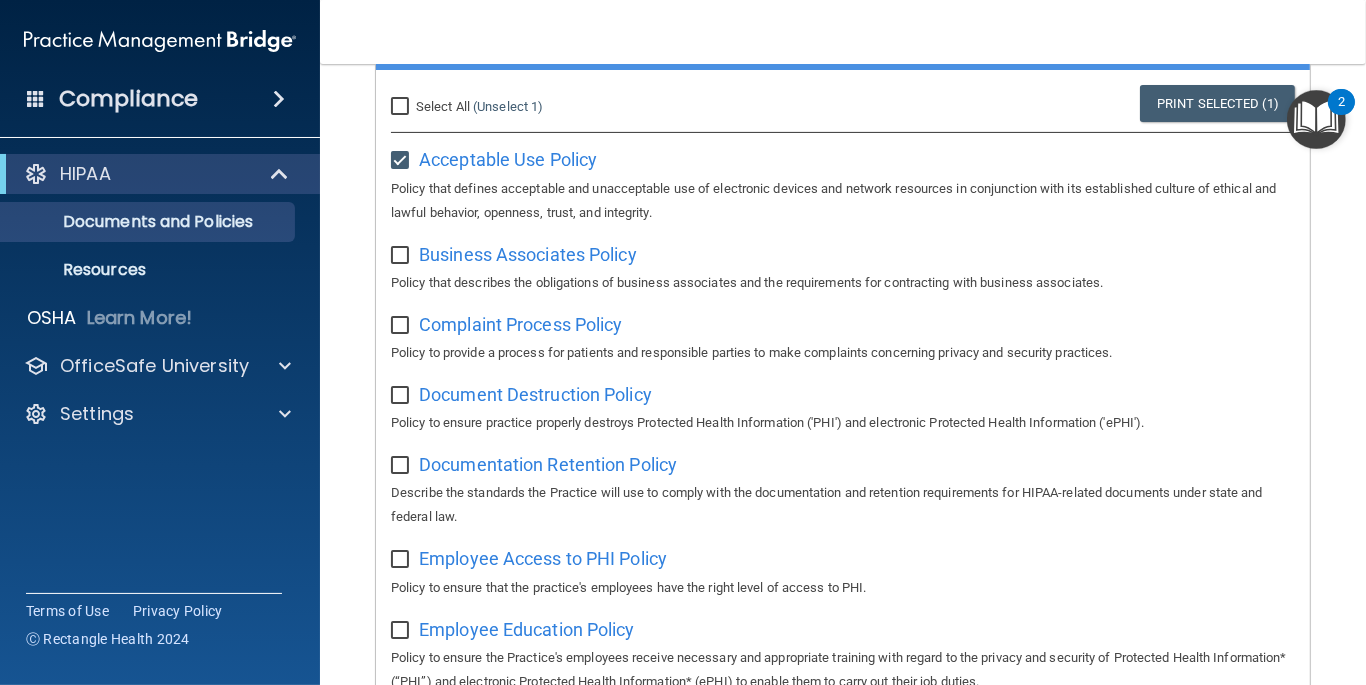 click at bounding box center [1316, 119] 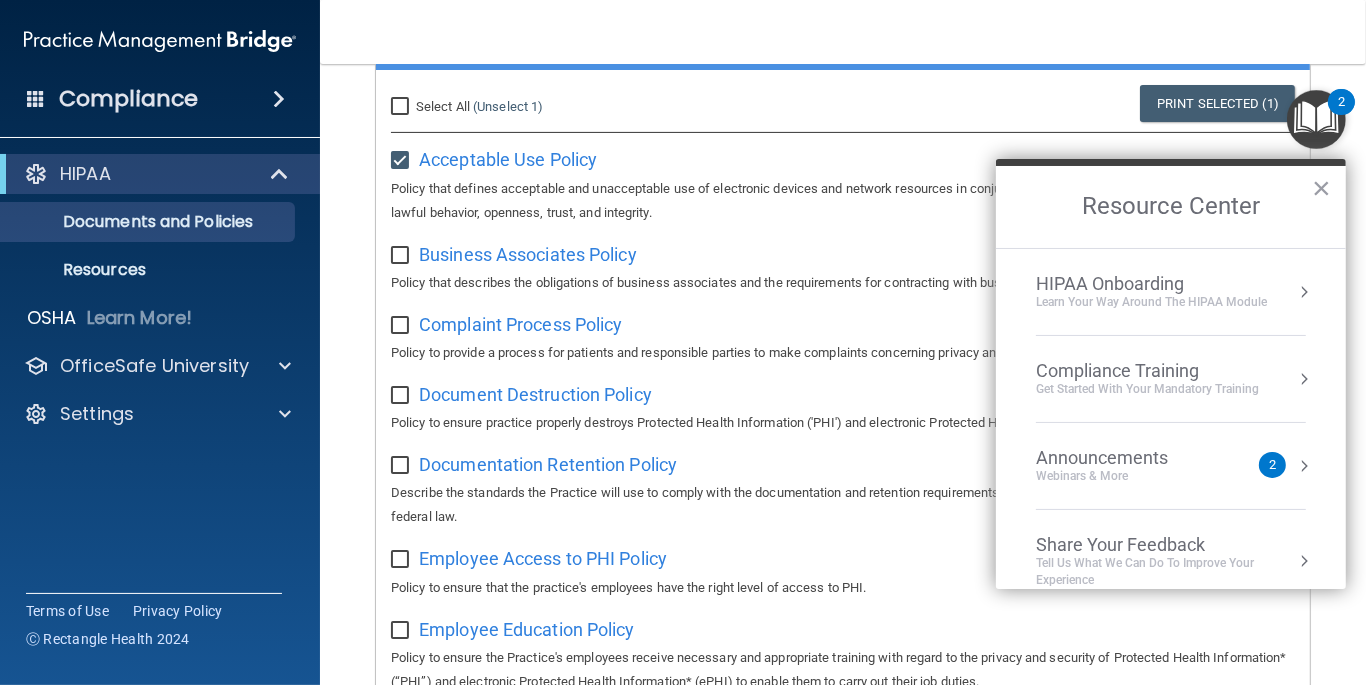 click on "Compliance Training" at bounding box center (1147, 371) 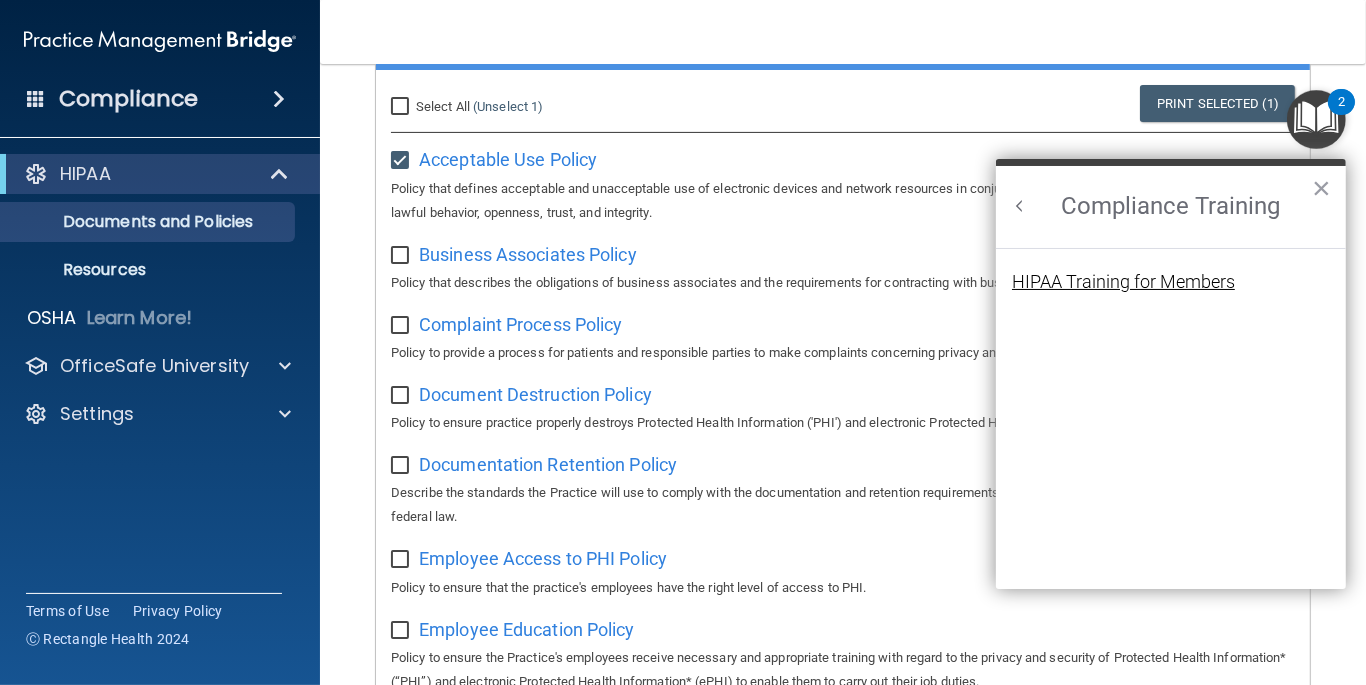 click on "HIPAA Training for Members" at bounding box center [1123, 282] 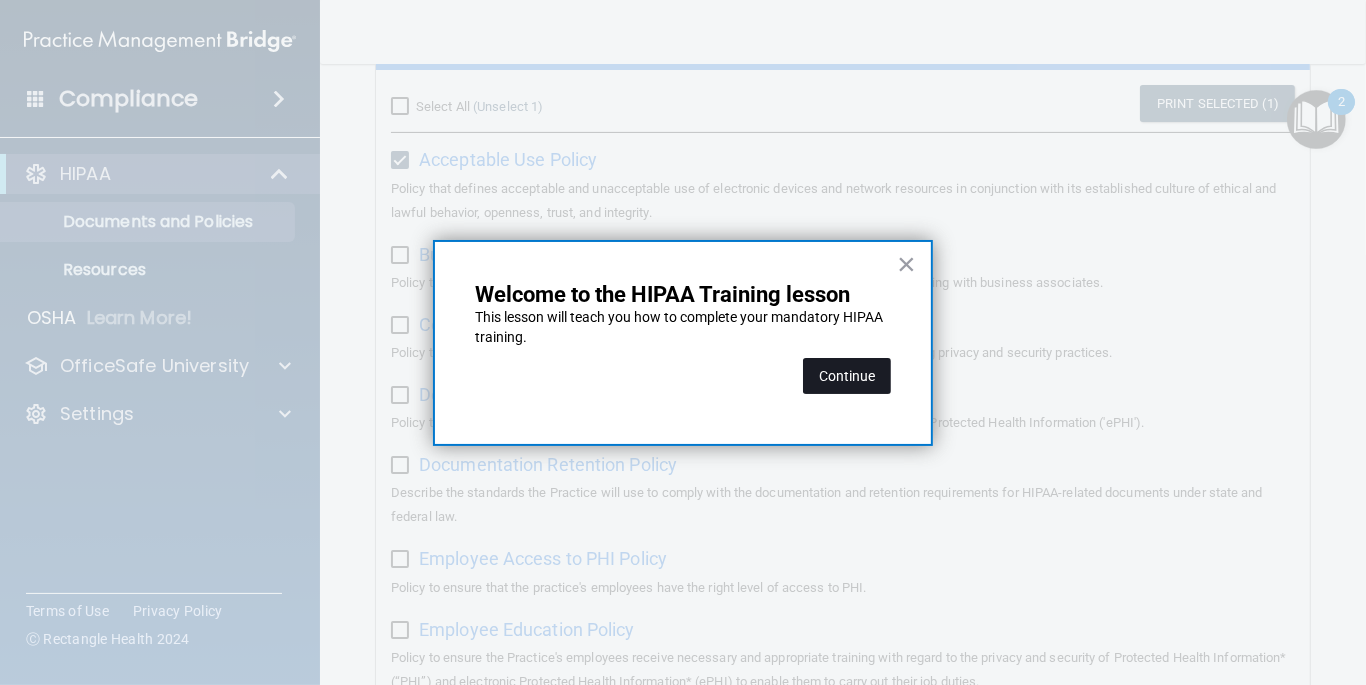 click on "Continue" at bounding box center [847, 376] 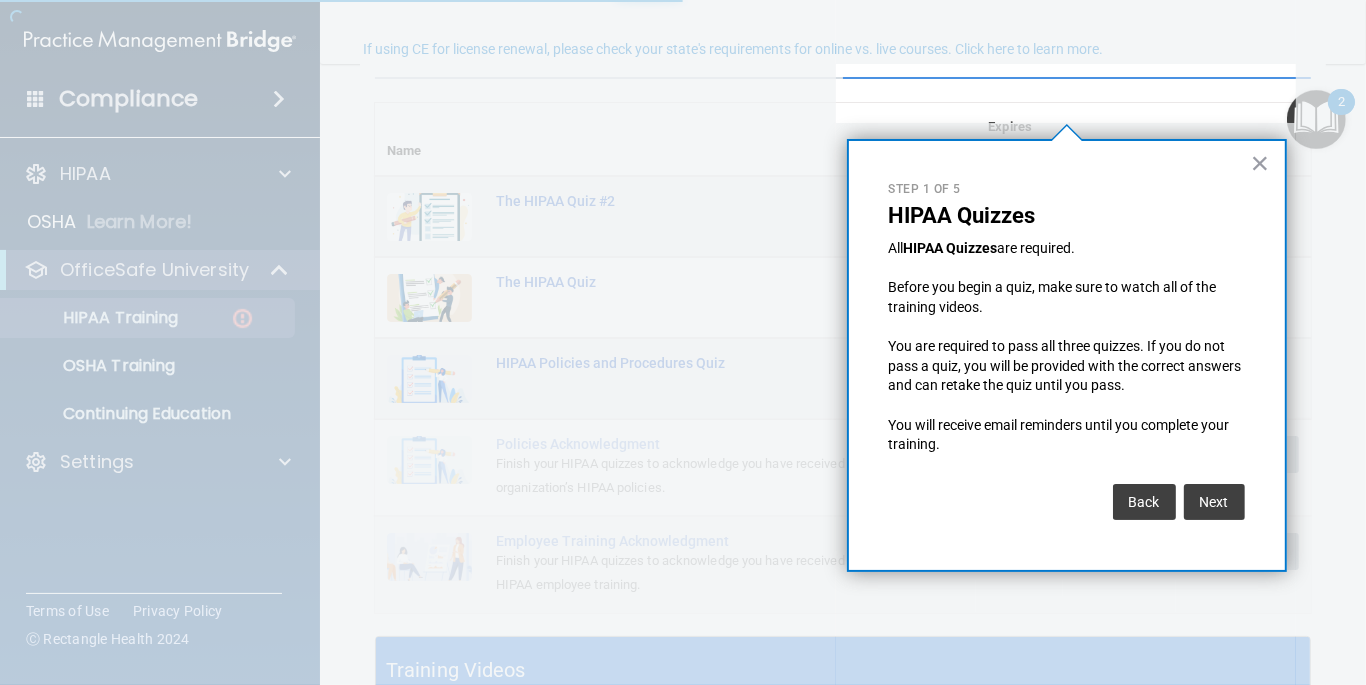 scroll, scrollTop: 154, scrollLeft: 0, axis: vertical 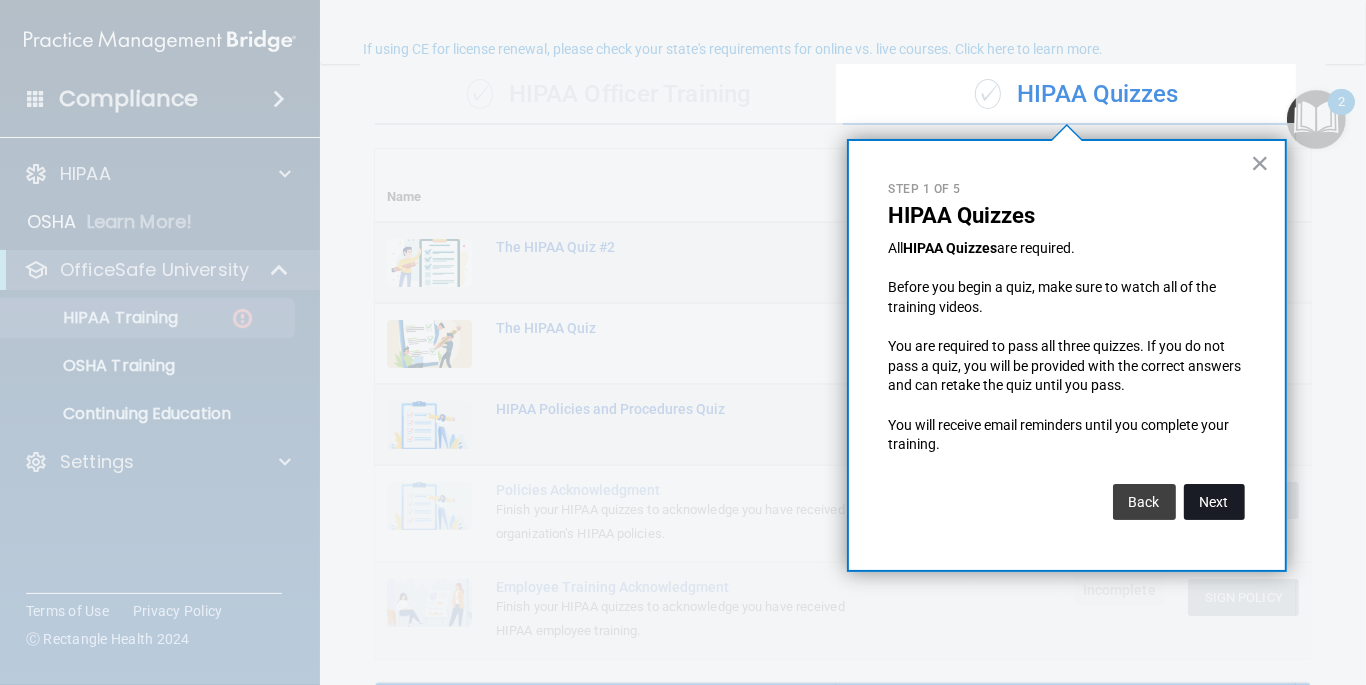 click on "Next" at bounding box center [1214, 502] 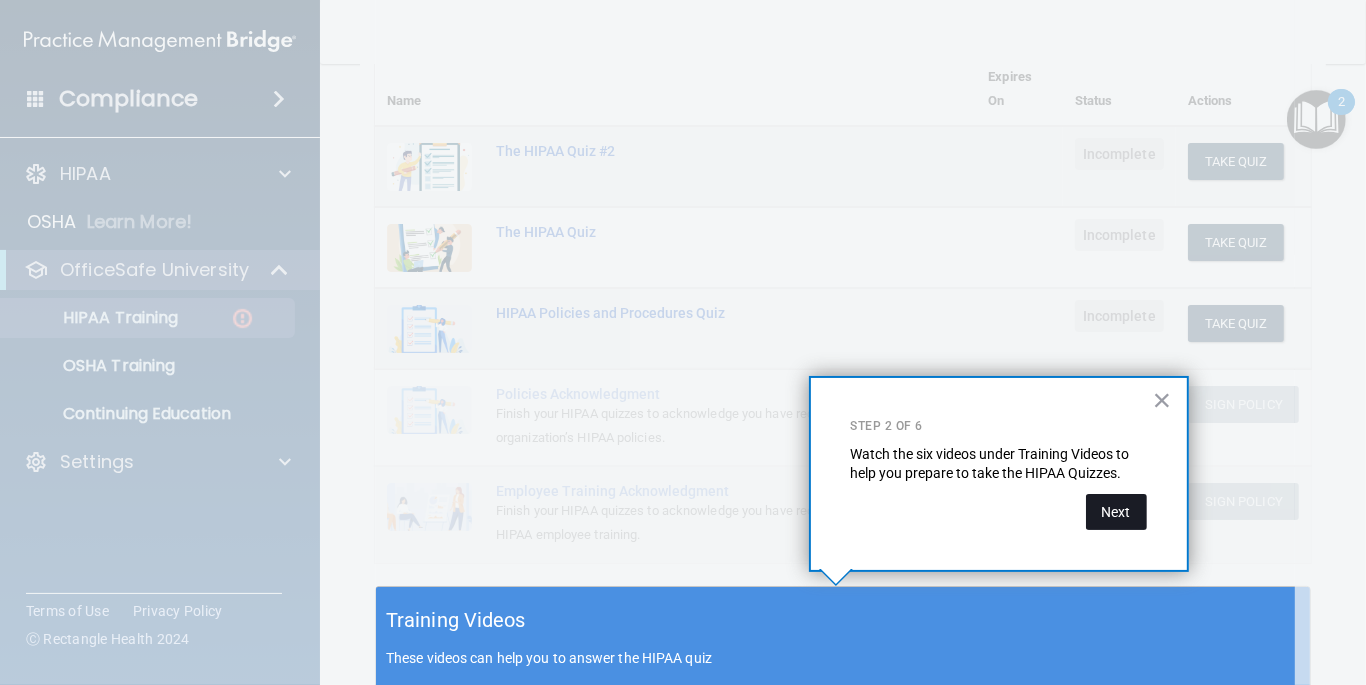 click on "Next" at bounding box center (1116, 512) 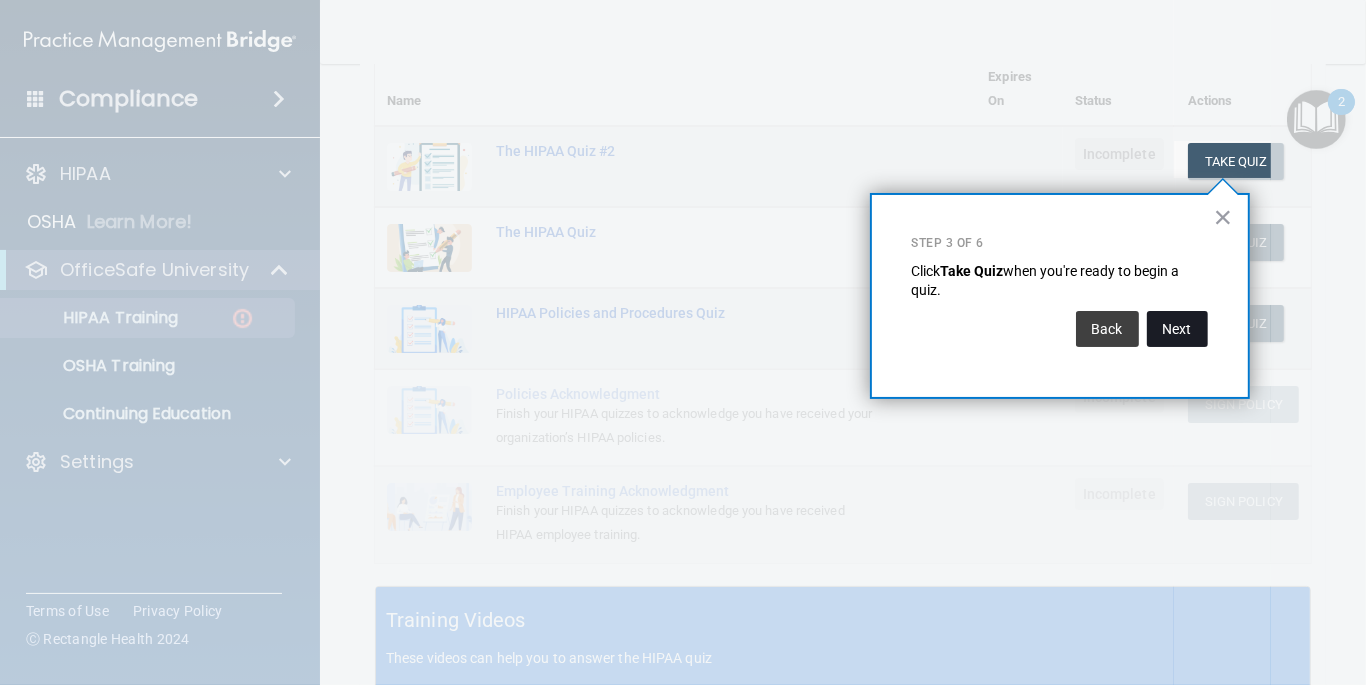 click on "Next" at bounding box center (1177, 329) 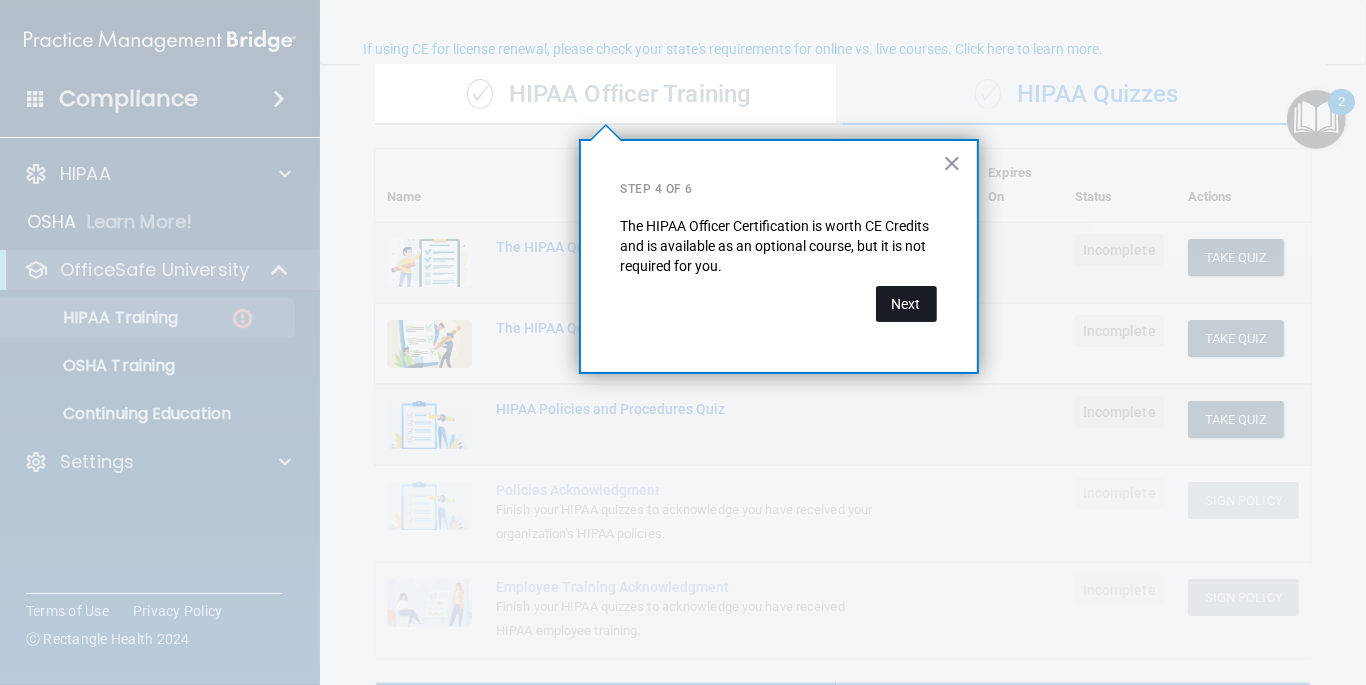 click on "Next" at bounding box center (906, 304) 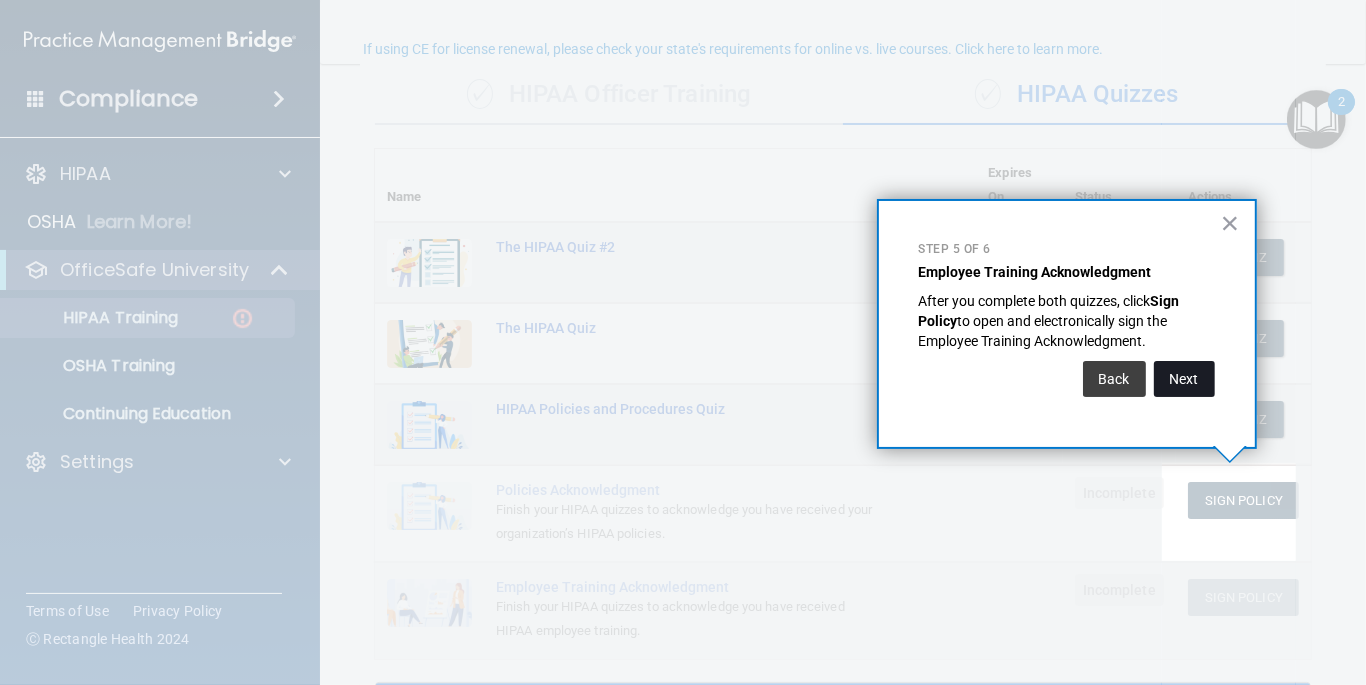 click on "Next" at bounding box center [1184, 379] 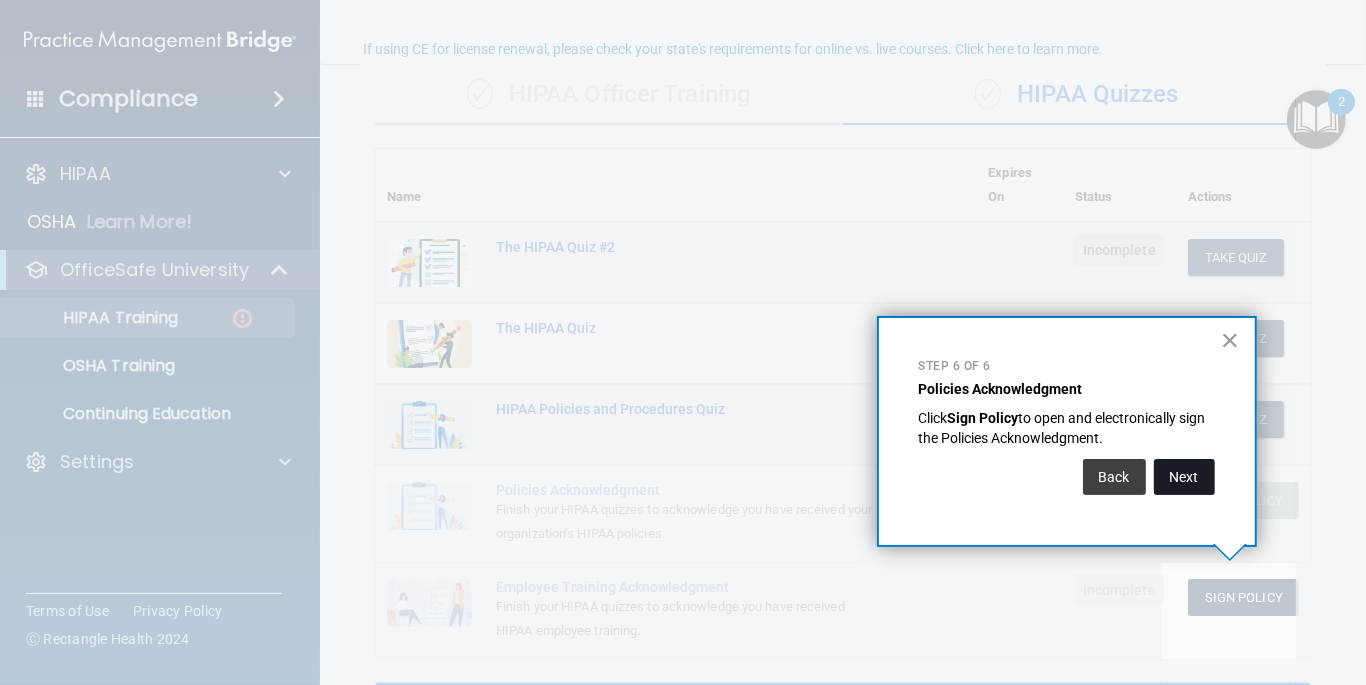 click on "Next" at bounding box center [1184, 477] 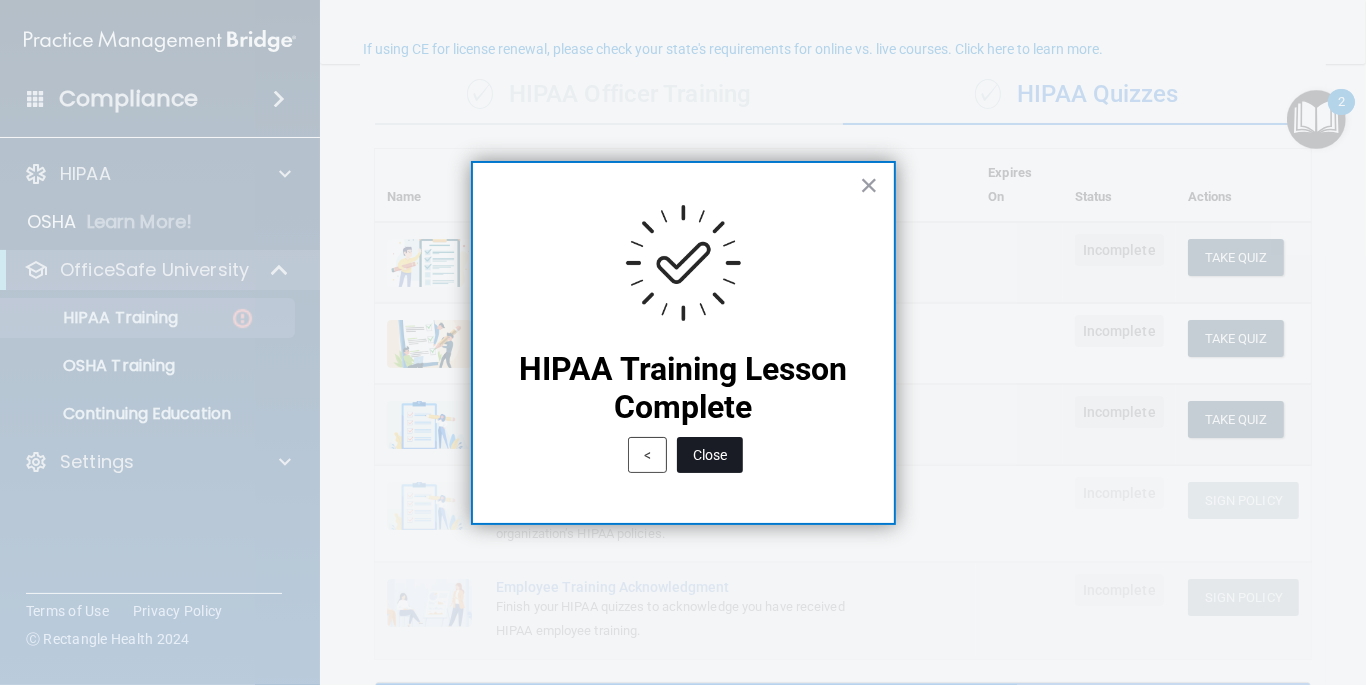 click on "Close" at bounding box center [710, 455] 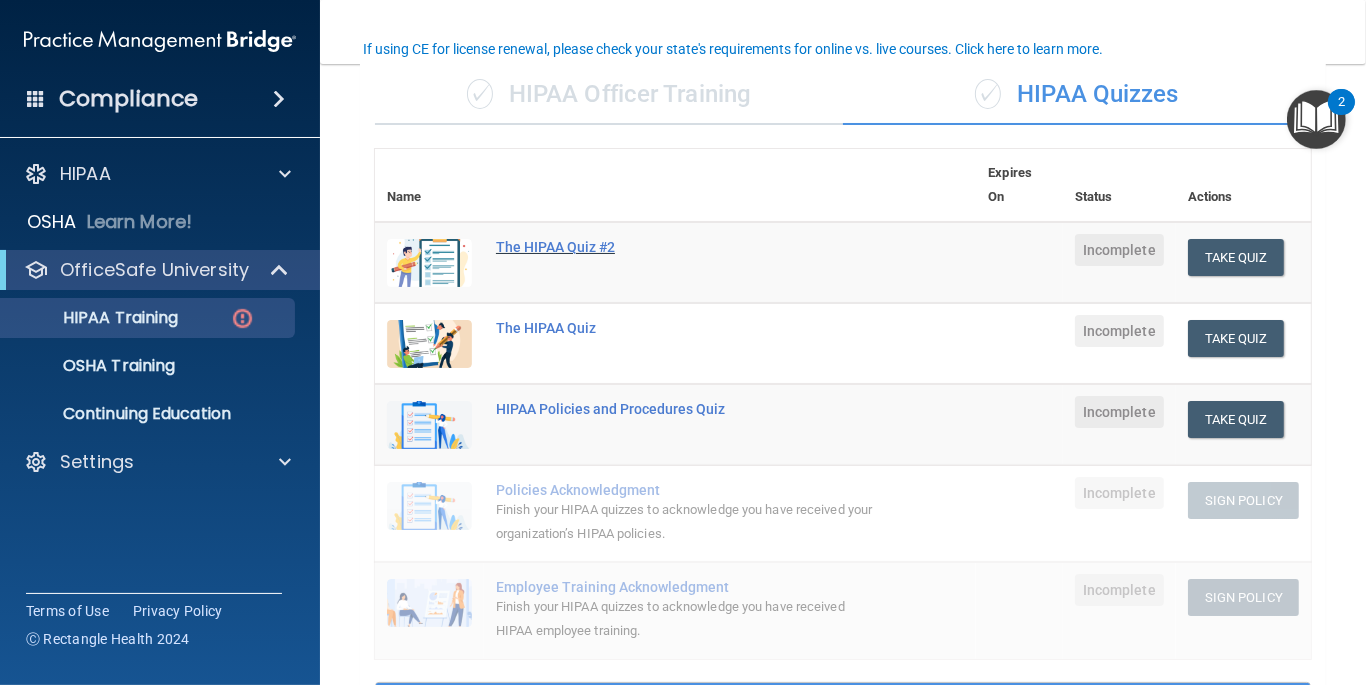 click on "The HIPAA Quiz #2" at bounding box center [686, 247] 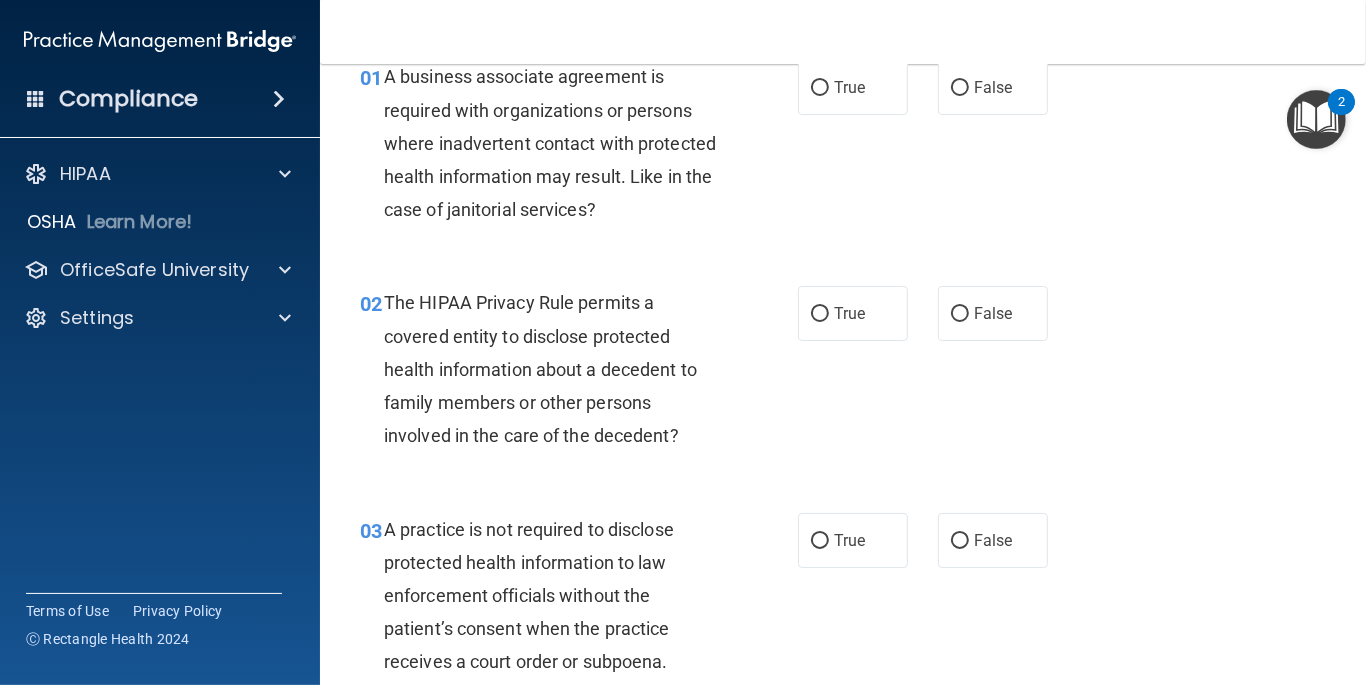 scroll, scrollTop: 0, scrollLeft: 0, axis: both 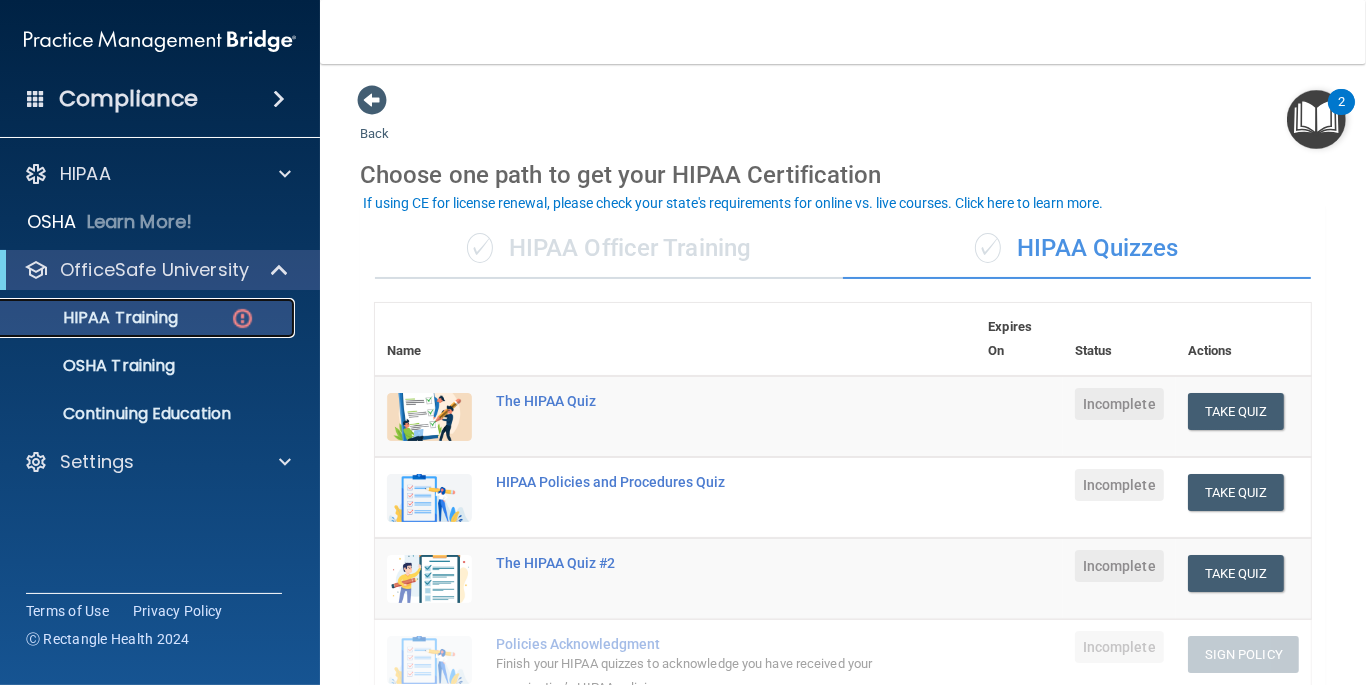 click on "HIPAA Training" at bounding box center [95, 318] 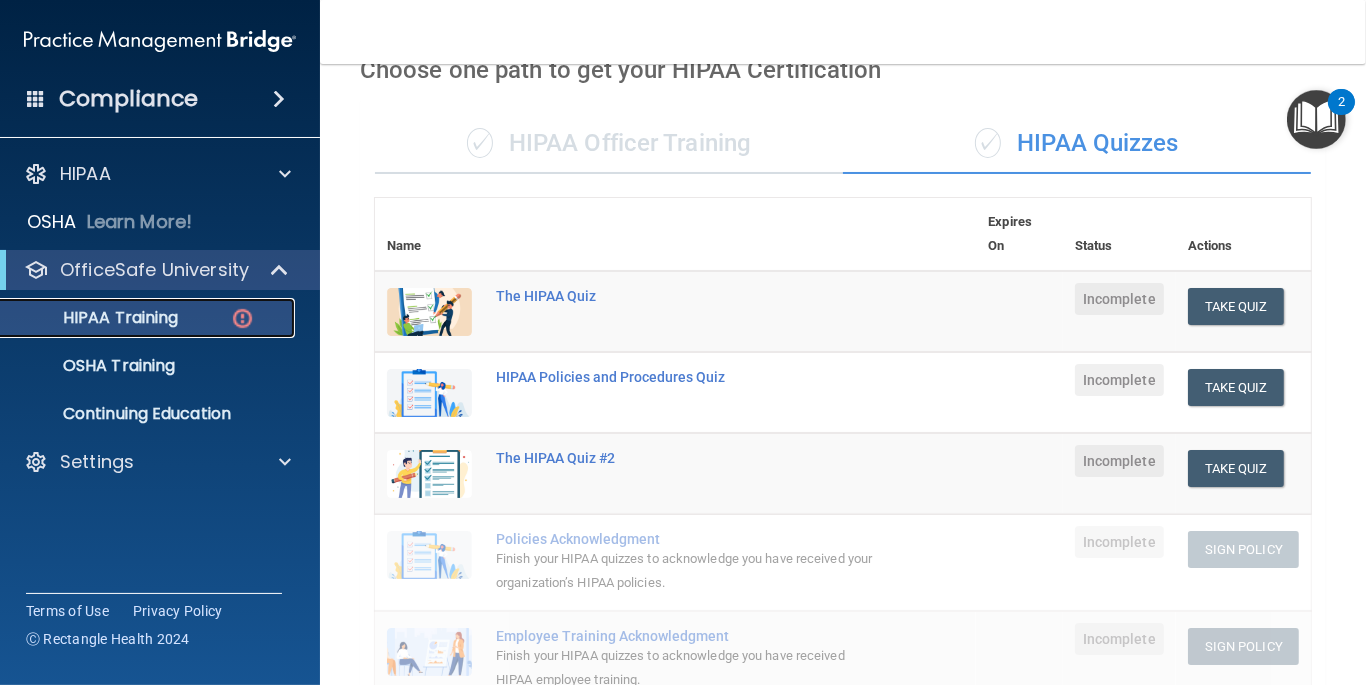 scroll, scrollTop: 0, scrollLeft: 0, axis: both 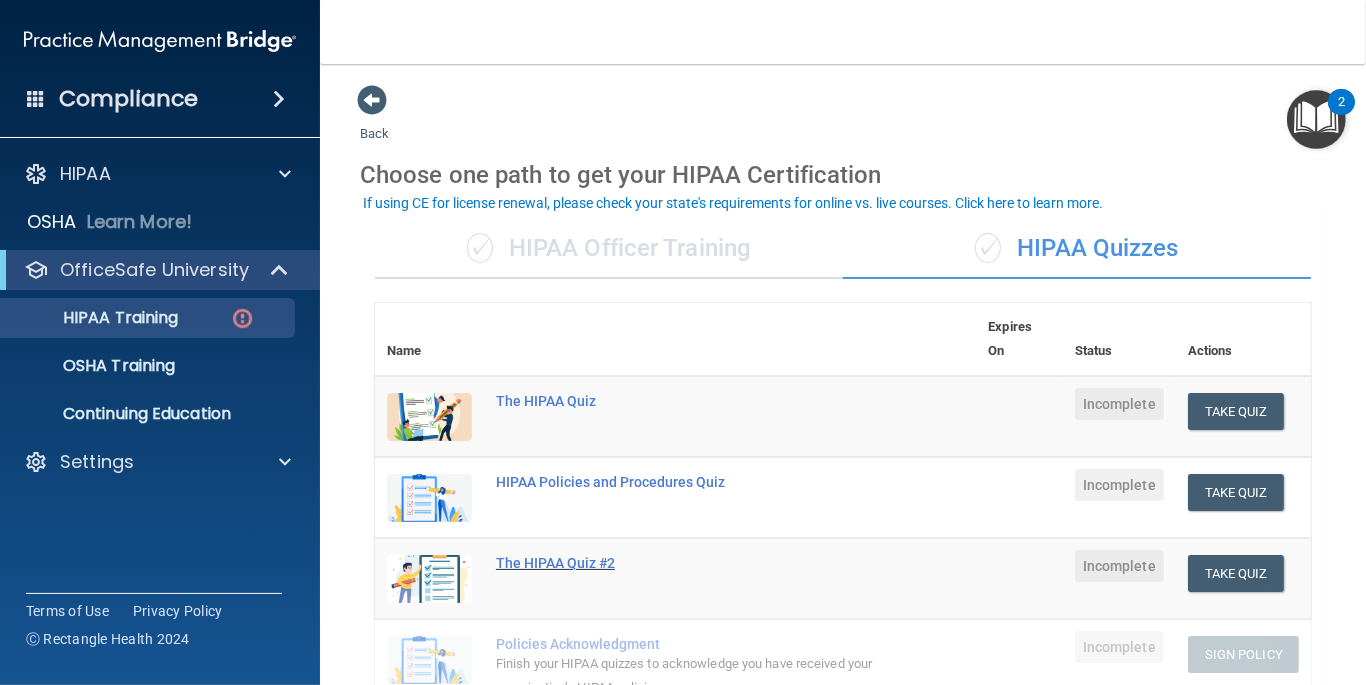 click on "The HIPAA Quiz #2" at bounding box center [686, 563] 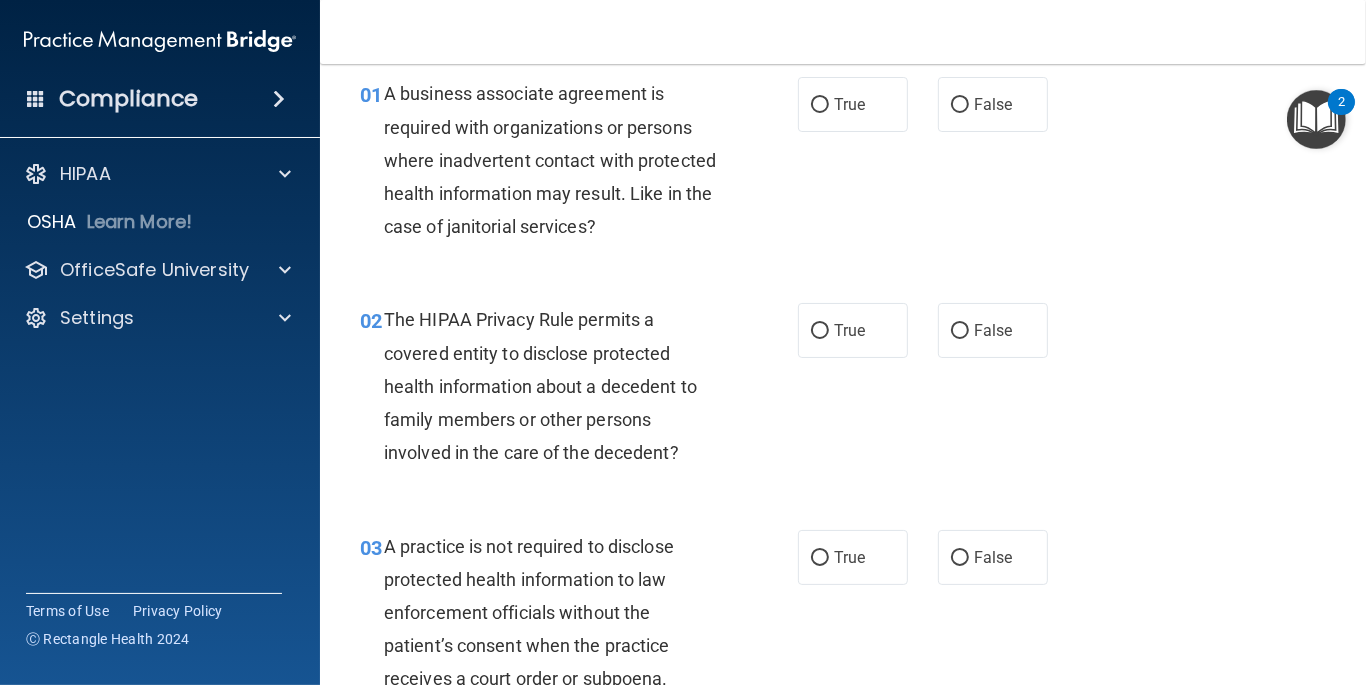 scroll, scrollTop: 100, scrollLeft: 0, axis: vertical 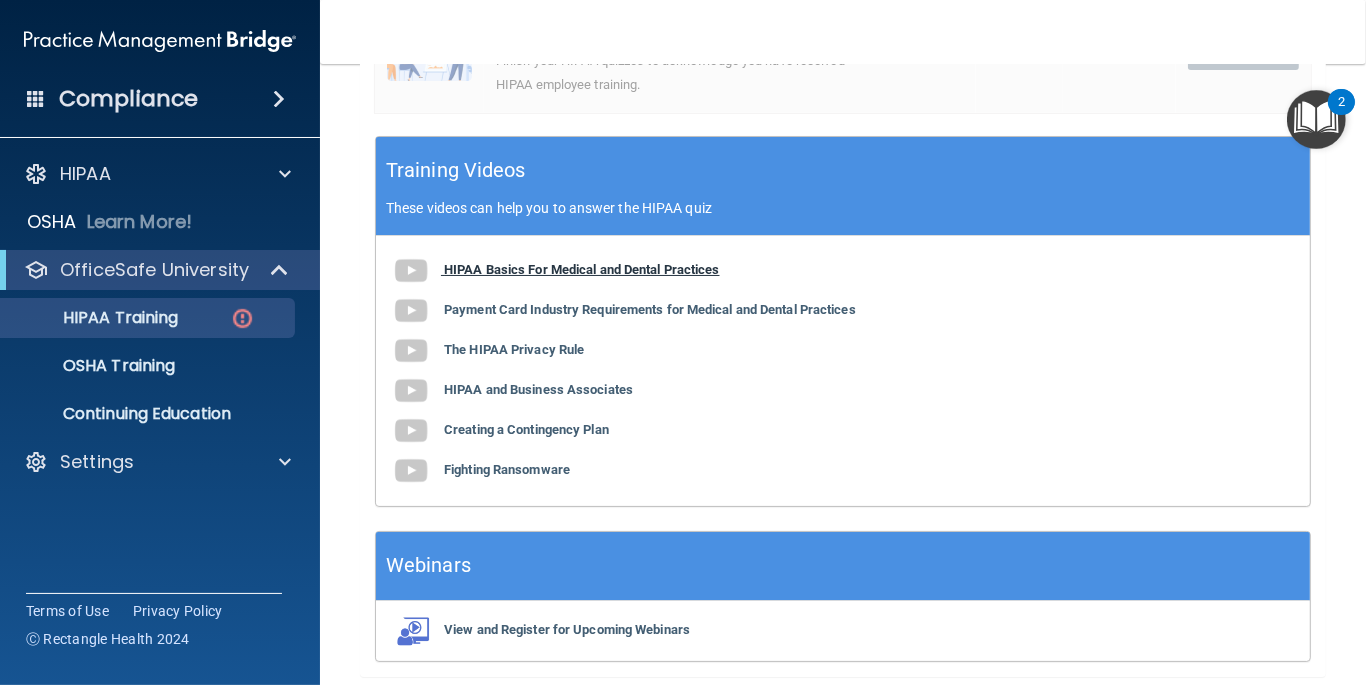 click on "HIPAA Basics For Medical and Dental Practices" at bounding box center [582, 269] 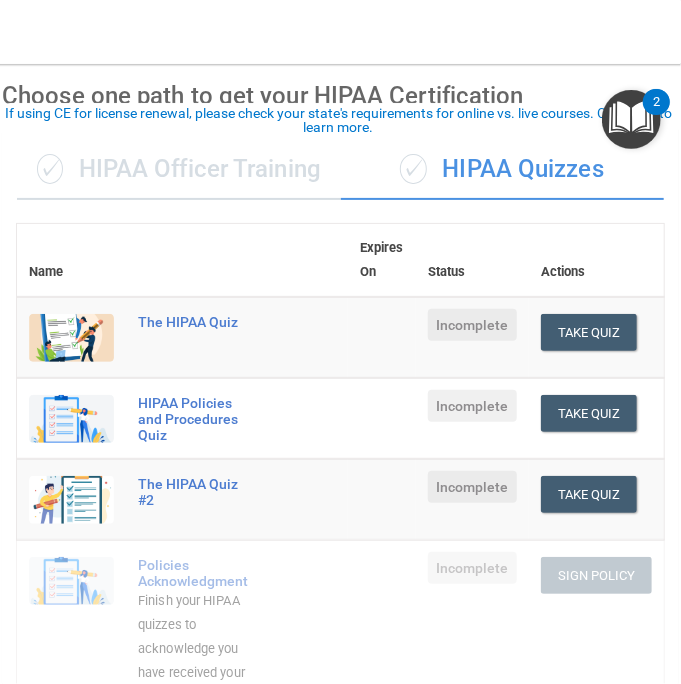 scroll, scrollTop: 100, scrollLeft: 0, axis: vertical 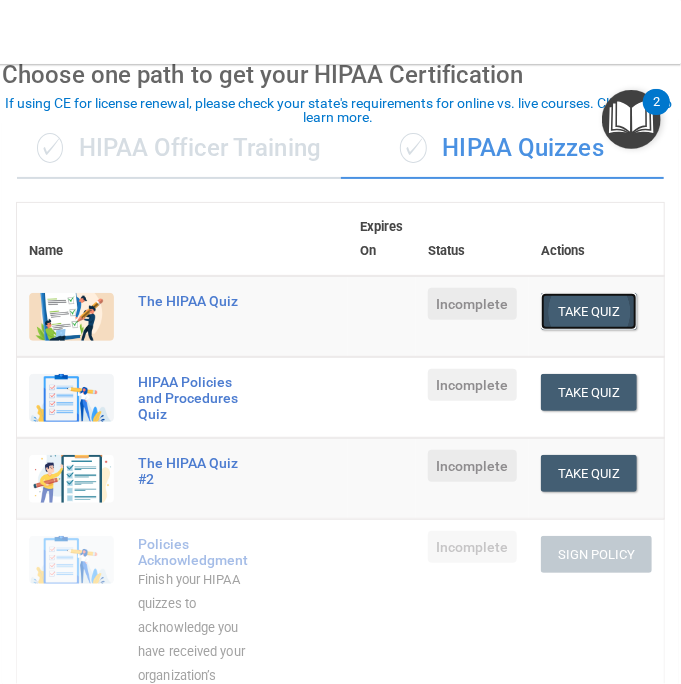 click on "Take Quiz" at bounding box center (589, 311) 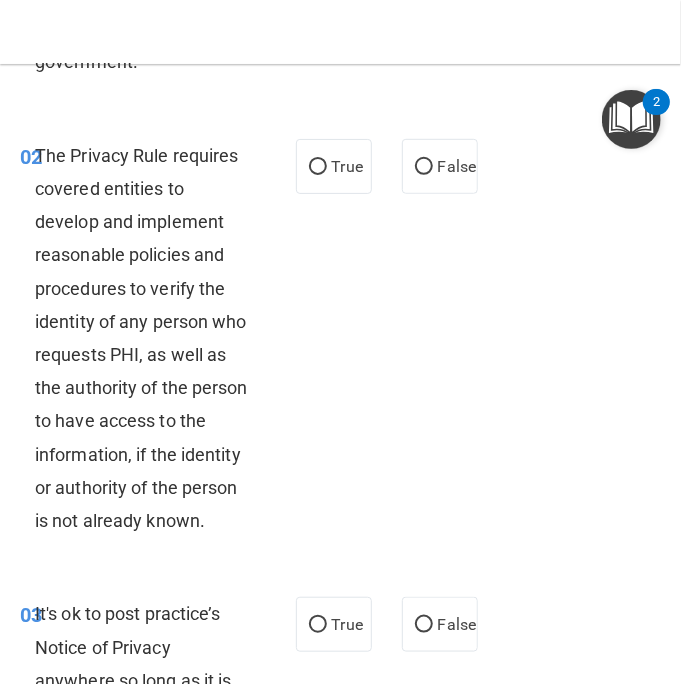 scroll, scrollTop: 300, scrollLeft: 0, axis: vertical 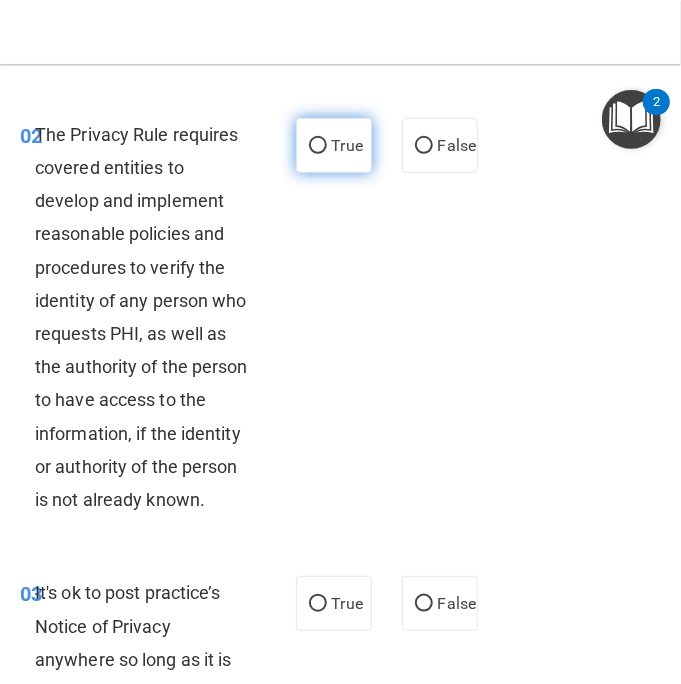 click on "True" at bounding box center (318, 146) 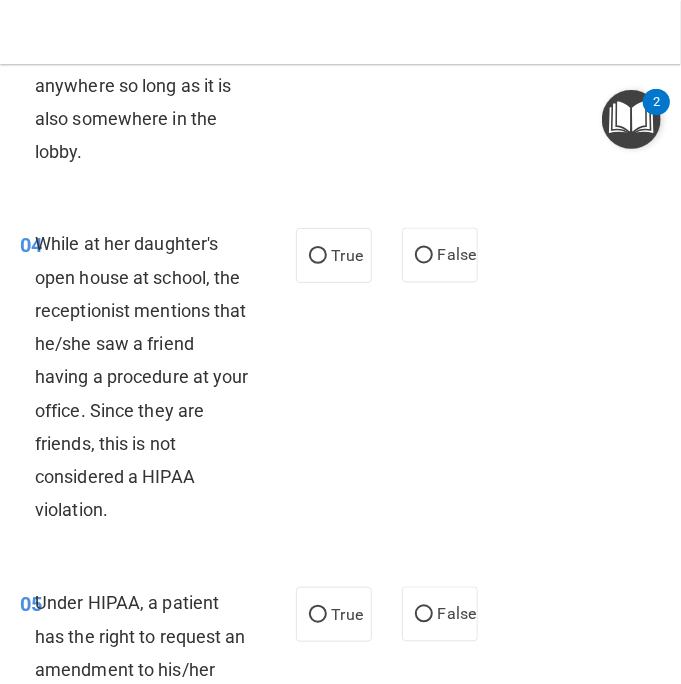 scroll, scrollTop: 800, scrollLeft: 0, axis: vertical 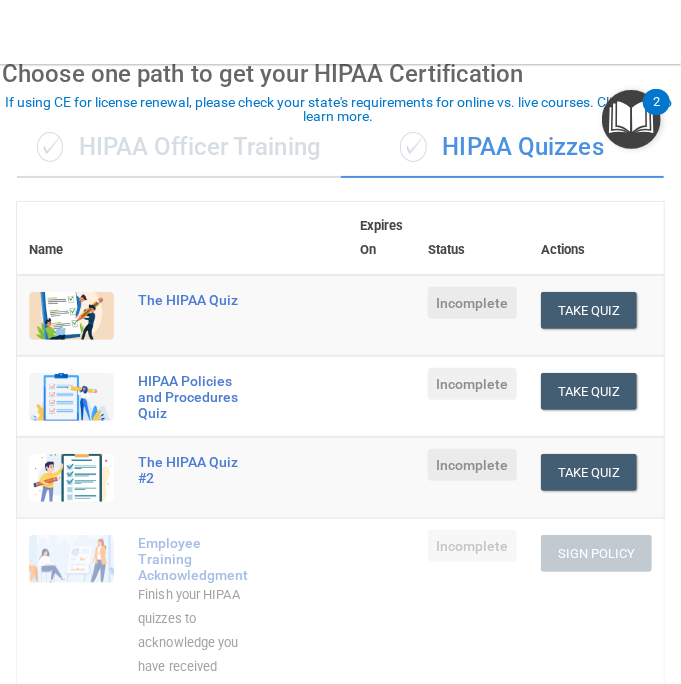 drag, startPoint x: 553, startPoint y: 374, endPoint x: 312, endPoint y: 308, distance: 249.87396 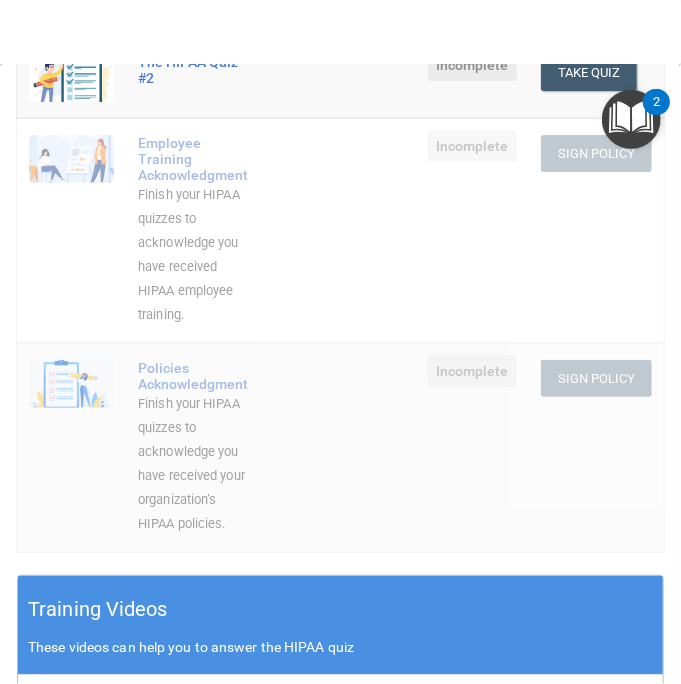 scroll, scrollTop: 801, scrollLeft: 0, axis: vertical 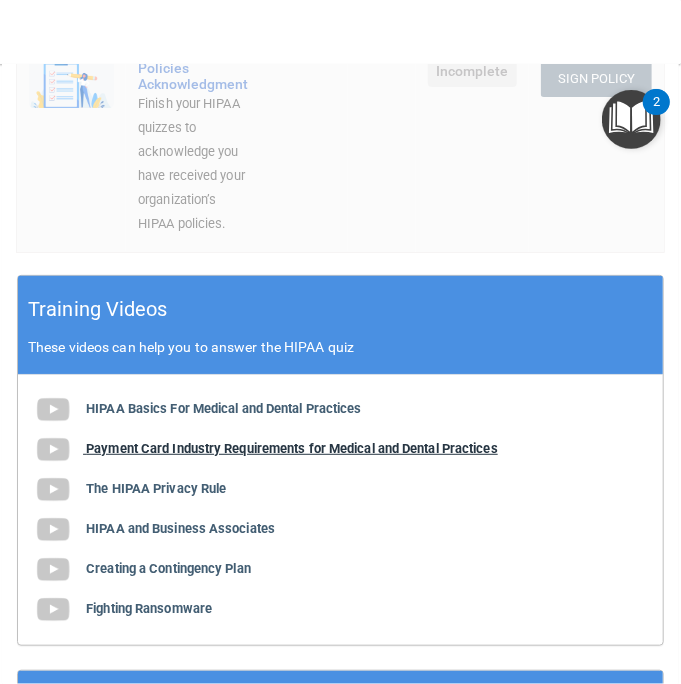 click on "Payment Card Industry Requirements for Medical and Dental Practices" at bounding box center [292, 448] 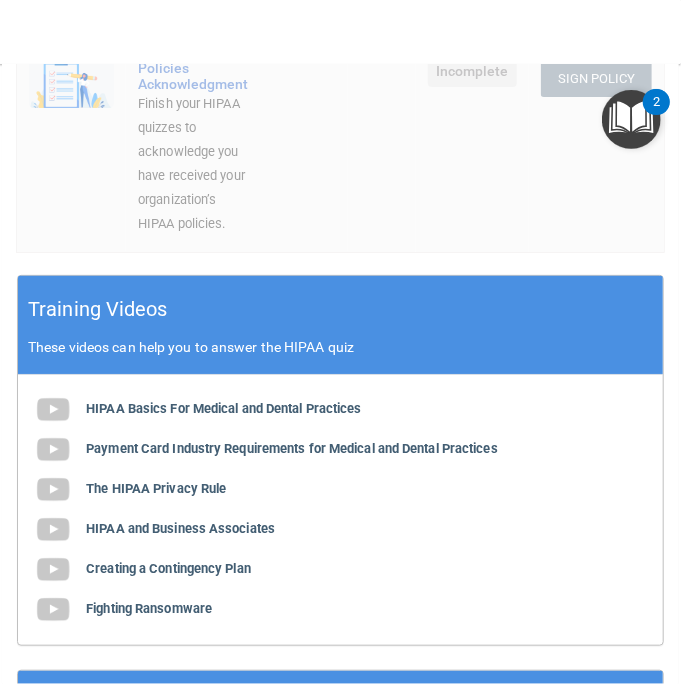 scroll, scrollTop: 201, scrollLeft: 0, axis: vertical 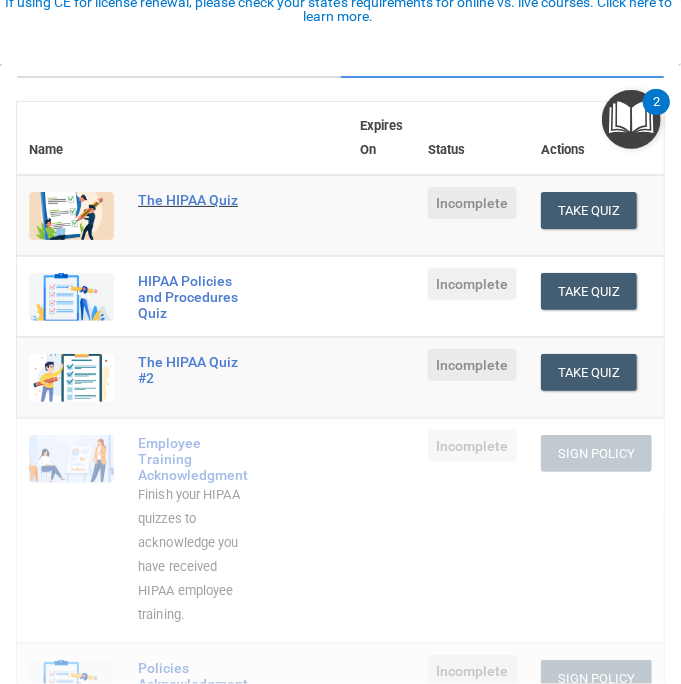 drag, startPoint x: 579, startPoint y: 256, endPoint x: 186, endPoint y: 251, distance: 393.0318 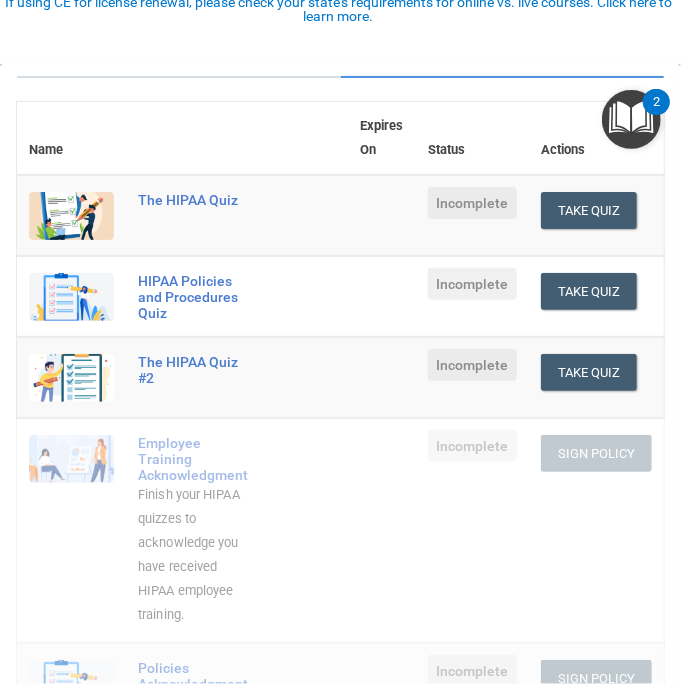 drag, startPoint x: 186, startPoint y: 251, endPoint x: 410, endPoint y: 115, distance: 262.05344 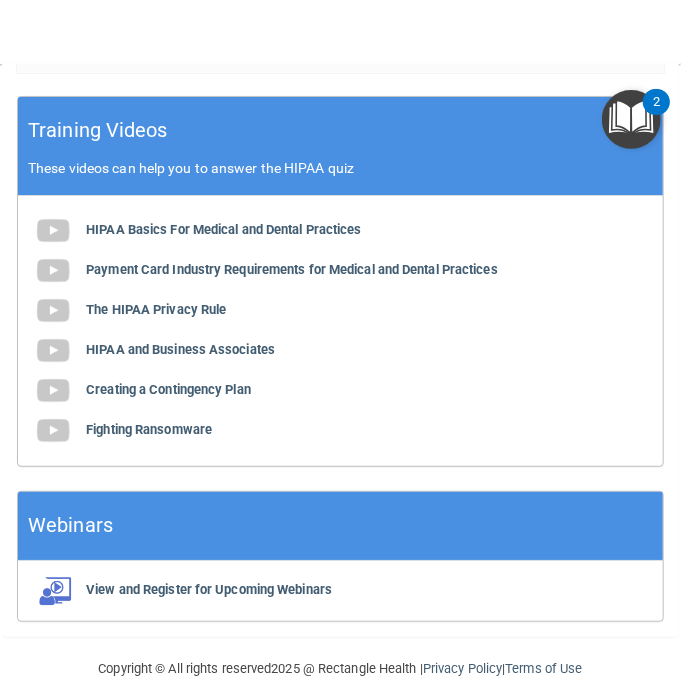 scroll, scrollTop: 1000, scrollLeft: 0, axis: vertical 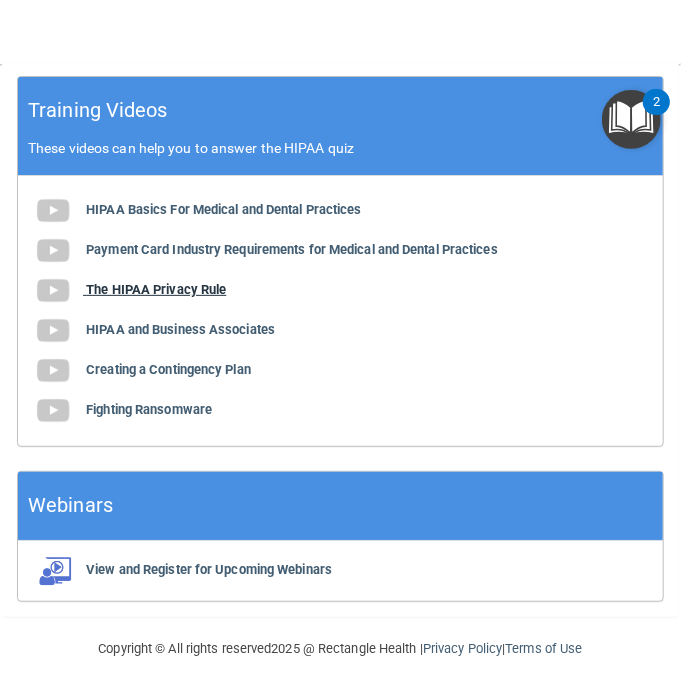click on "The HIPAA Privacy Rule" at bounding box center (156, 289) 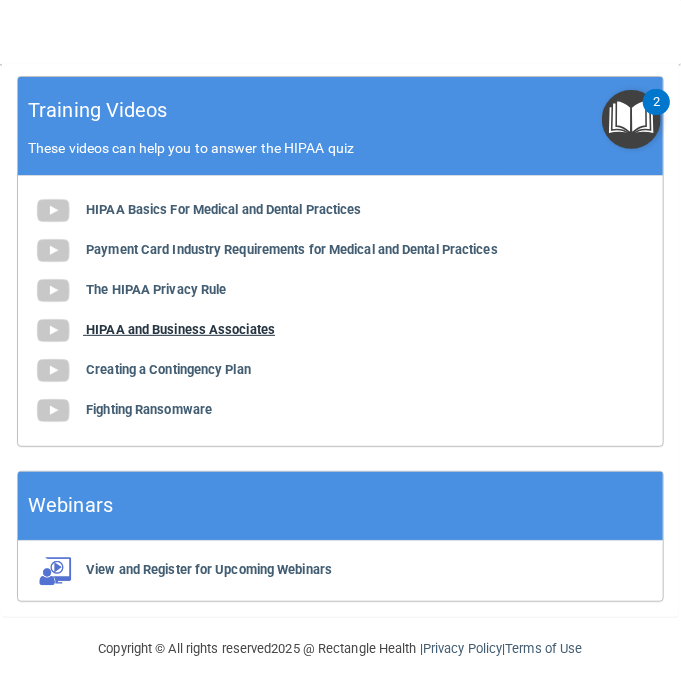 click on "HIPAA and Business Associates" at bounding box center [180, 329] 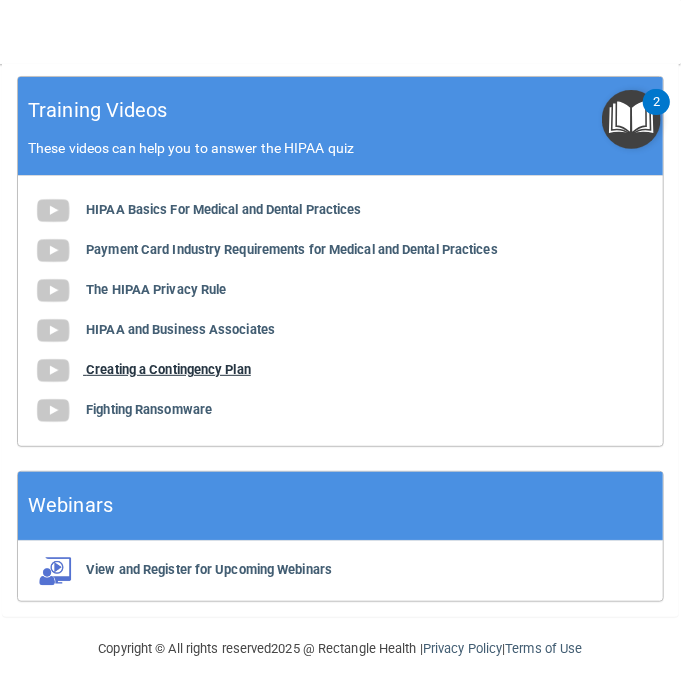 click on "Creating a Contingency Plan" at bounding box center [168, 369] 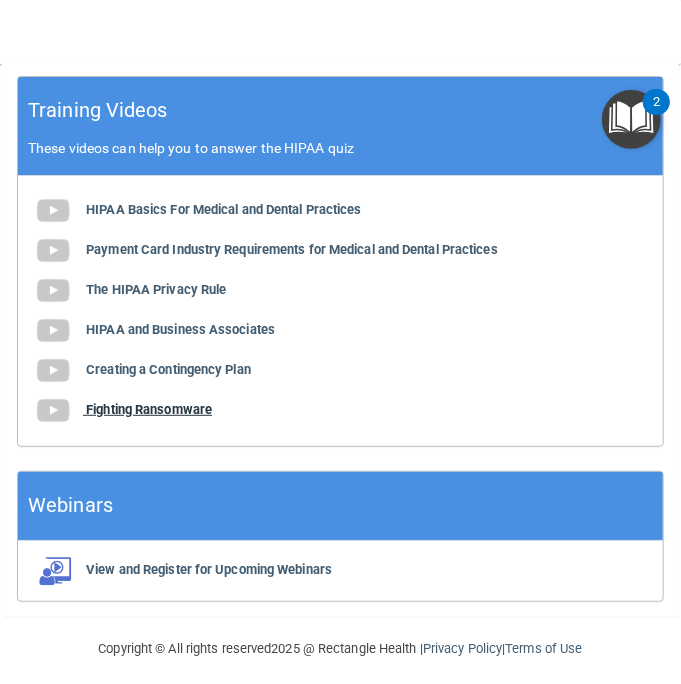 click on "Fighting Ransomware" at bounding box center (149, 409) 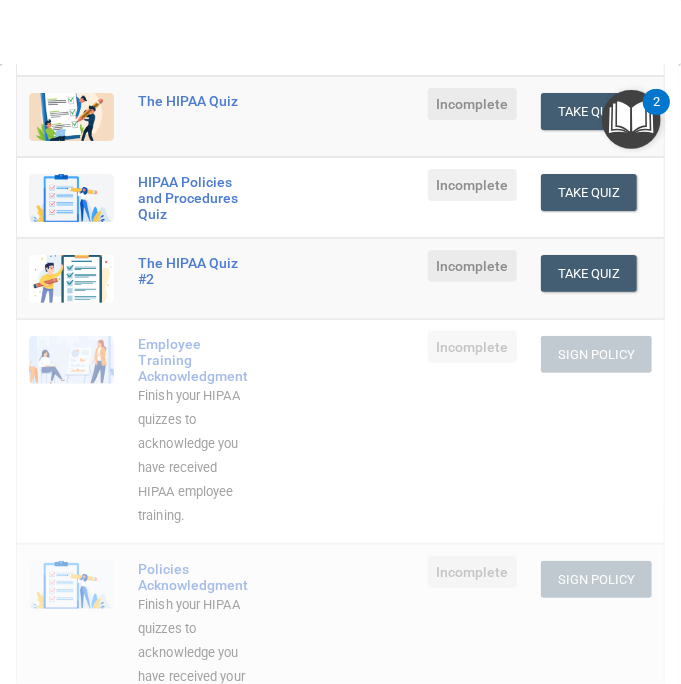 scroll, scrollTop: 100, scrollLeft: 0, axis: vertical 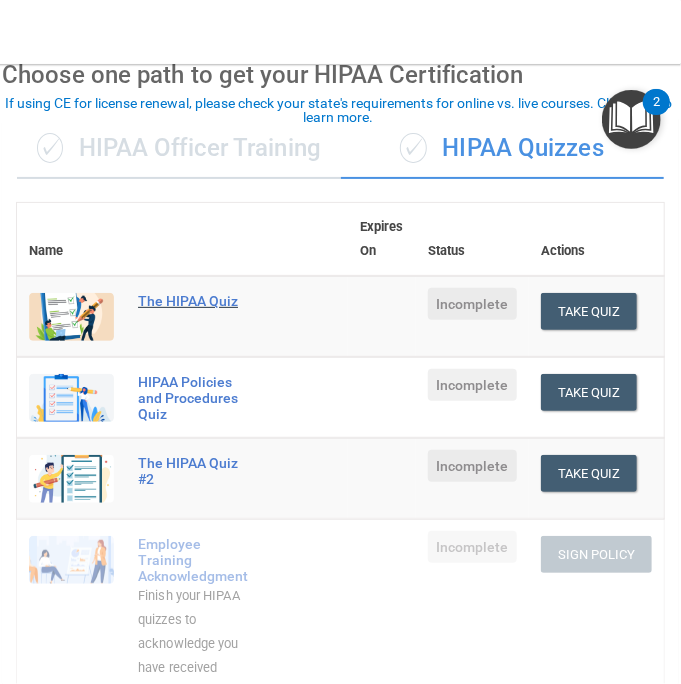 click on "The HIPAA Quiz" at bounding box center [193, 301] 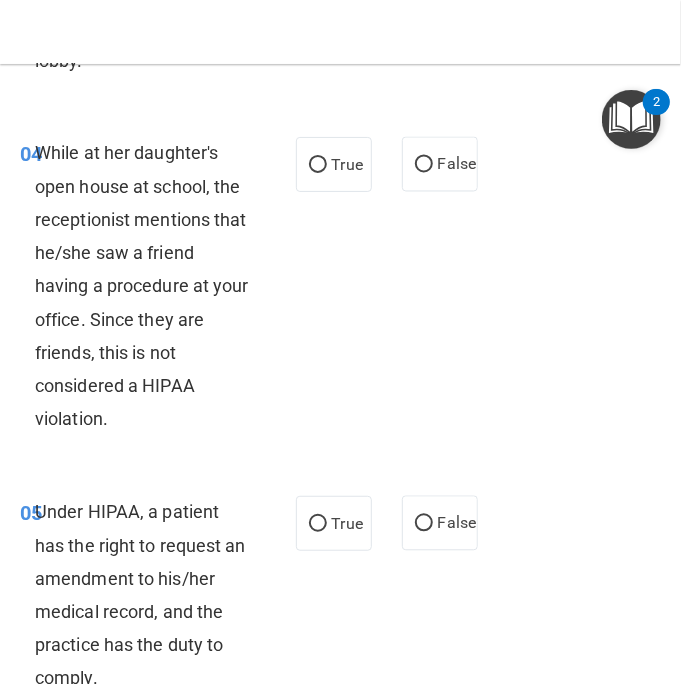 scroll, scrollTop: 1000, scrollLeft: 0, axis: vertical 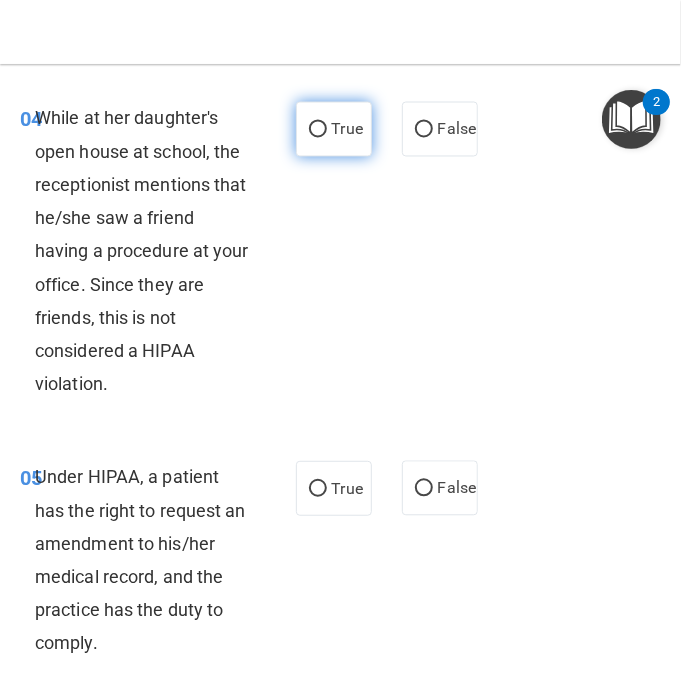 click on "True" at bounding box center [318, 130] 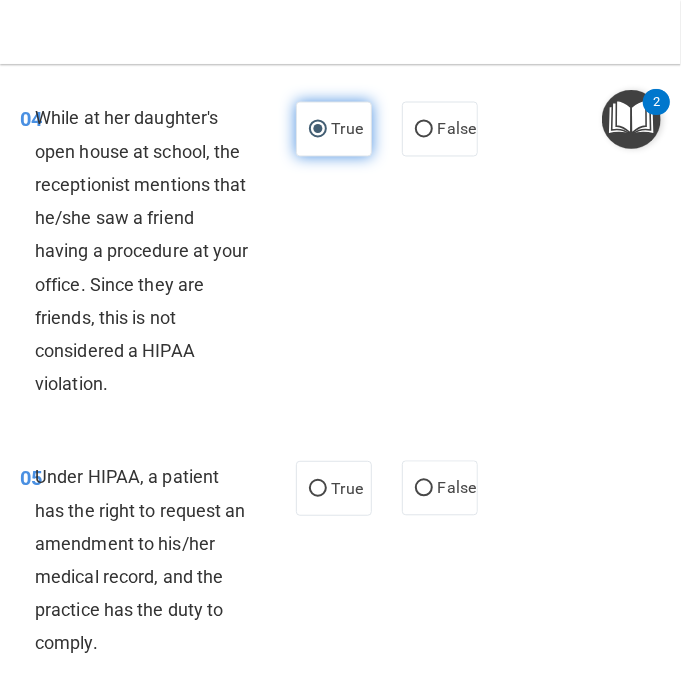 click on "True" at bounding box center (318, 130) 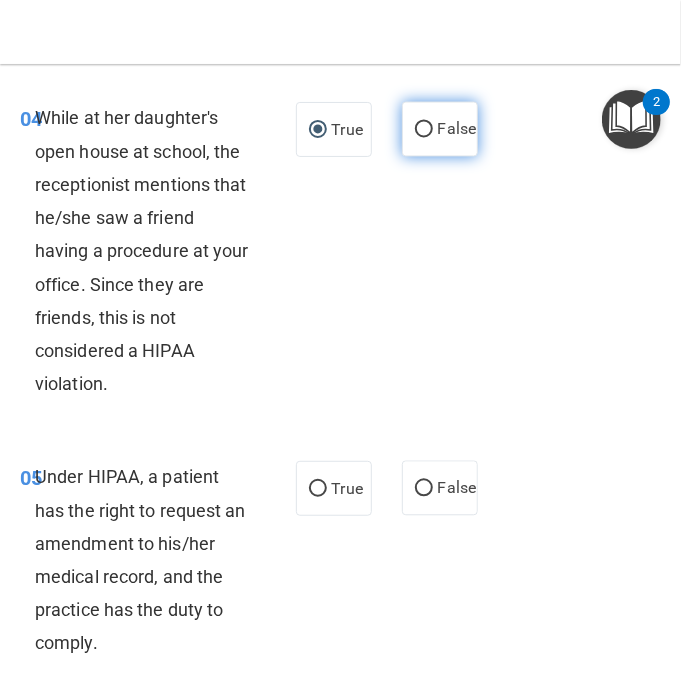 click on "False" at bounding box center [424, 130] 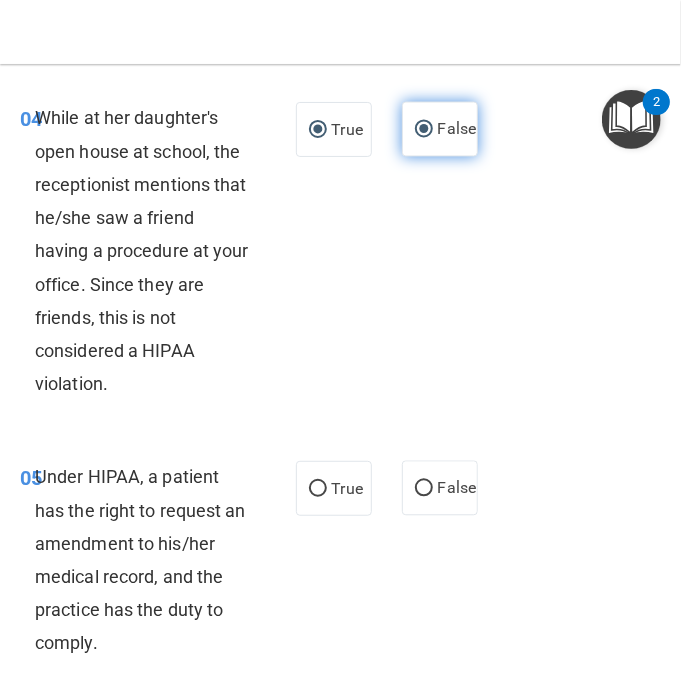 radio on "false" 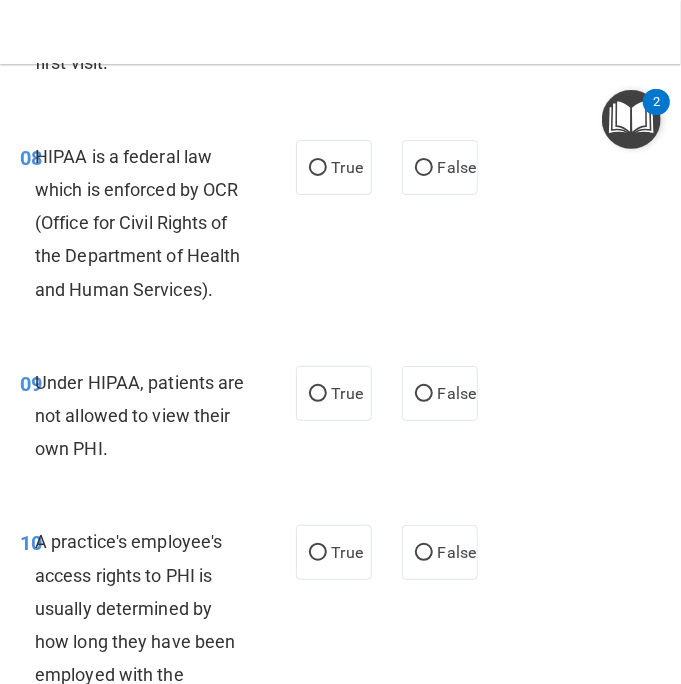 scroll, scrollTop: 2100, scrollLeft: 0, axis: vertical 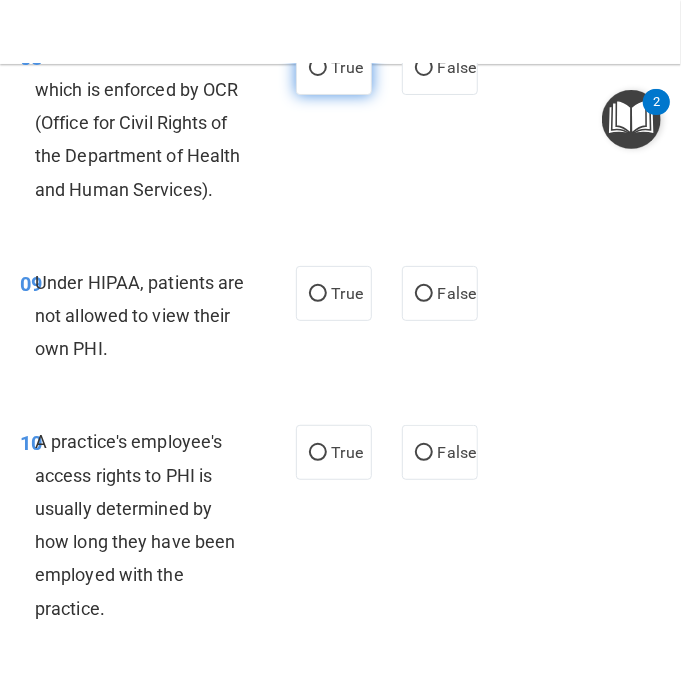 click on "True" at bounding box center [334, 67] 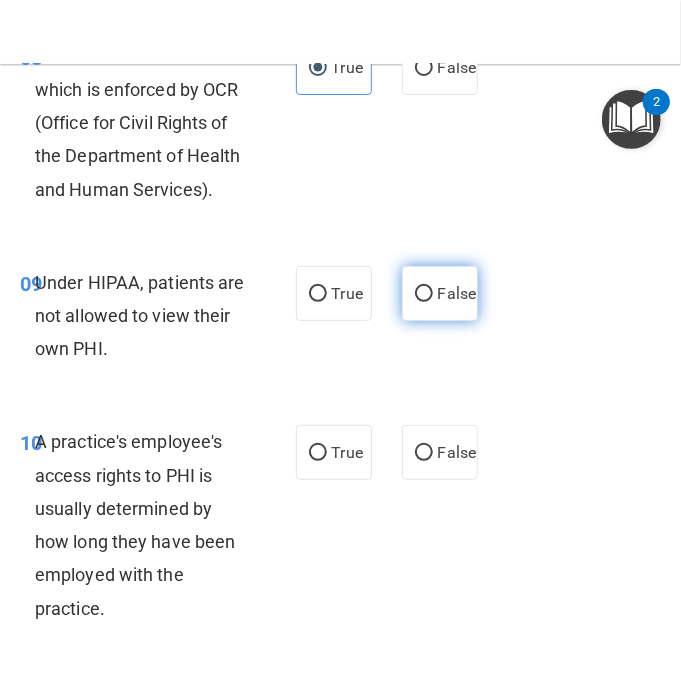 click on "False" at bounding box center [440, 293] 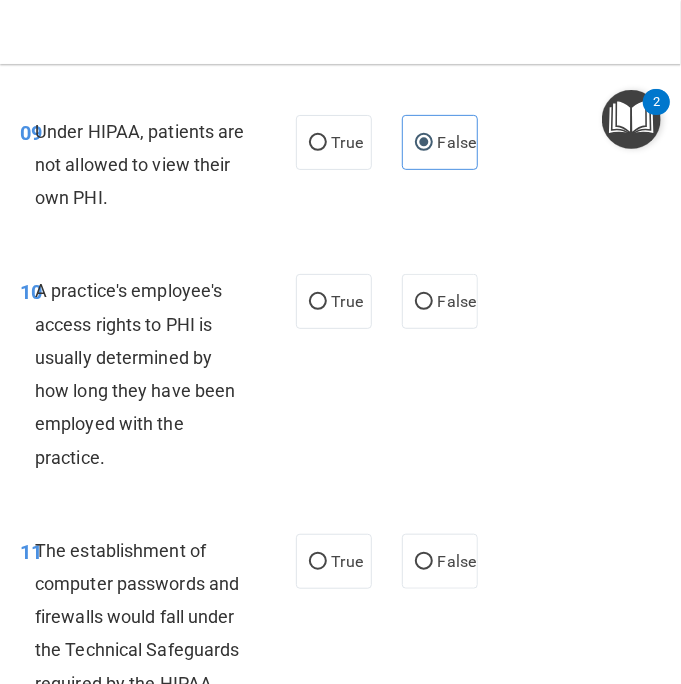 scroll, scrollTop: 2200, scrollLeft: 0, axis: vertical 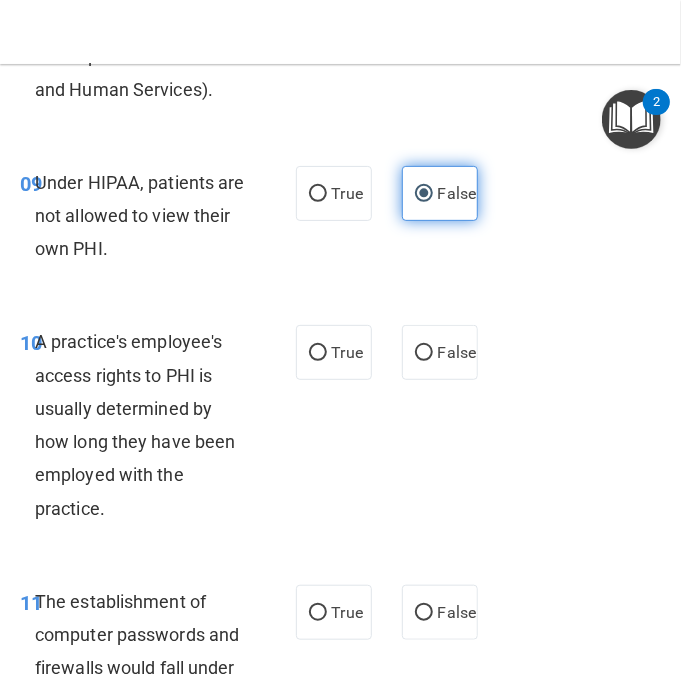 click on "False" at bounding box center (440, 193) 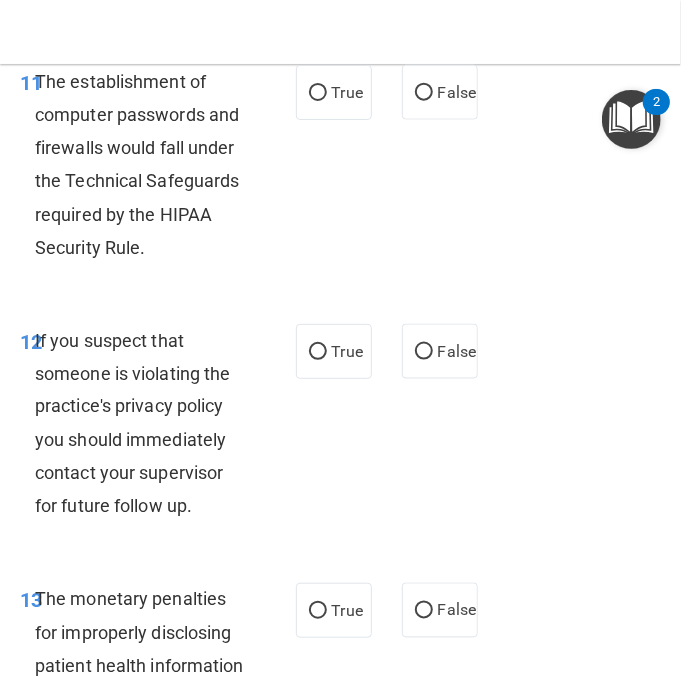 scroll, scrollTop: 2700, scrollLeft: 0, axis: vertical 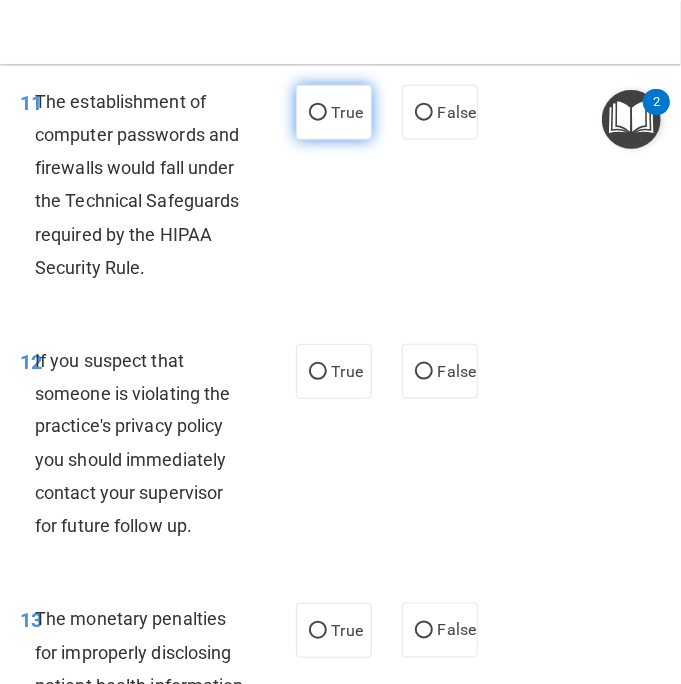click on "True" at bounding box center (318, 113) 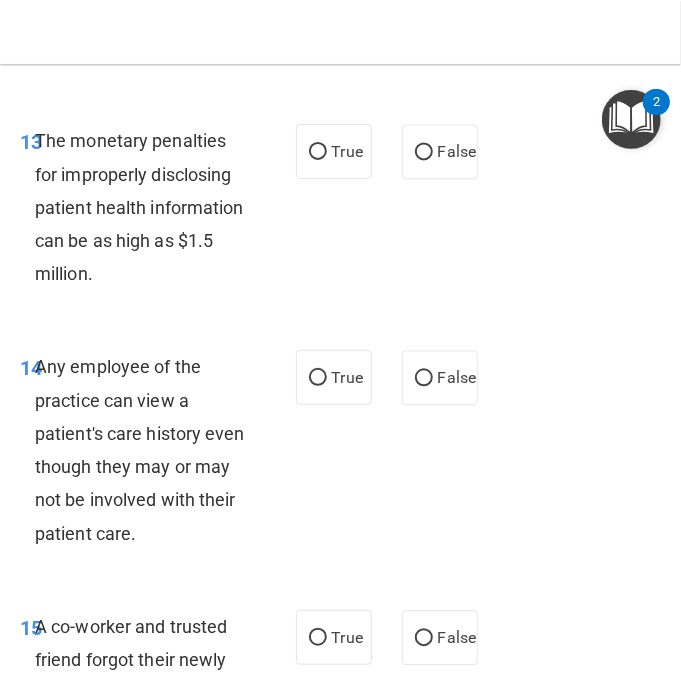 scroll, scrollTop: 3200, scrollLeft: 0, axis: vertical 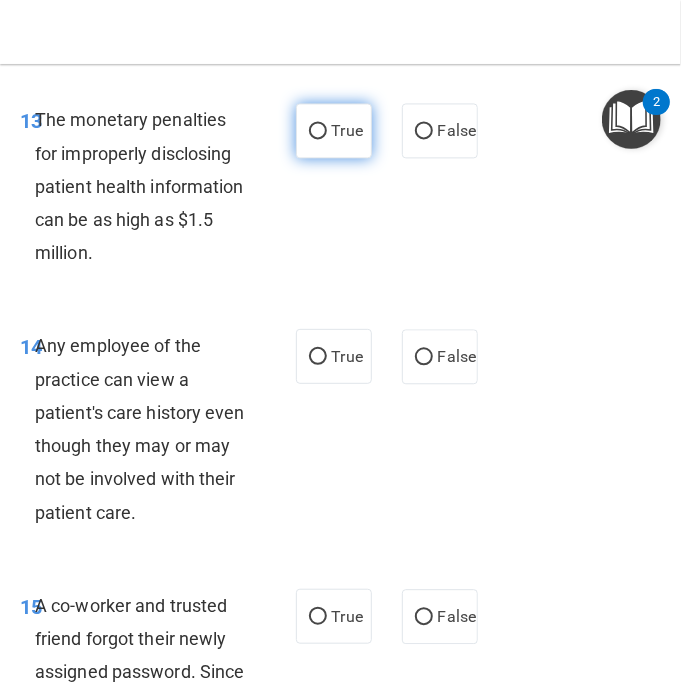 click on "True" at bounding box center [334, 130] 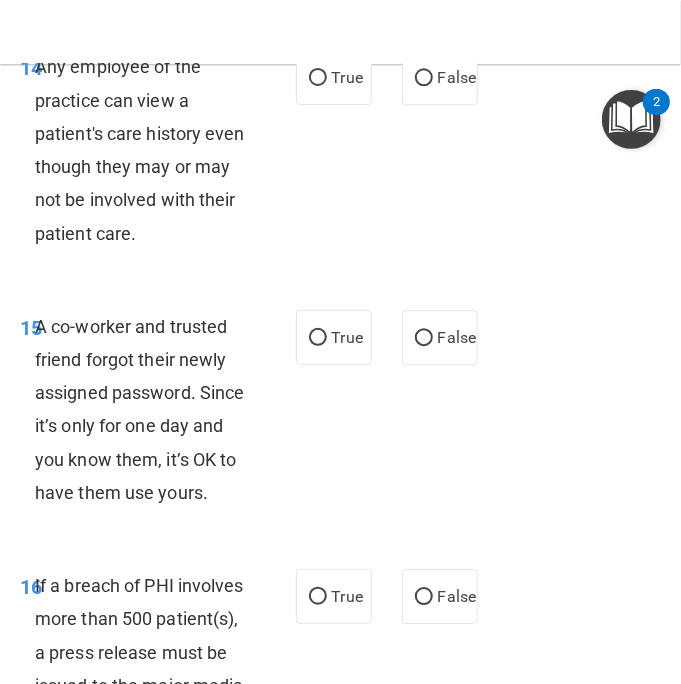 scroll, scrollTop: 3500, scrollLeft: 0, axis: vertical 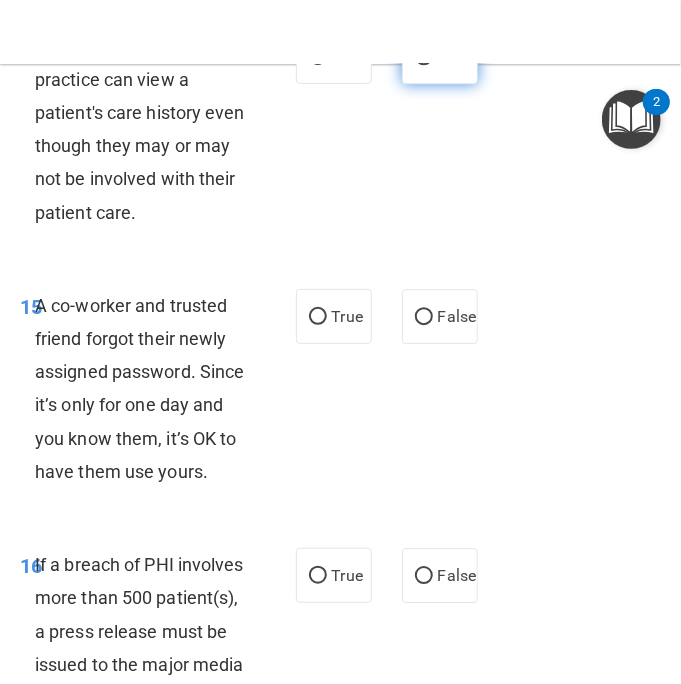 click on "False" at bounding box center (424, 57) 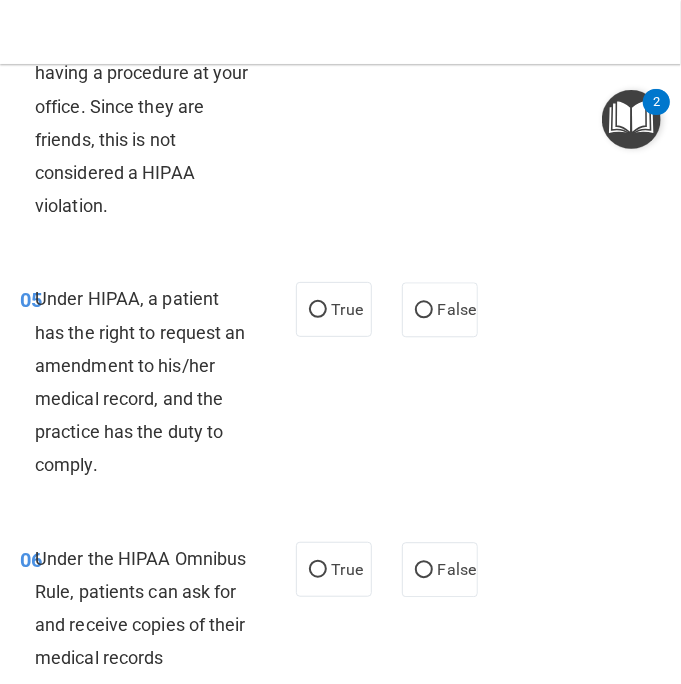 scroll, scrollTop: 1200, scrollLeft: 0, axis: vertical 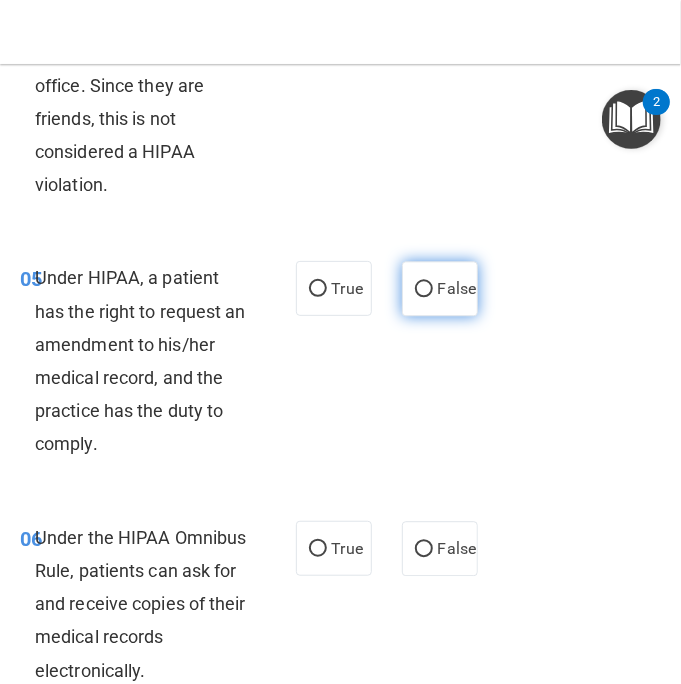 click on "False" at bounding box center (457, 288) 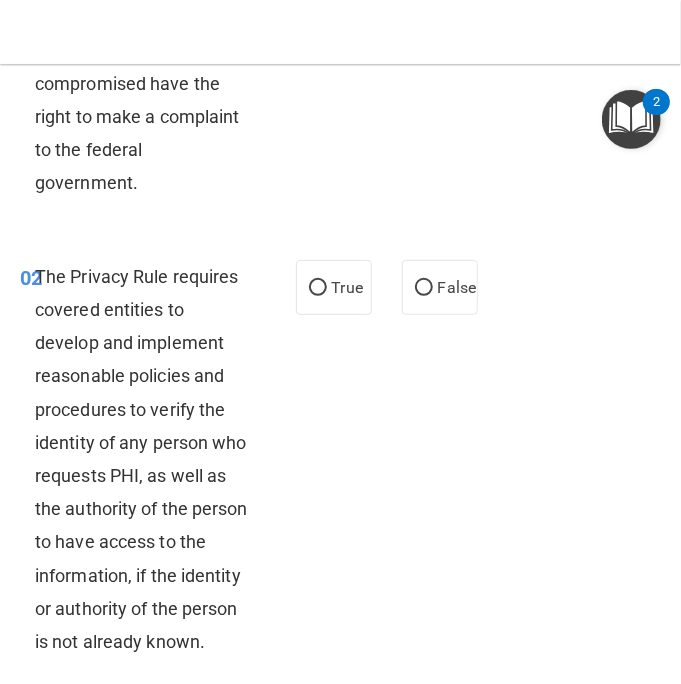 scroll, scrollTop: 0, scrollLeft: 0, axis: both 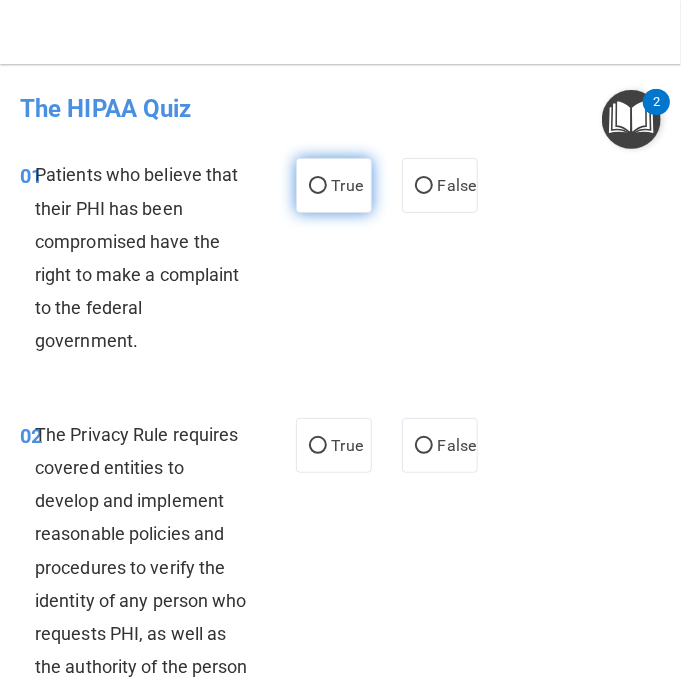 click on "True" at bounding box center [318, 186] 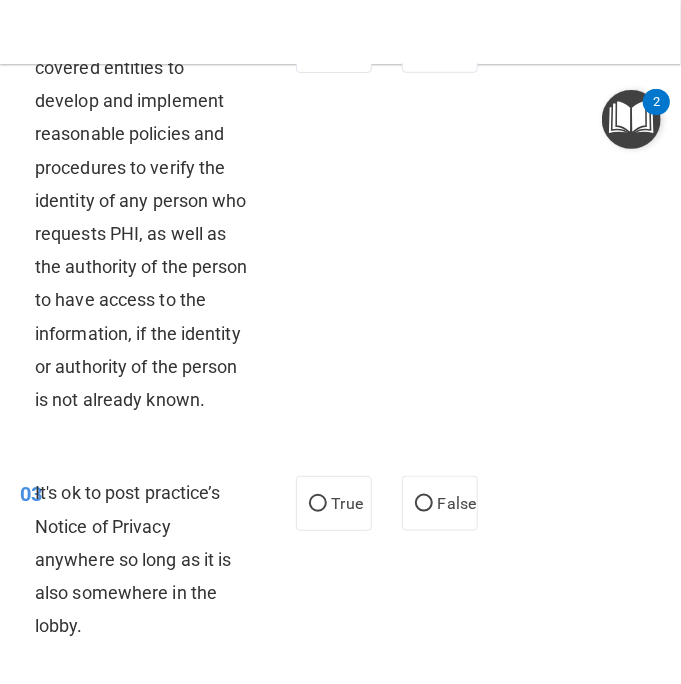 scroll, scrollTop: 500, scrollLeft: 0, axis: vertical 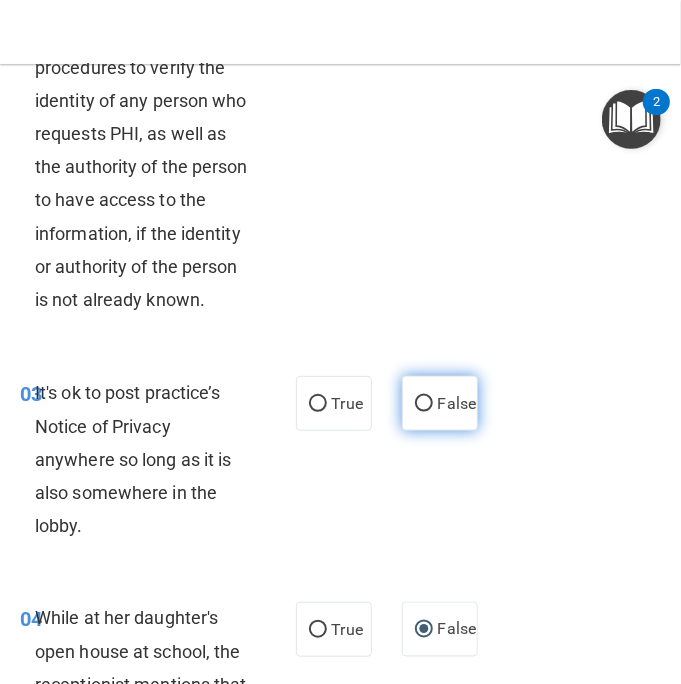 click on "False" at bounding box center [440, 403] 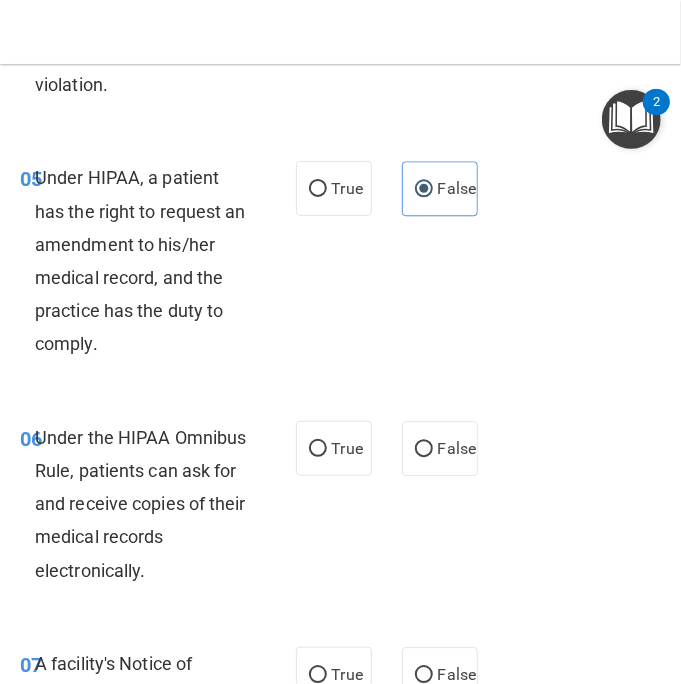 scroll, scrollTop: 1400, scrollLeft: 0, axis: vertical 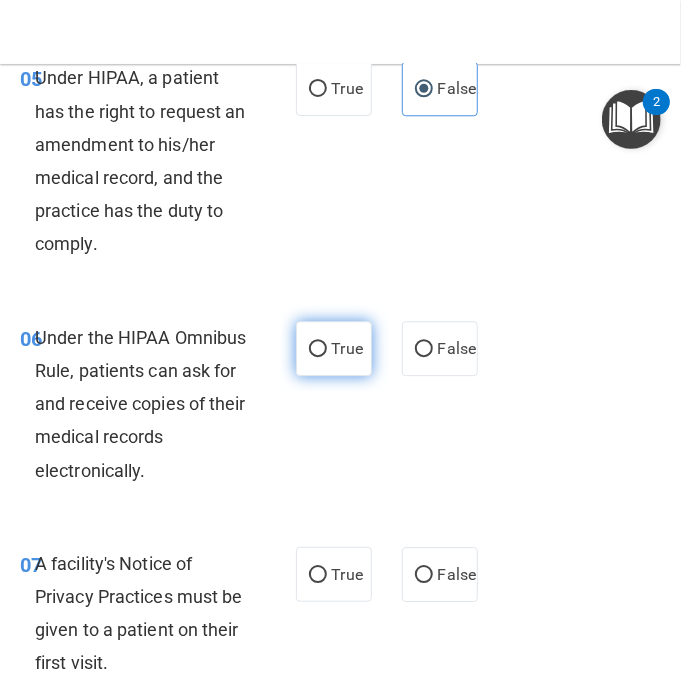 click on "True" at bounding box center (334, 348) 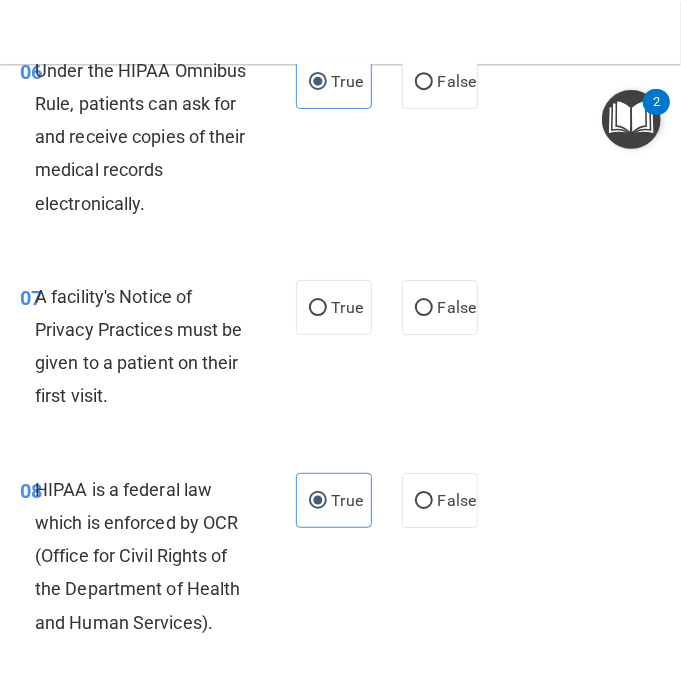 scroll, scrollTop: 1700, scrollLeft: 0, axis: vertical 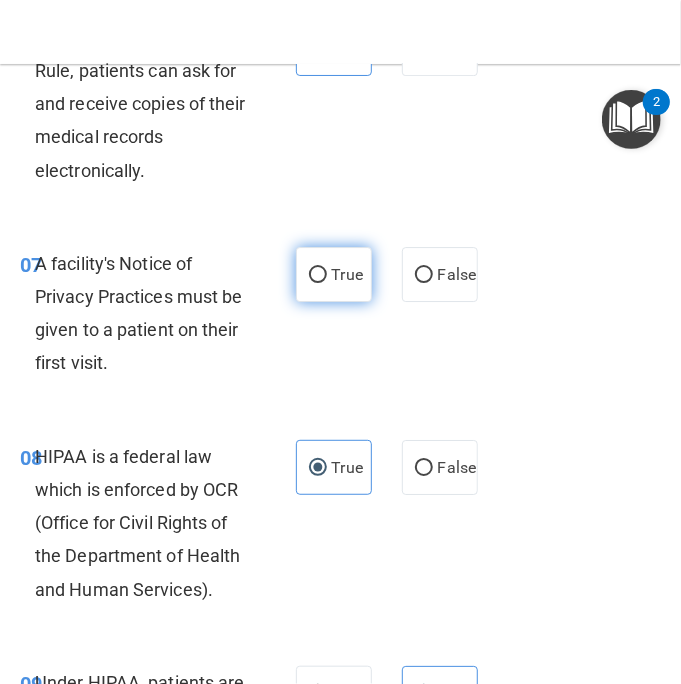 click on "True" at bounding box center [334, 274] 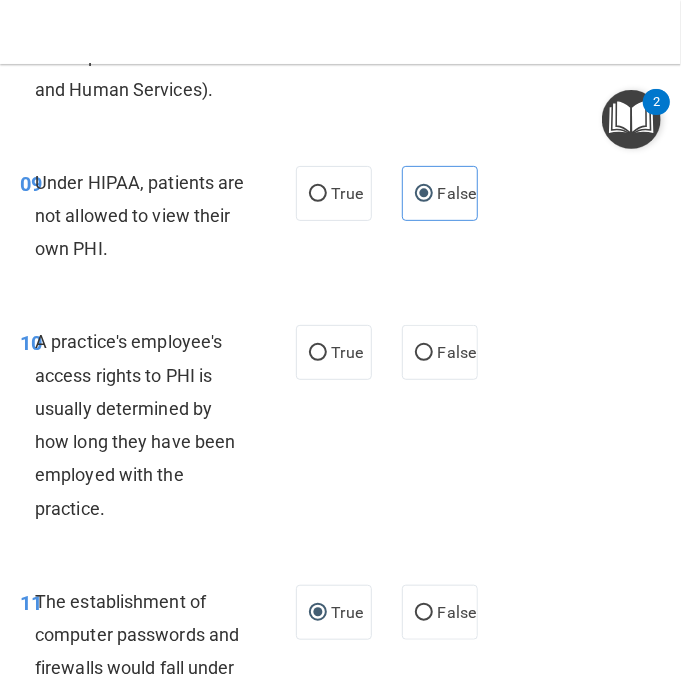 scroll, scrollTop: 2300, scrollLeft: 0, axis: vertical 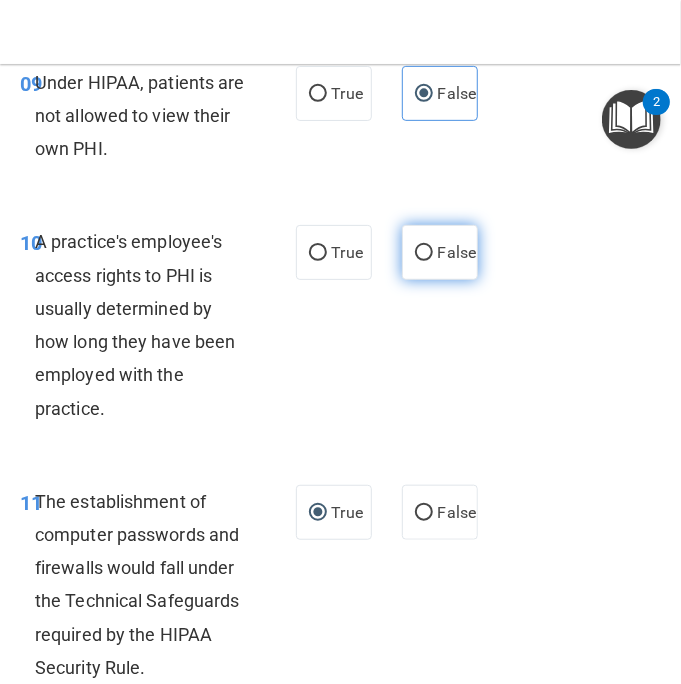 click on "False" at bounding box center [440, 252] 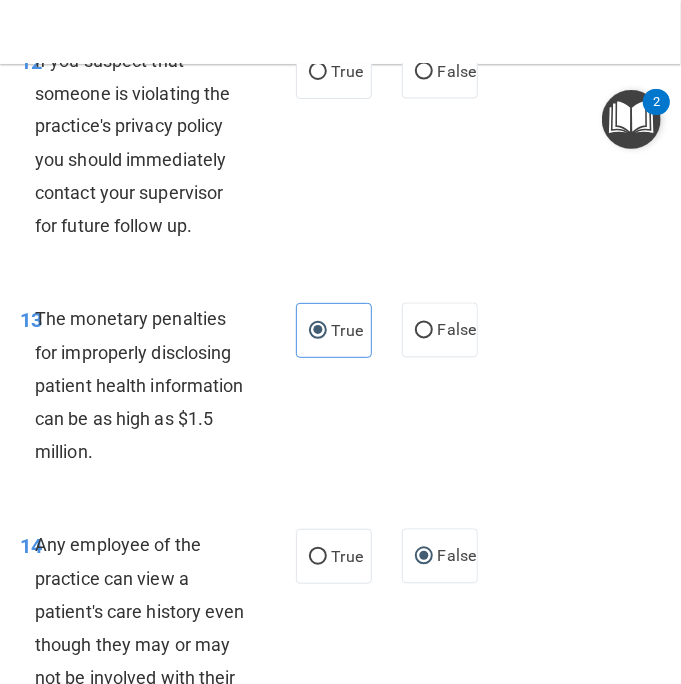 scroll, scrollTop: 2900, scrollLeft: 0, axis: vertical 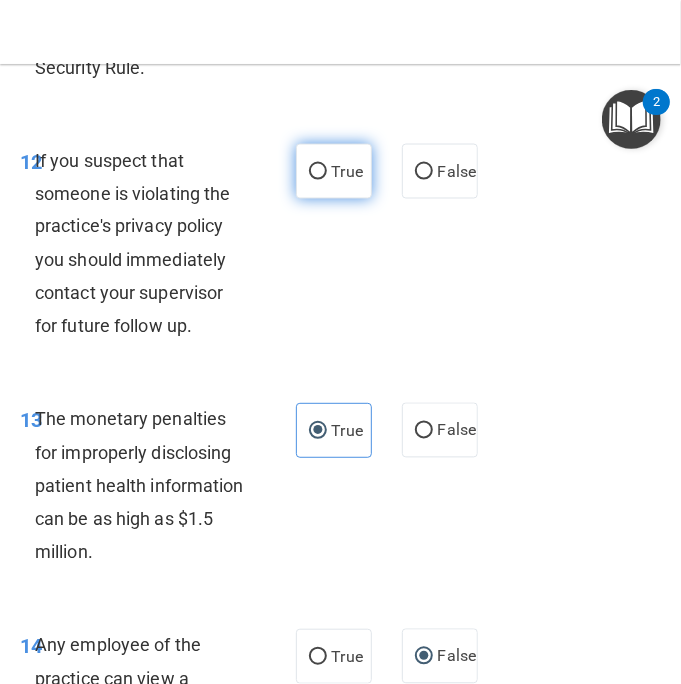 click on "True" at bounding box center [318, 172] 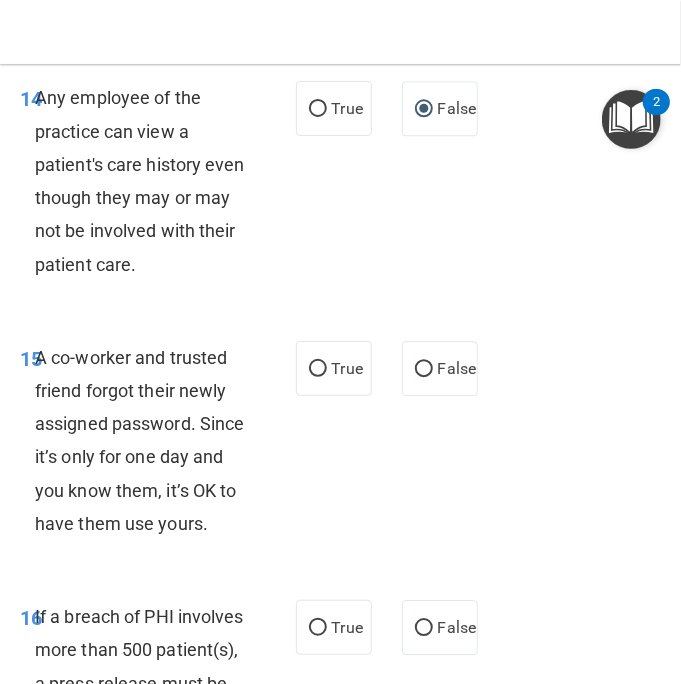 scroll, scrollTop: 3500, scrollLeft: 0, axis: vertical 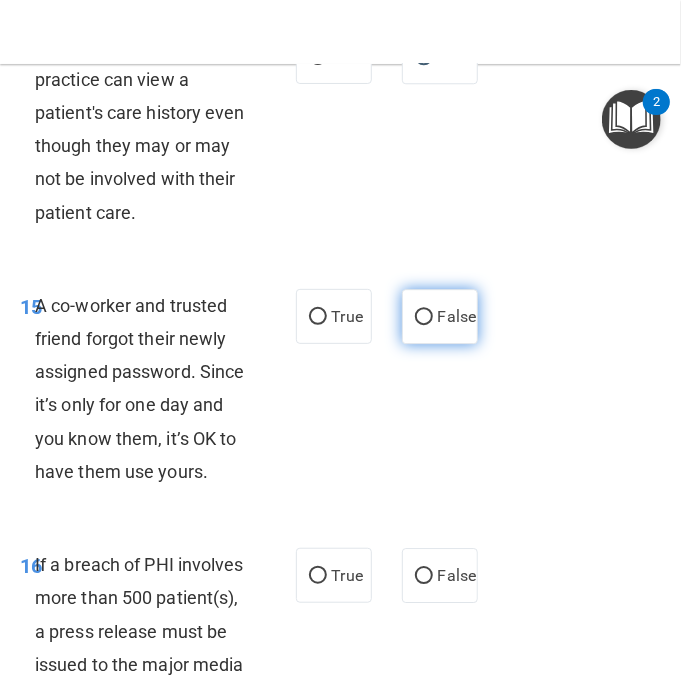 click on "False" at bounding box center [457, 316] 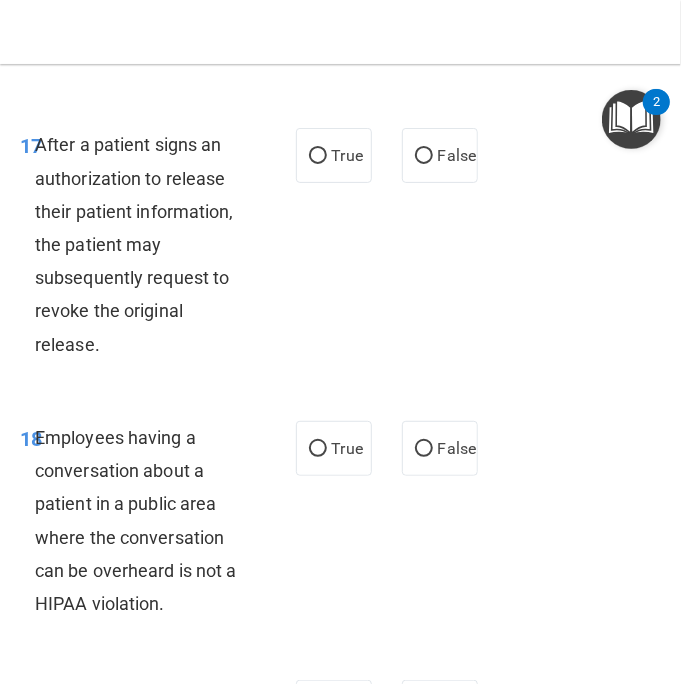 scroll, scrollTop: 4200, scrollLeft: 0, axis: vertical 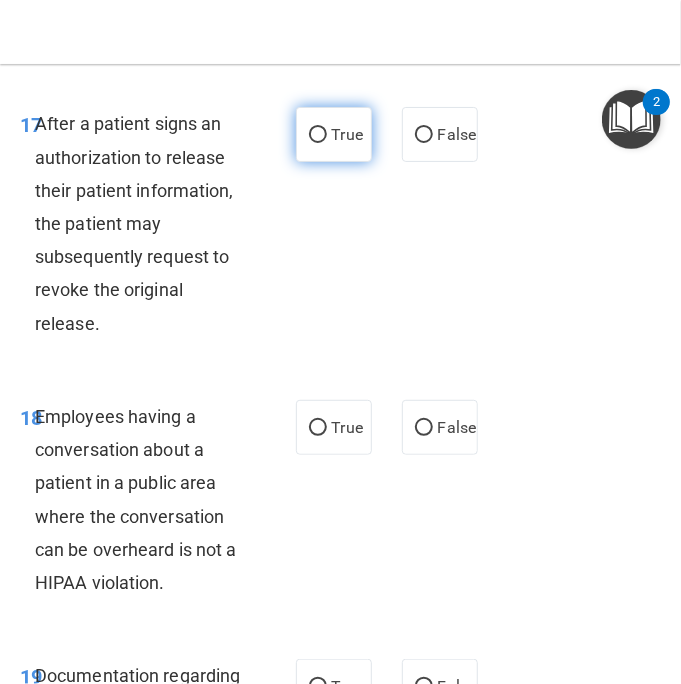 click on "True" at bounding box center (334, 134) 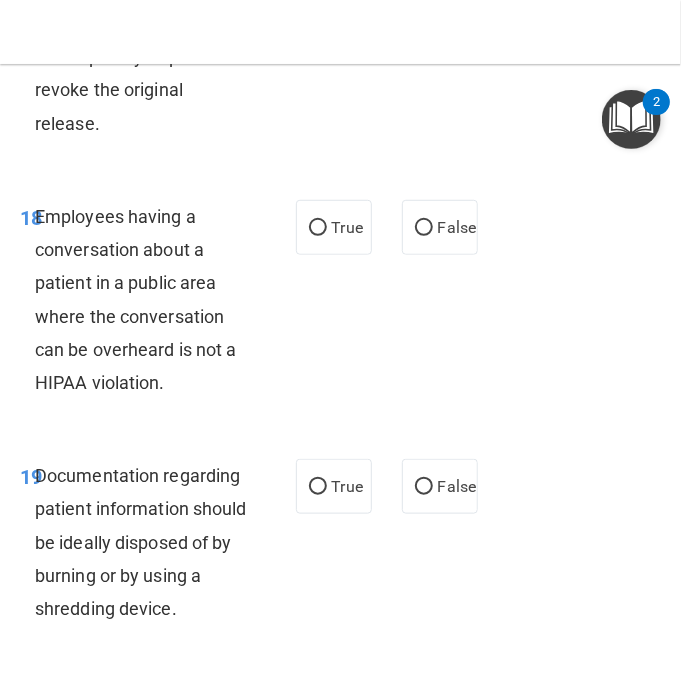 scroll, scrollTop: 4500, scrollLeft: 0, axis: vertical 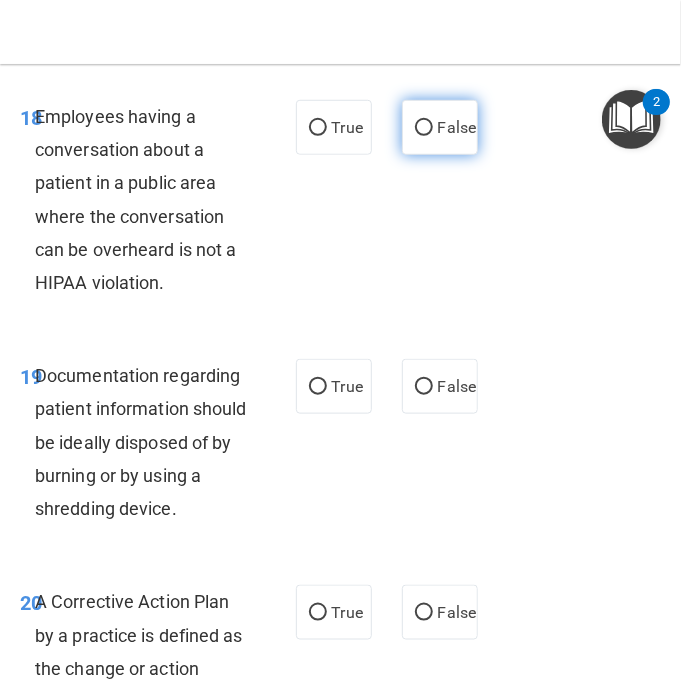 click on "False" at bounding box center [424, 128] 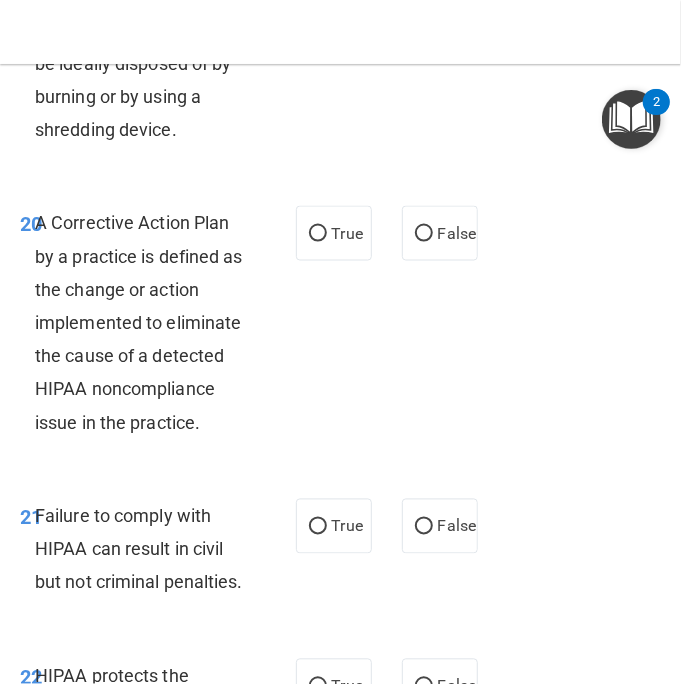 scroll, scrollTop: 4900, scrollLeft: 0, axis: vertical 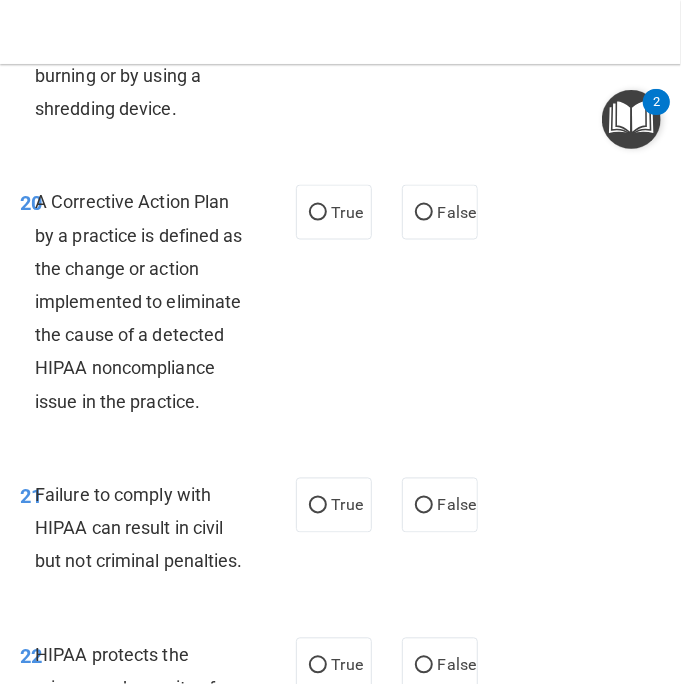 click on "True" at bounding box center [347, -14] 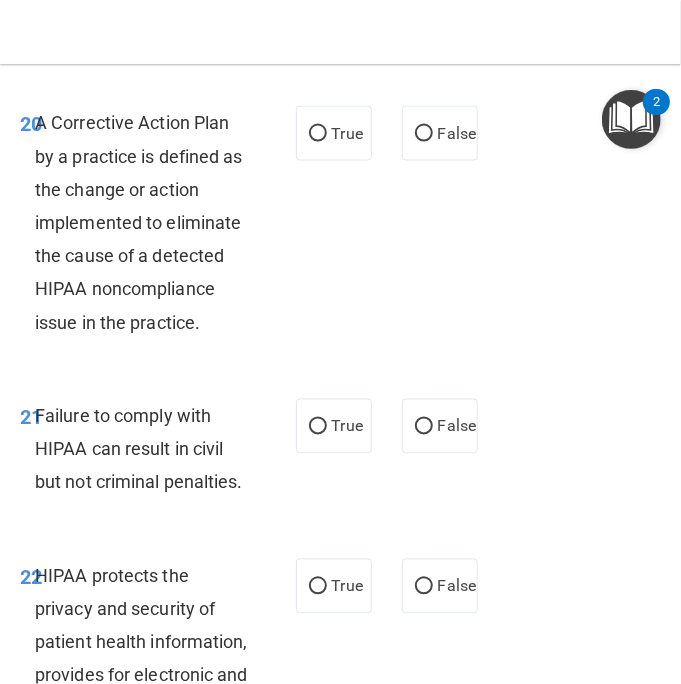 scroll, scrollTop: 5000, scrollLeft: 0, axis: vertical 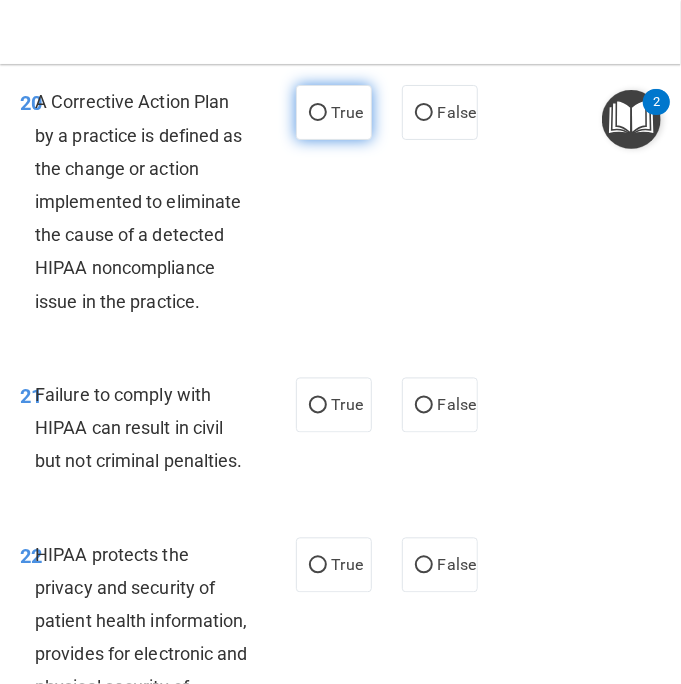 click on "True" at bounding box center (347, 112) 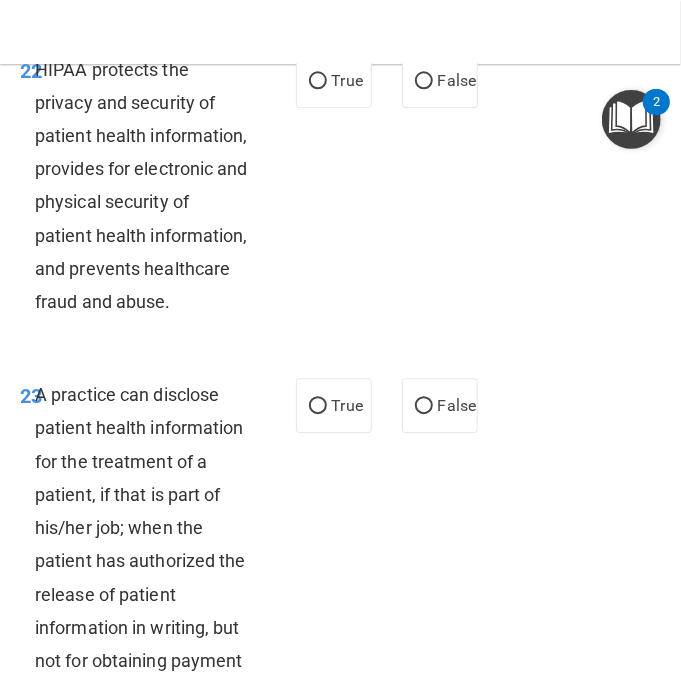 scroll, scrollTop: 5600, scrollLeft: 0, axis: vertical 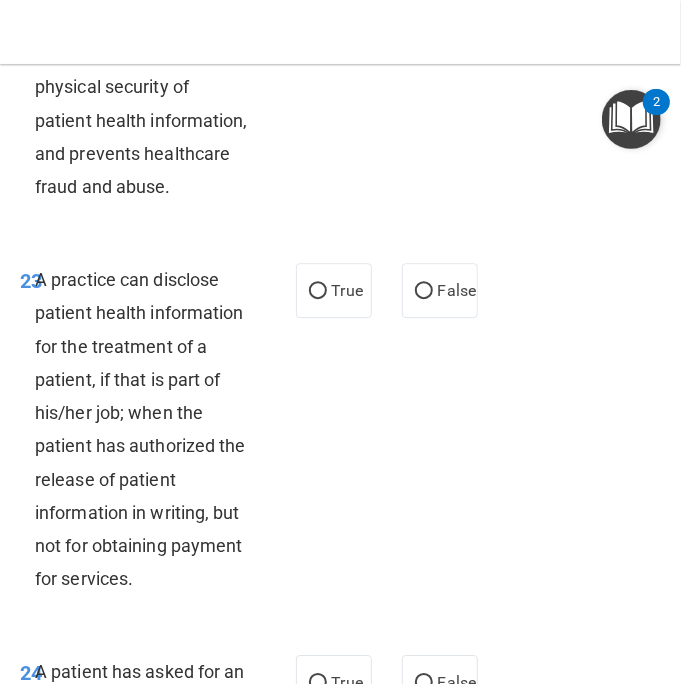 click on "True" at bounding box center [347, -35] 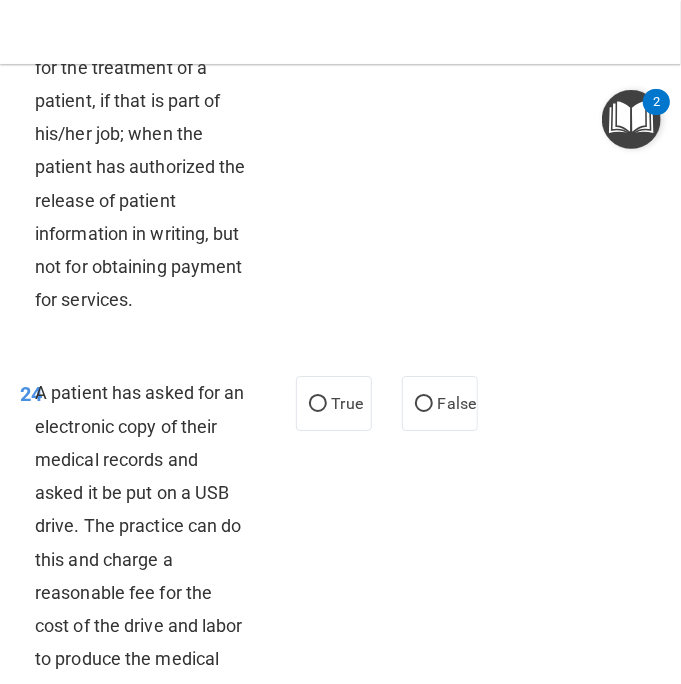 scroll, scrollTop: 5900, scrollLeft: 0, axis: vertical 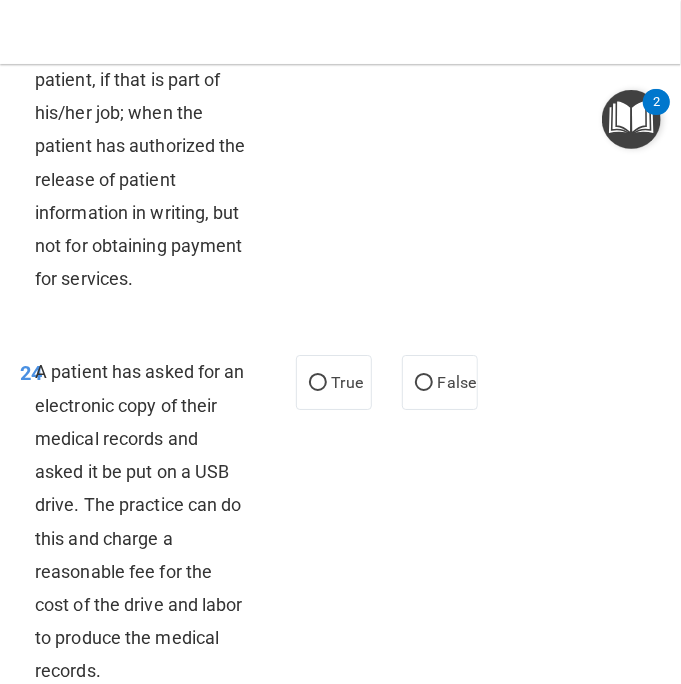click on "True" at bounding box center [334, -10] 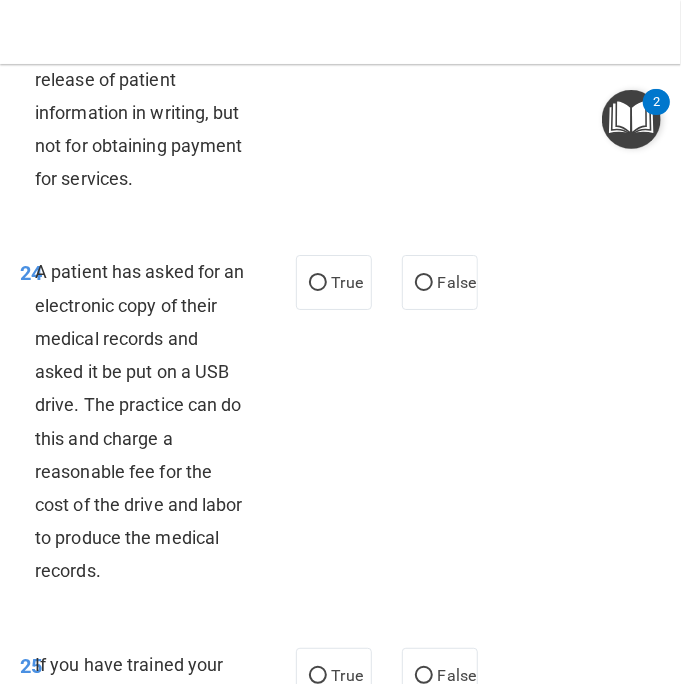 scroll, scrollTop: 5900, scrollLeft: 0, axis: vertical 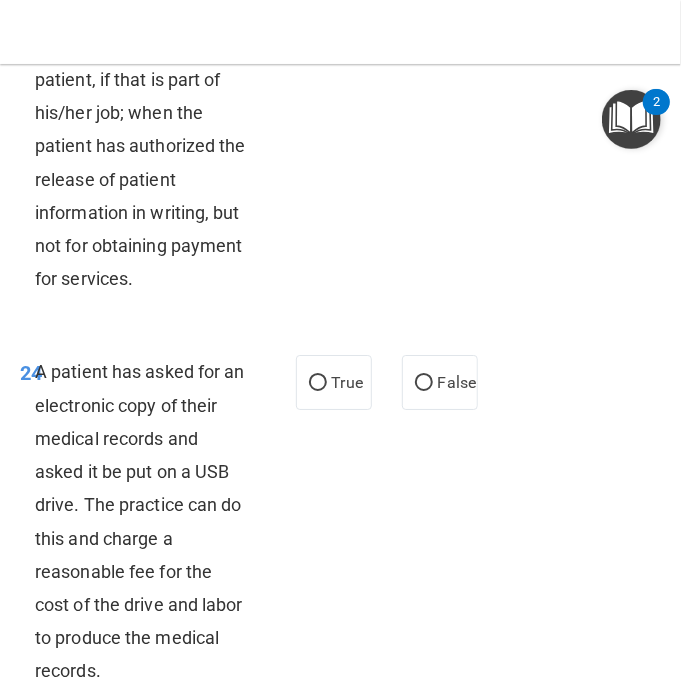 click on "False" at bounding box center [440, -10] 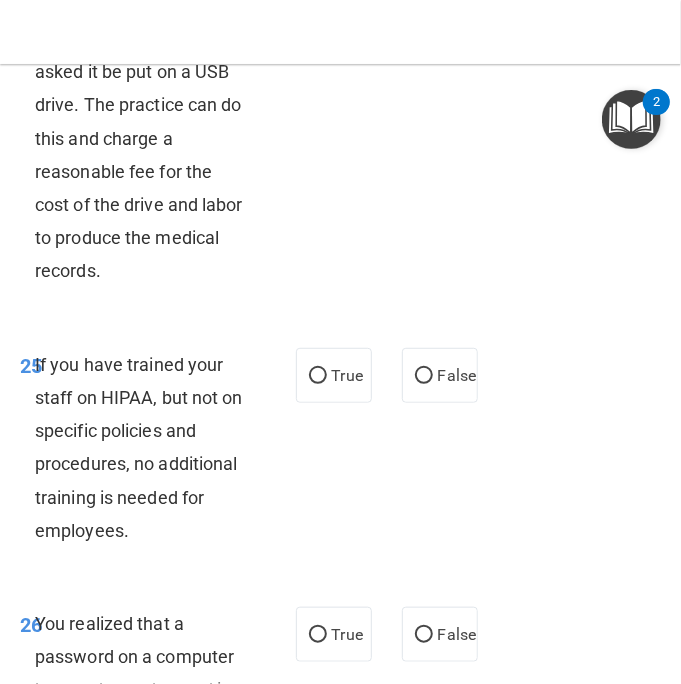 scroll, scrollTop: 6400, scrollLeft: 0, axis: vertical 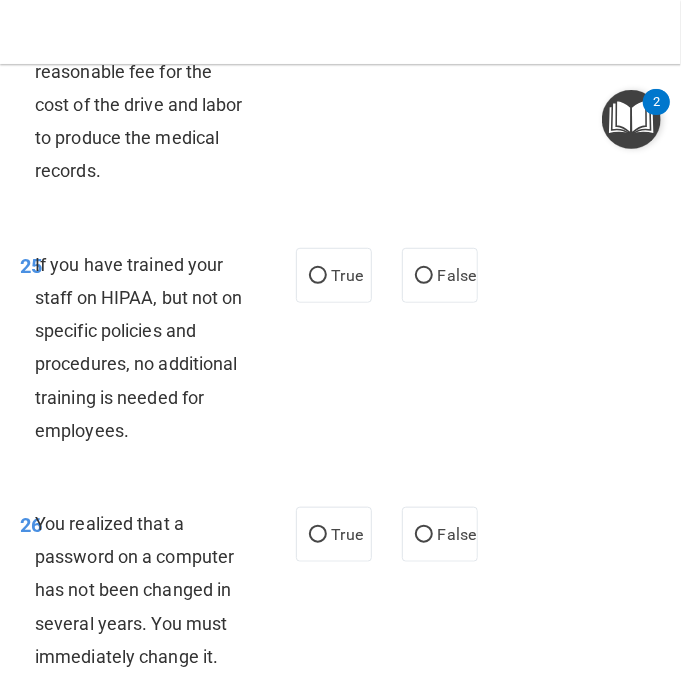 click on "True" at bounding box center [318, -117] 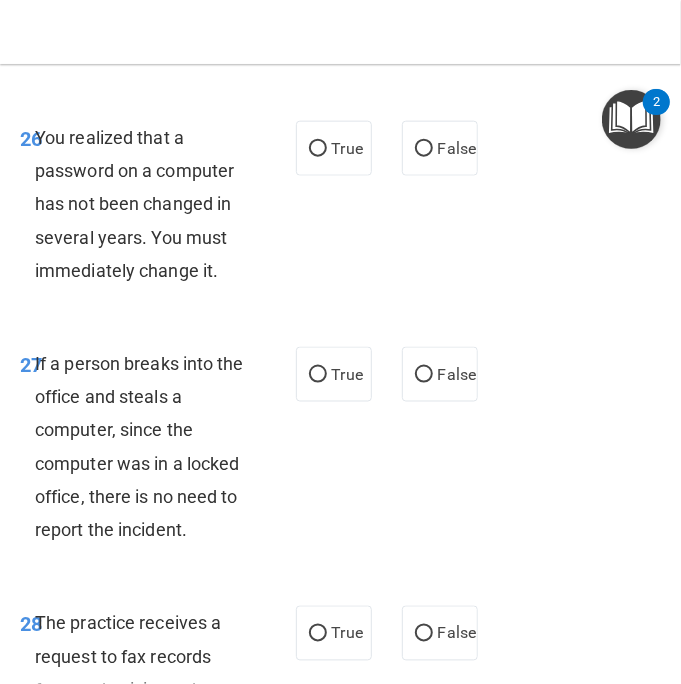 scroll, scrollTop: 6800, scrollLeft: 0, axis: vertical 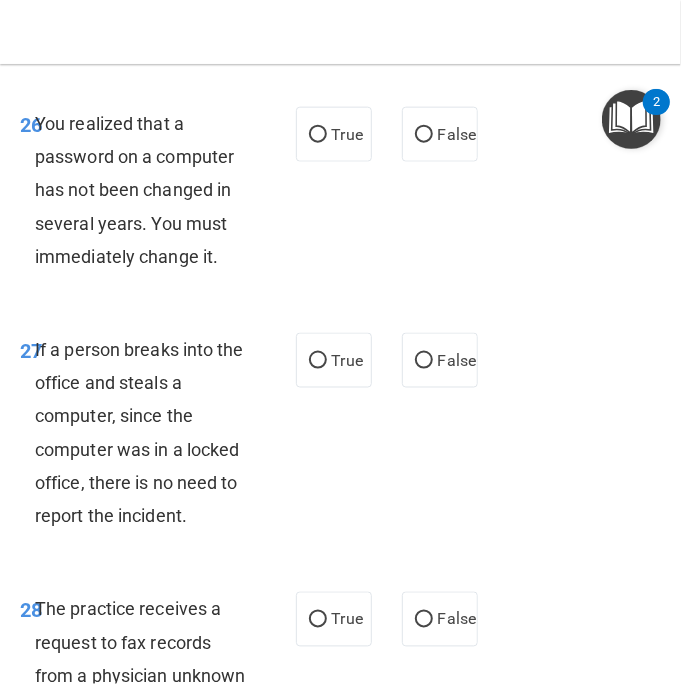 click on "False" at bounding box center [424, -124] 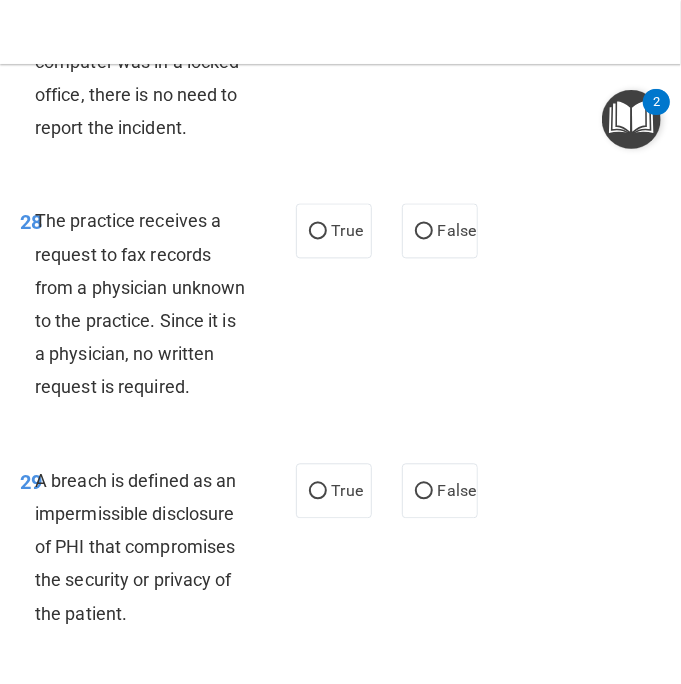 scroll, scrollTop: 7200, scrollLeft: 0, axis: vertical 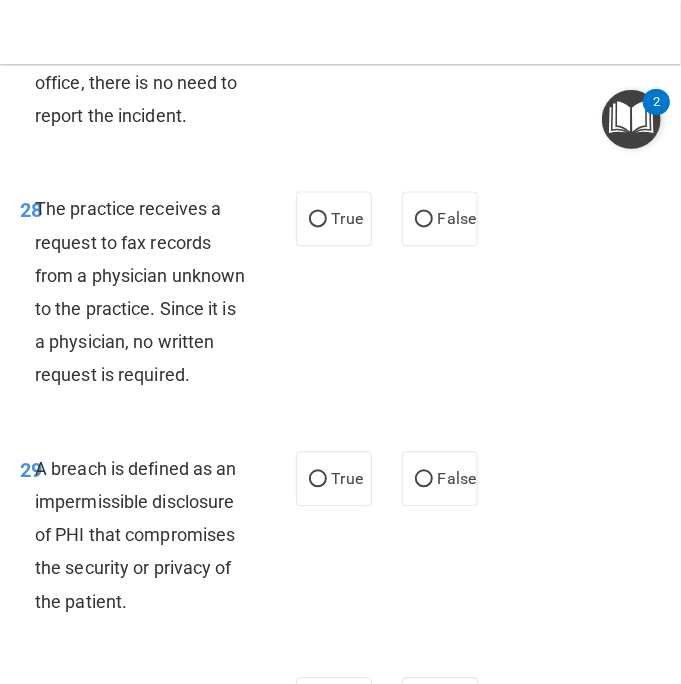 click on "False" at bounding box center [457, -40] 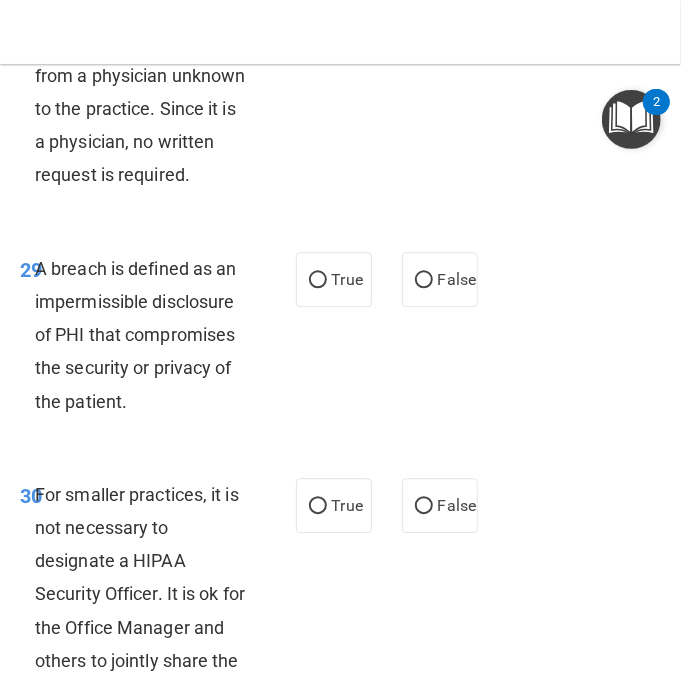 scroll, scrollTop: 7500, scrollLeft: 0, axis: vertical 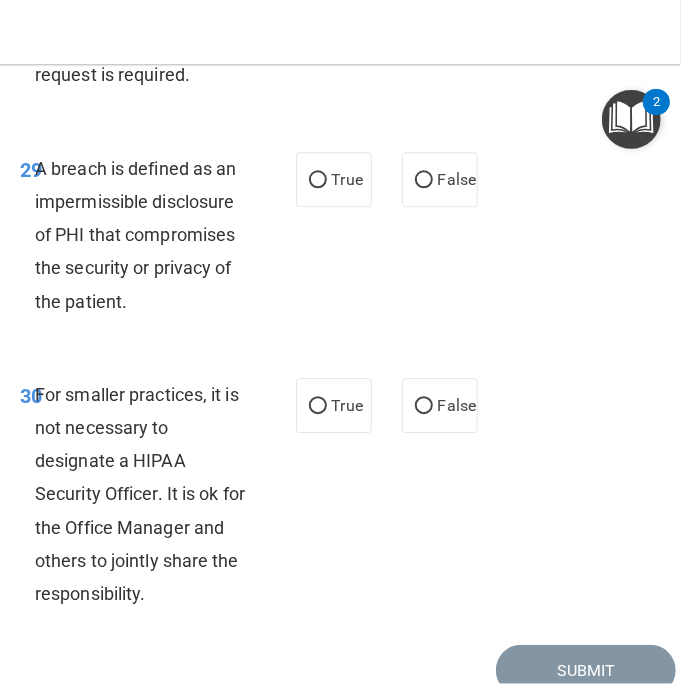 click on "True" at bounding box center [334, -81] 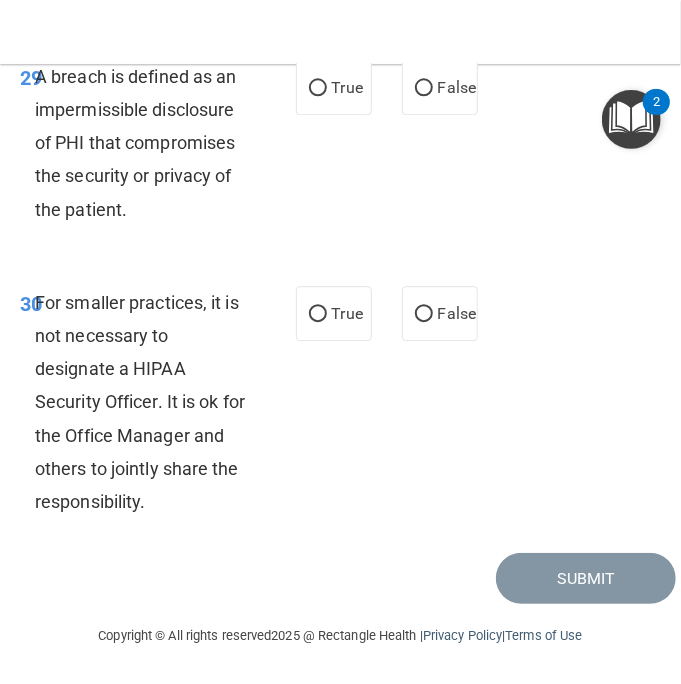 scroll, scrollTop: 7858, scrollLeft: 0, axis: vertical 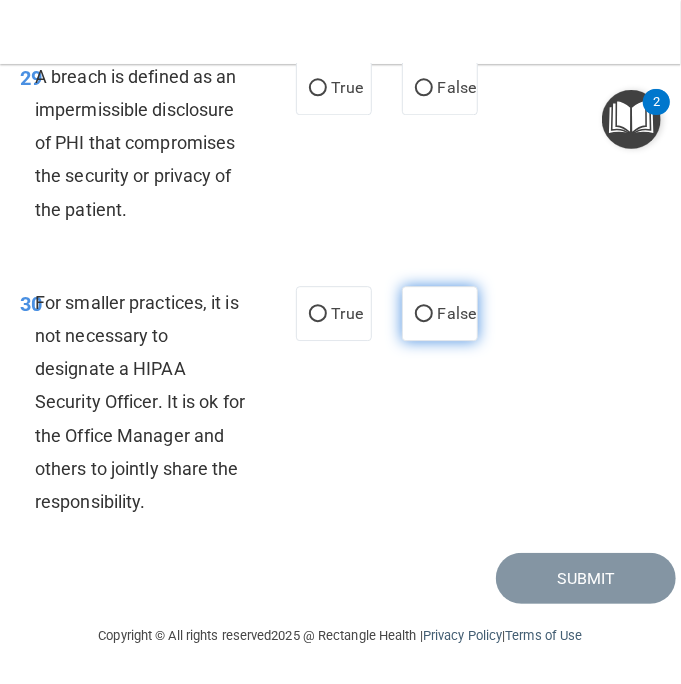click on "False" at bounding box center [457, 313] 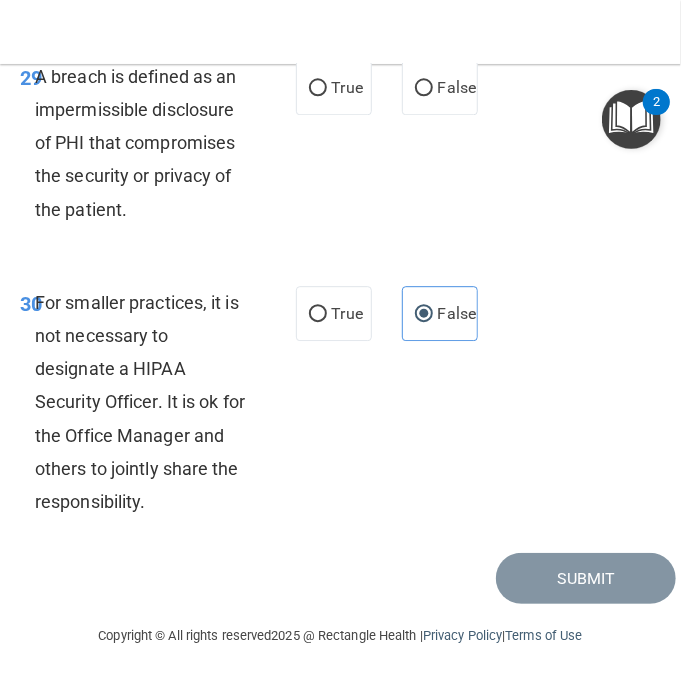 scroll, scrollTop: 7658, scrollLeft: 0, axis: vertical 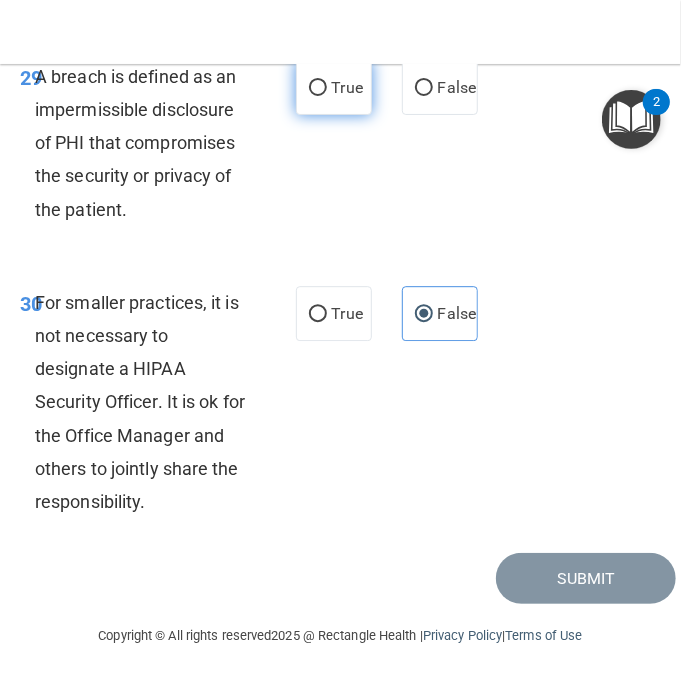 click on "True" at bounding box center (347, 87) 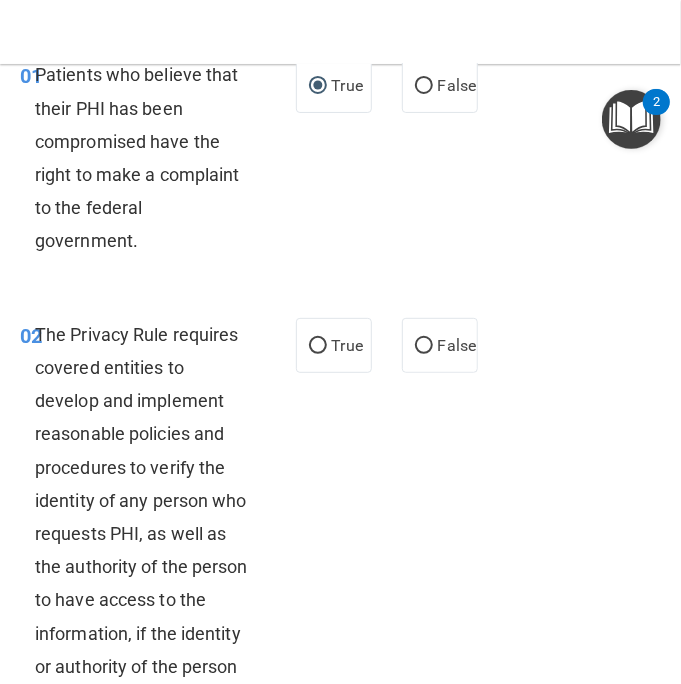 scroll, scrollTop: 300, scrollLeft: 0, axis: vertical 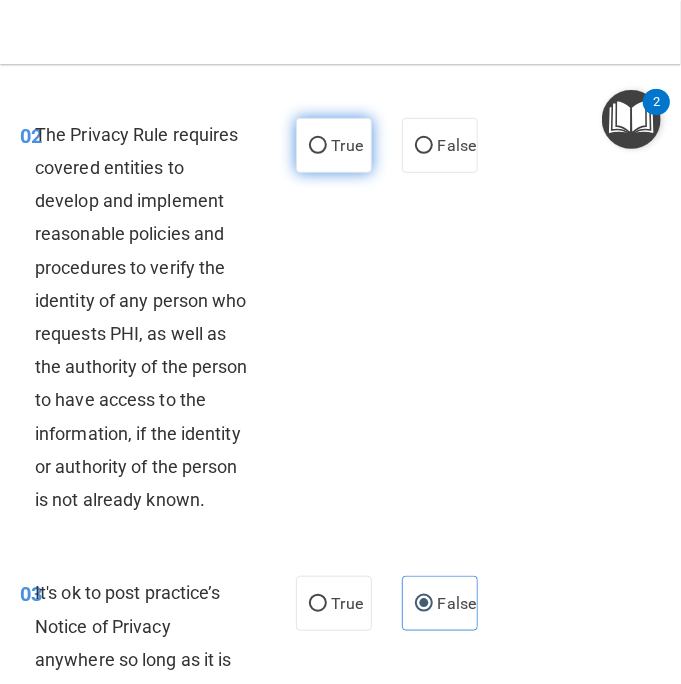 click on "True" at bounding box center [347, 145] 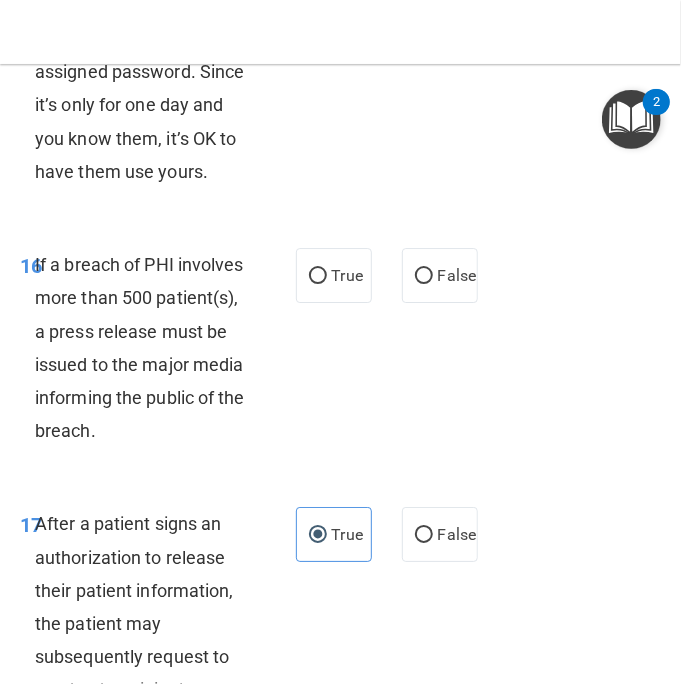 scroll, scrollTop: 3700, scrollLeft: 0, axis: vertical 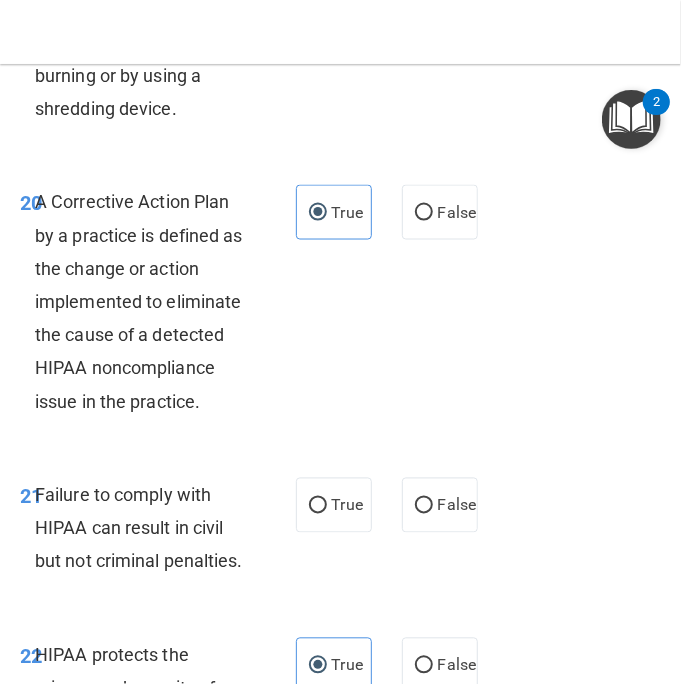 click on "A Corrective Action Plan by a practice is defined as the change or action implemented to eliminate the cause of a detected HIPAA noncompliance issue in the practice." at bounding box center [149, 301] 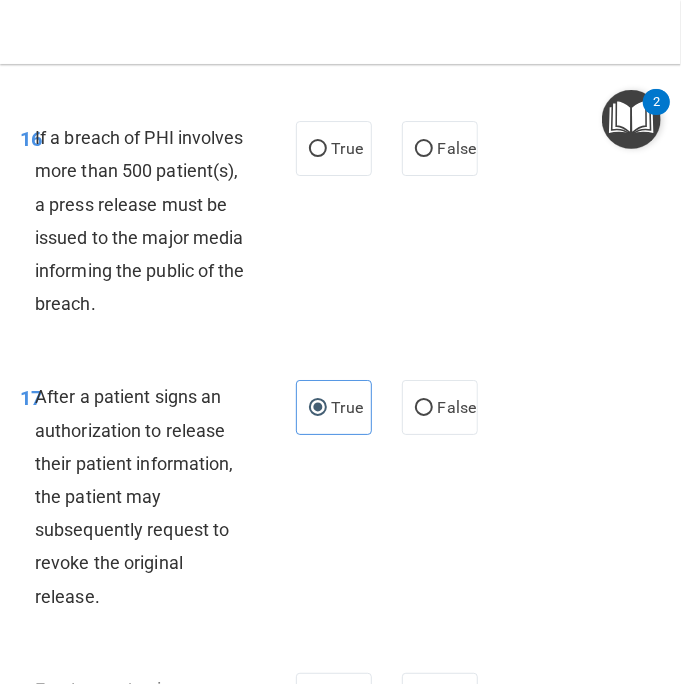 scroll, scrollTop: 4000, scrollLeft: 0, axis: vertical 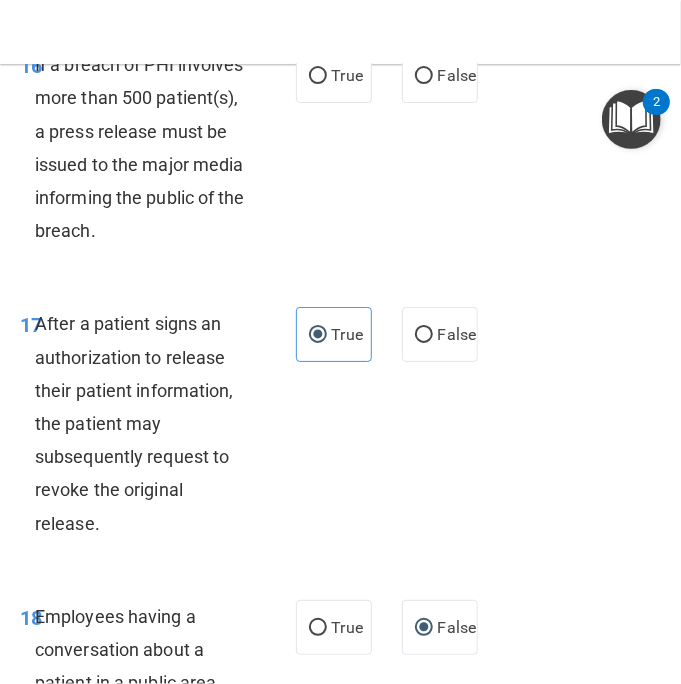 click on "If a breach of PHI involves more than 500 patient(s), a press release must be issued to the major media informing the public of the breach." at bounding box center (149, 147) 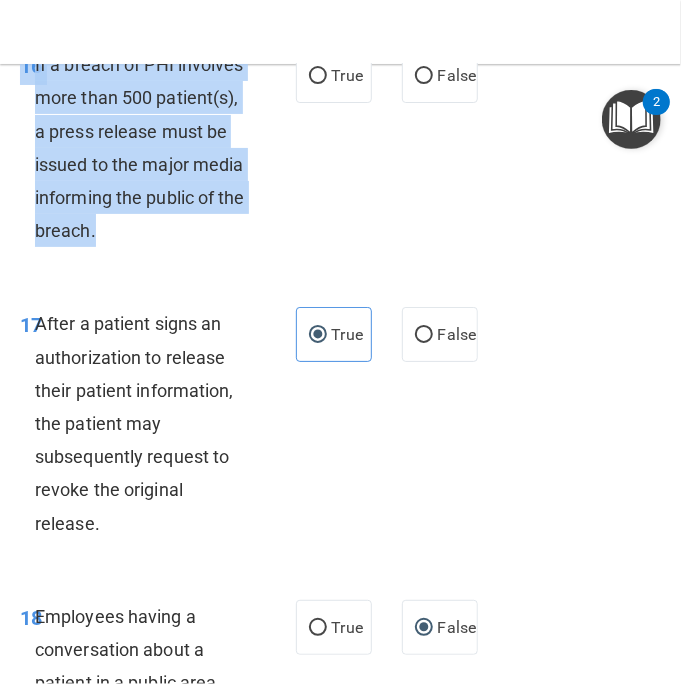 drag, startPoint x: 156, startPoint y: 322, endPoint x: 46, endPoint y: 101, distance: 246.8623 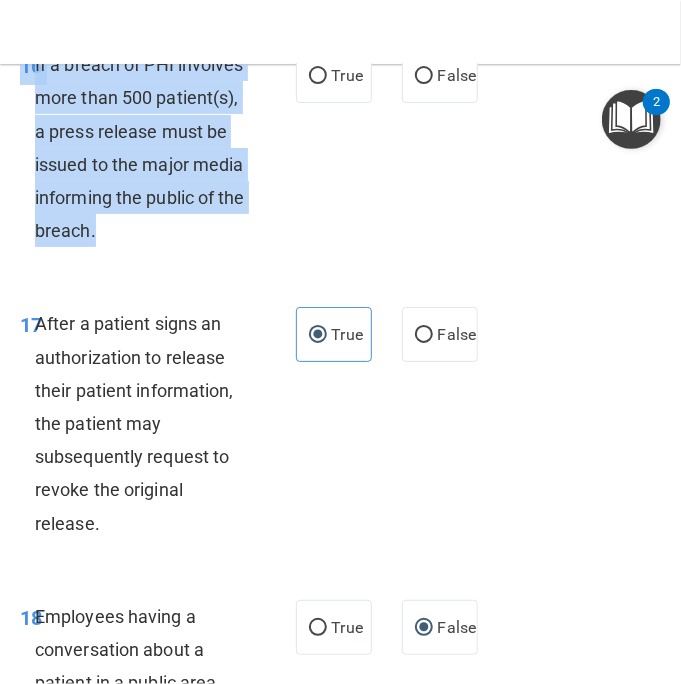 click on "If a breach of PHI involves more than 500 patient(s), a press release must be issued to the major media informing the public of the breach." at bounding box center [149, 147] 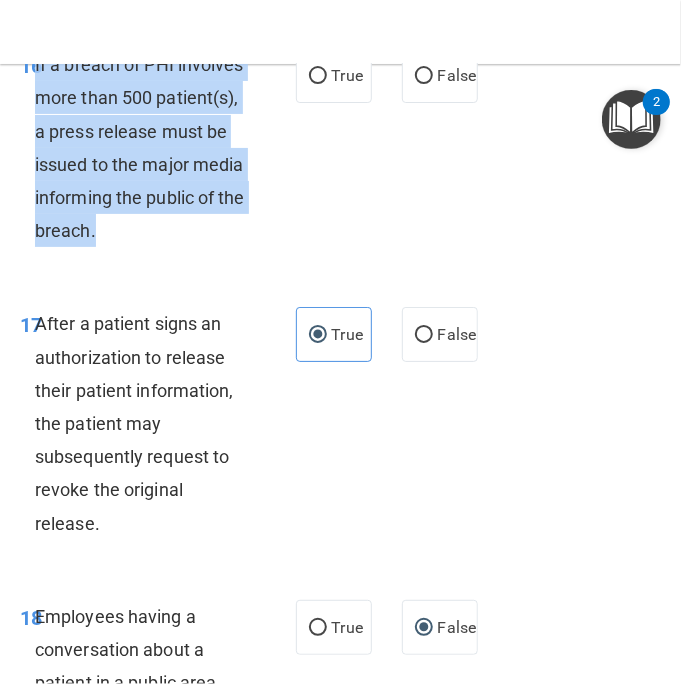drag, startPoint x: 36, startPoint y: 127, endPoint x: 187, endPoint y: 335, distance: 257.03113 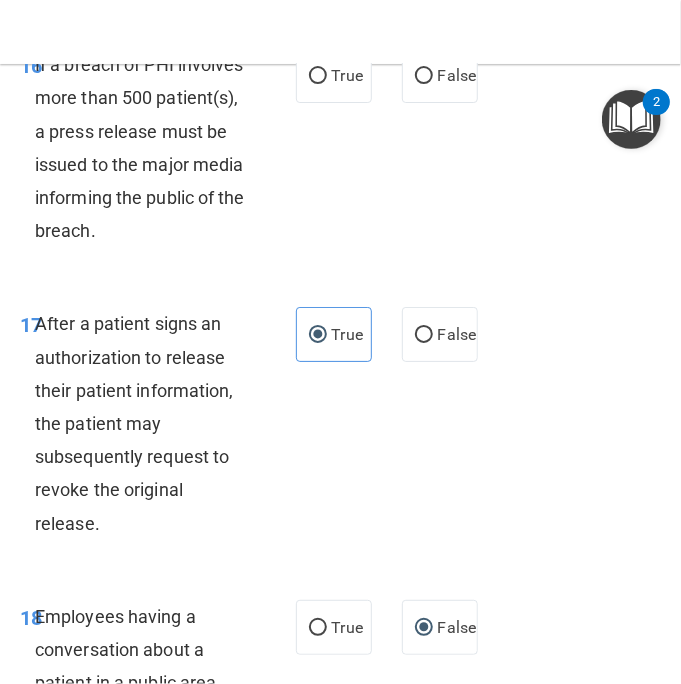 click on "16       If a breach of PHI involves more than 500 patient(s), a press release must be issued to the major media informing the public of the breach.                 True           False" at bounding box center [340, 152] 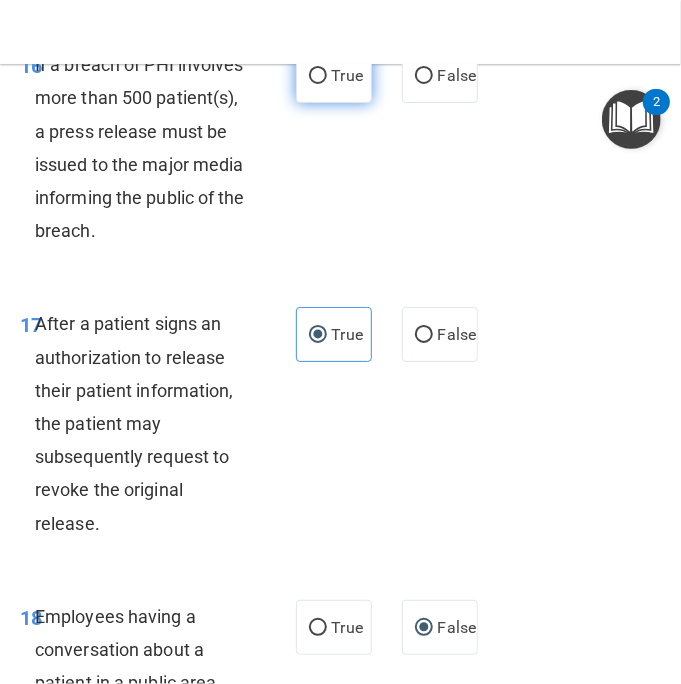 click on "True" at bounding box center [318, 76] 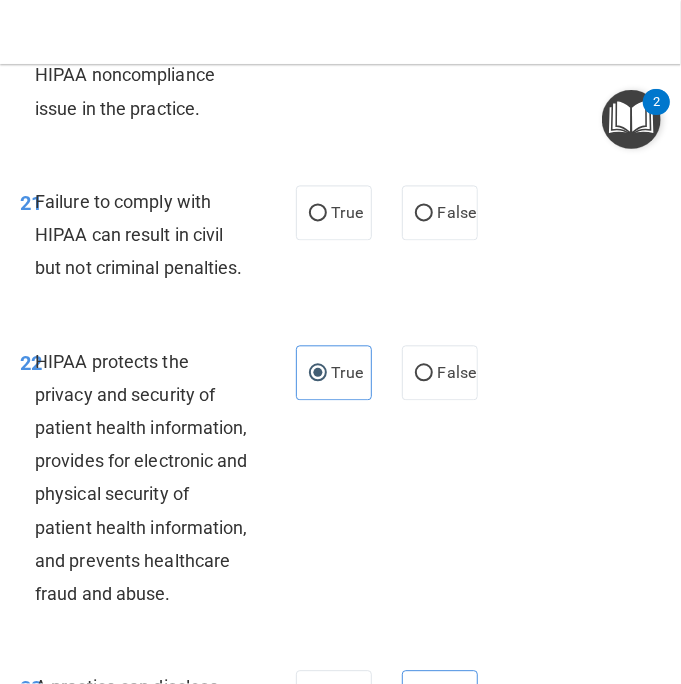 scroll, scrollTop: 5300, scrollLeft: 0, axis: vertical 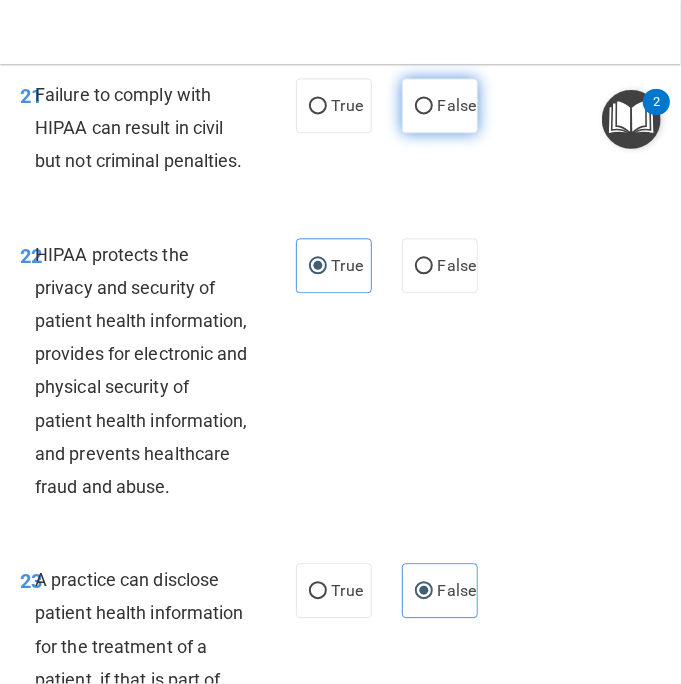 click on "False" at bounding box center (457, 105) 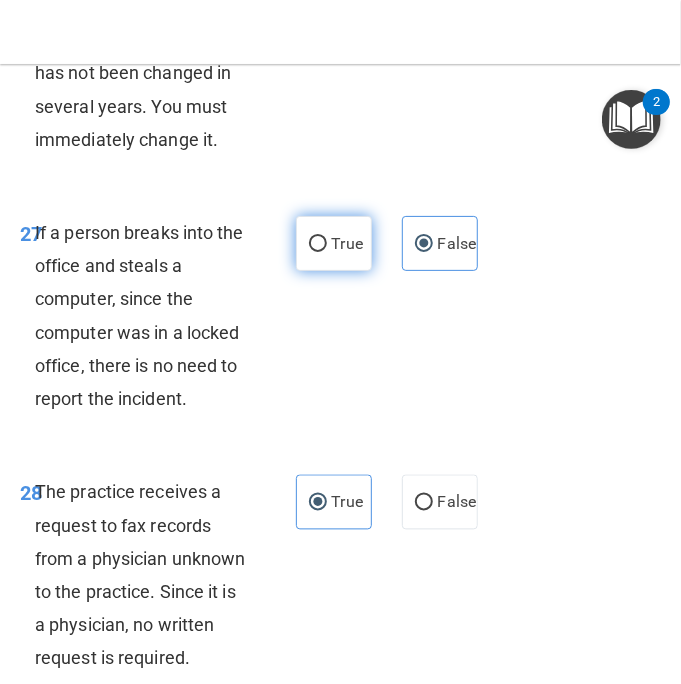 scroll, scrollTop: 6800, scrollLeft: 0, axis: vertical 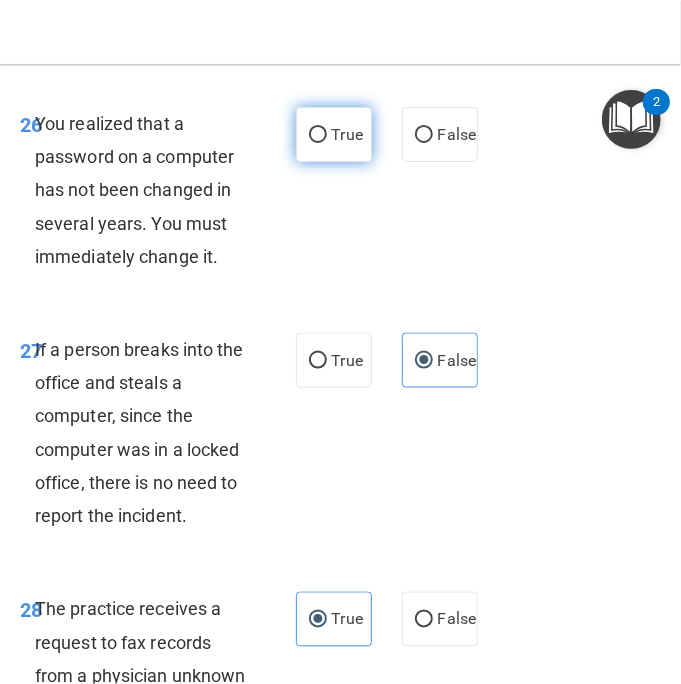 click on "True" at bounding box center [347, 134] 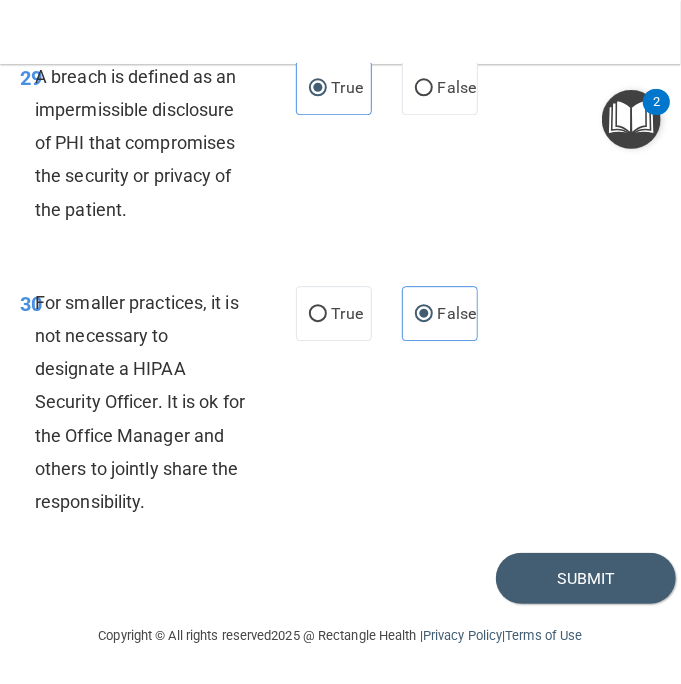 scroll, scrollTop: 7858, scrollLeft: 0, axis: vertical 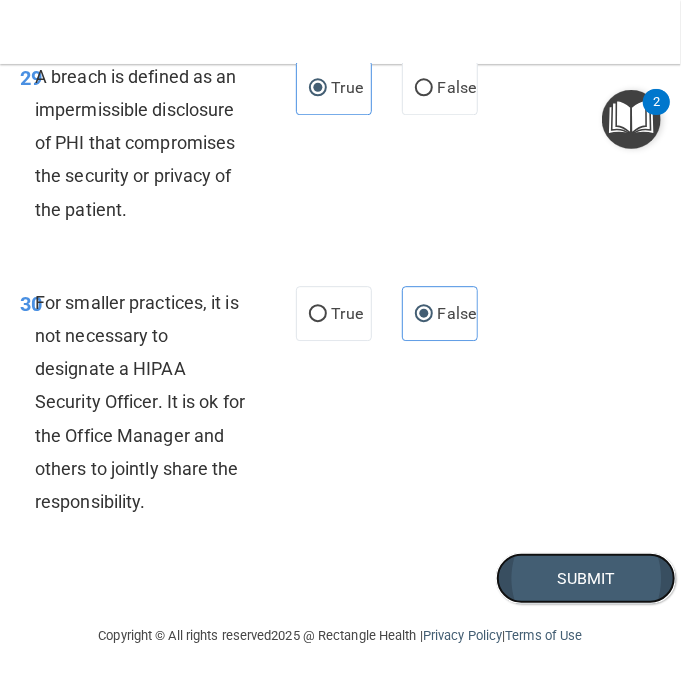 click on "Submit" at bounding box center (586, 578) 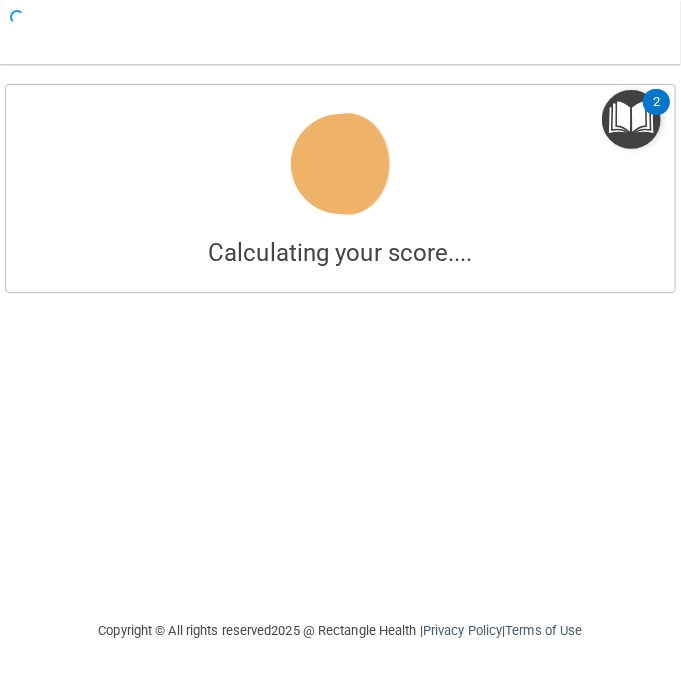 scroll, scrollTop: 0, scrollLeft: 0, axis: both 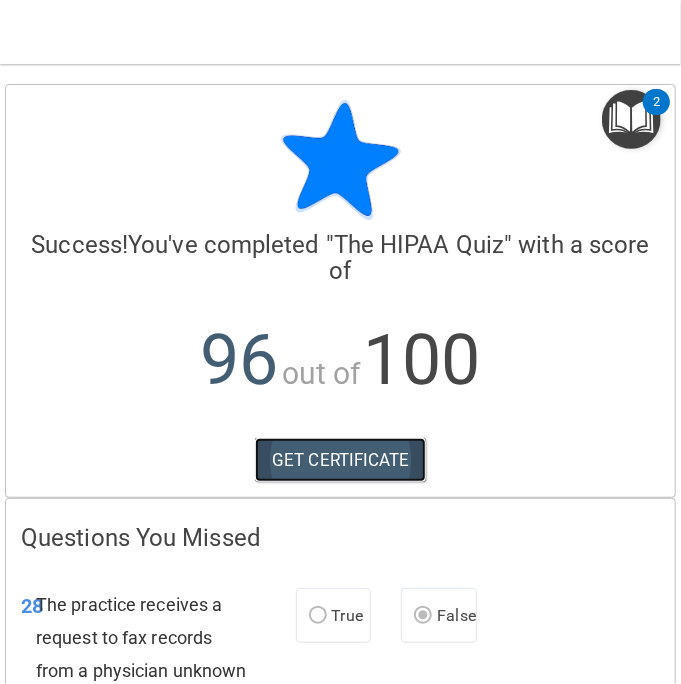 click on "GET CERTIFICATE" at bounding box center [340, 460] 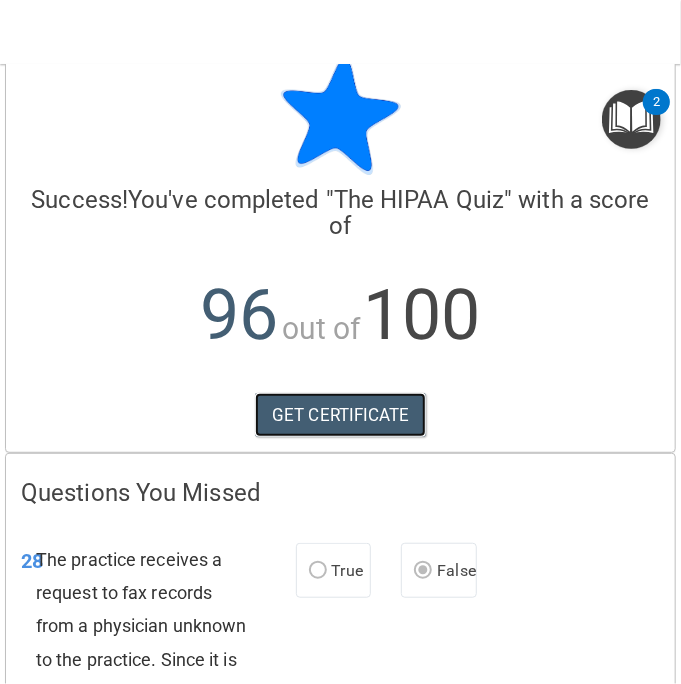 scroll, scrollTop: 0, scrollLeft: 0, axis: both 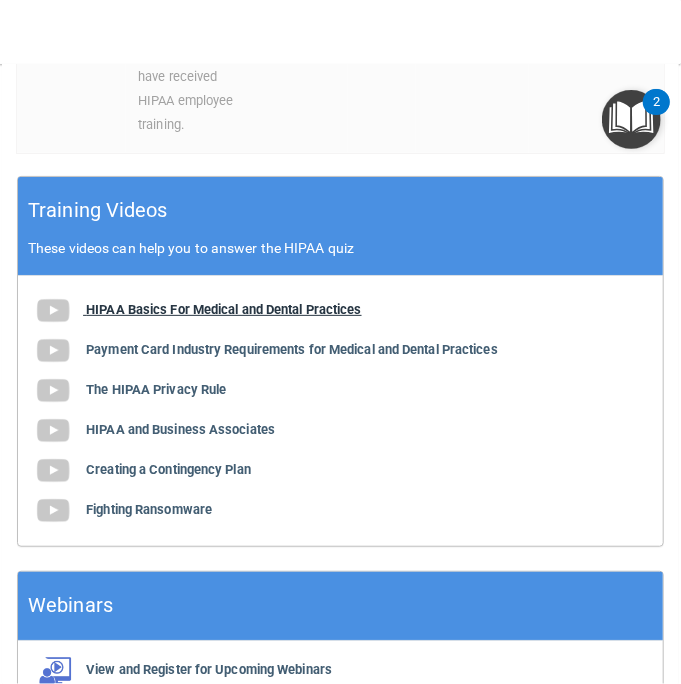 click on "HIPAA Basics For Medical and Dental Practices" at bounding box center [224, 309] 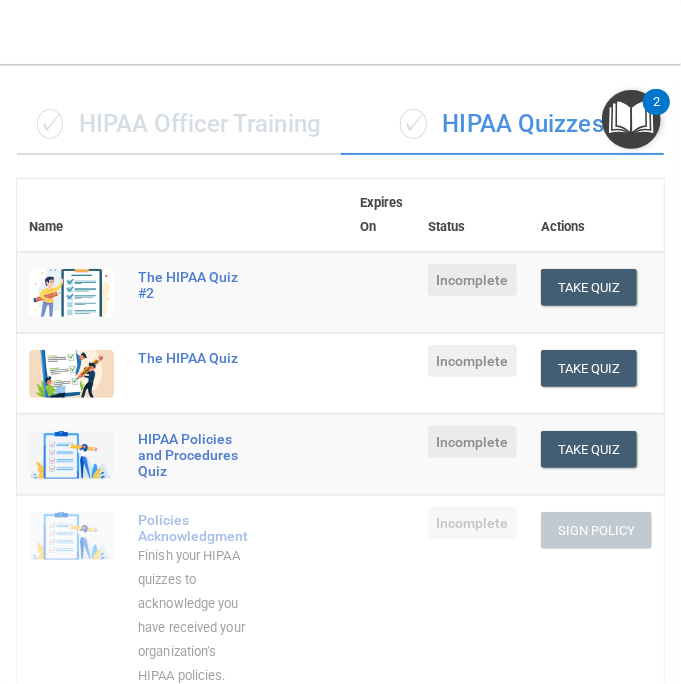 scroll, scrollTop: 0, scrollLeft: 0, axis: both 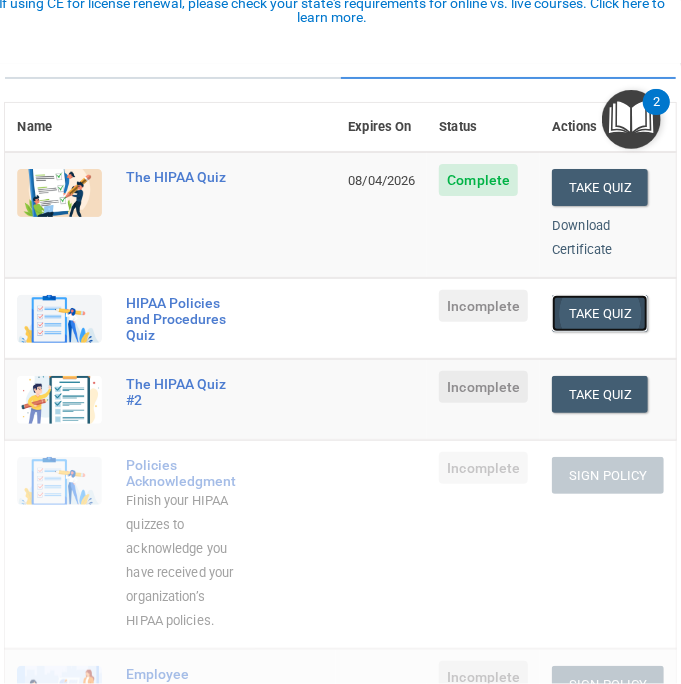 click on "Take Quiz" at bounding box center [600, 313] 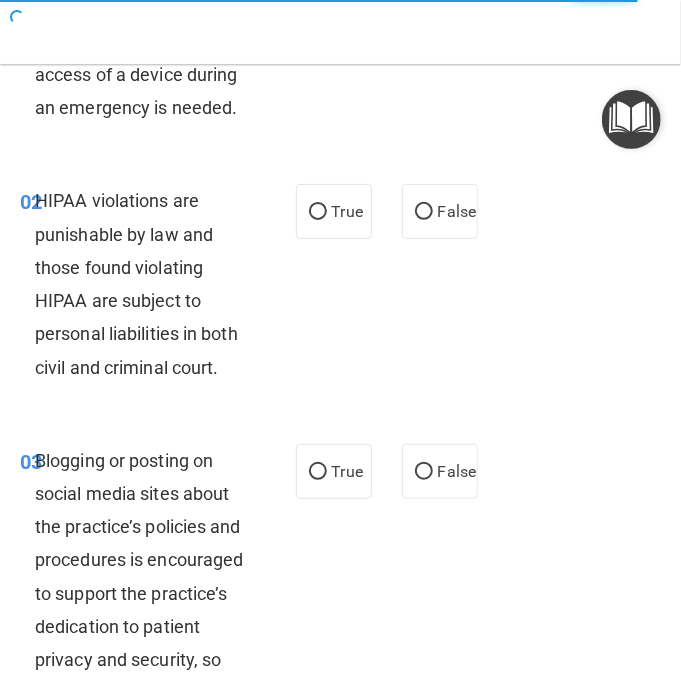 scroll, scrollTop: 0, scrollLeft: 0, axis: both 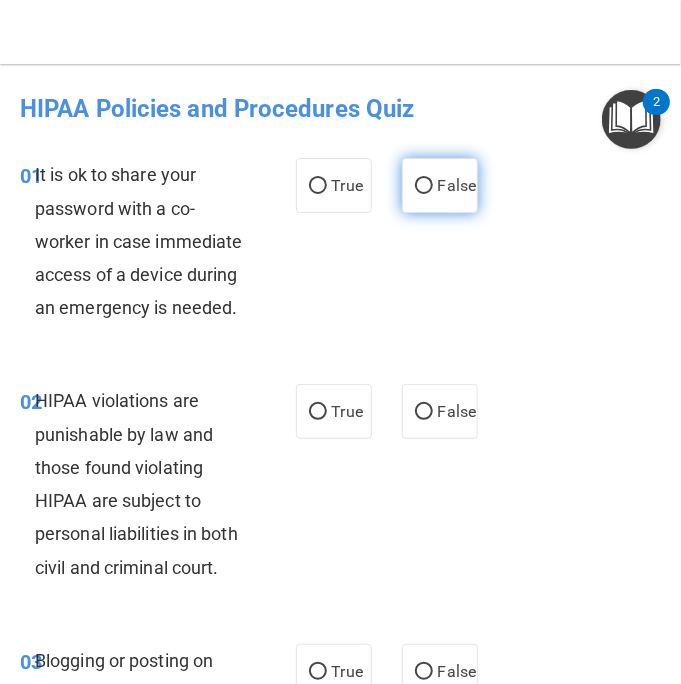 click on "False" at bounding box center (440, 185) 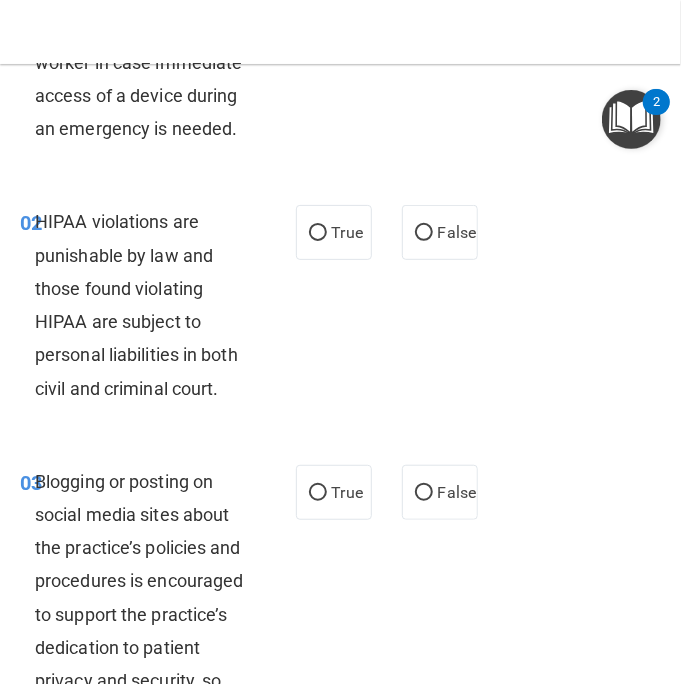 scroll, scrollTop: 200, scrollLeft: 0, axis: vertical 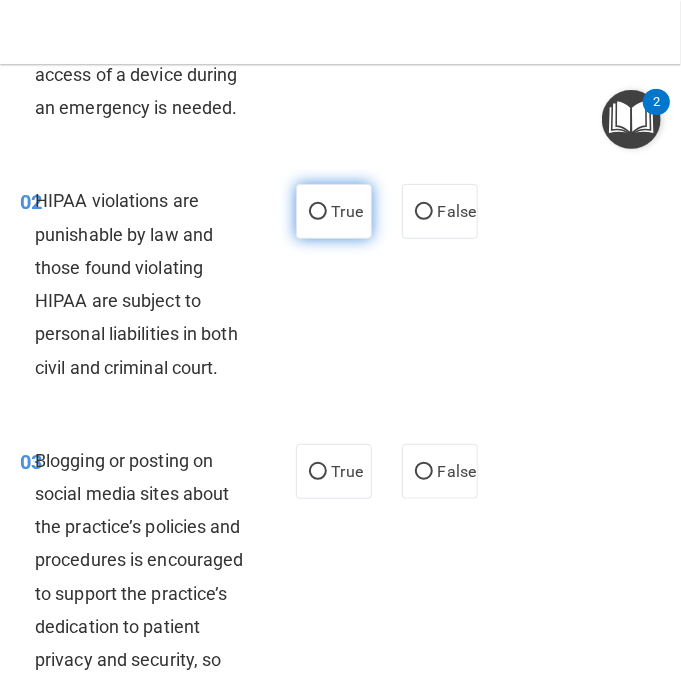 click on "True" at bounding box center (334, 211) 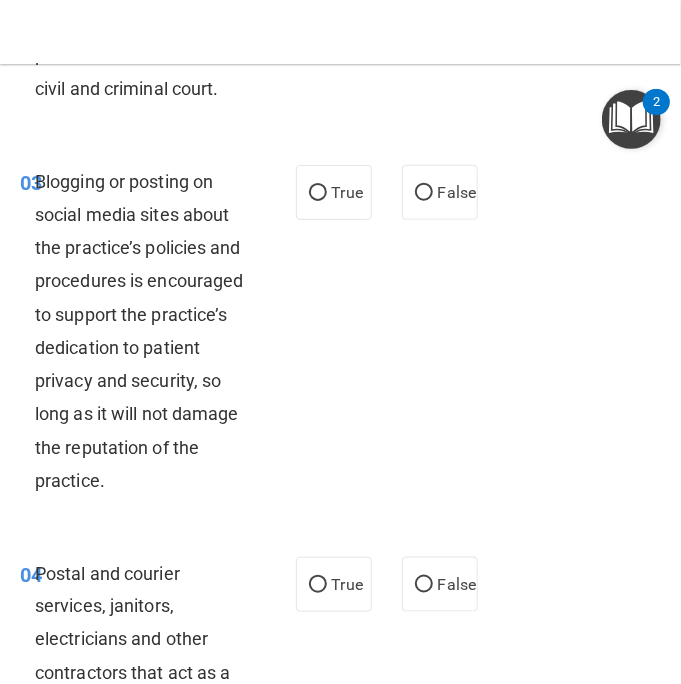 scroll, scrollTop: 500, scrollLeft: 0, axis: vertical 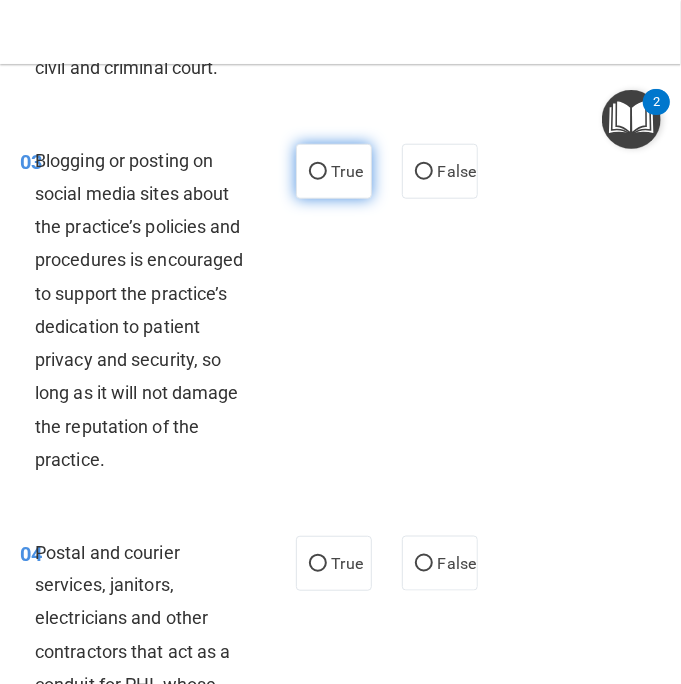 click on "True" at bounding box center (334, 171) 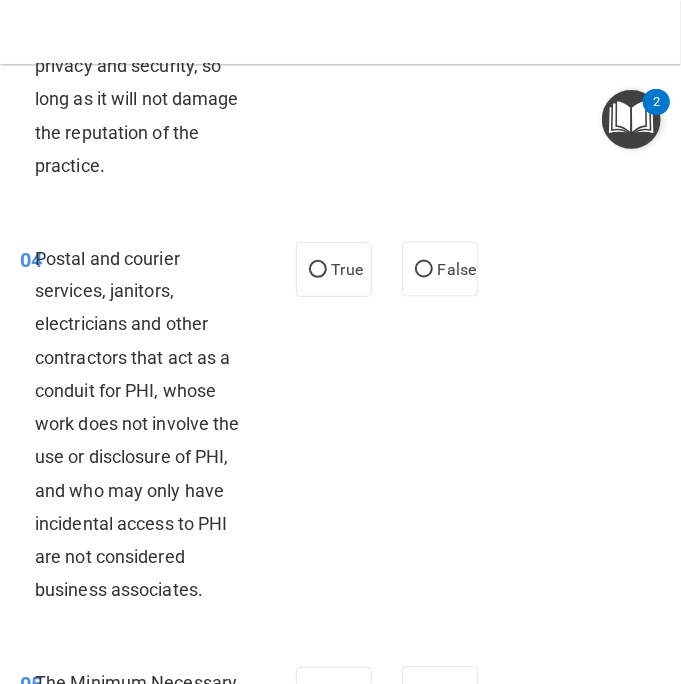 scroll, scrollTop: 800, scrollLeft: 0, axis: vertical 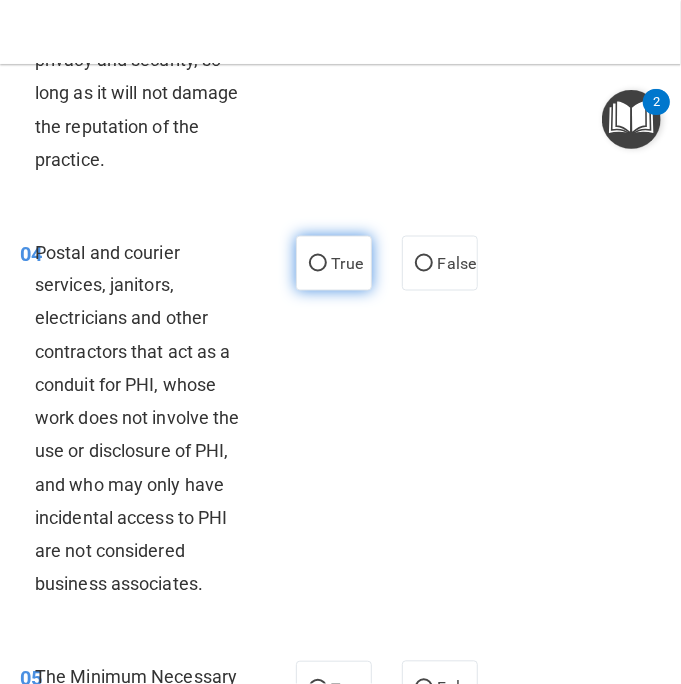 click on "True" at bounding box center (334, 263) 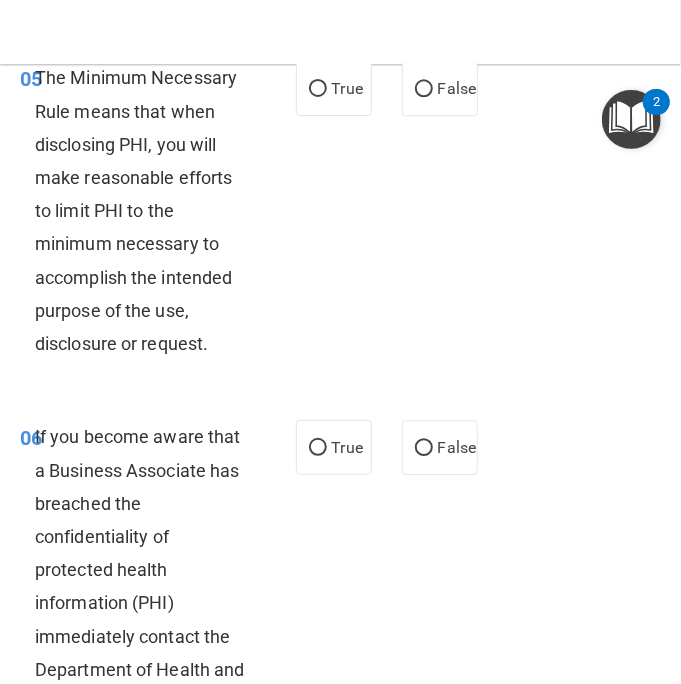 scroll, scrollTop: 1300, scrollLeft: 0, axis: vertical 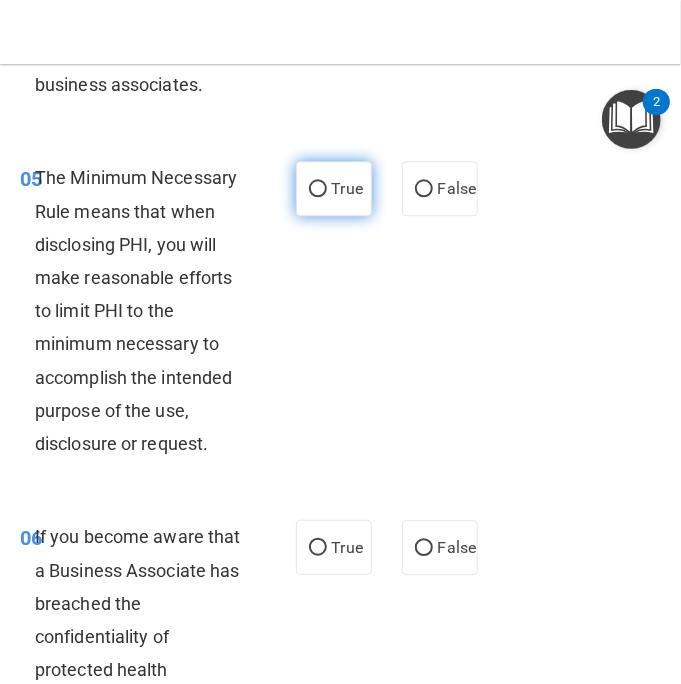 click on "True" at bounding box center [334, 188] 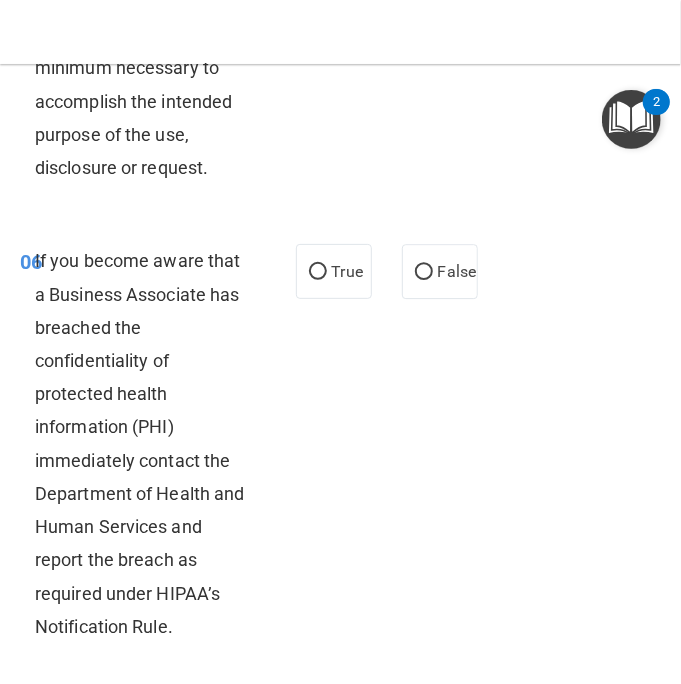 scroll, scrollTop: 1700, scrollLeft: 0, axis: vertical 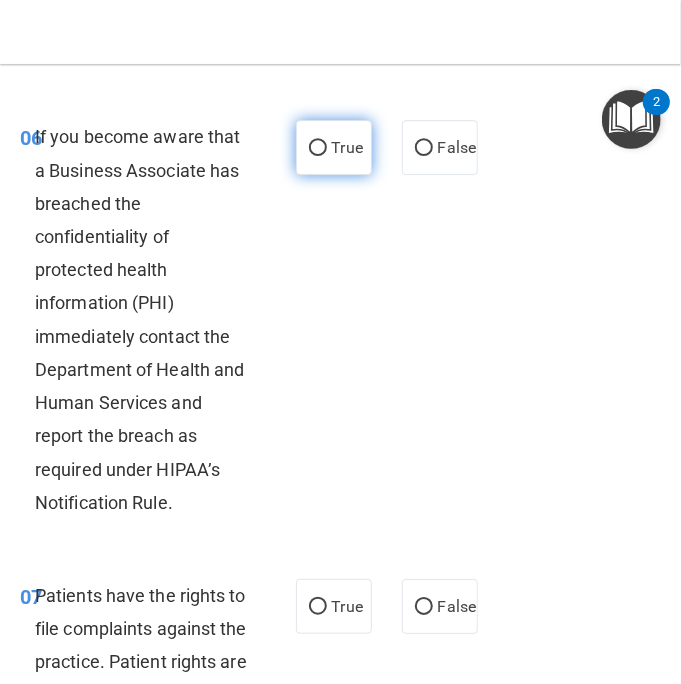 click on "True" at bounding box center (334, 147) 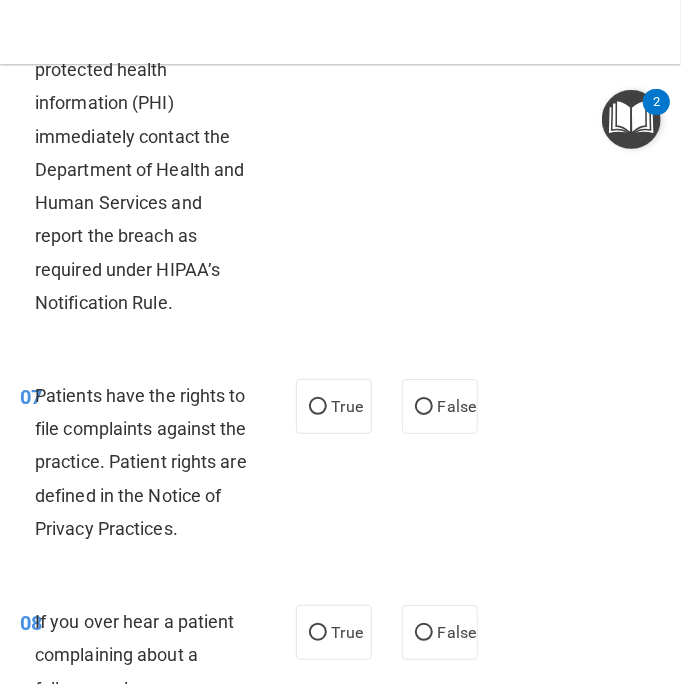 scroll, scrollTop: 2100, scrollLeft: 0, axis: vertical 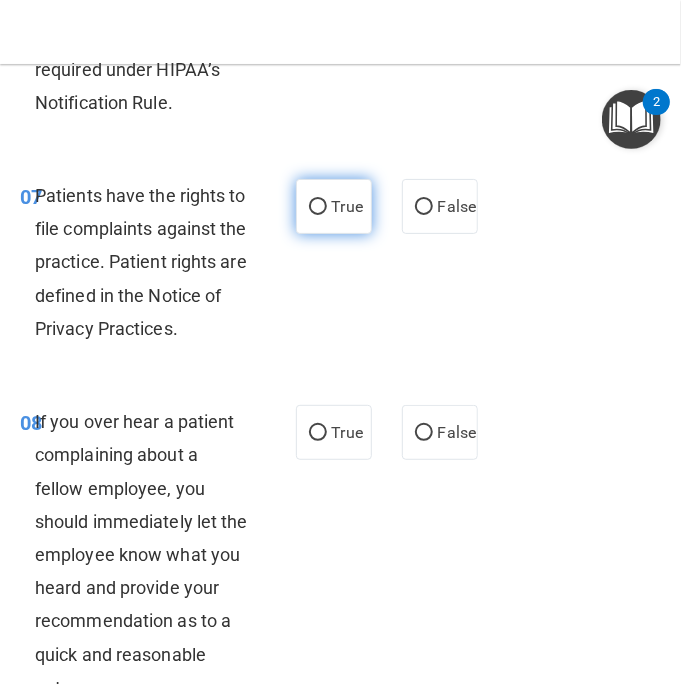 click on "True" at bounding box center (318, 207) 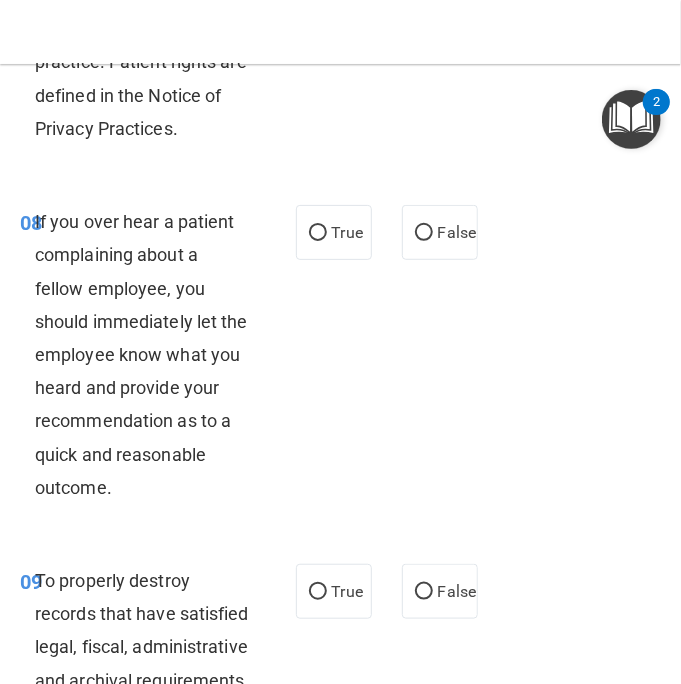 scroll, scrollTop: 2400, scrollLeft: 0, axis: vertical 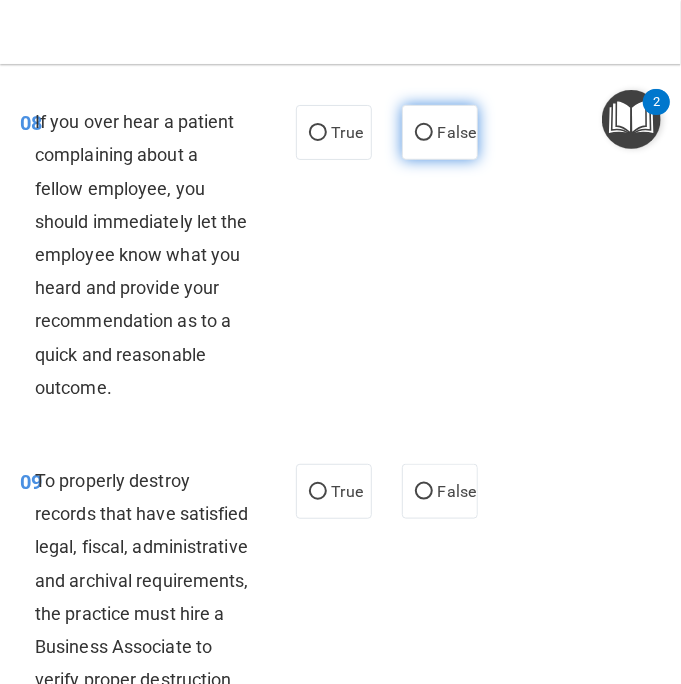 click on "False" at bounding box center [440, 132] 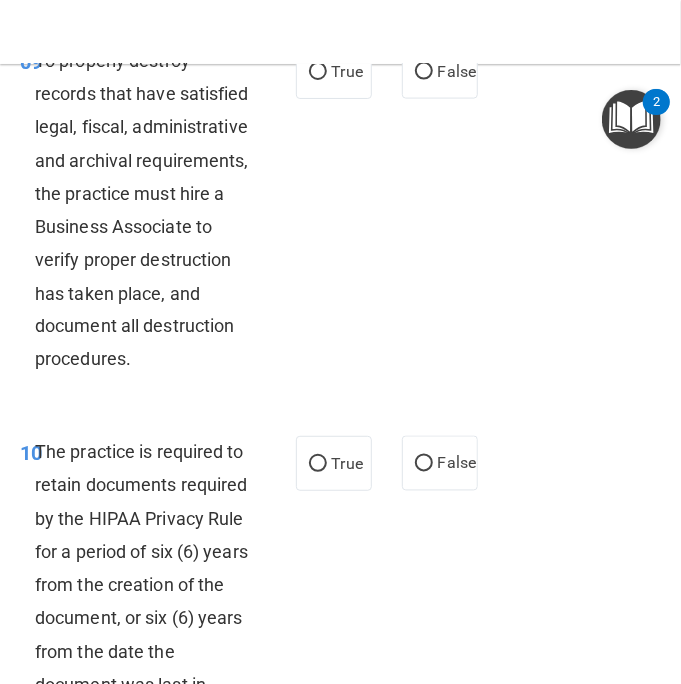 scroll, scrollTop: 2800, scrollLeft: 0, axis: vertical 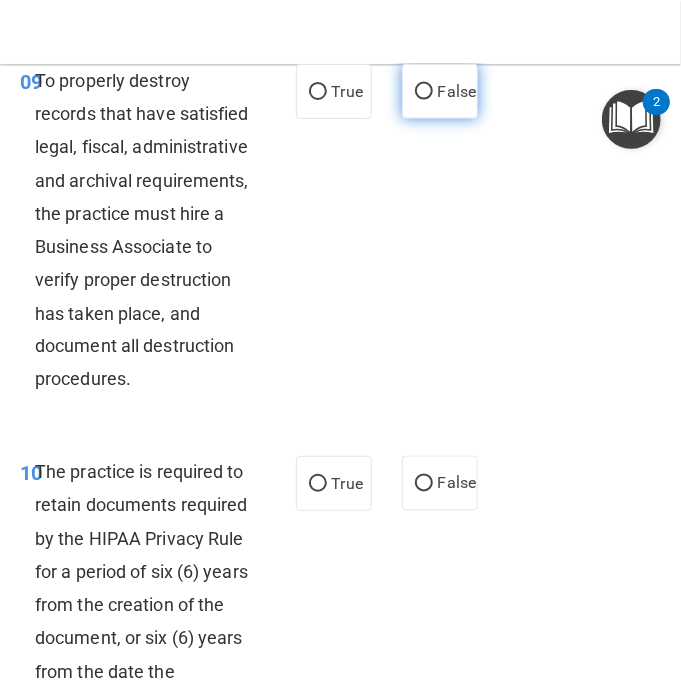 click on "False" at bounding box center [424, 92] 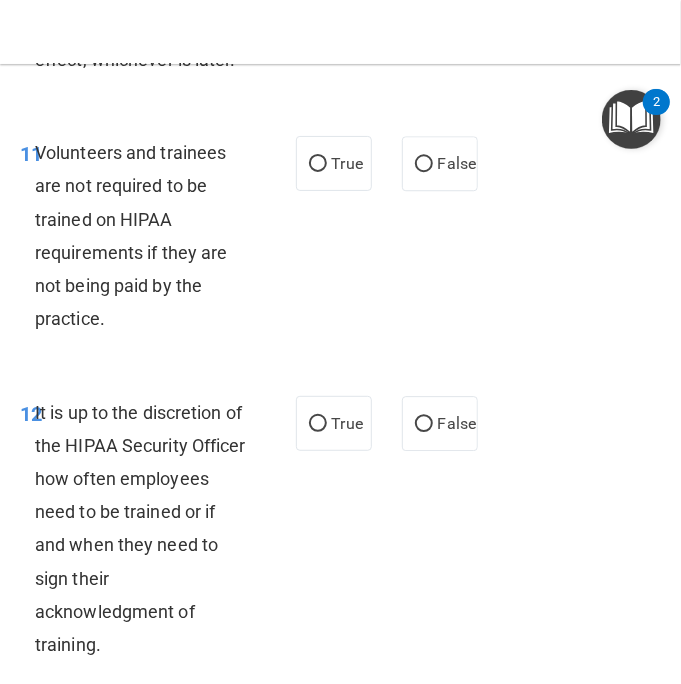 scroll, scrollTop: 3500, scrollLeft: 0, axis: vertical 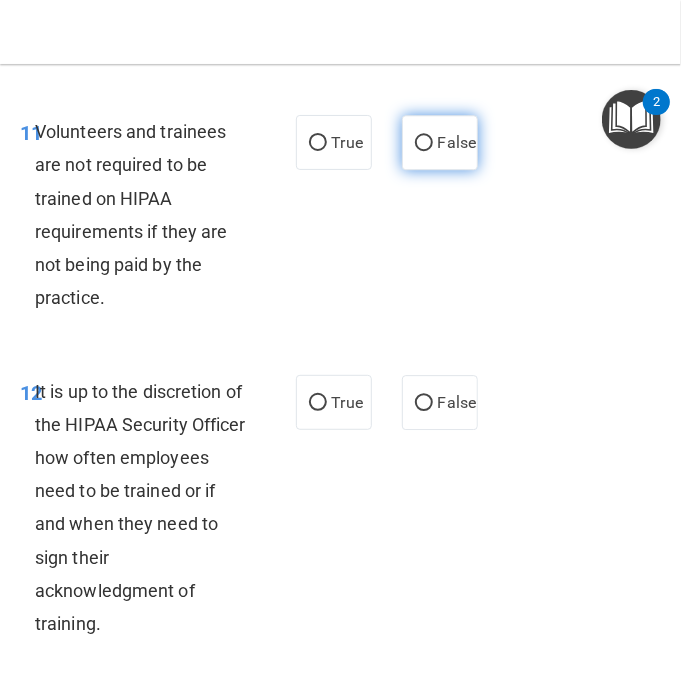 click on "False" at bounding box center (440, 142) 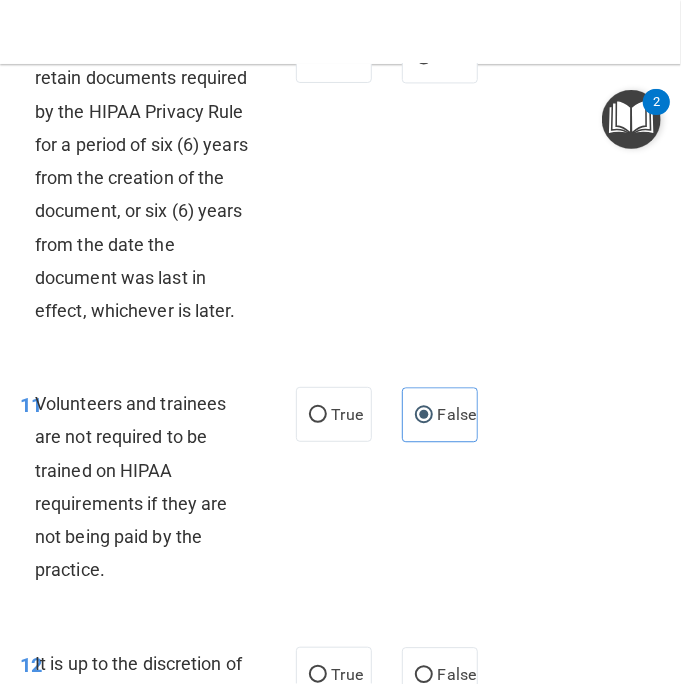 scroll, scrollTop: 3200, scrollLeft: 0, axis: vertical 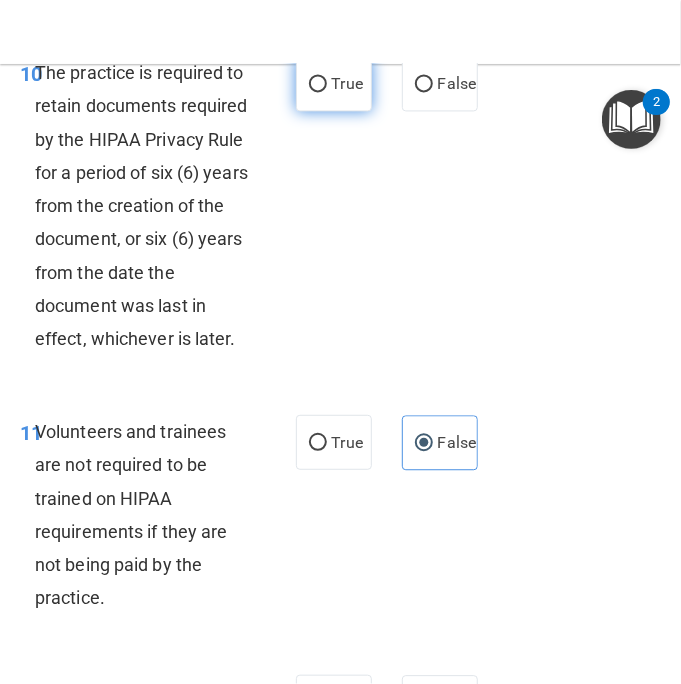 click on "True" at bounding box center (347, 83) 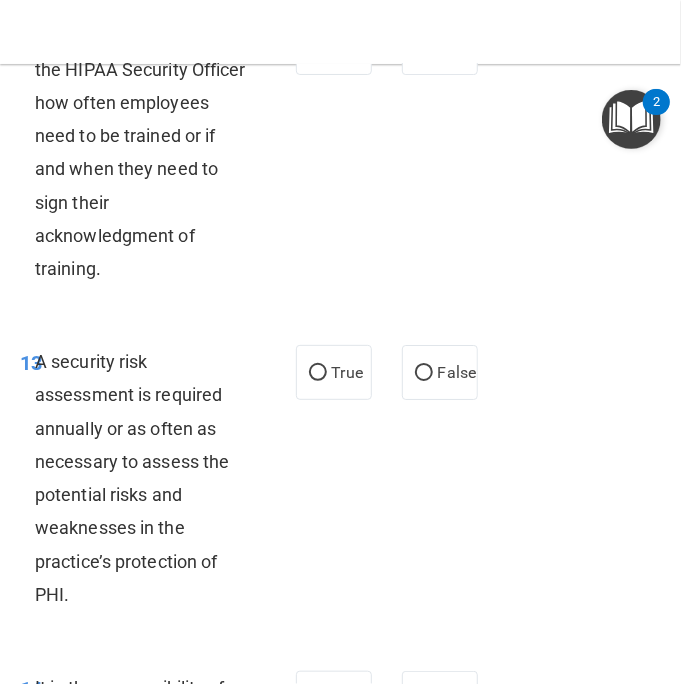 scroll, scrollTop: 3800, scrollLeft: 0, axis: vertical 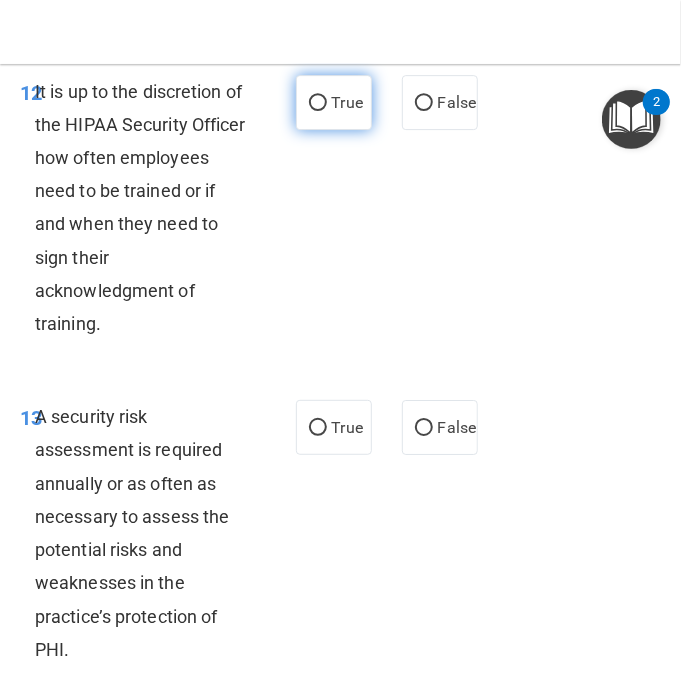 click on "True" at bounding box center (334, 102) 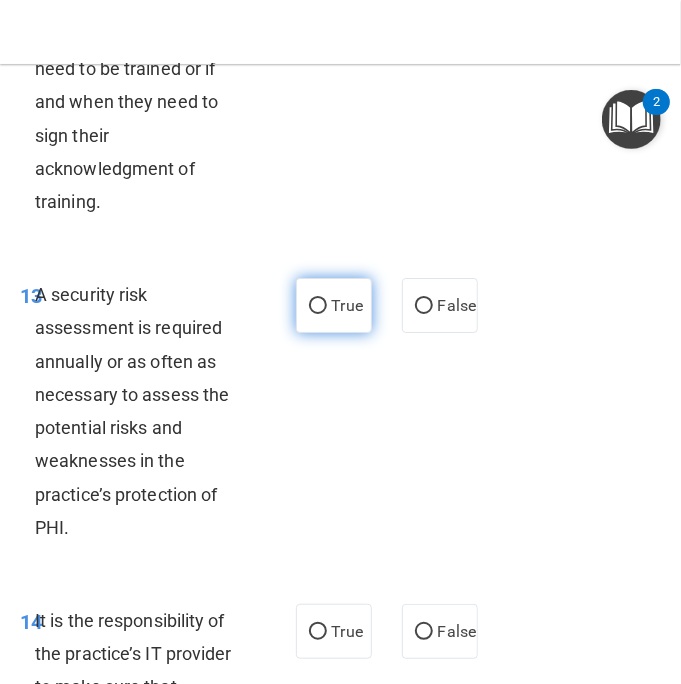 scroll, scrollTop: 4000, scrollLeft: 0, axis: vertical 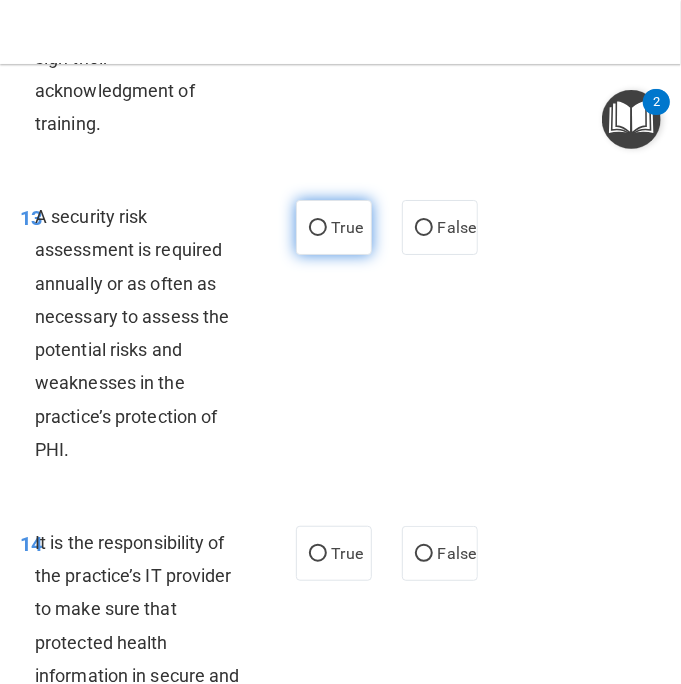 click on "True" at bounding box center [334, 227] 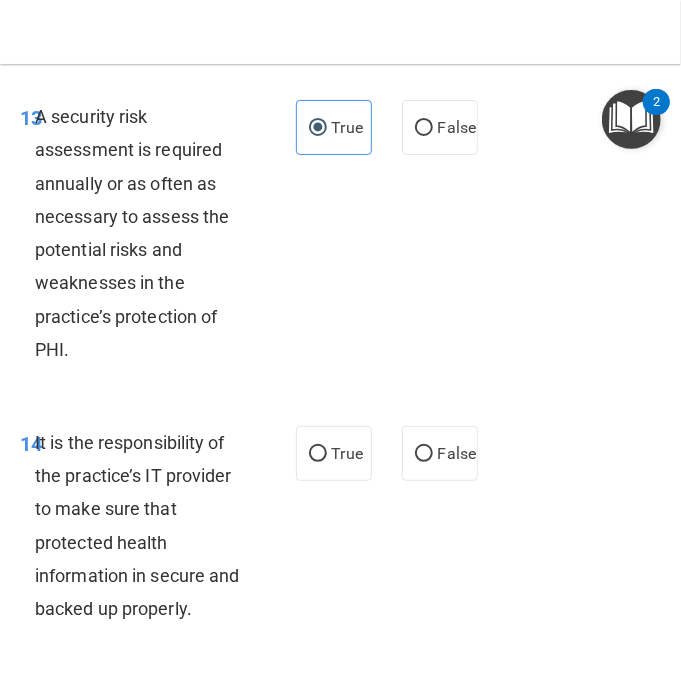 scroll, scrollTop: 4300, scrollLeft: 0, axis: vertical 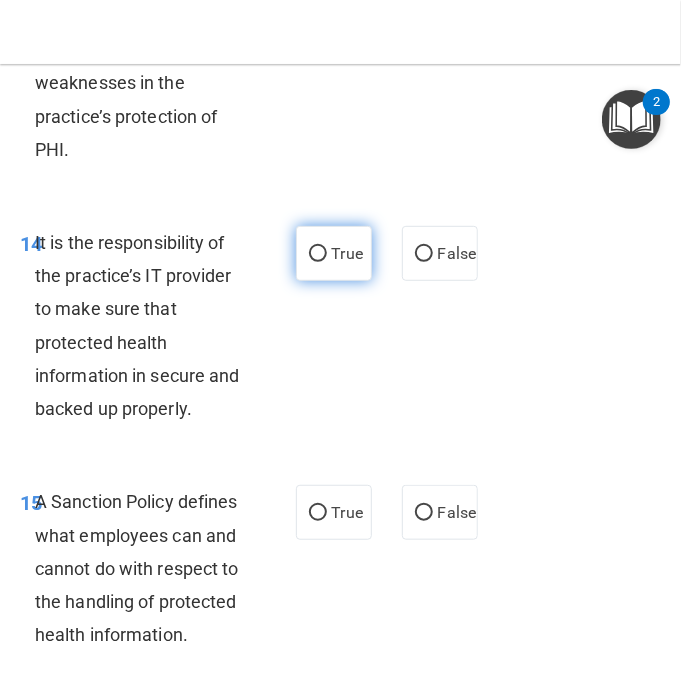 click on "True" at bounding box center [318, 254] 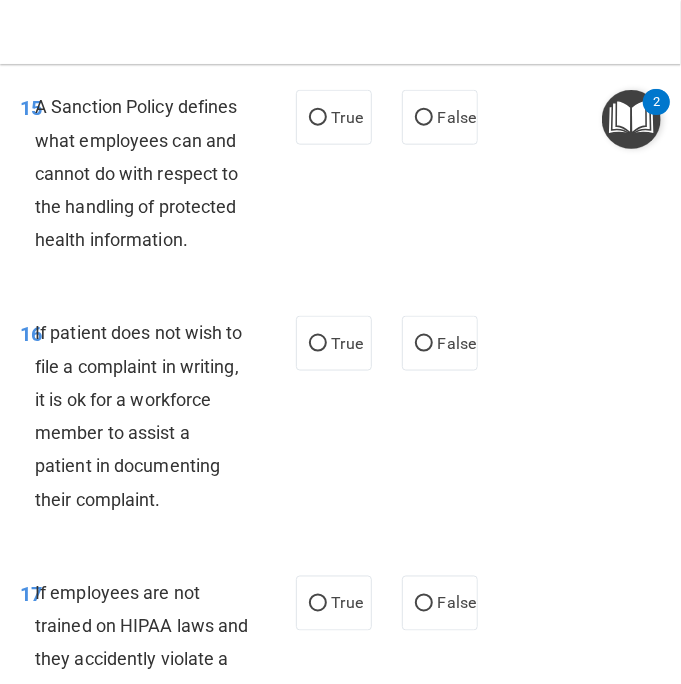 scroll, scrollTop: 4700, scrollLeft: 0, axis: vertical 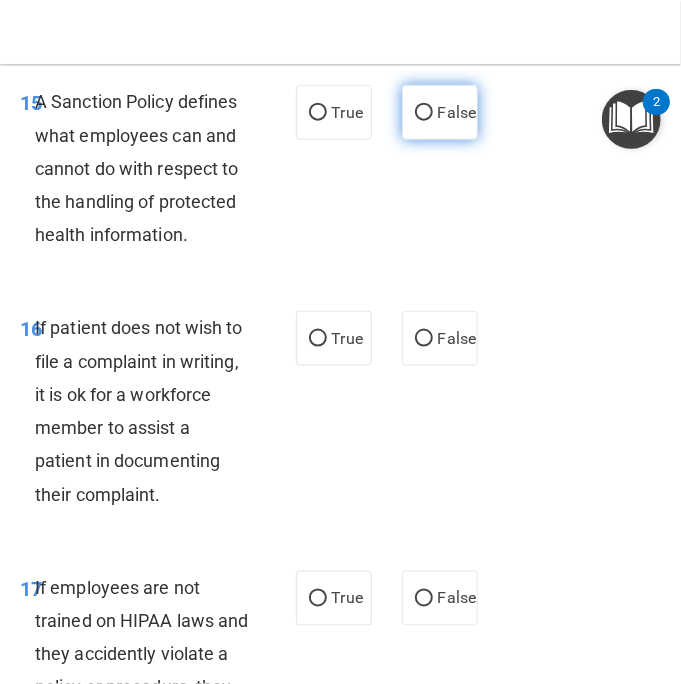 click on "False" at bounding box center (457, 112) 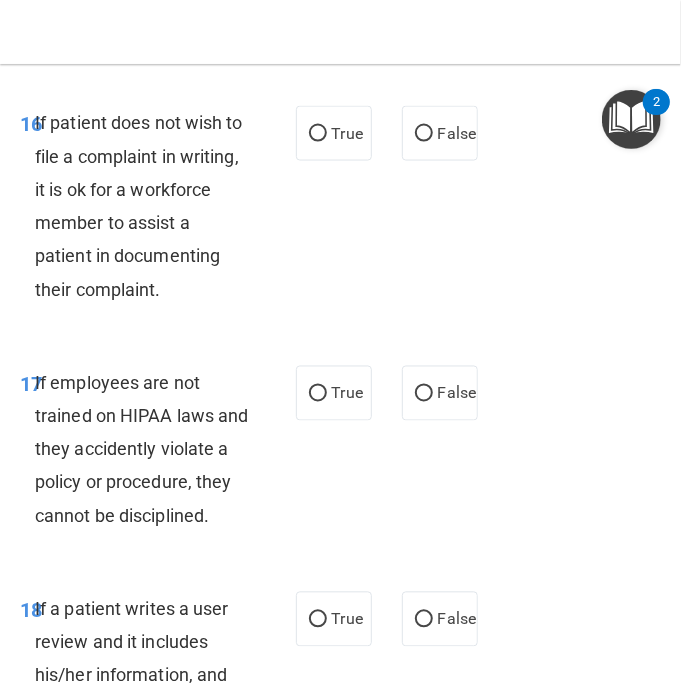 scroll, scrollTop: 4800, scrollLeft: 0, axis: vertical 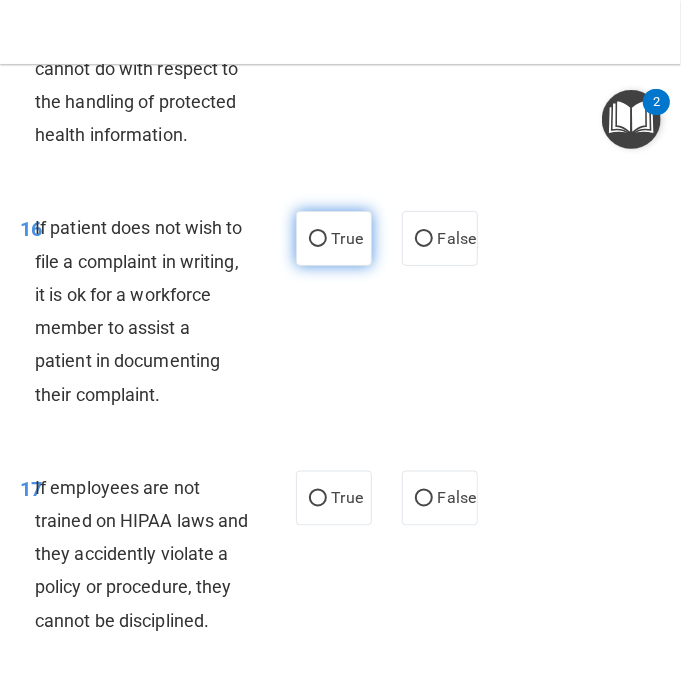 click on "True" at bounding box center [347, 238] 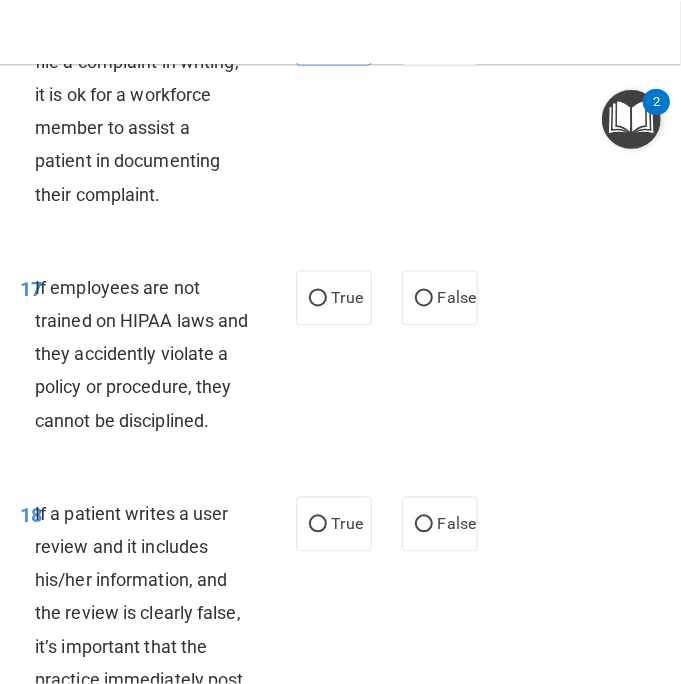 scroll, scrollTop: 5100, scrollLeft: 0, axis: vertical 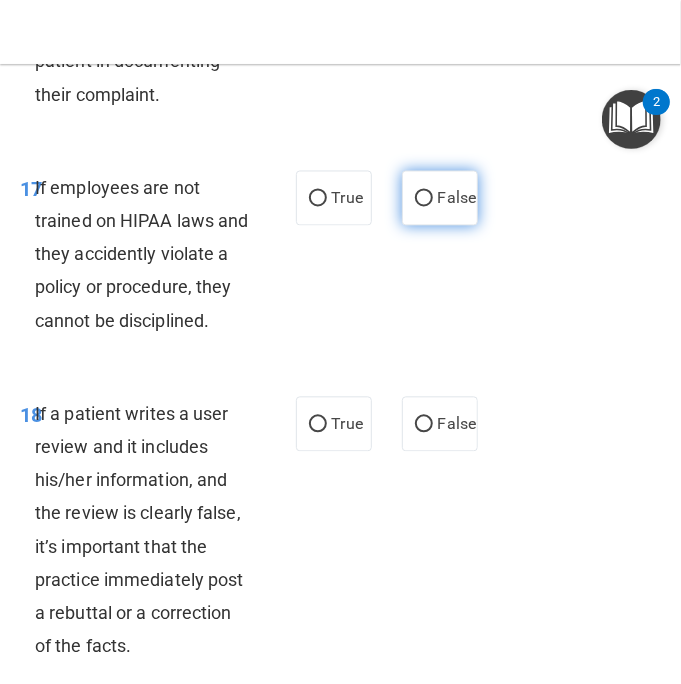 click on "False" at bounding box center (440, 198) 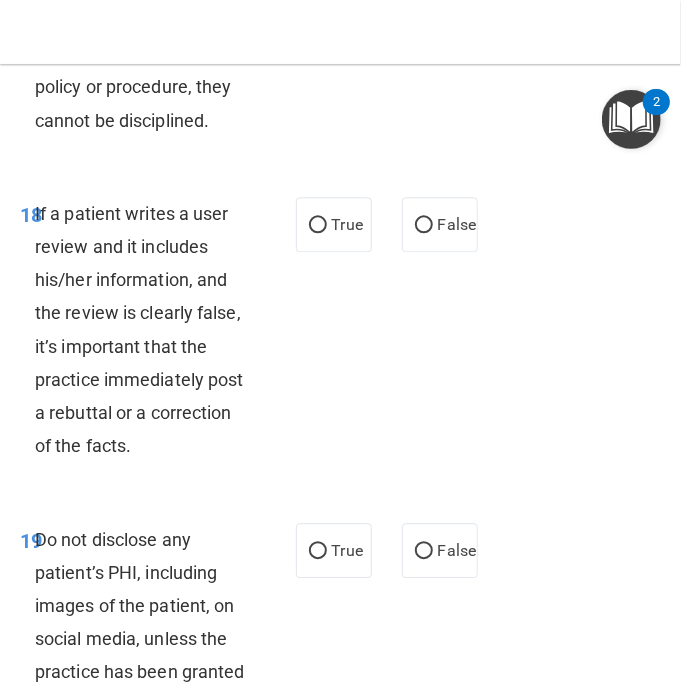 scroll, scrollTop: 5400, scrollLeft: 0, axis: vertical 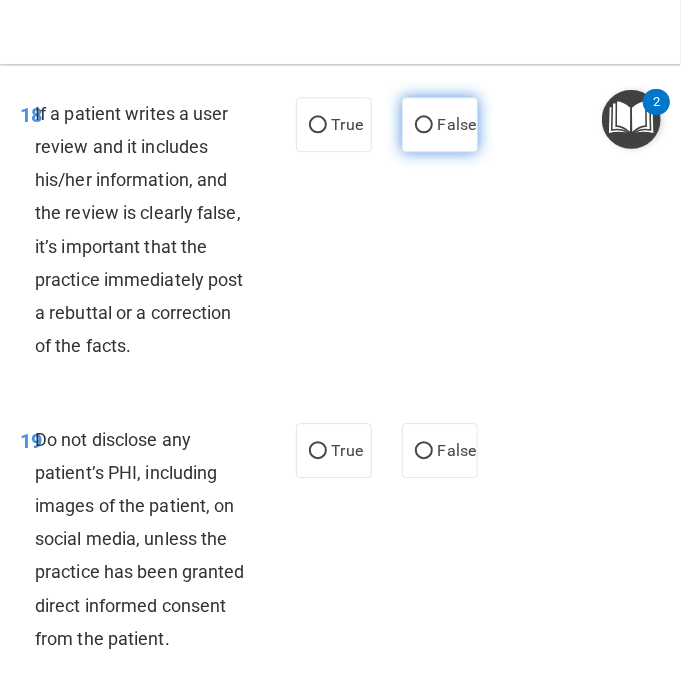 click on "False" at bounding box center [424, 125] 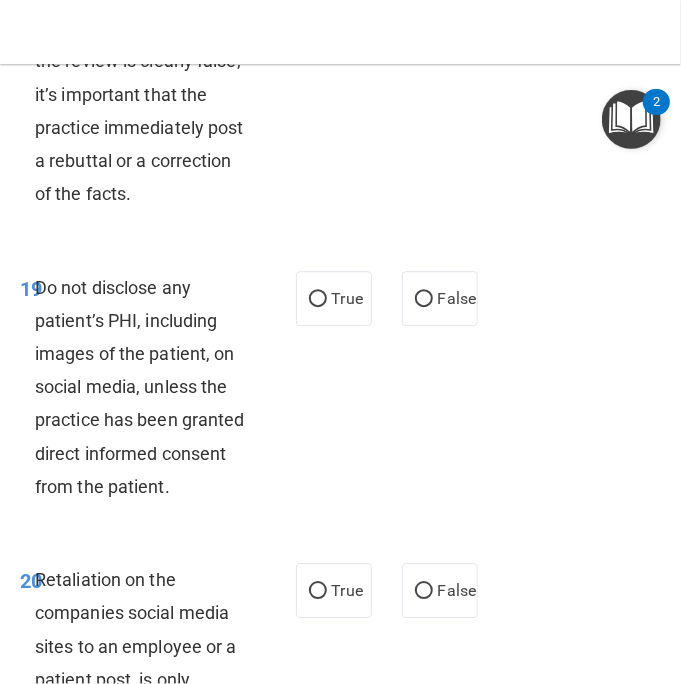 scroll, scrollTop: 5700, scrollLeft: 0, axis: vertical 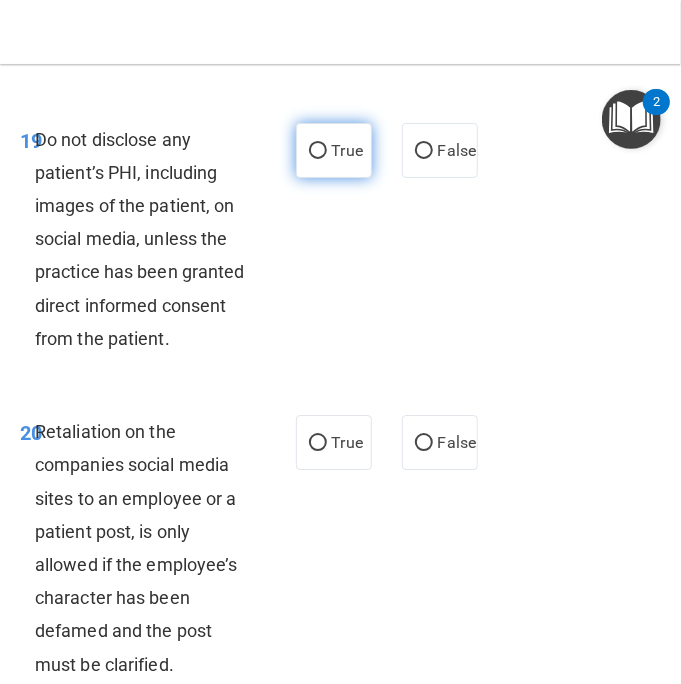 click on "True" at bounding box center [334, 150] 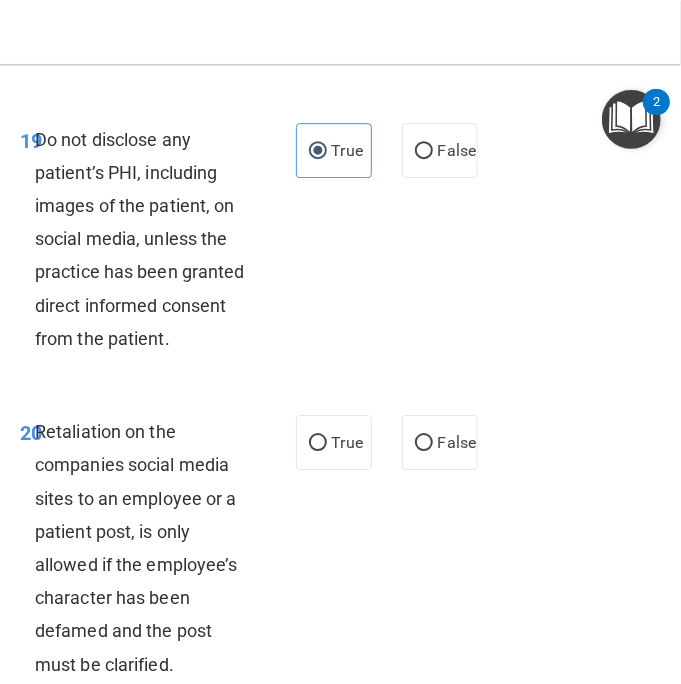 click on "True           False" at bounding box center [387, 150] 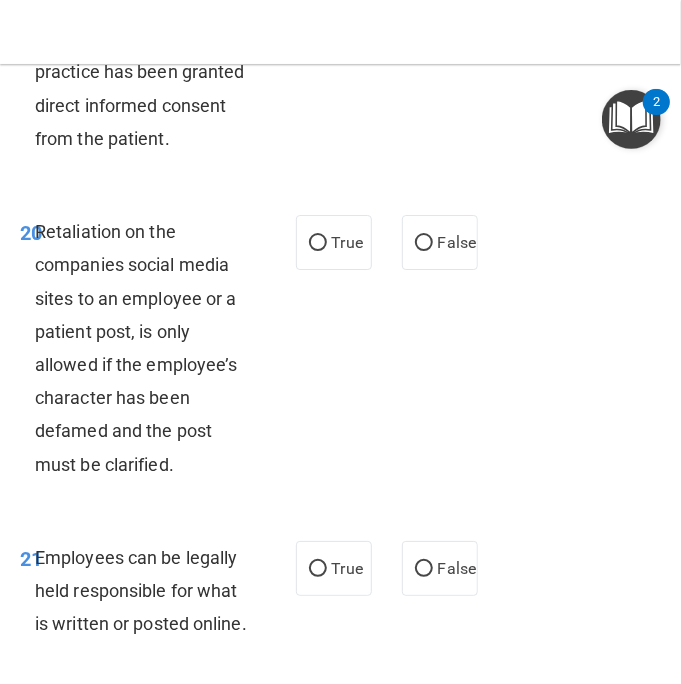 scroll, scrollTop: 6100, scrollLeft: 0, axis: vertical 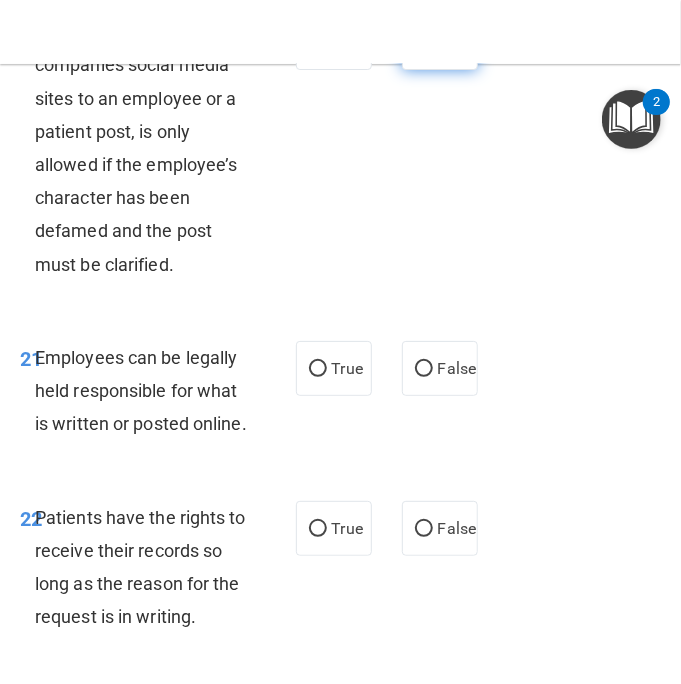 click on "False" at bounding box center (440, 42) 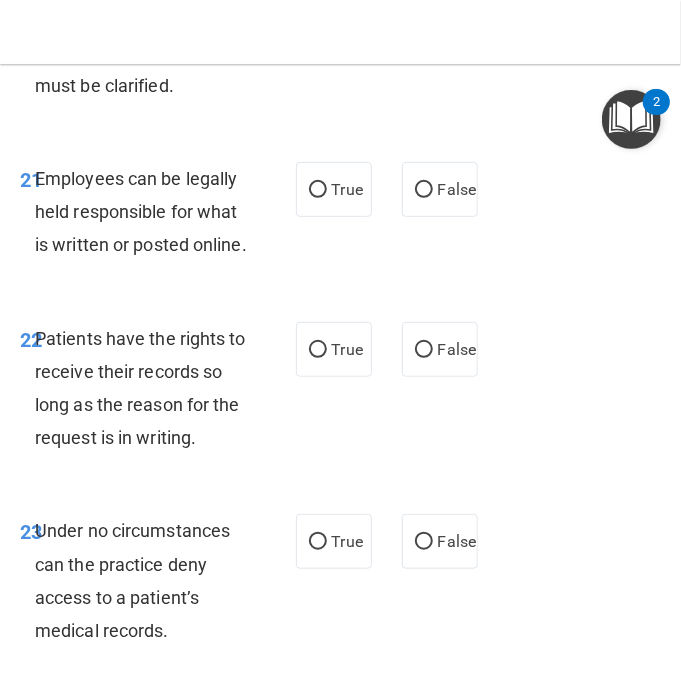 scroll, scrollTop: 6300, scrollLeft: 0, axis: vertical 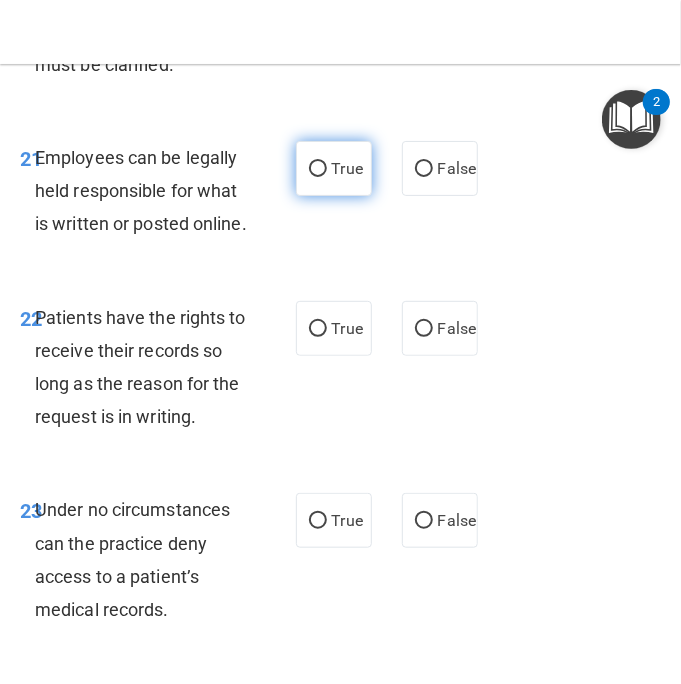 click on "True" at bounding box center [347, 168] 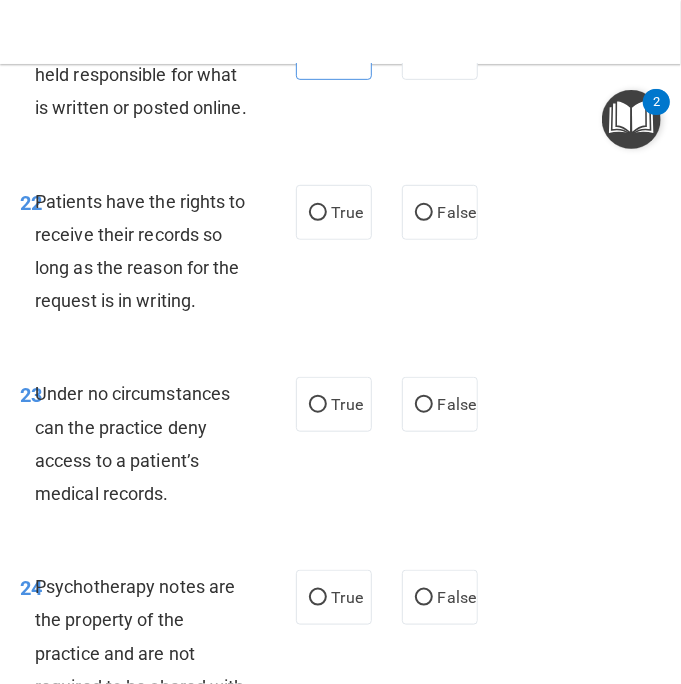 scroll, scrollTop: 6500, scrollLeft: 0, axis: vertical 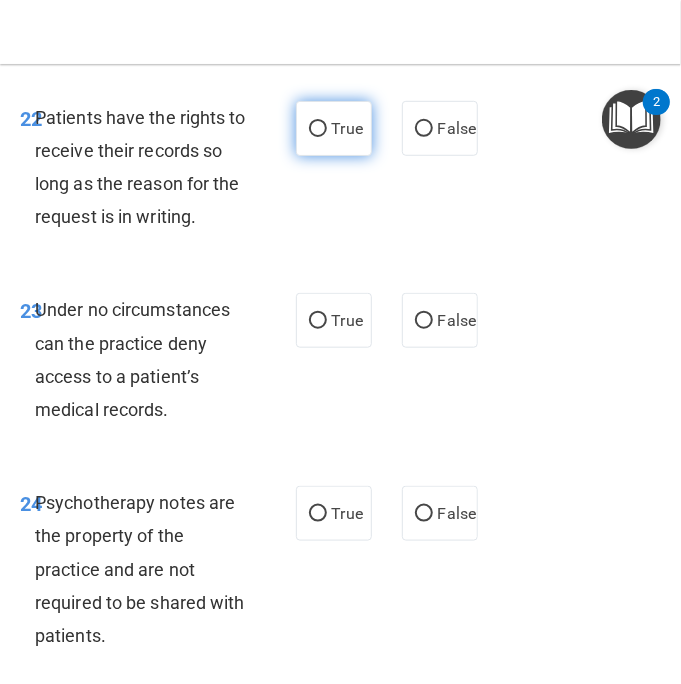 click on "True" at bounding box center [347, 128] 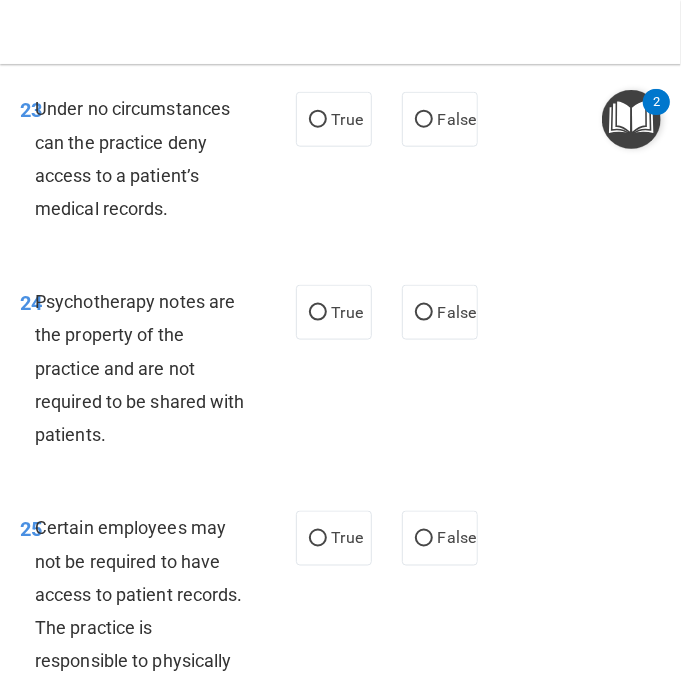 scroll, scrollTop: 6800, scrollLeft: 0, axis: vertical 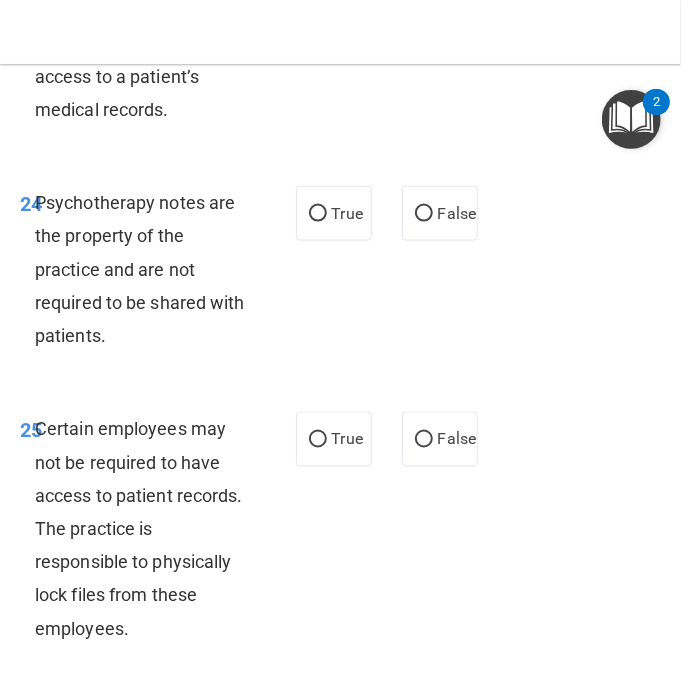 click on "True" at bounding box center [334, 20] 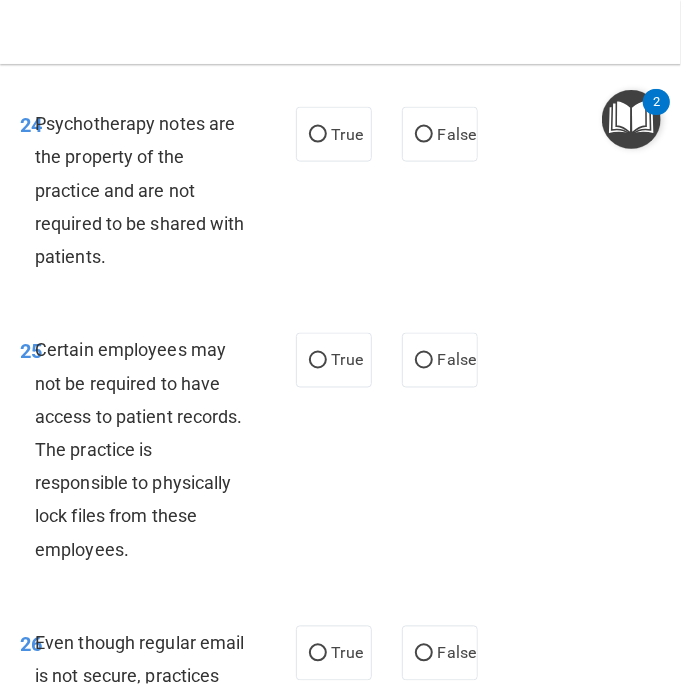 scroll, scrollTop: 6900, scrollLeft: 0, axis: vertical 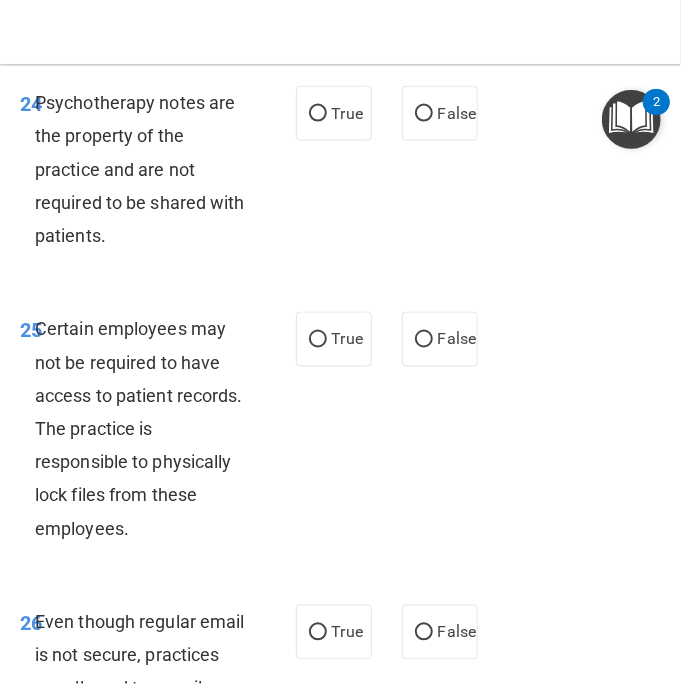 click on "False" at bounding box center [440, -80] 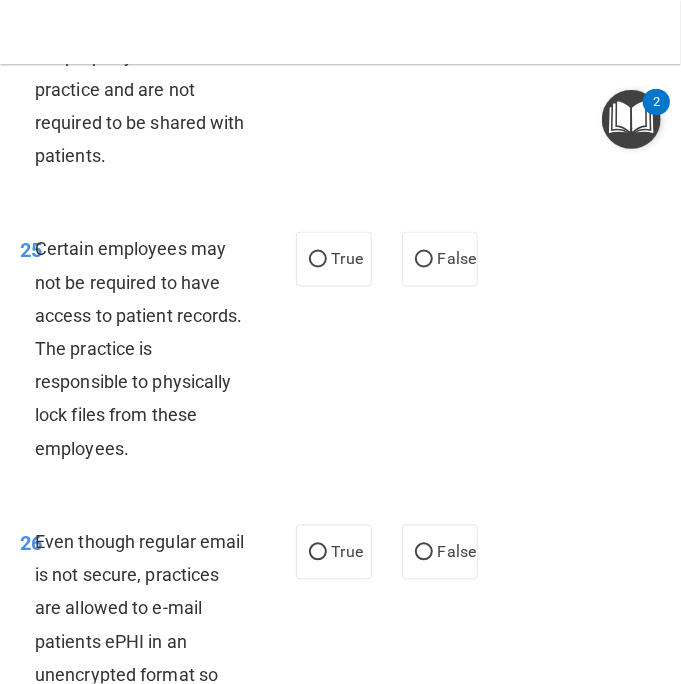 scroll, scrollTop: 7000, scrollLeft: 0, axis: vertical 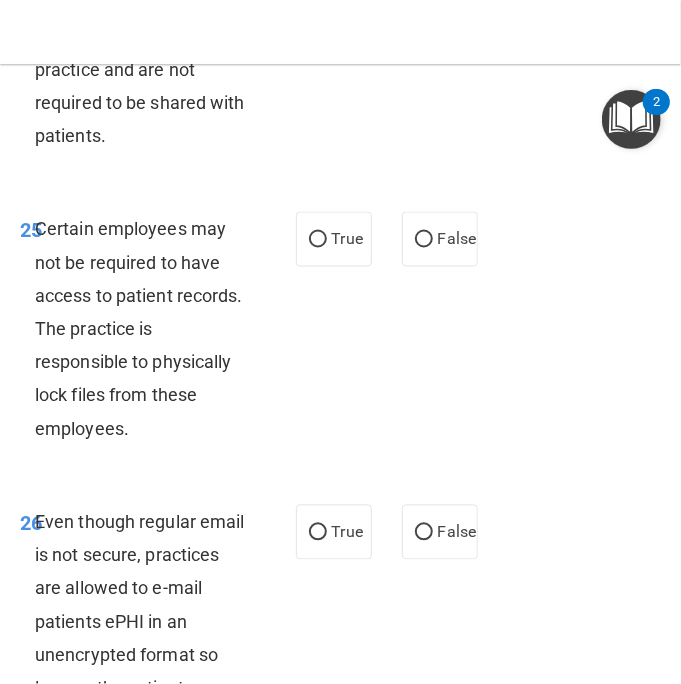 click on "False" at bounding box center (440, 13) 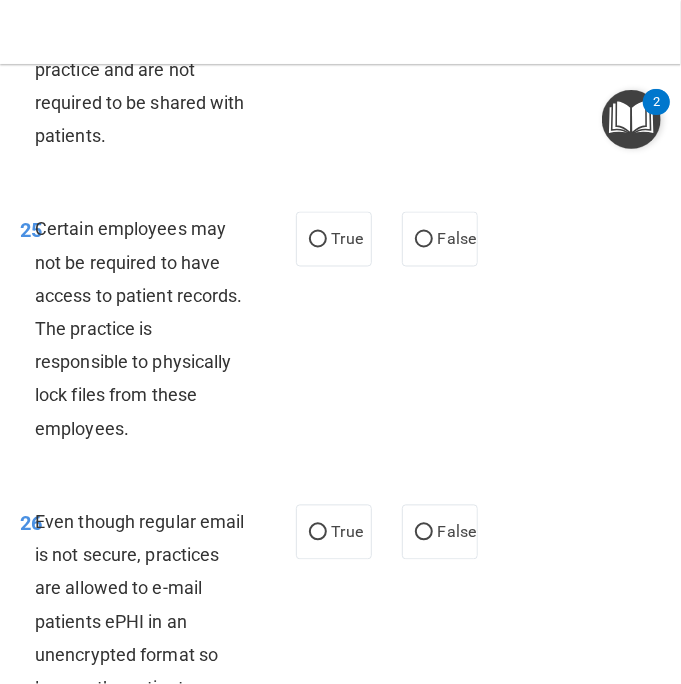 click on "False" at bounding box center (457, 13) 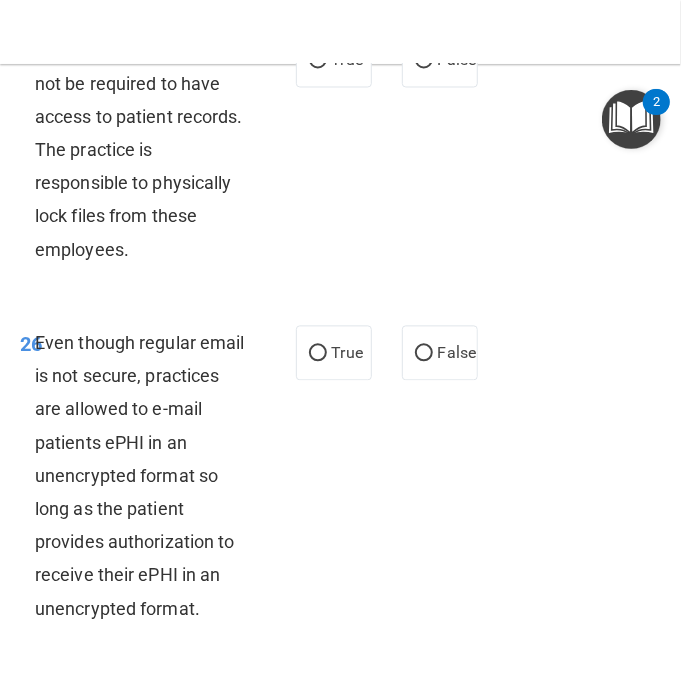 scroll, scrollTop: 7300, scrollLeft: 0, axis: vertical 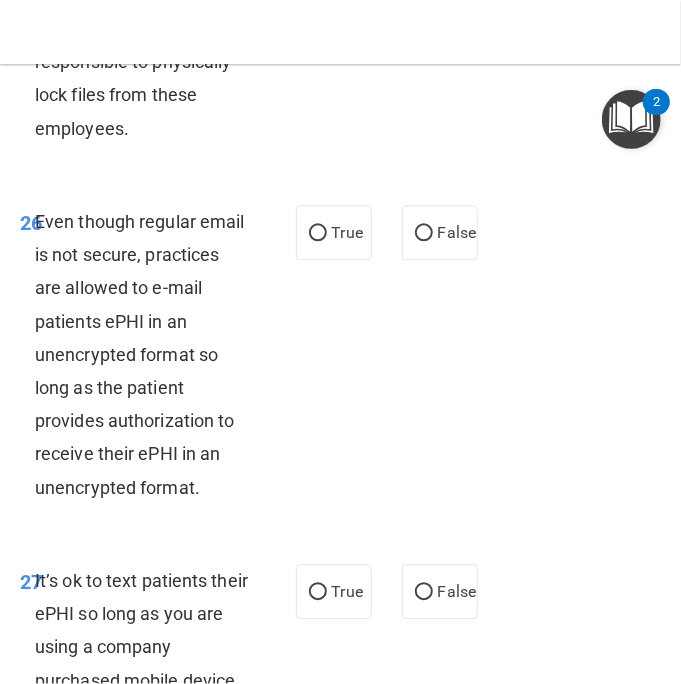 click on "True" at bounding box center [334, -61] 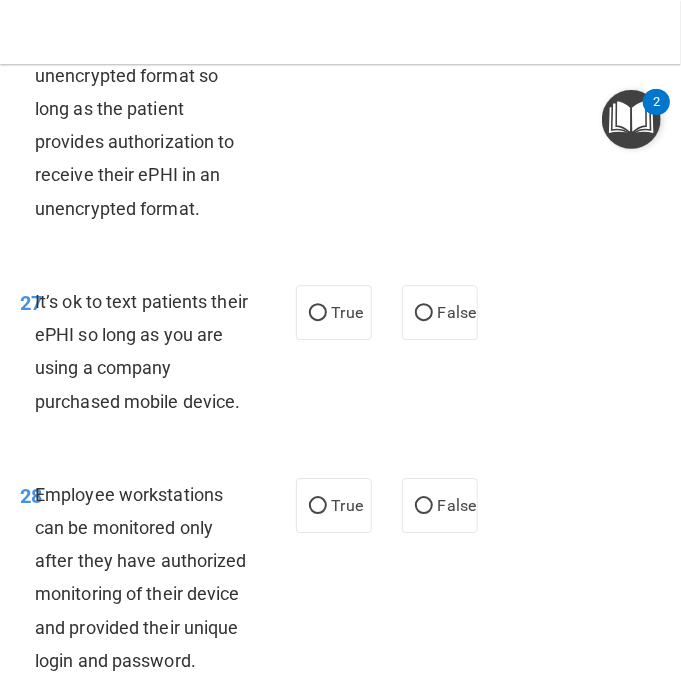 scroll, scrollTop: 7600, scrollLeft: 0, axis: vertical 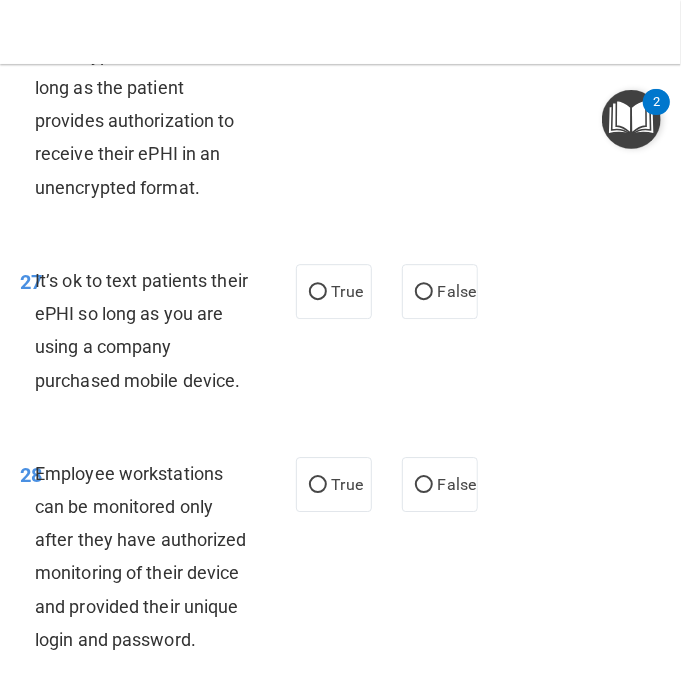 click on "False" at bounding box center [457, -68] 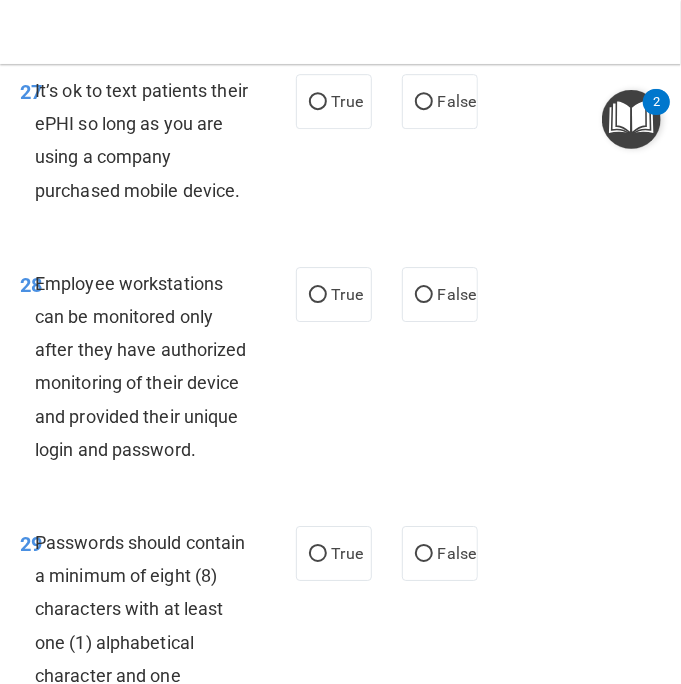 scroll, scrollTop: 7900, scrollLeft: 0, axis: vertical 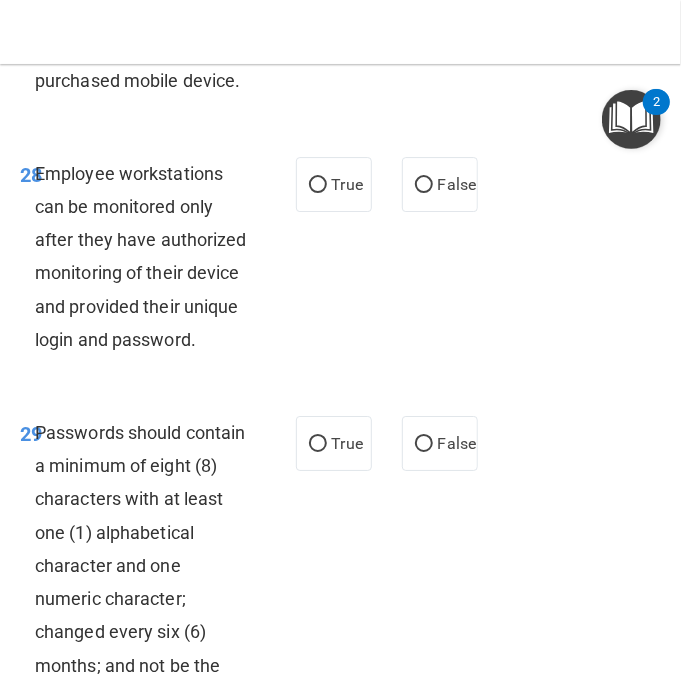 click on "False" at bounding box center (440, -9) 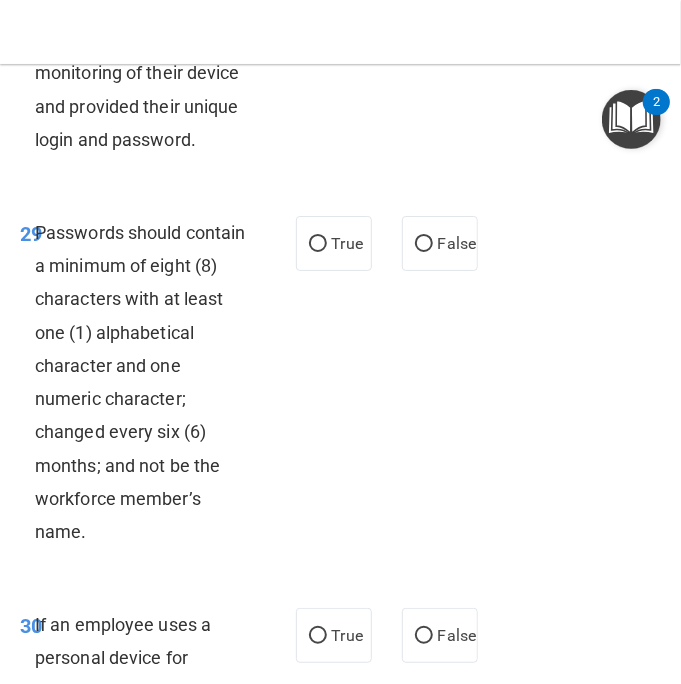 scroll, scrollTop: 8200, scrollLeft: 0, axis: vertical 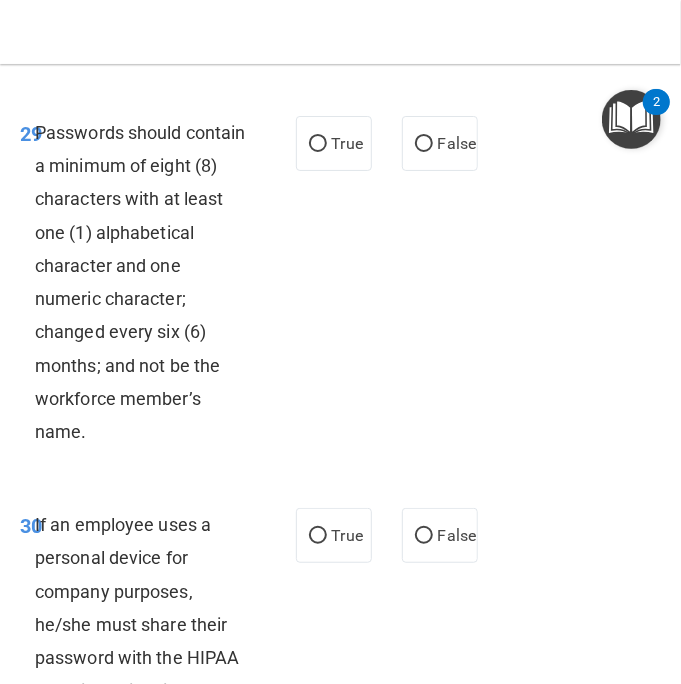 click on "False" at bounding box center (440, -116) 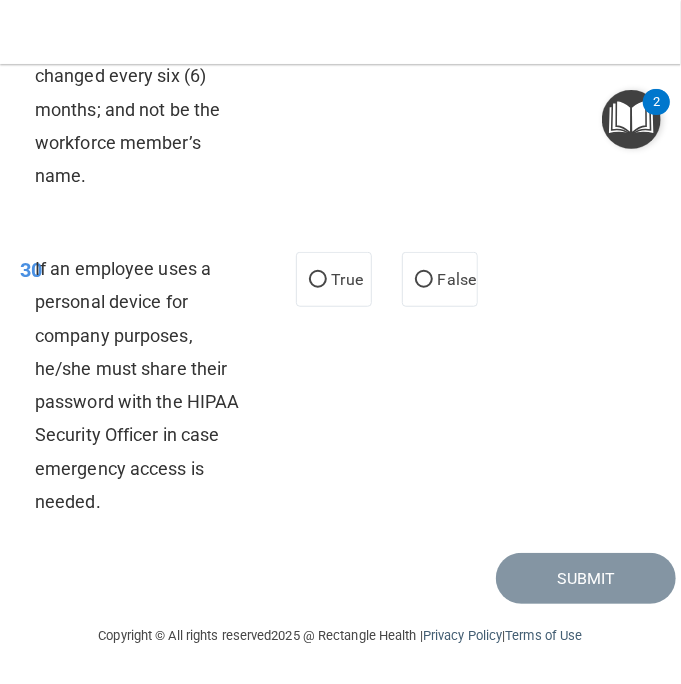 scroll, scrollTop: 8500, scrollLeft: 0, axis: vertical 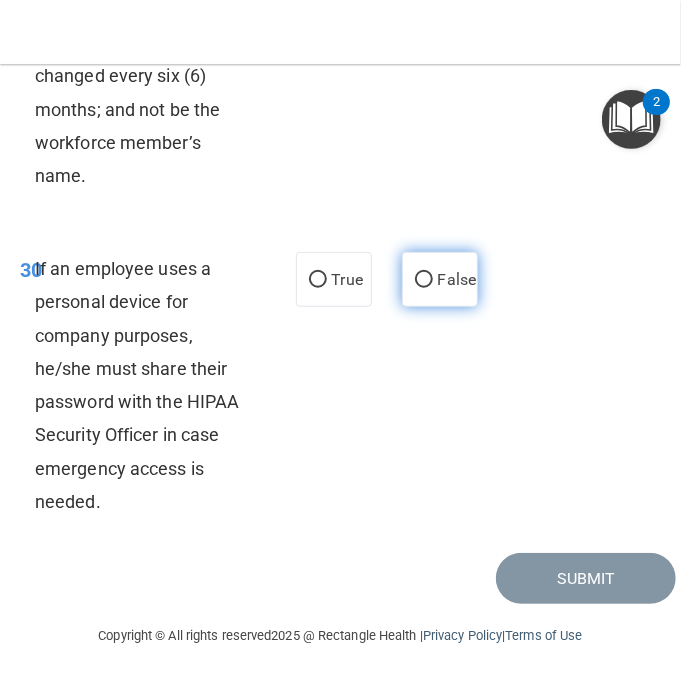 click on "False" at bounding box center [424, 280] 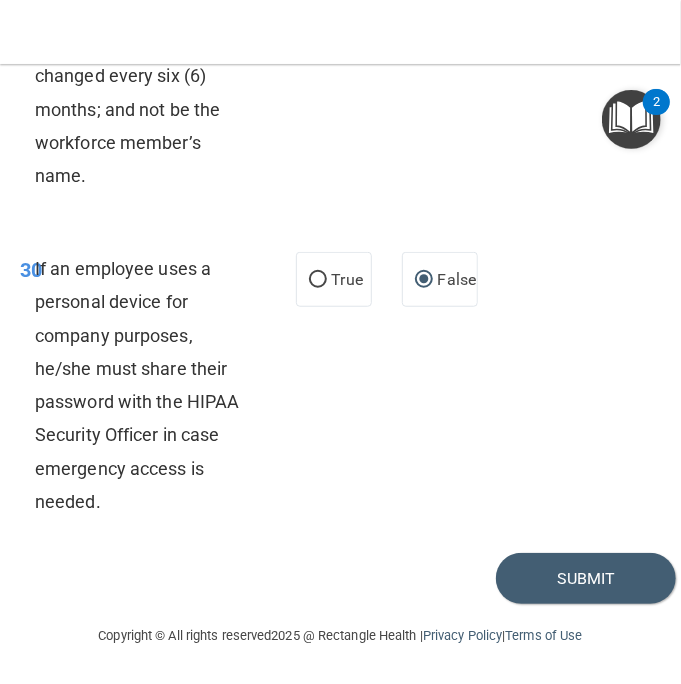 scroll, scrollTop: 8721, scrollLeft: 0, axis: vertical 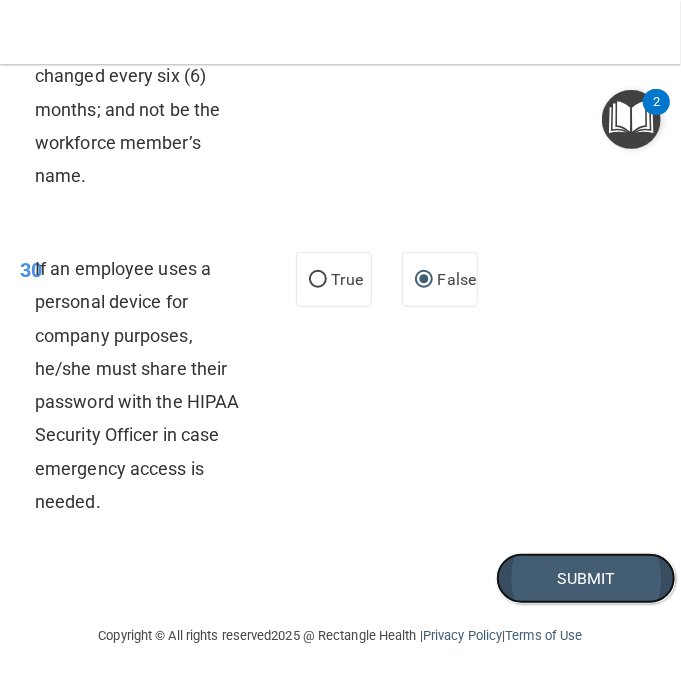click on "Submit" at bounding box center [586, 578] 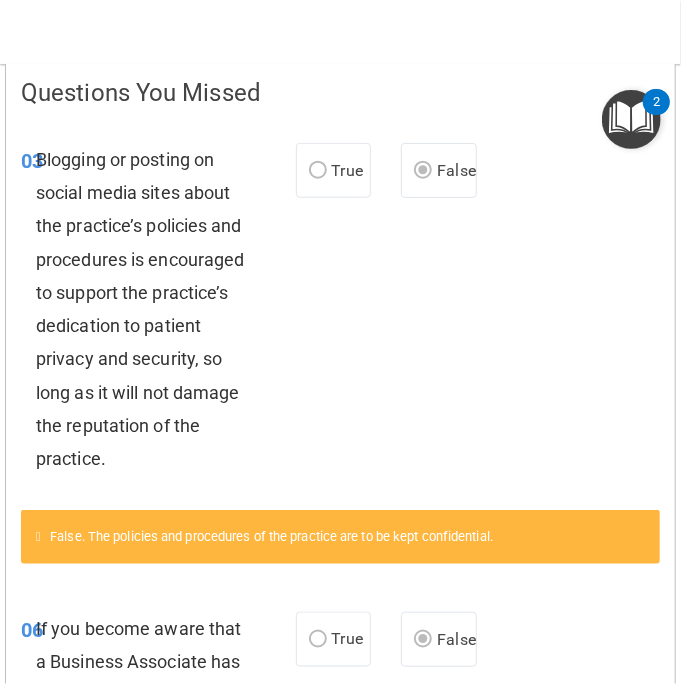 scroll, scrollTop: 277, scrollLeft: 0, axis: vertical 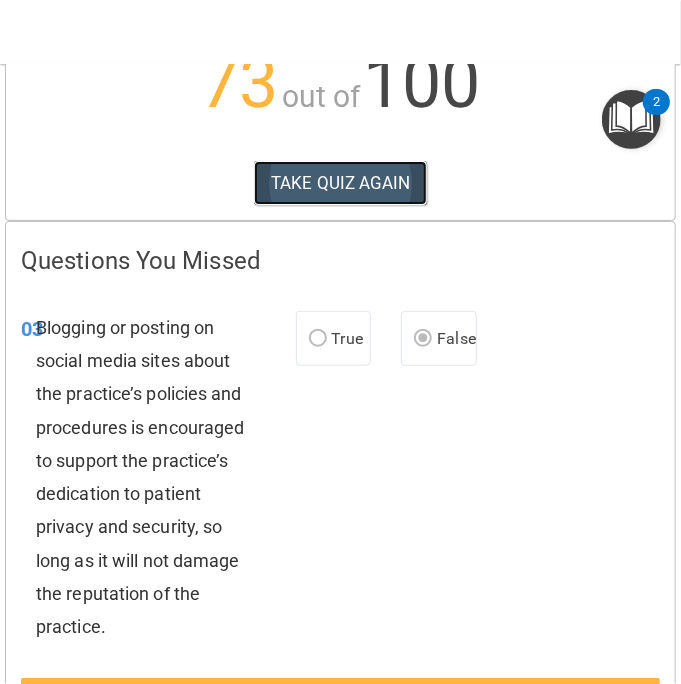 click on "TAKE QUIZ AGAIN" at bounding box center (340, 183) 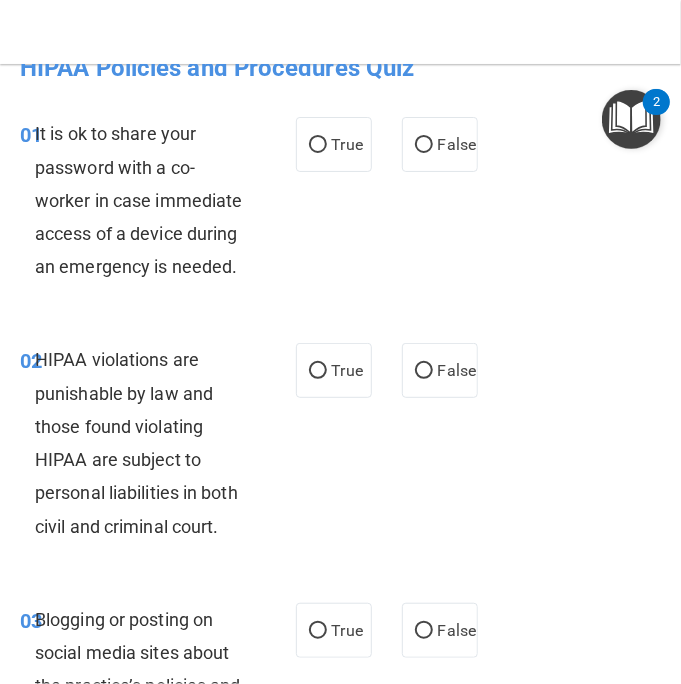 scroll, scrollTop: 0, scrollLeft: 0, axis: both 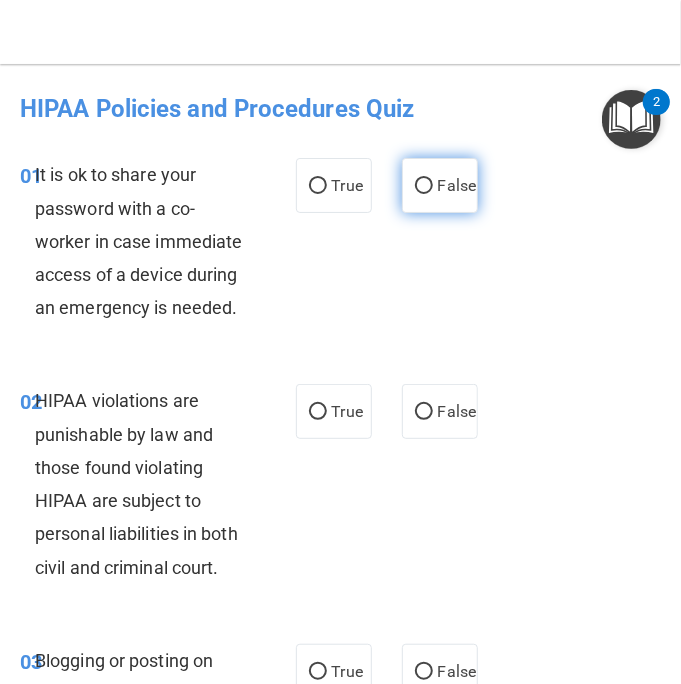click on "False" at bounding box center (424, 186) 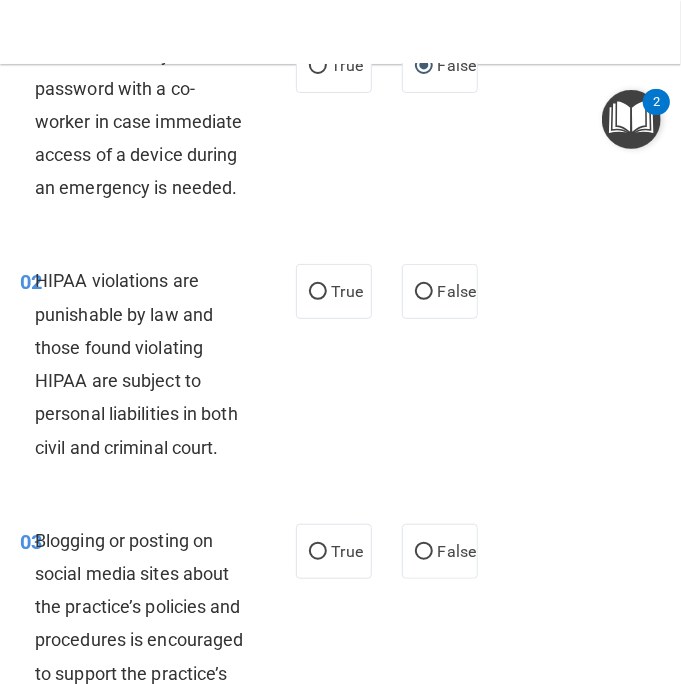 scroll, scrollTop: 200, scrollLeft: 0, axis: vertical 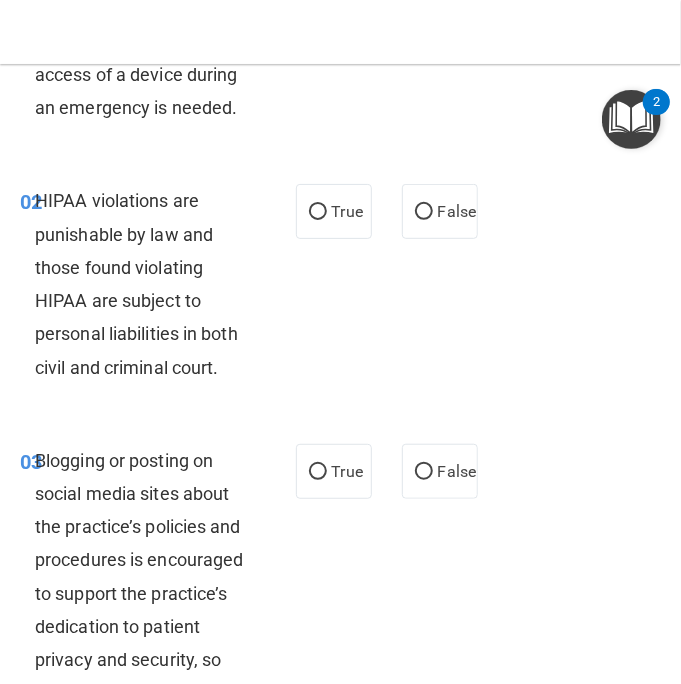 click on "02       HIPAA violations are punishable by law and those found violating HIPAA are subject to personal liabilities in both civil and criminal court.                  True           False" at bounding box center [340, 288] 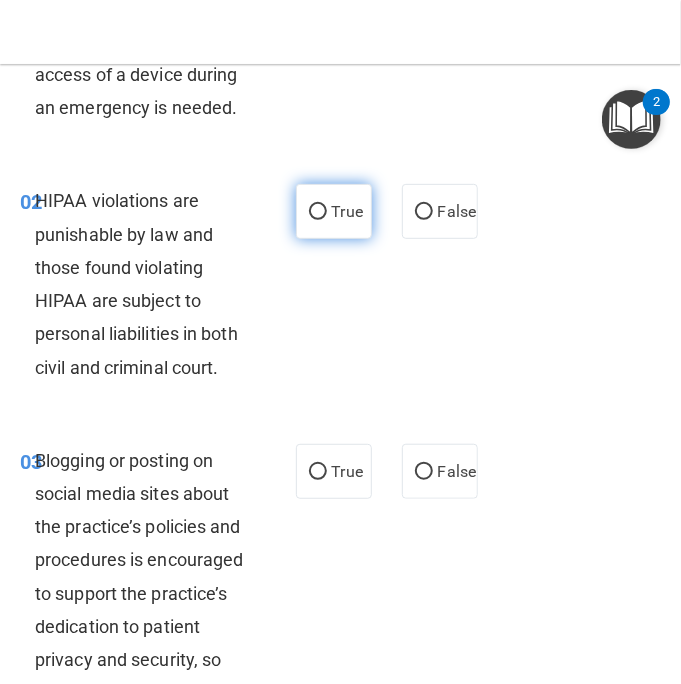 click on "True" at bounding box center [334, 211] 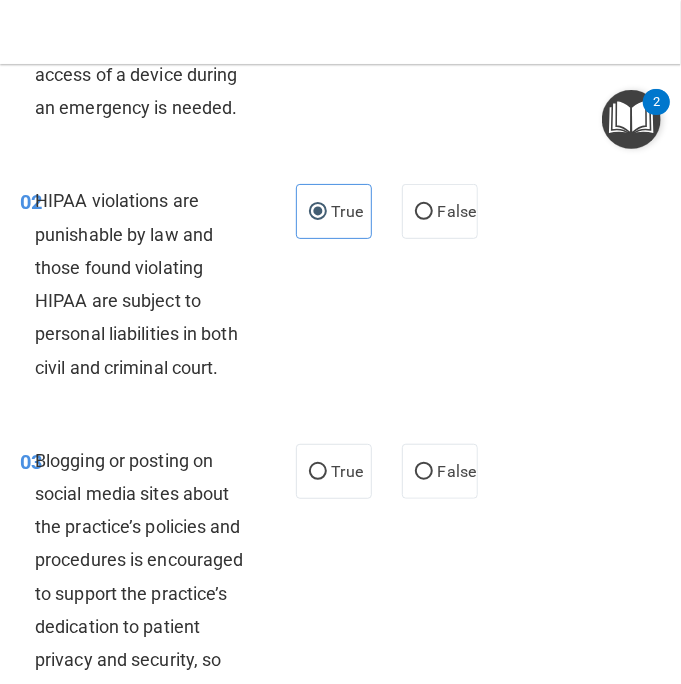 scroll, scrollTop: 300, scrollLeft: 0, axis: vertical 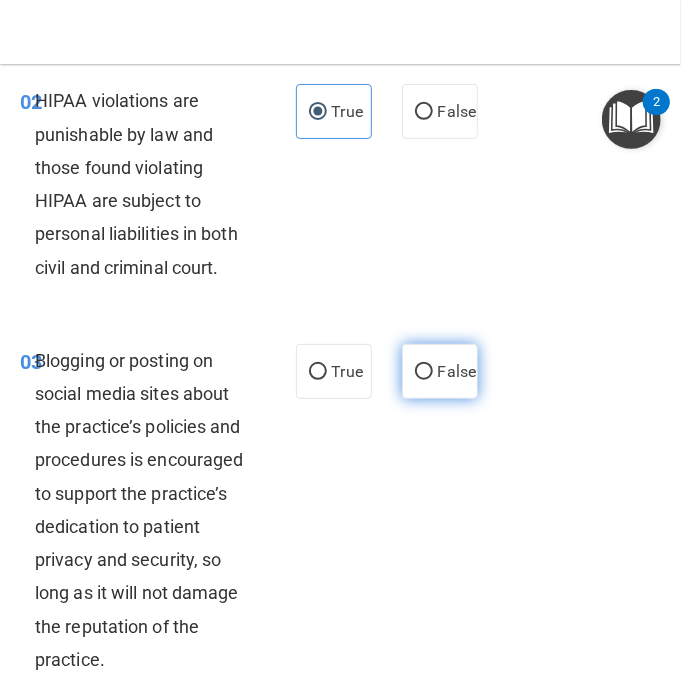 click on "False" at bounding box center (424, 372) 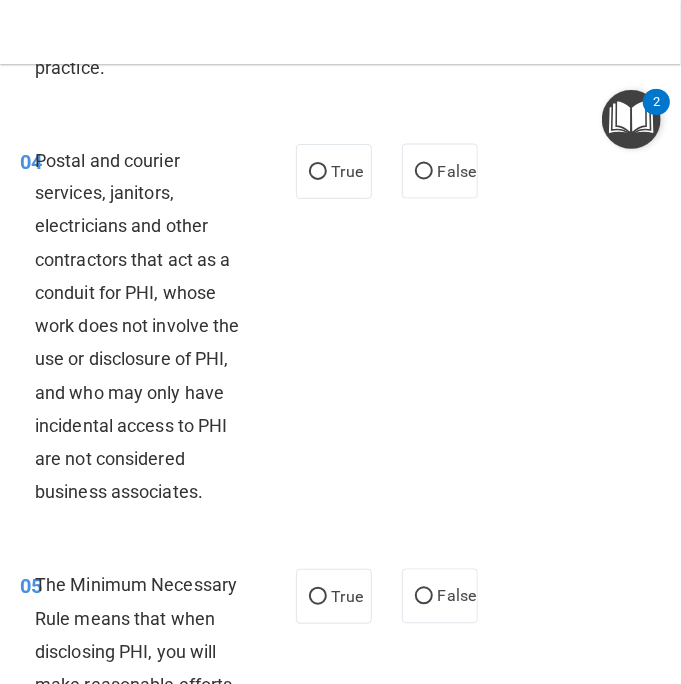 scroll, scrollTop: 900, scrollLeft: 0, axis: vertical 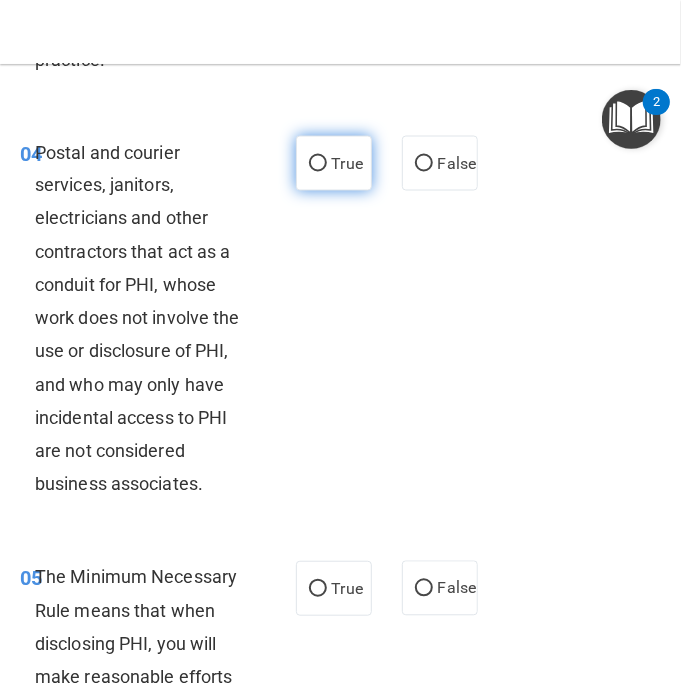 click on "True" at bounding box center (334, 163) 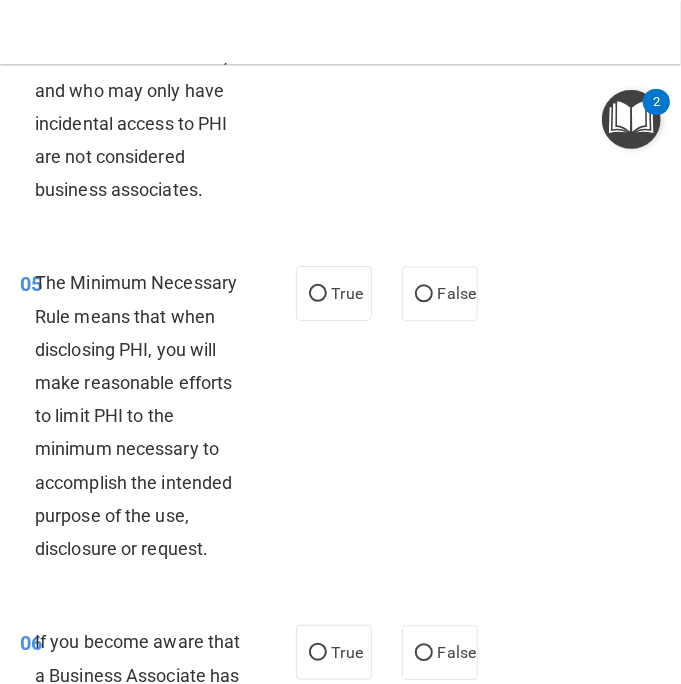 scroll, scrollTop: 1300, scrollLeft: 0, axis: vertical 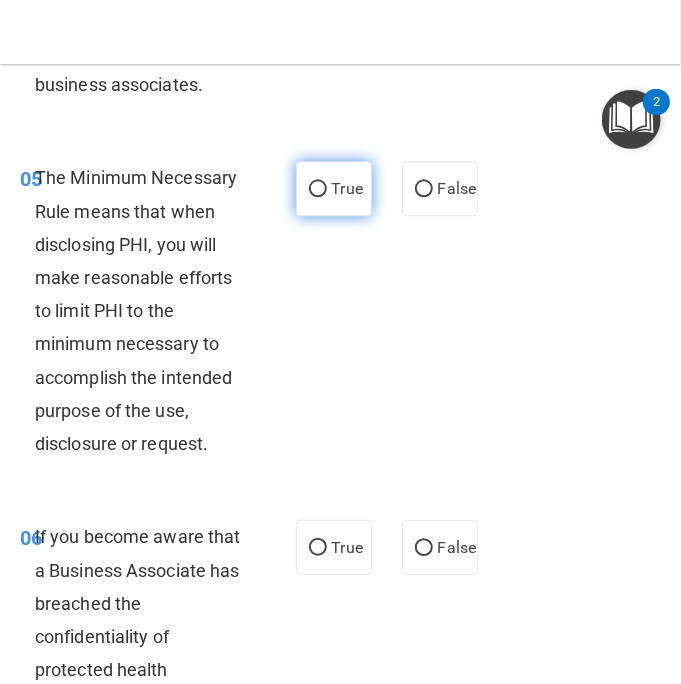 click on "True" at bounding box center [334, 188] 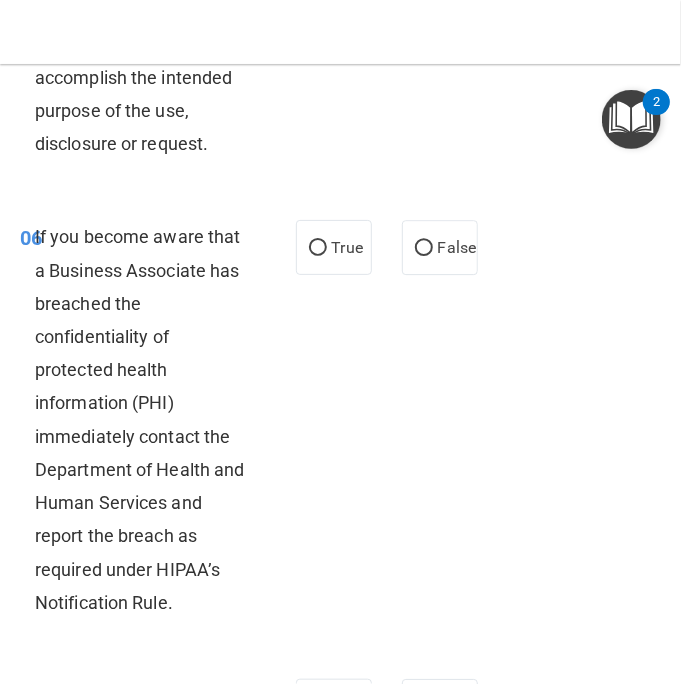 scroll, scrollTop: 1700, scrollLeft: 0, axis: vertical 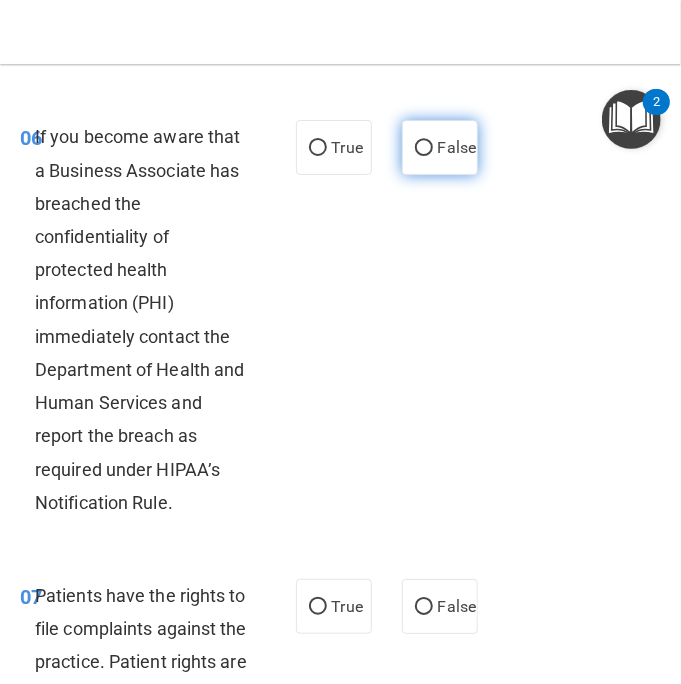 click on "False" at bounding box center [457, 147] 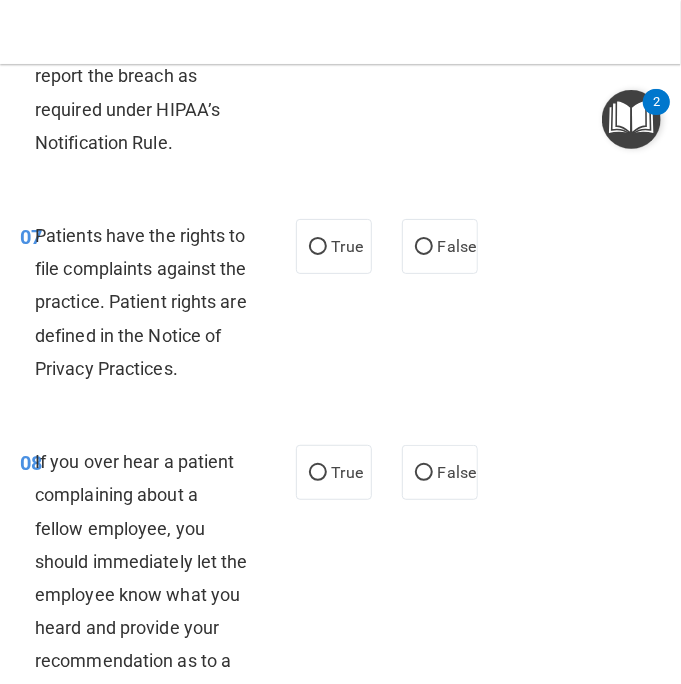 scroll, scrollTop: 2100, scrollLeft: 0, axis: vertical 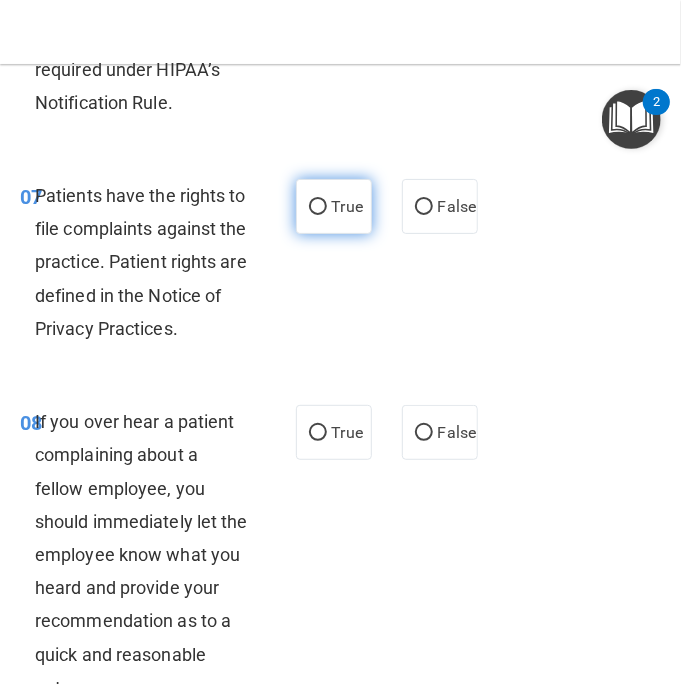 click on "True" at bounding box center [318, 207] 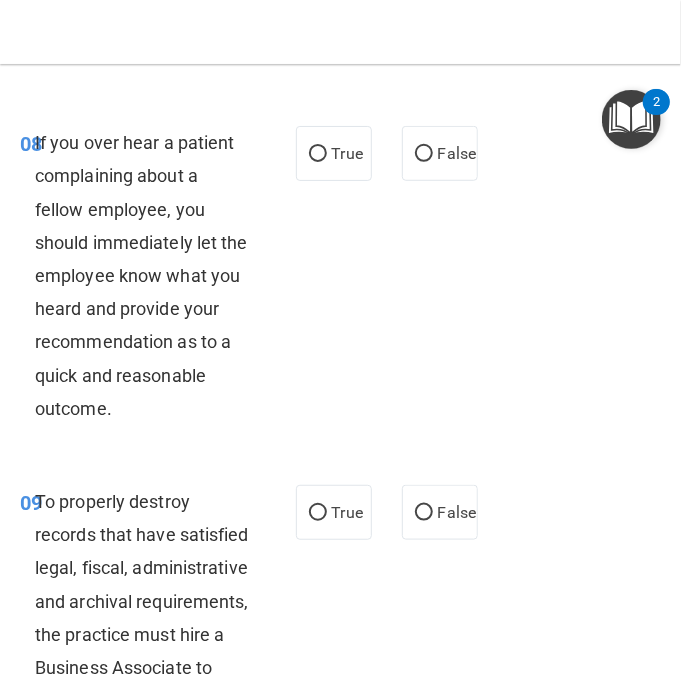 scroll, scrollTop: 2500, scrollLeft: 0, axis: vertical 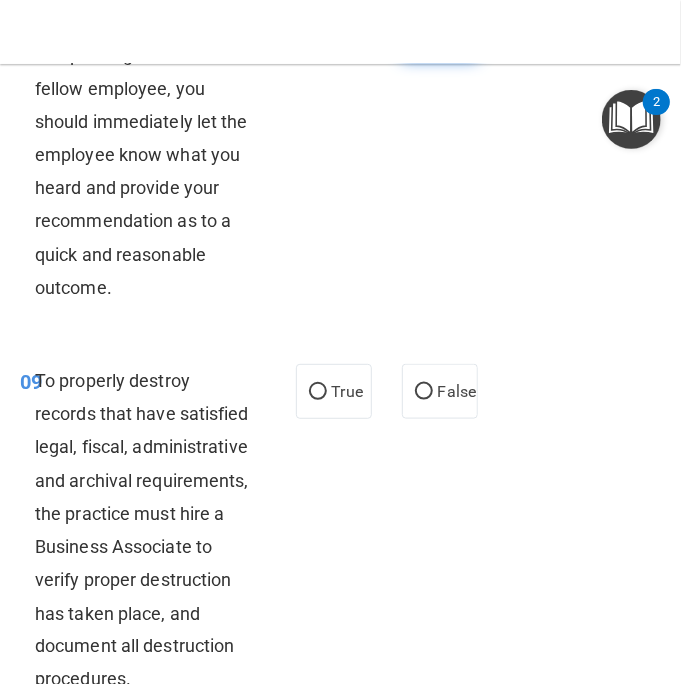 click on "False" at bounding box center (424, 33) 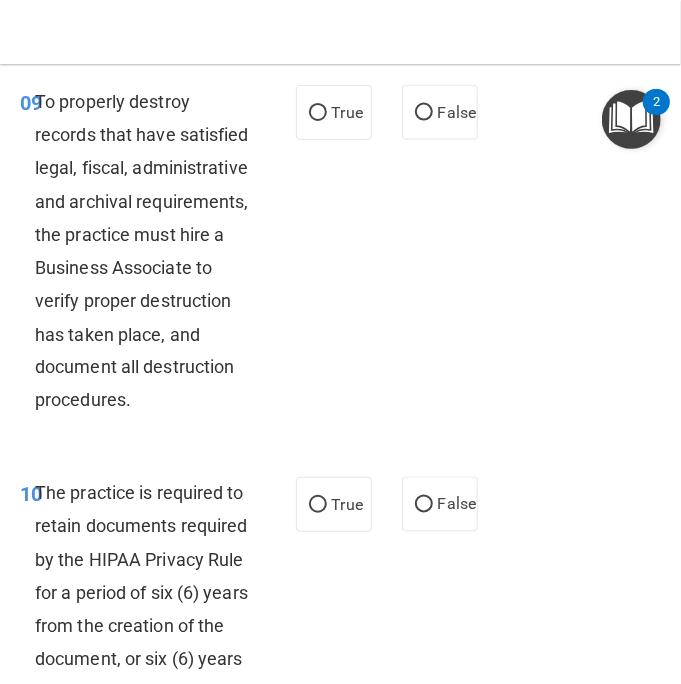 scroll, scrollTop: 2800, scrollLeft: 0, axis: vertical 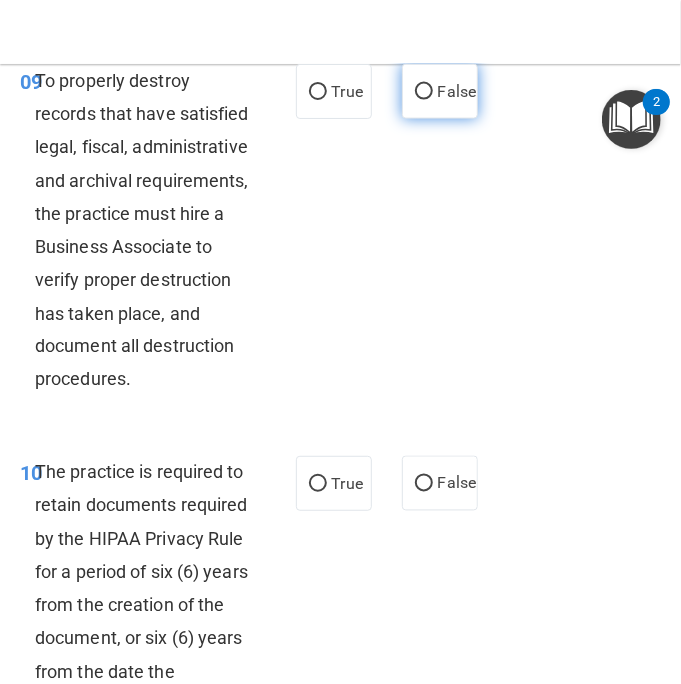click on "False" at bounding box center [424, 92] 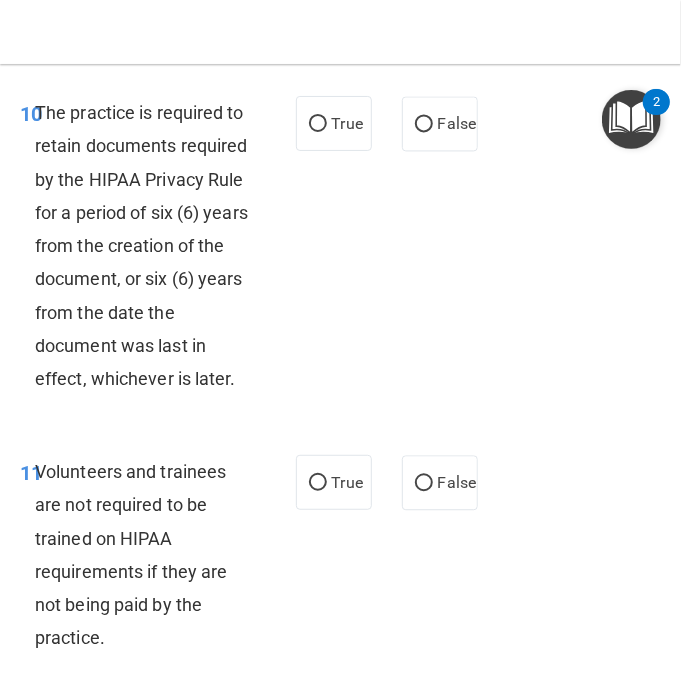 scroll, scrollTop: 3200, scrollLeft: 0, axis: vertical 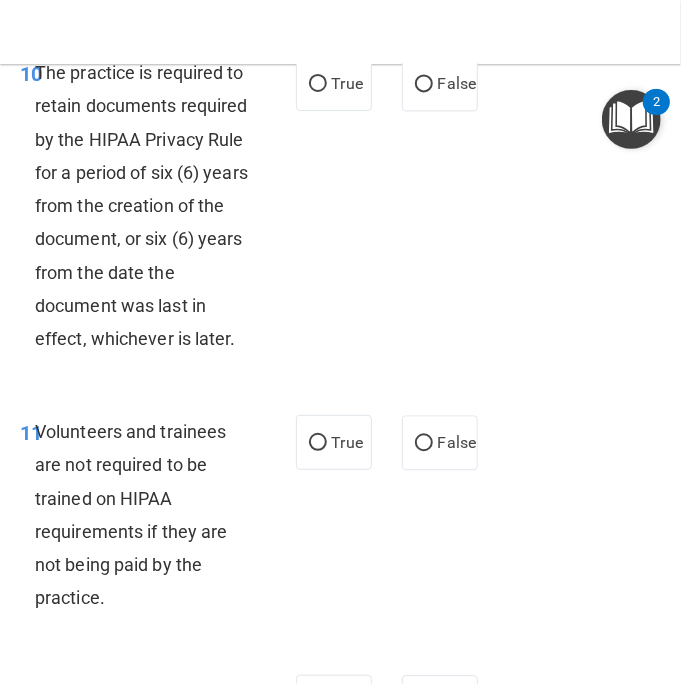 click on "10       The practice is required to retain documents required by the HIPAA Privacy Rule for a period of six (6) years from the creation of the document, or six (6) years from the date the document was last in effect, whichever is later." at bounding box center (158, 210) 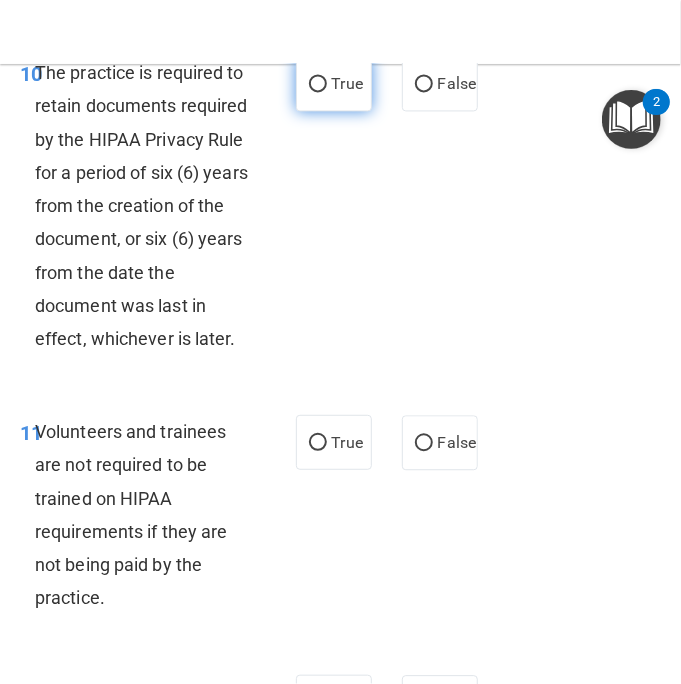 click on "True" at bounding box center [334, 83] 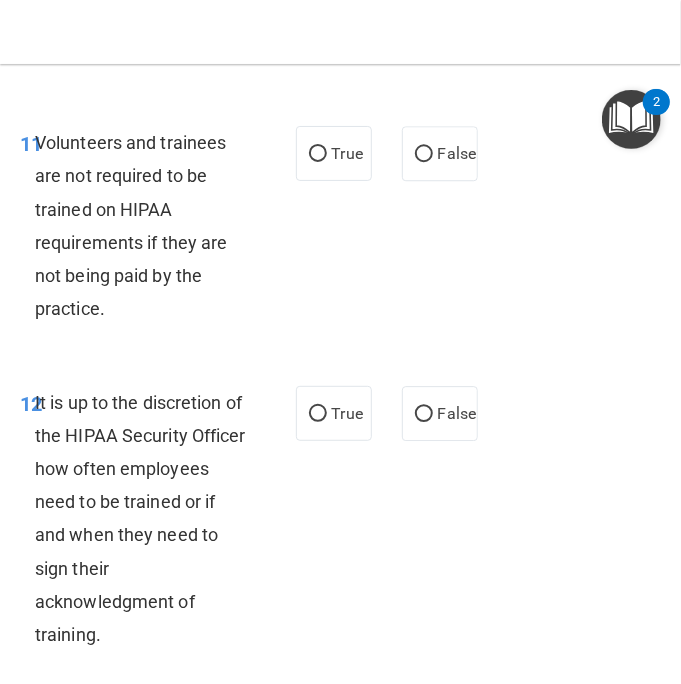 scroll, scrollTop: 3600, scrollLeft: 0, axis: vertical 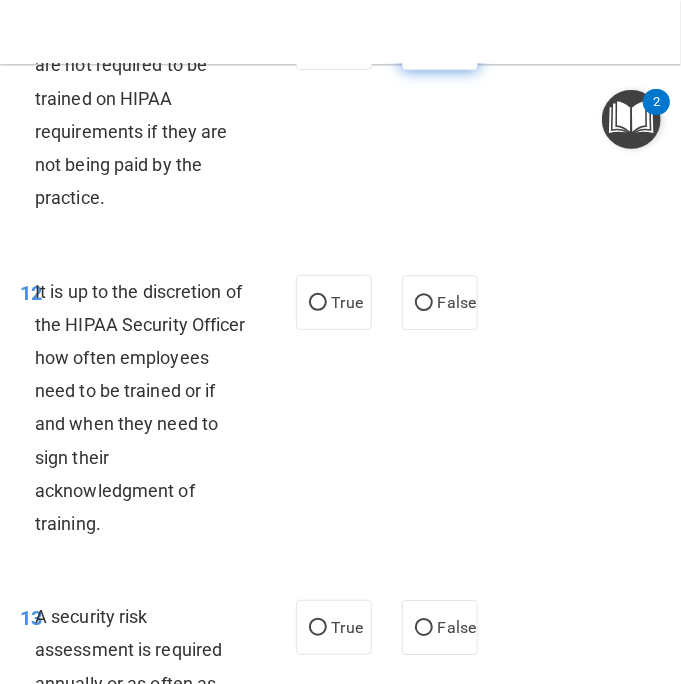 click on "False" at bounding box center (424, 43) 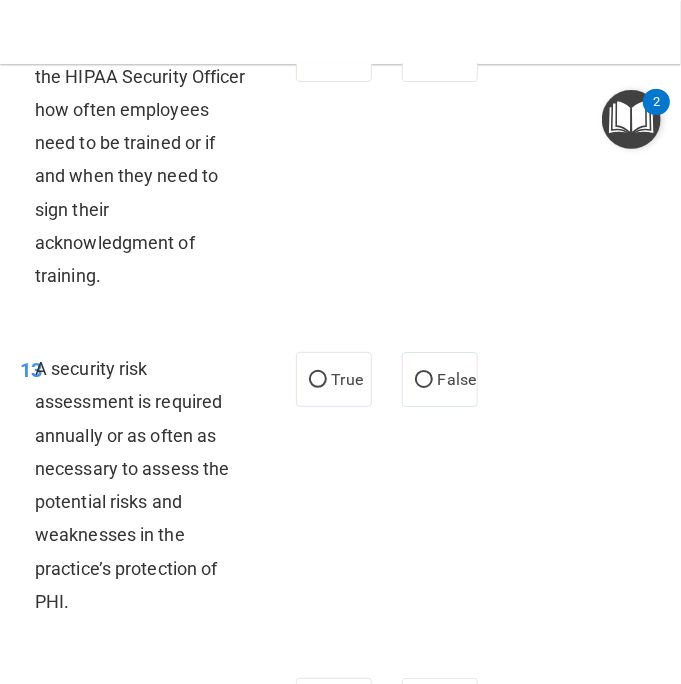 scroll, scrollTop: 3900, scrollLeft: 0, axis: vertical 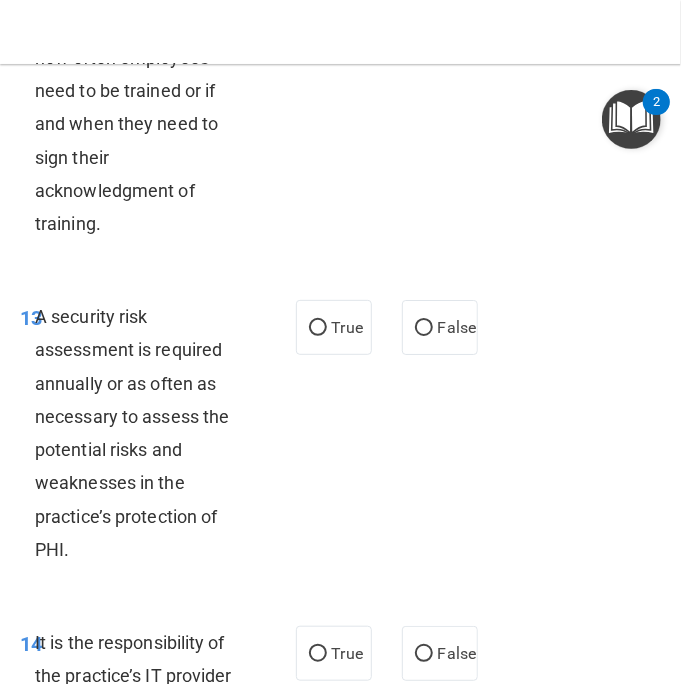 click on "True" at bounding box center (318, 3) 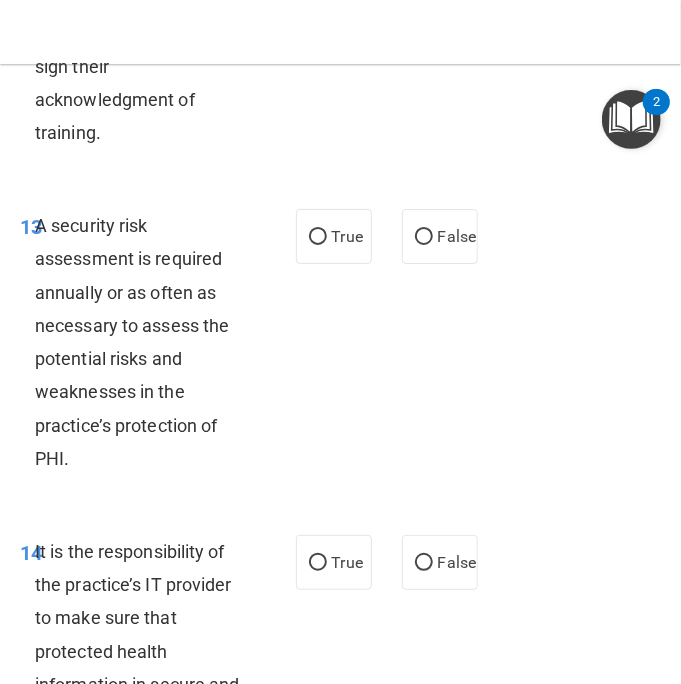 scroll, scrollTop: 3900, scrollLeft: 0, axis: vertical 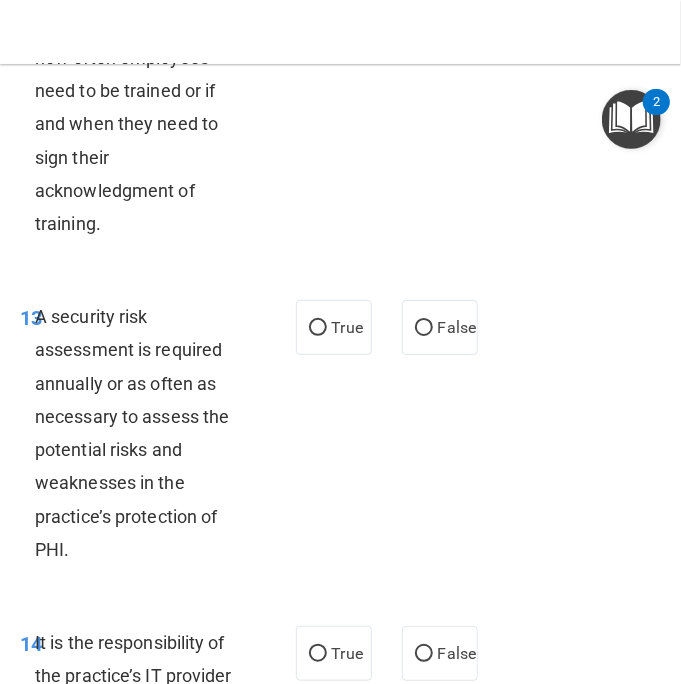 click on "False" at bounding box center [440, 2] 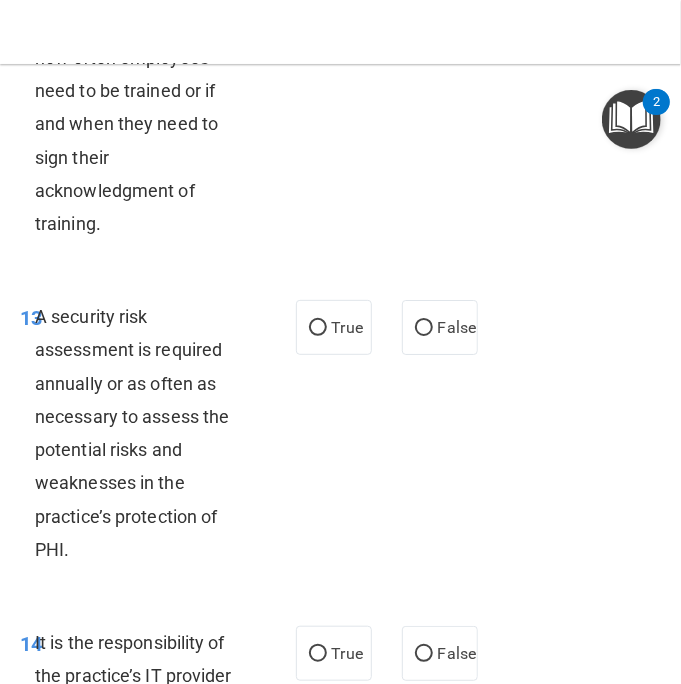 radio on "false" 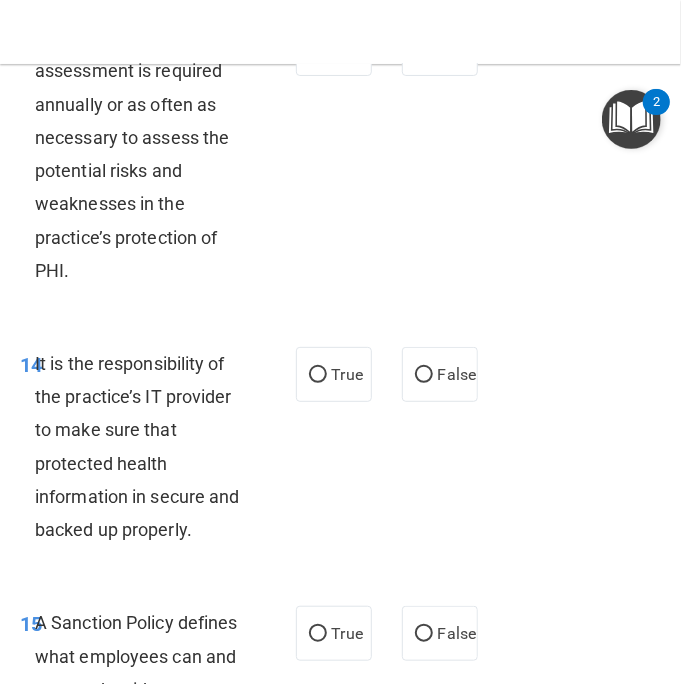 scroll, scrollTop: 4200, scrollLeft: 0, axis: vertical 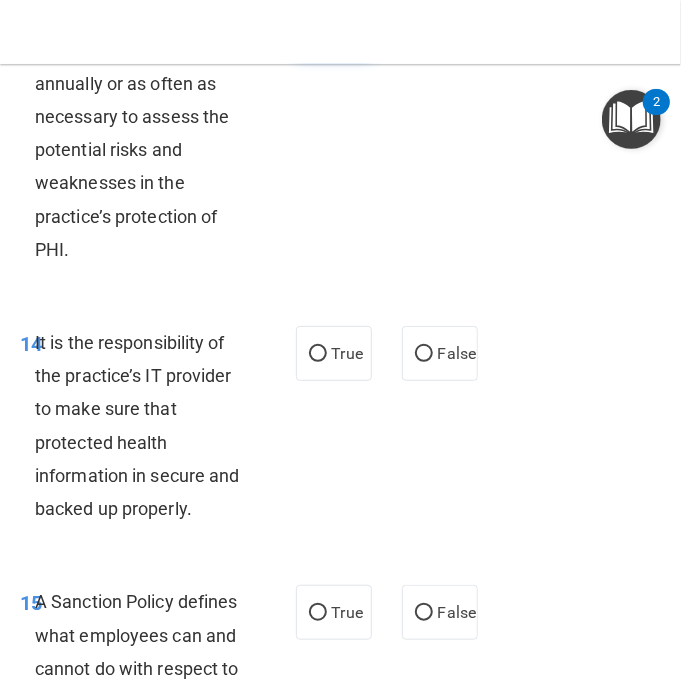 click on "True" at bounding box center [334, 27] 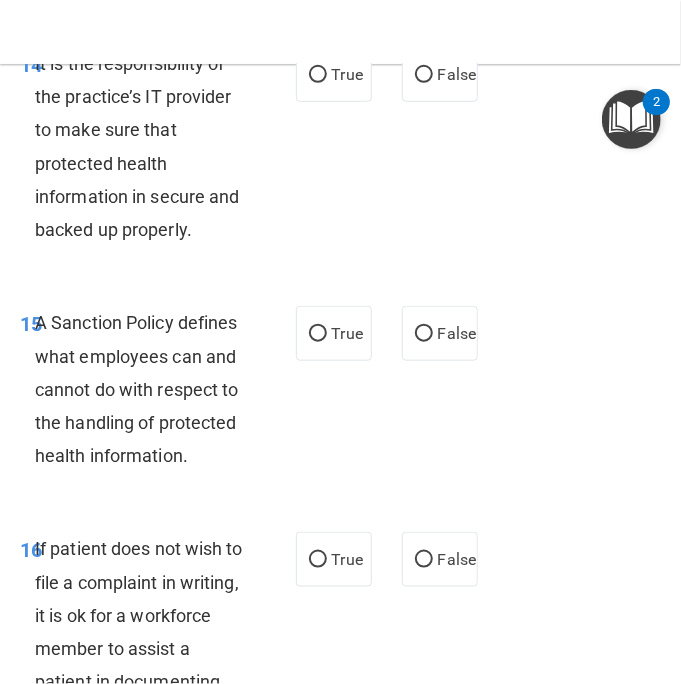 scroll, scrollTop: 4500, scrollLeft: 0, axis: vertical 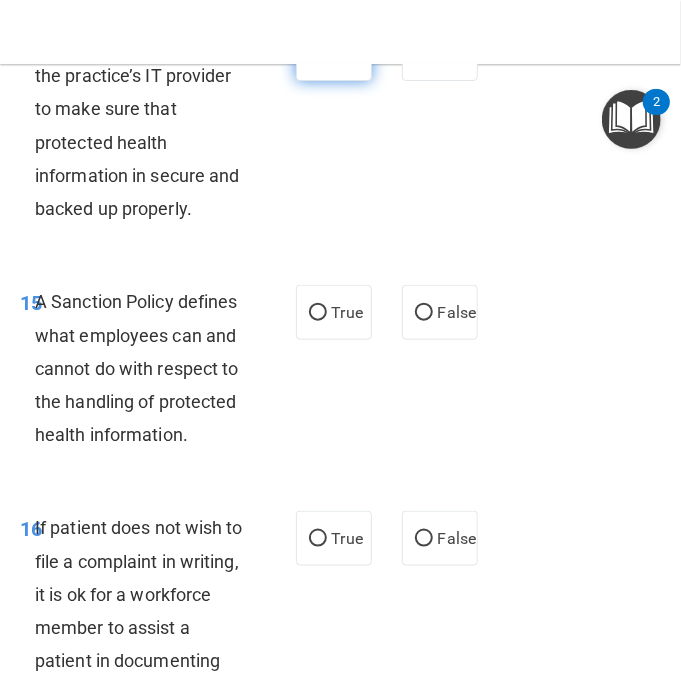 click on "True" at bounding box center (347, 53) 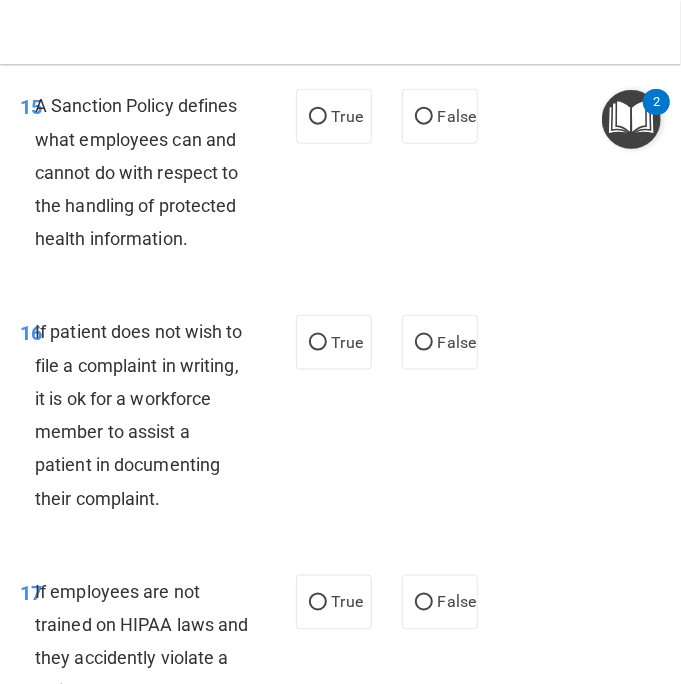 scroll, scrollTop: 4700, scrollLeft: 0, axis: vertical 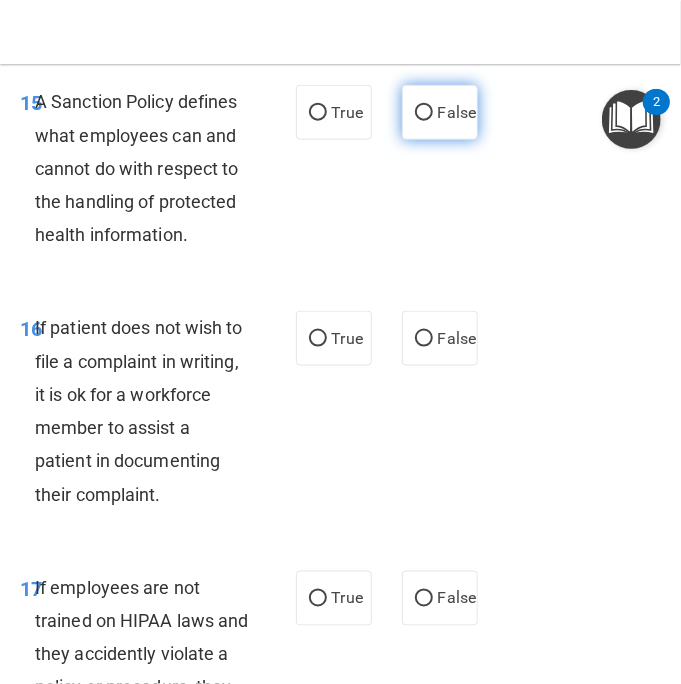 click on "False" at bounding box center [424, 113] 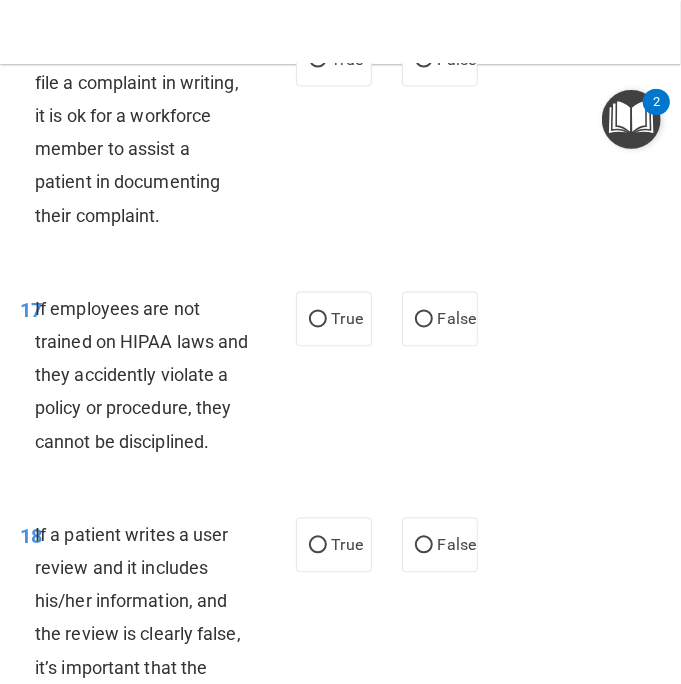 scroll, scrollTop: 5000, scrollLeft: 0, axis: vertical 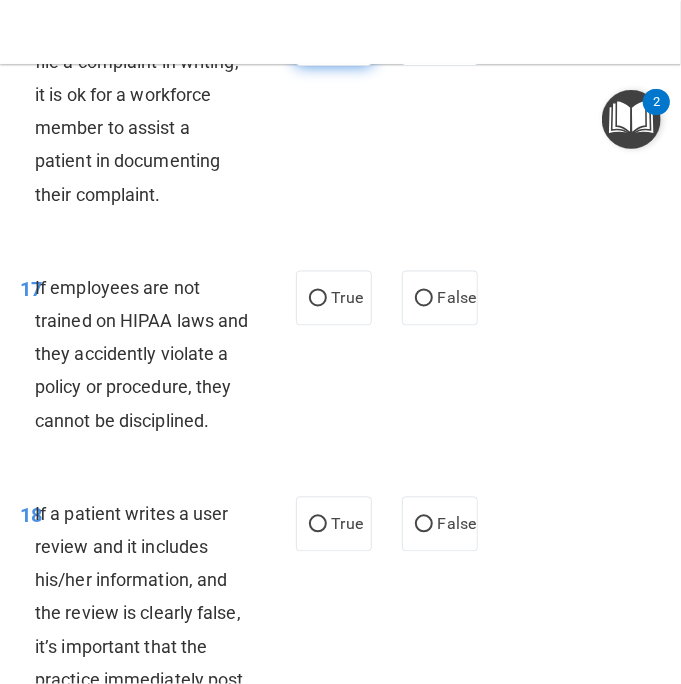 click on "True" at bounding box center [318, 39] 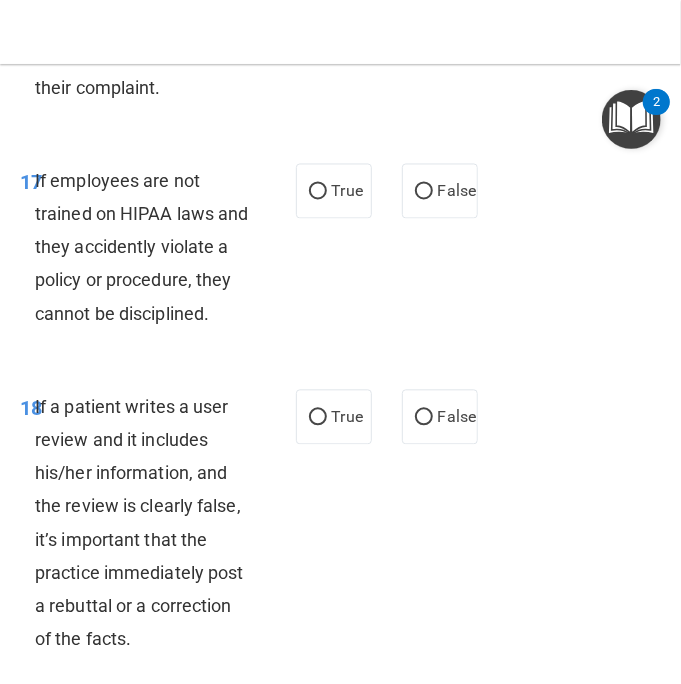 scroll, scrollTop: 5200, scrollLeft: 0, axis: vertical 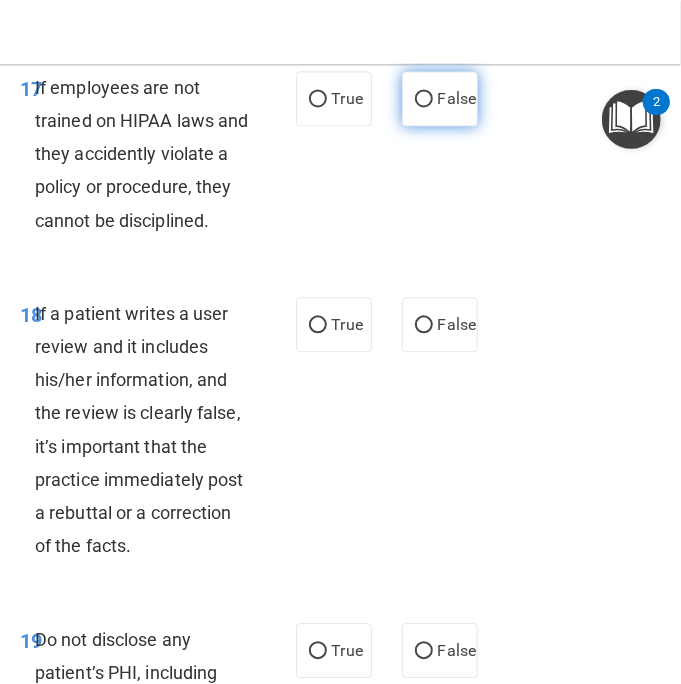 click on "False" at bounding box center (424, 99) 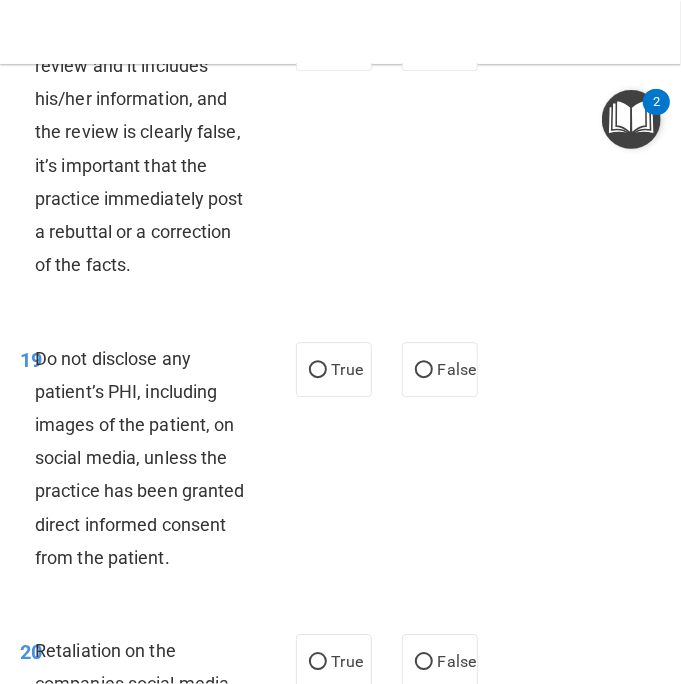 scroll, scrollTop: 5500, scrollLeft: 0, axis: vertical 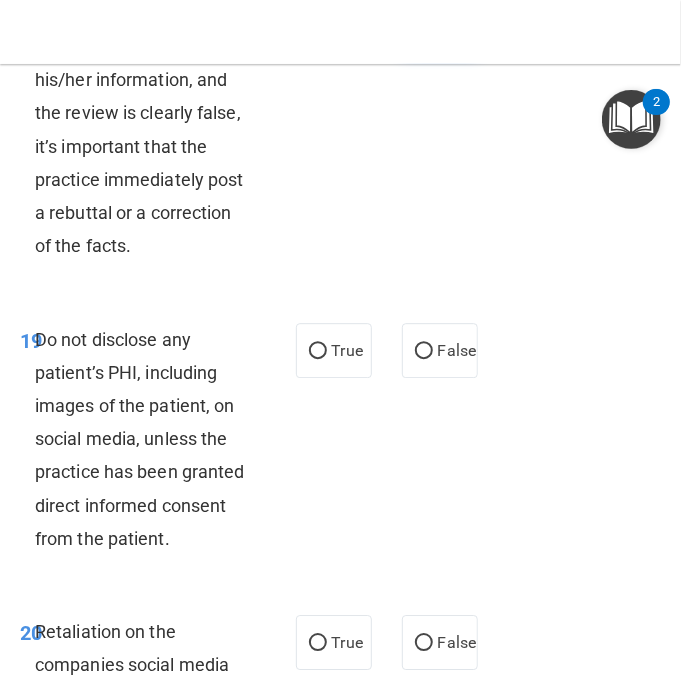 click on "False" at bounding box center [440, 24] 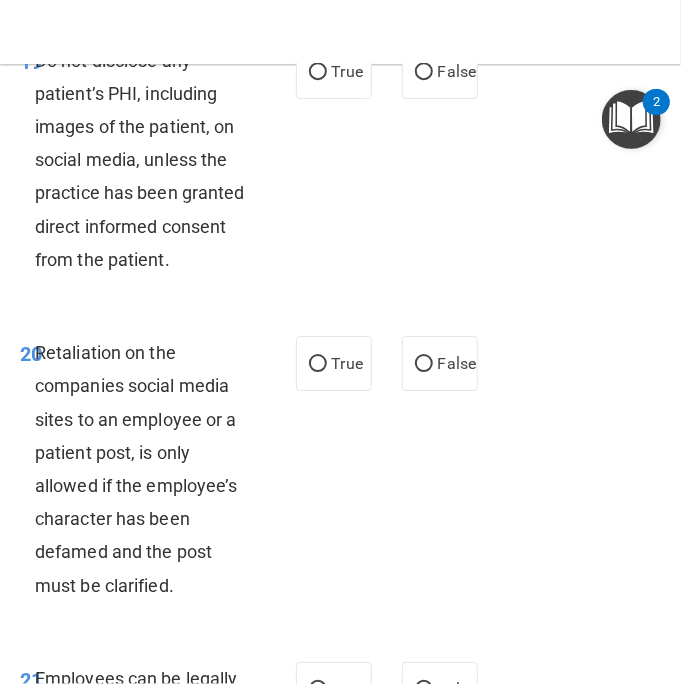 scroll, scrollTop: 5800, scrollLeft: 0, axis: vertical 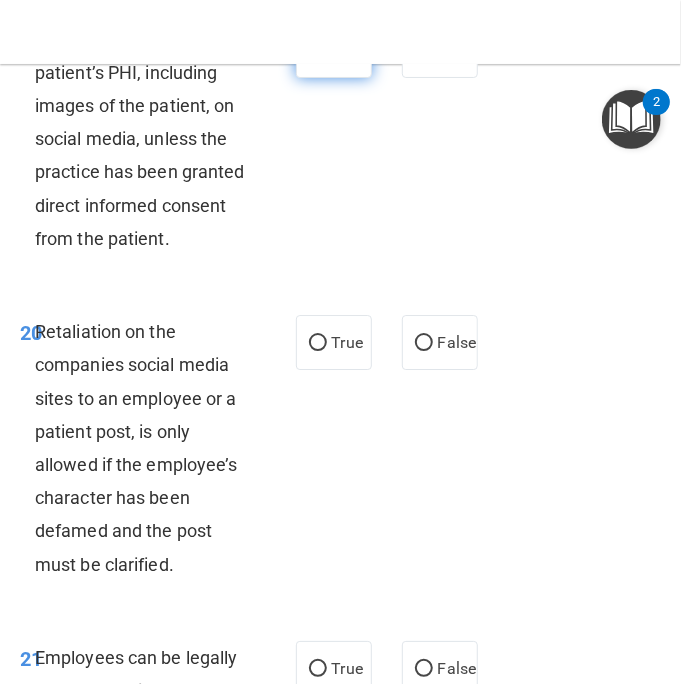 click on "True" at bounding box center (318, 51) 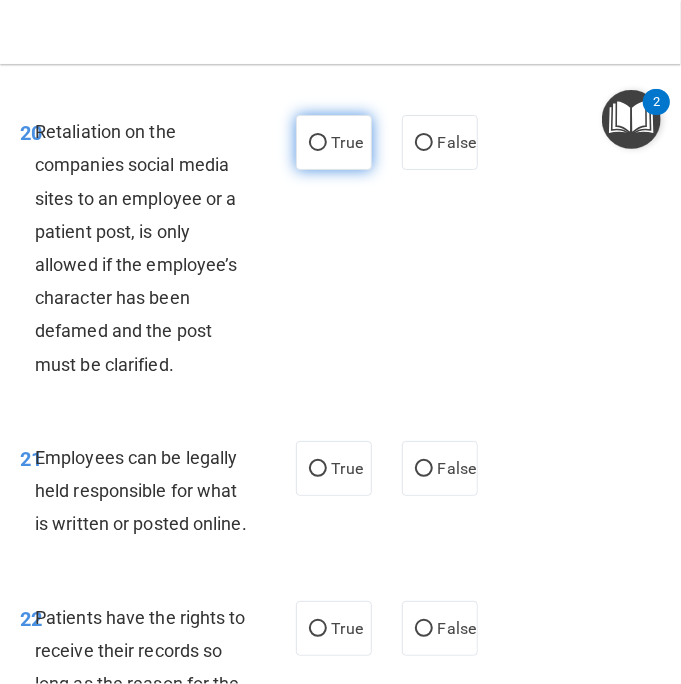 scroll, scrollTop: 6100, scrollLeft: 0, axis: vertical 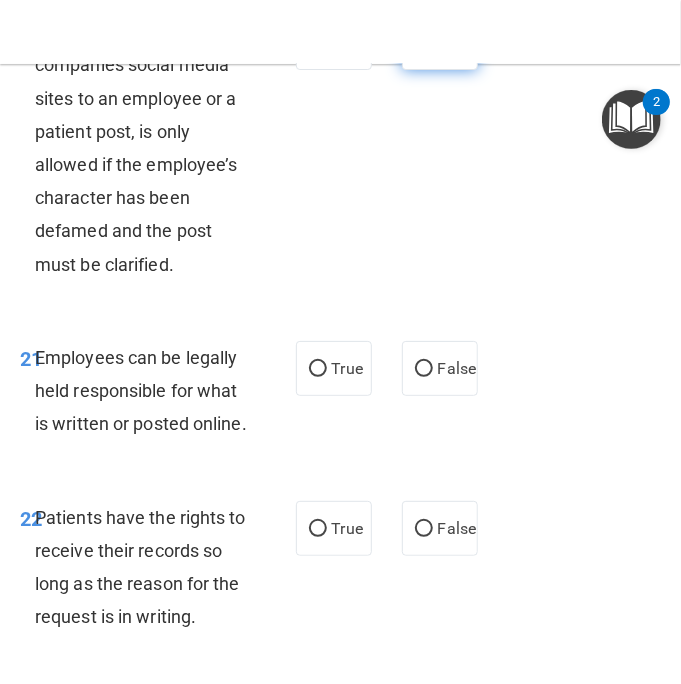 click on "False" at bounding box center [457, 42] 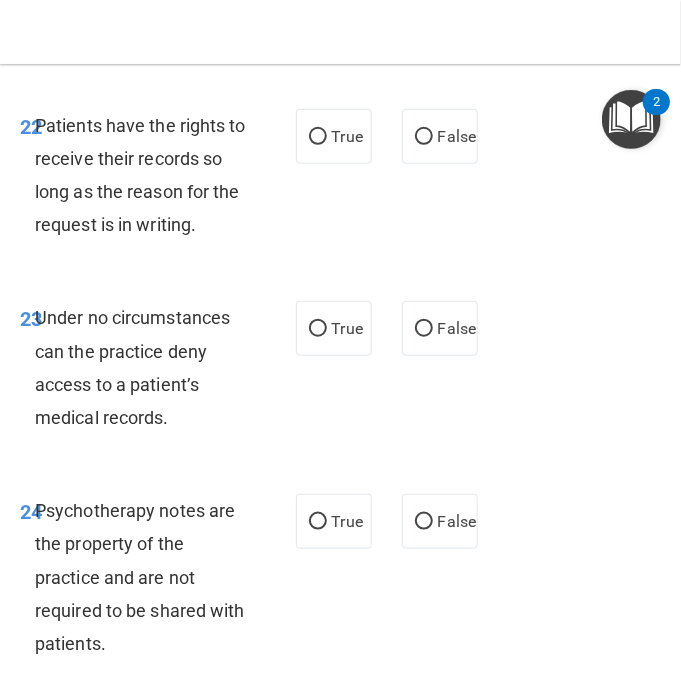scroll, scrollTop: 6500, scrollLeft: 0, axis: vertical 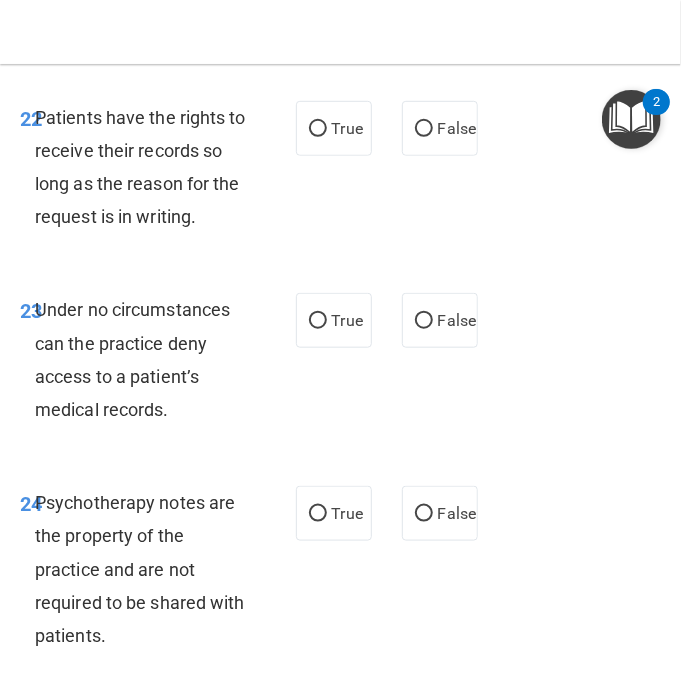 click on "True" at bounding box center [347, -32] 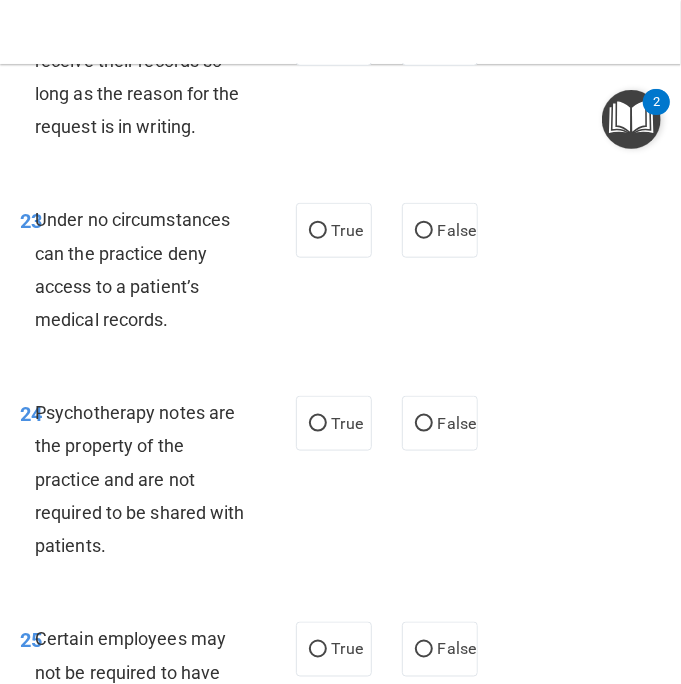 scroll, scrollTop: 6700, scrollLeft: 0, axis: vertical 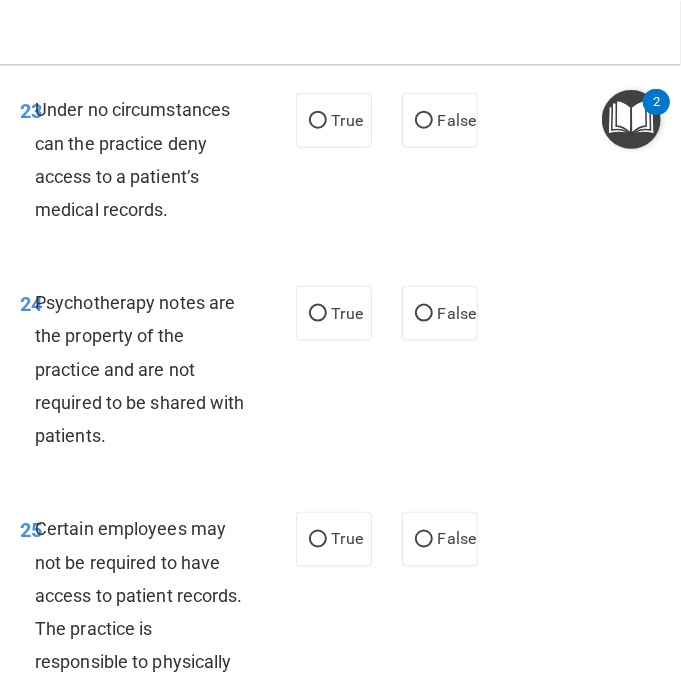click on "False" at bounding box center [424, -71] 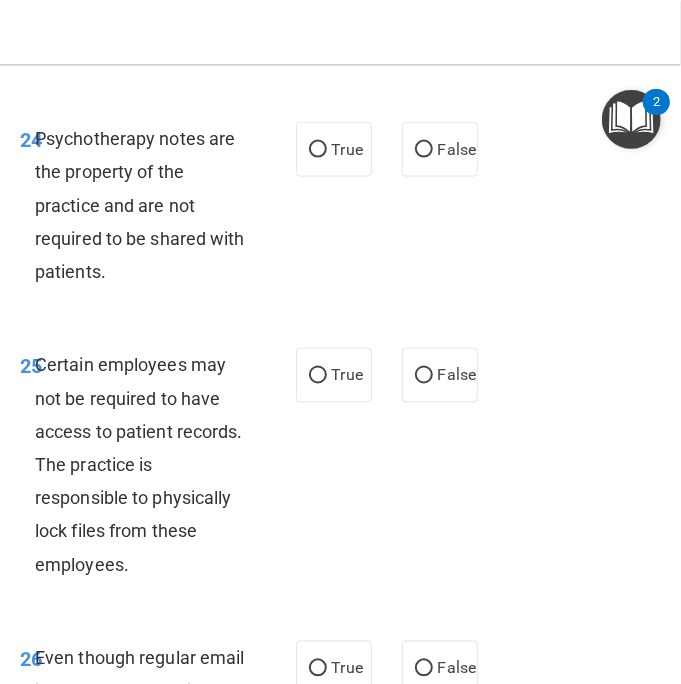 scroll, scrollTop: 6900, scrollLeft: 0, axis: vertical 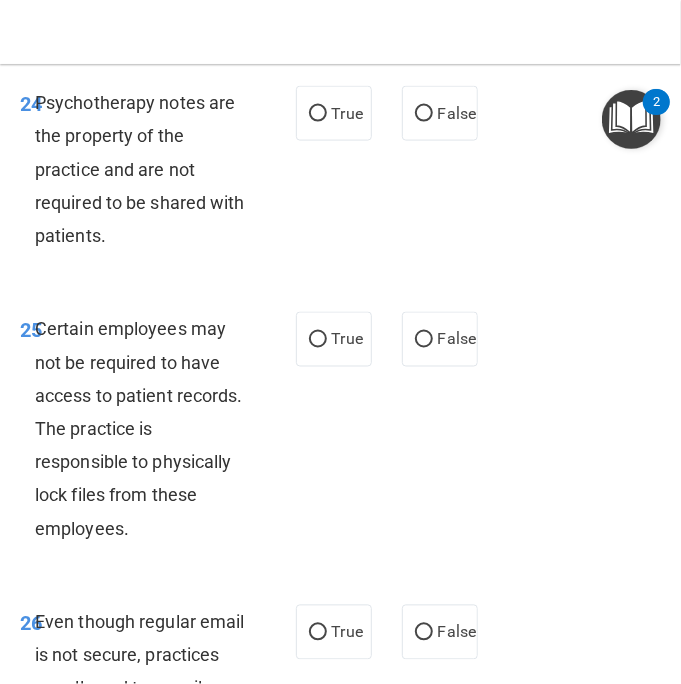 click on "False" at bounding box center (440, -80) 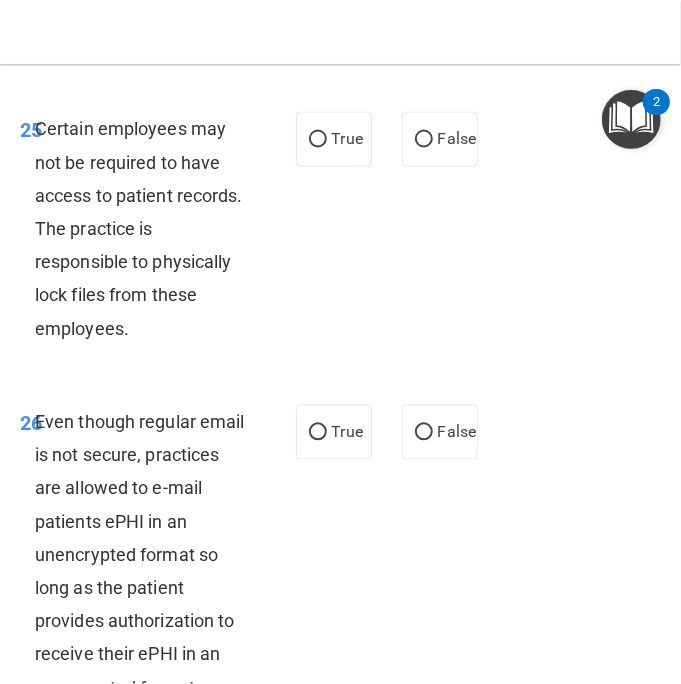 click on "True" at bounding box center [347, -87] 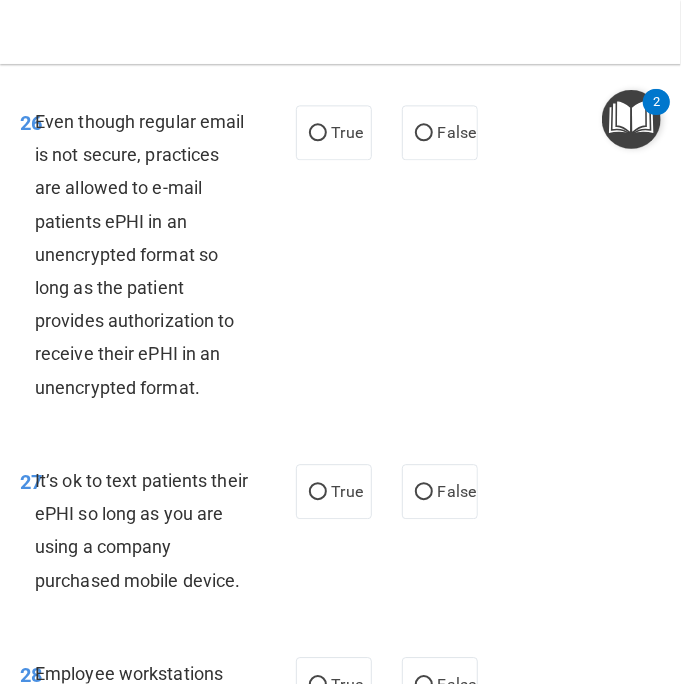 scroll, scrollTop: 7300, scrollLeft: 0, axis: vertical 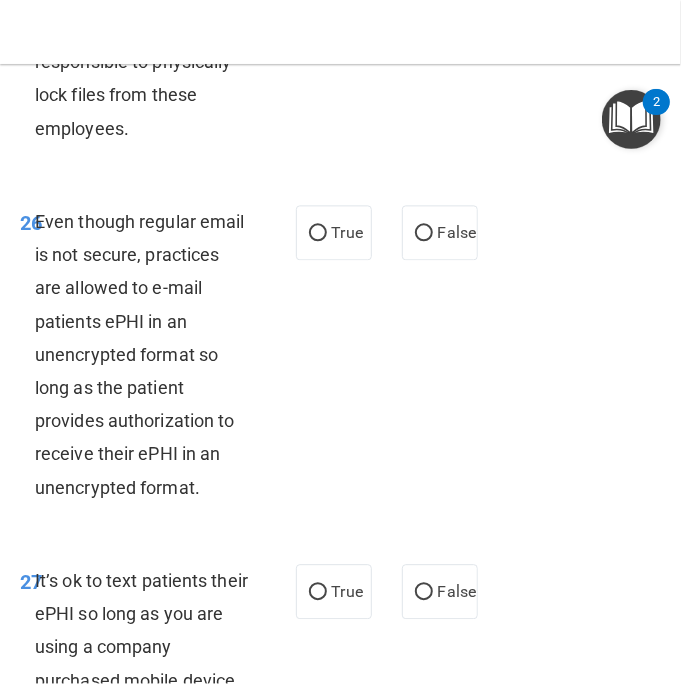 click on "True" at bounding box center [347, -61] 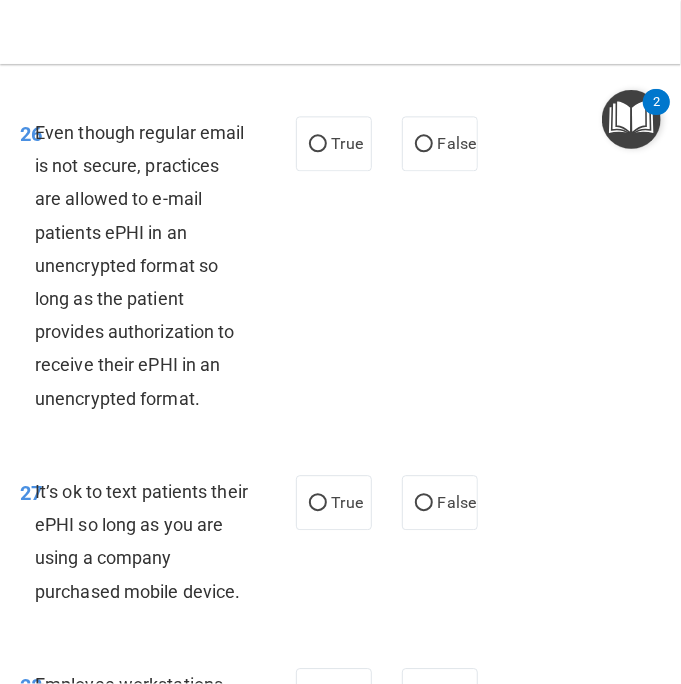 scroll, scrollTop: 7500, scrollLeft: 0, axis: vertical 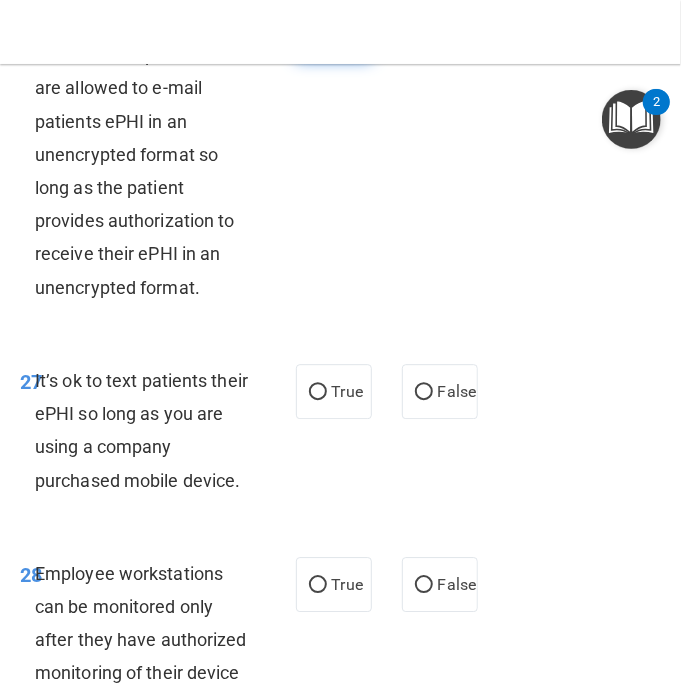 click on "True" at bounding box center (334, 32) 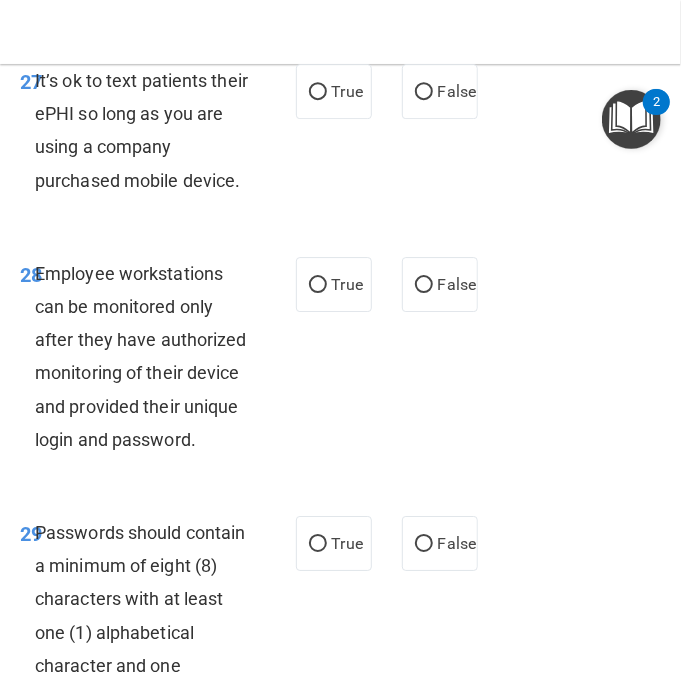 scroll, scrollTop: 7900, scrollLeft: 0, axis: vertical 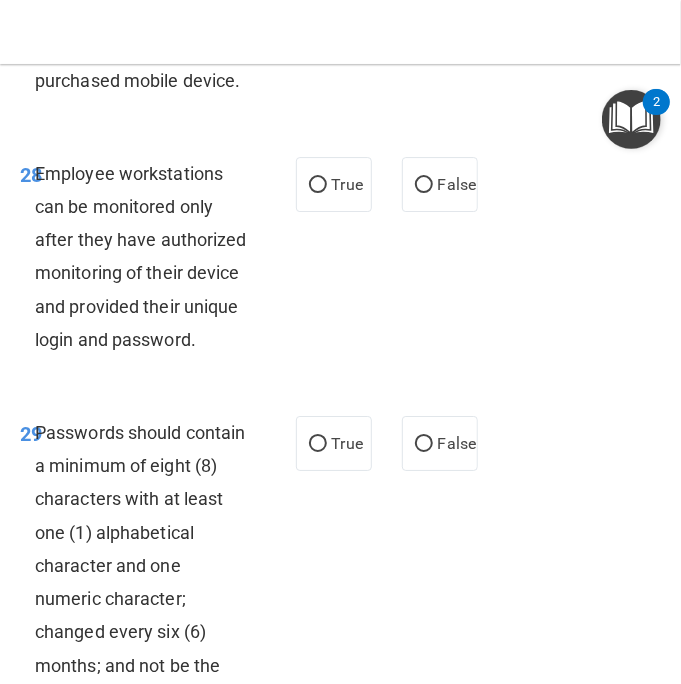 click on "False" at bounding box center [457, -9] 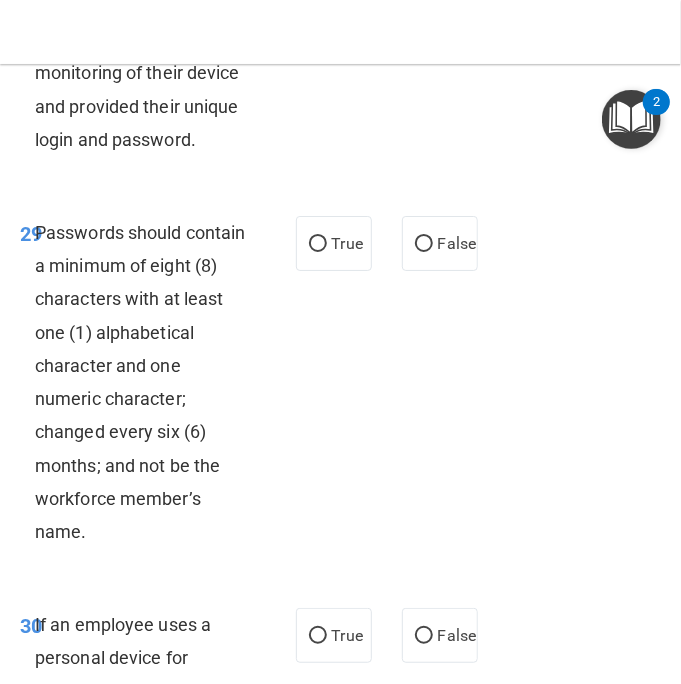 scroll, scrollTop: 8200, scrollLeft: 0, axis: vertical 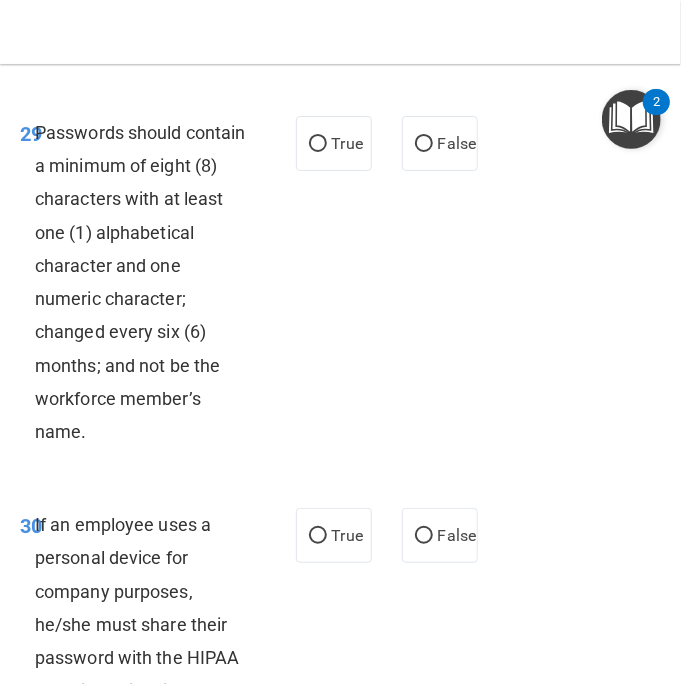 click on "True           False" at bounding box center [387, -116] 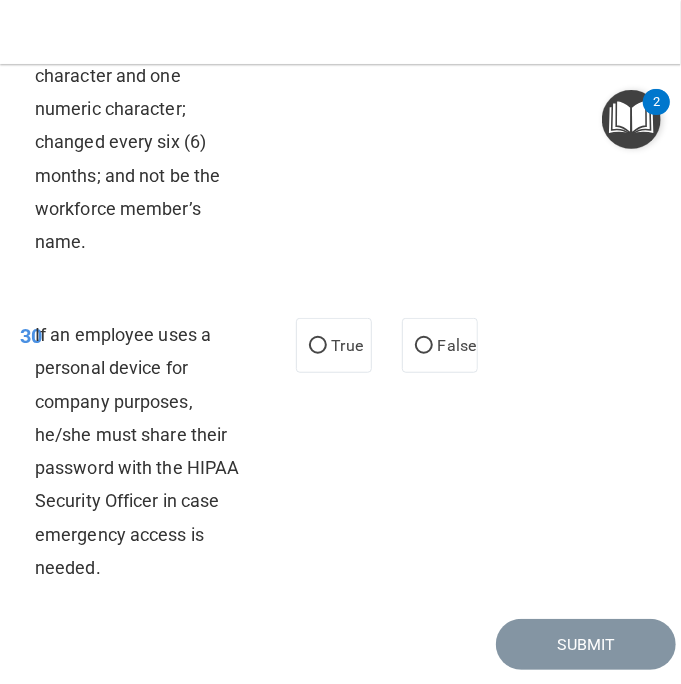 scroll, scrollTop: 8400, scrollLeft: 0, axis: vertical 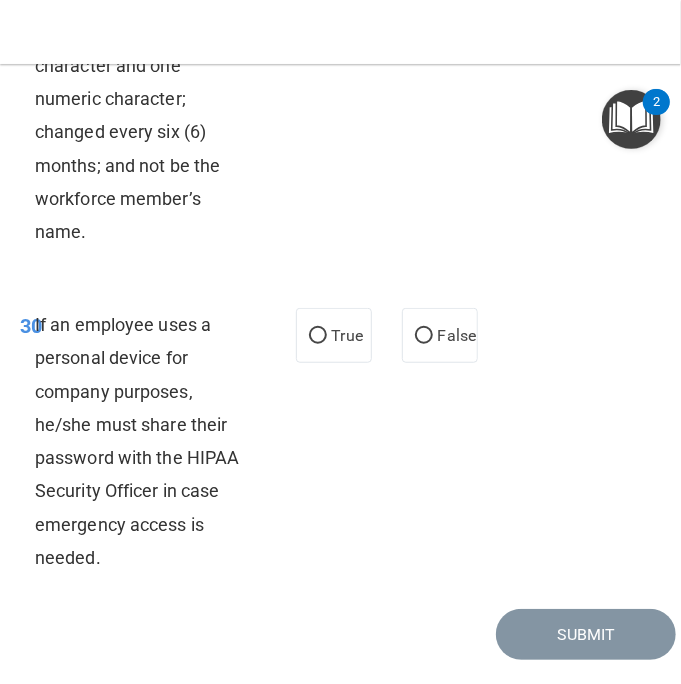 click on "True" at bounding box center (318, -56) 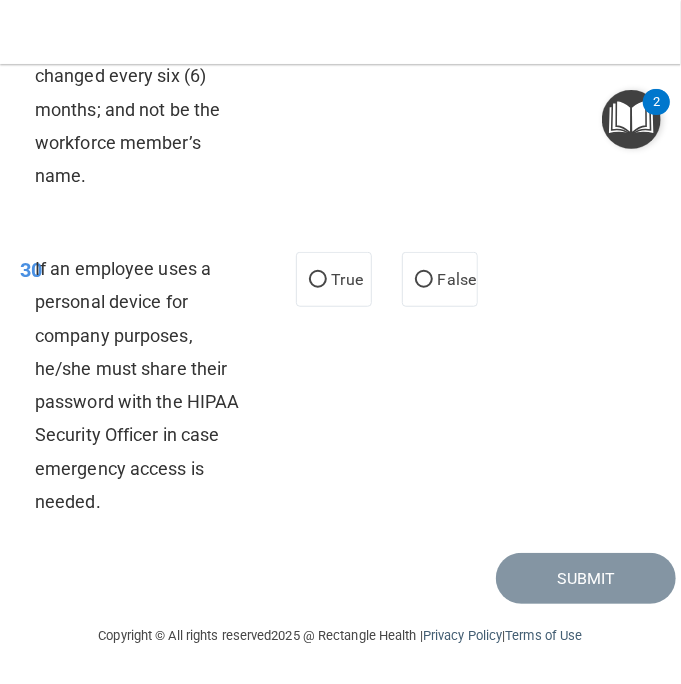 scroll, scrollTop: 8721, scrollLeft: 0, axis: vertical 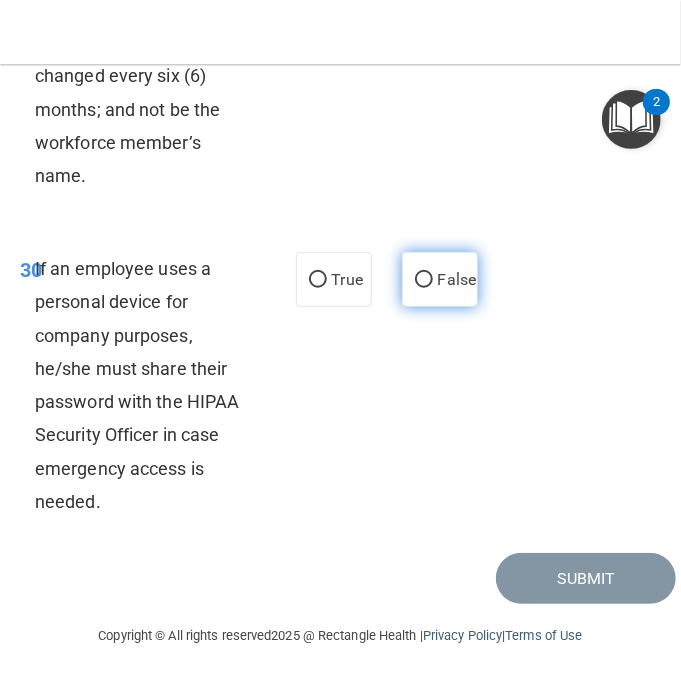 click on "False" at bounding box center (424, 280) 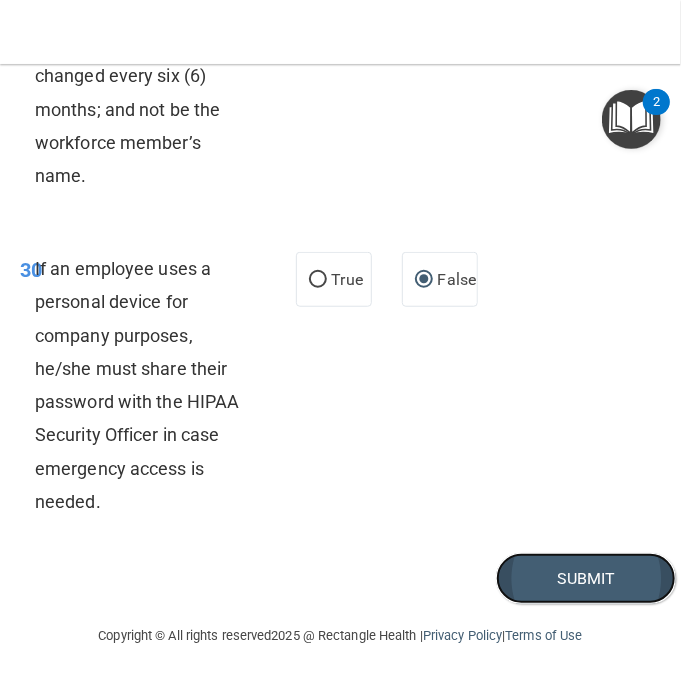 click on "Submit" at bounding box center (586, 578) 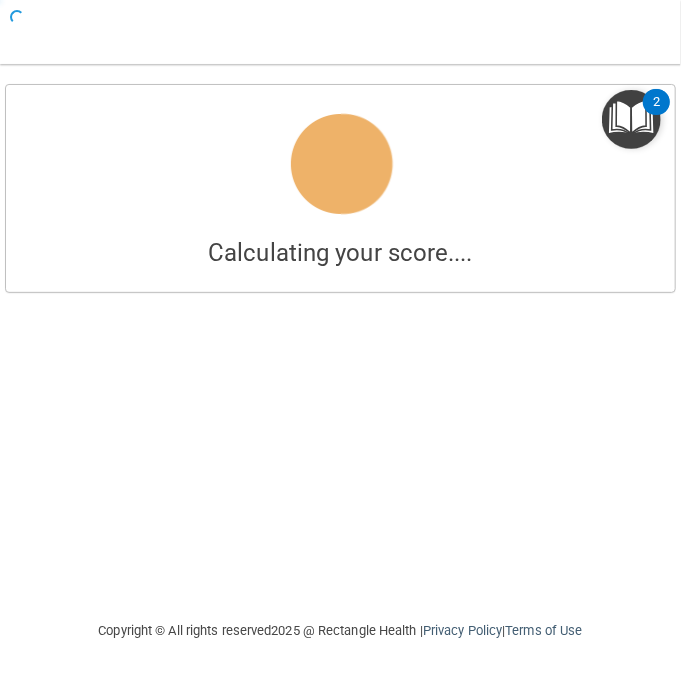 scroll, scrollTop: 0, scrollLeft: 0, axis: both 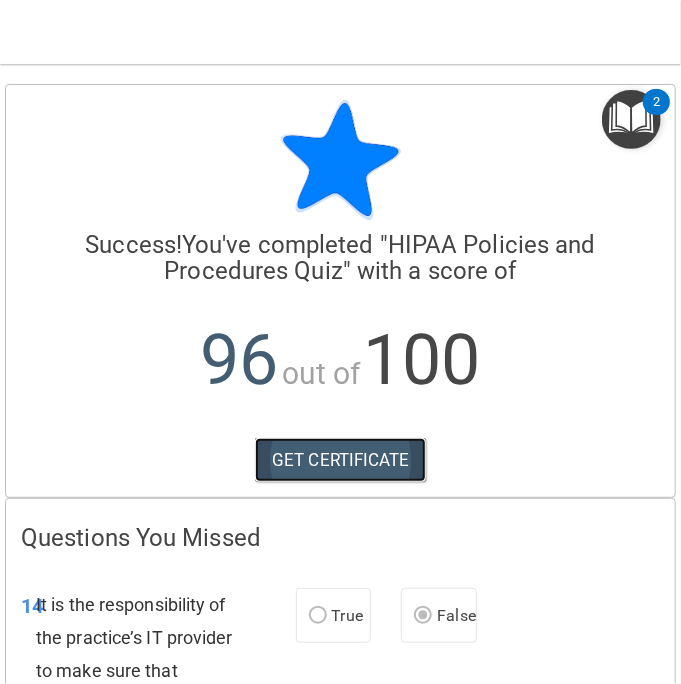 click on "GET CERTIFICATE" at bounding box center [340, 460] 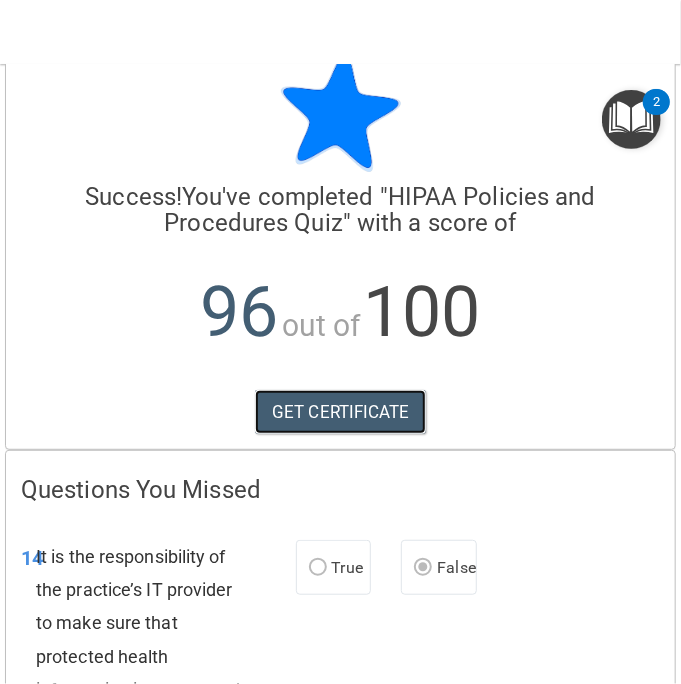 scroll, scrollTop: 0, scrollLeft: 0, axis: both 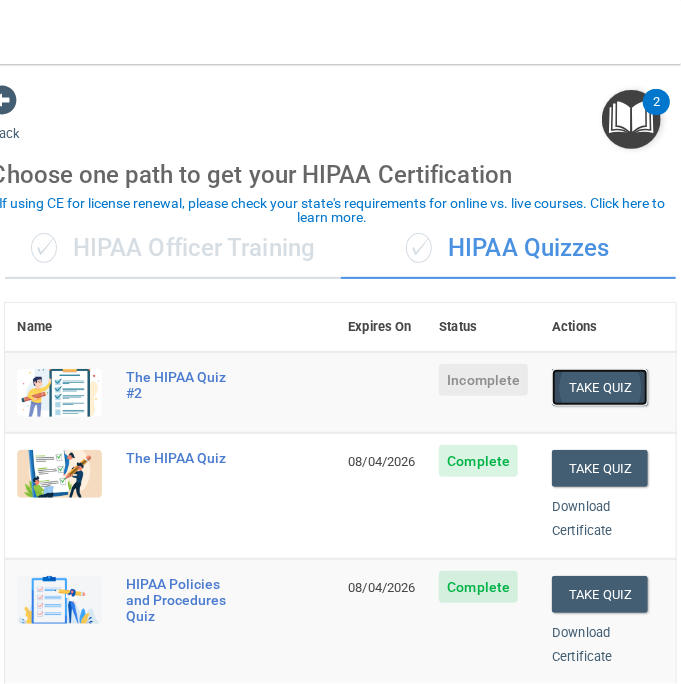 click on "Take Quiz" at bounding box center (600, 387) 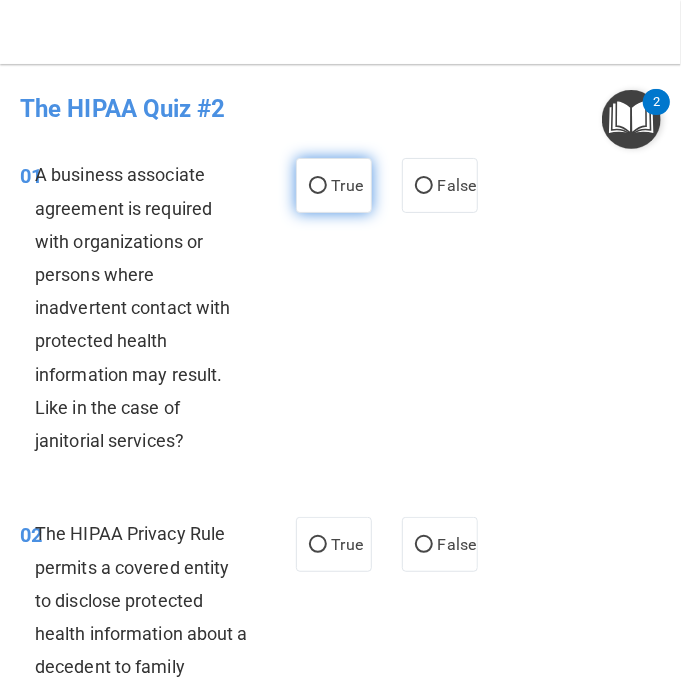 click on "True" at bounding box center (334, 185) 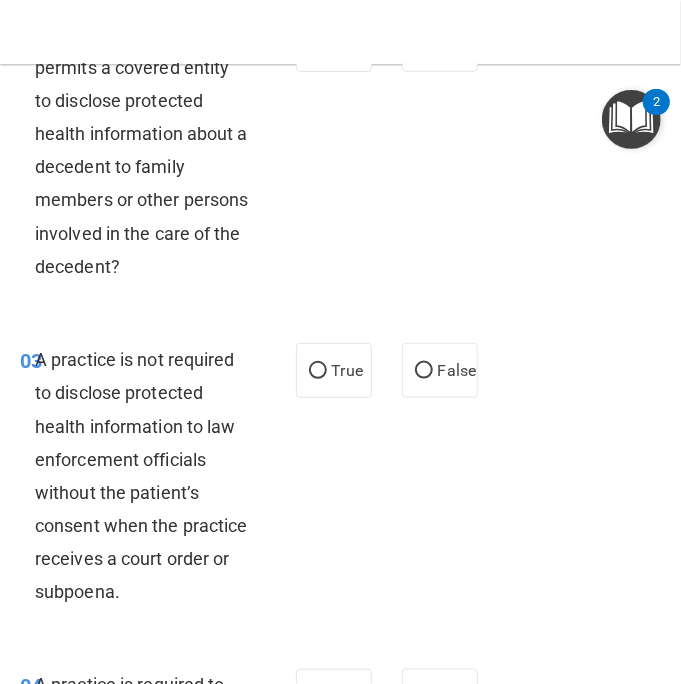 scroll, scrollTop: 400, scrollLeft: 0, axis: vertical 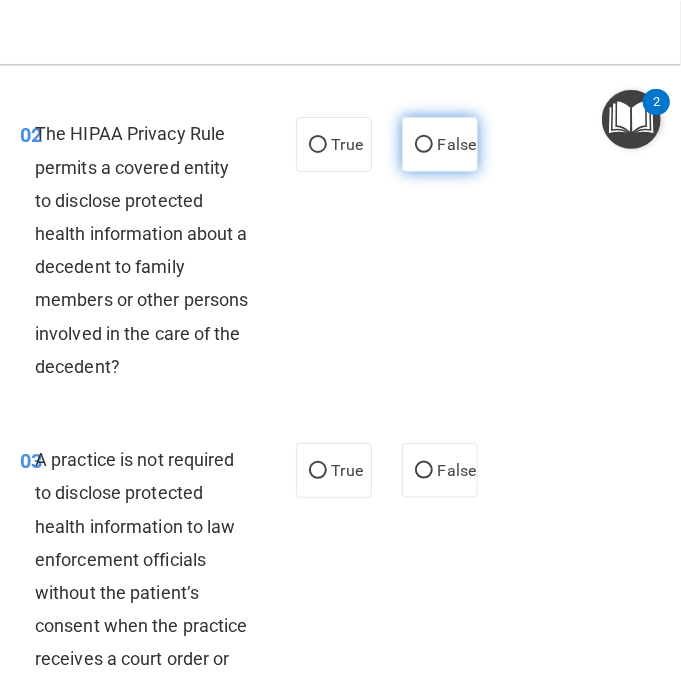 click on "False" at bounding box center (440, 144) 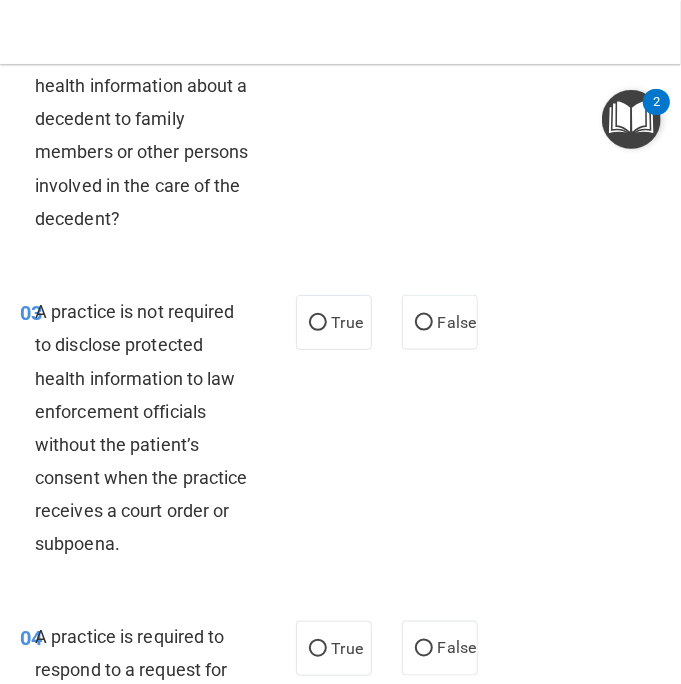 scroll, scrollTop: 600, scrollLeft: 0, axis: vertical 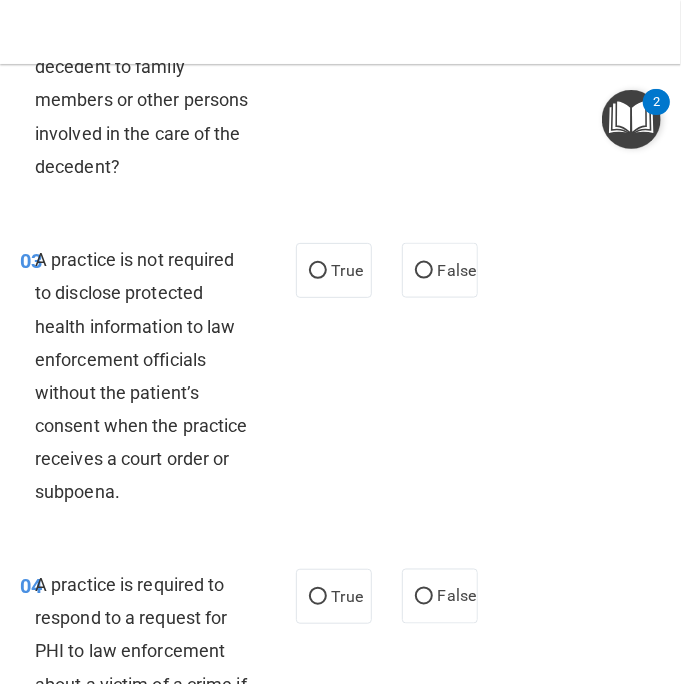 click on "03       A practice is not required to disclose protected health information to law enforcement officials without the patient’s consent when the practice receives  a court order or subpoena.                 True           False" at bounding box center (340, 381) 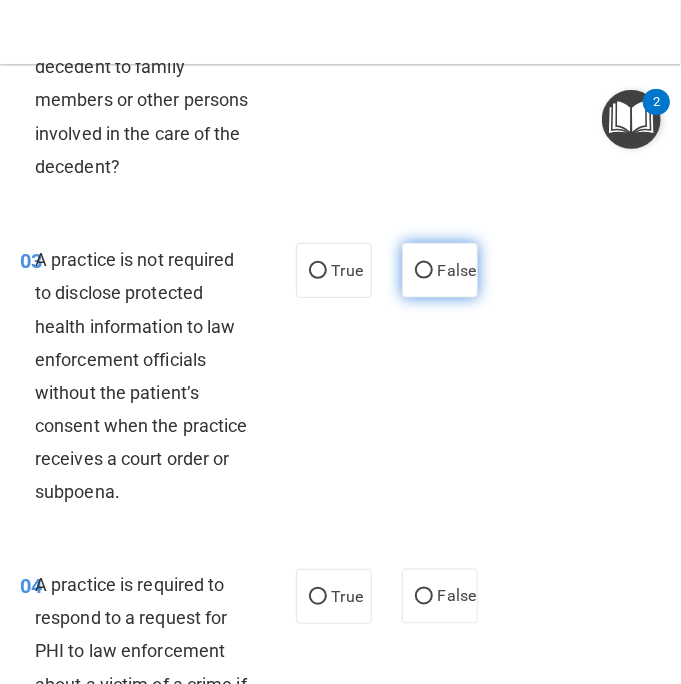 click on "False" at bounding box center [440, 270] 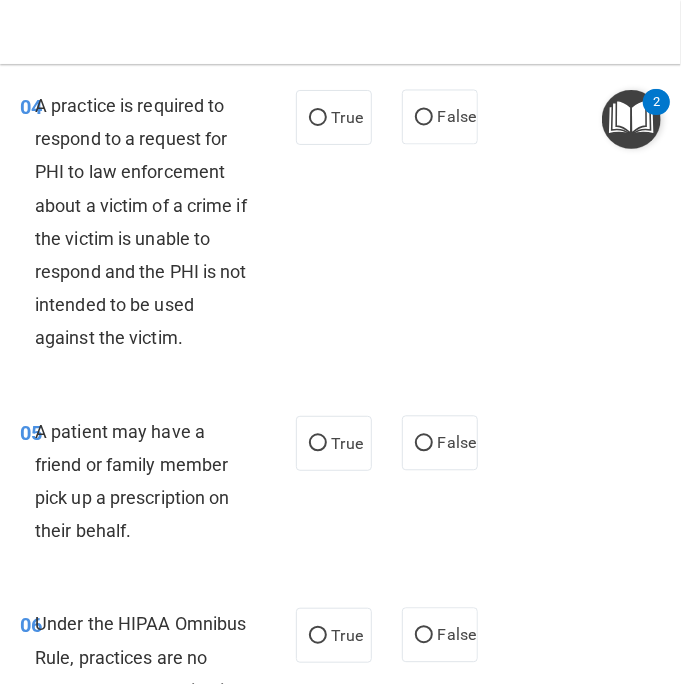 scroll, scrollTop: 1100, scrollLeft: 0, axis: vertical 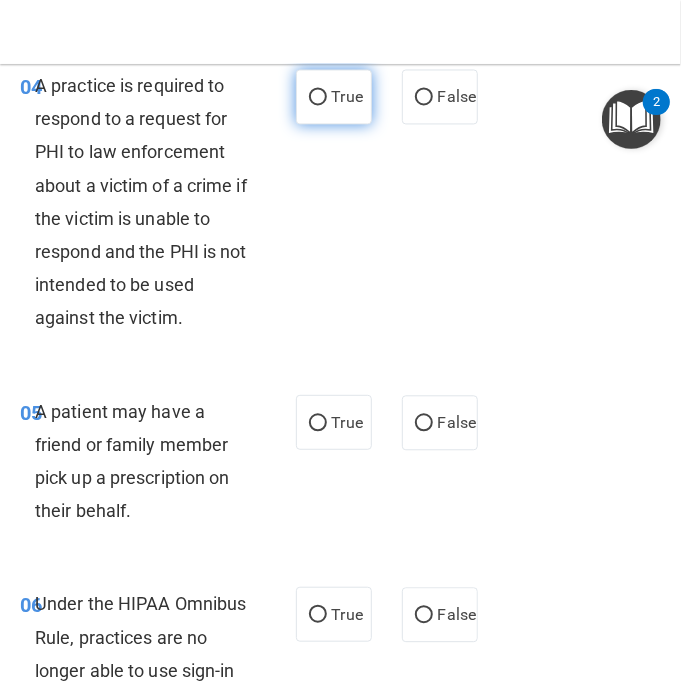 click on "True" at bounding box center [334, 96] 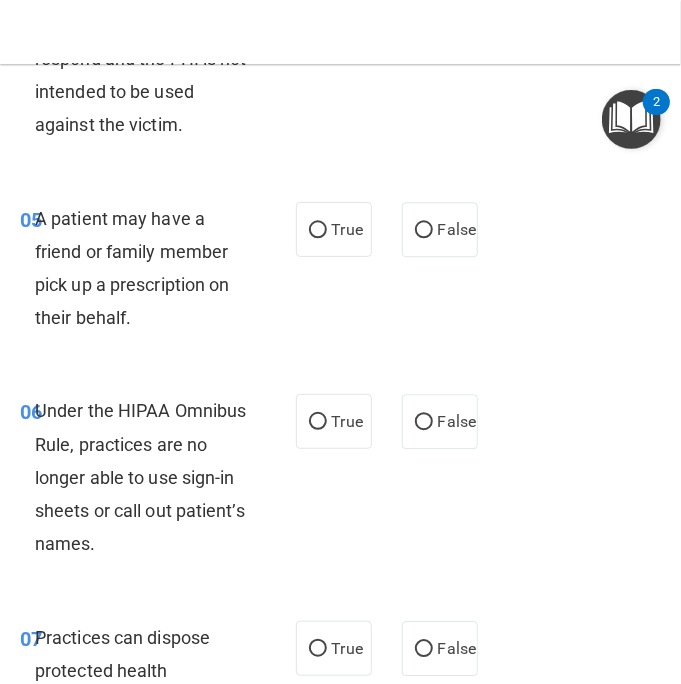 scroll, scrollTop: 1300, scrollLeft: 0, axis: vertical 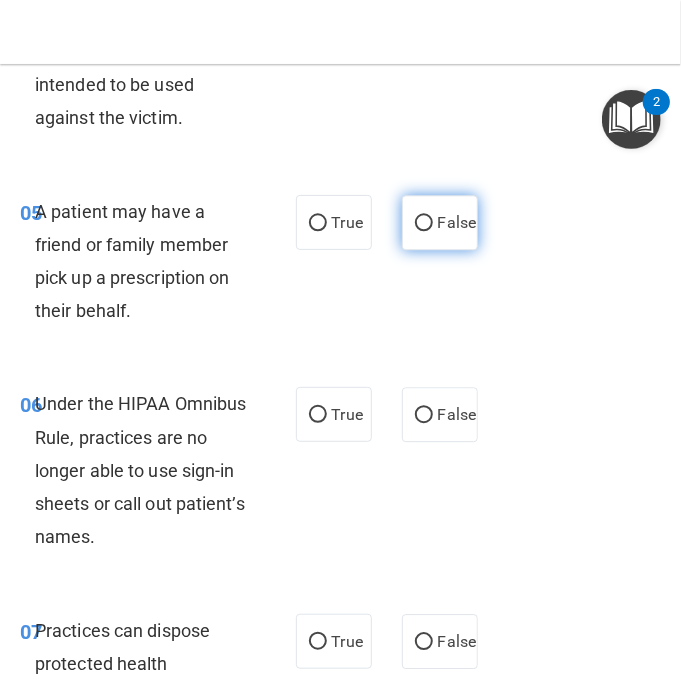 click on "False" at bounding box center [457, 222] 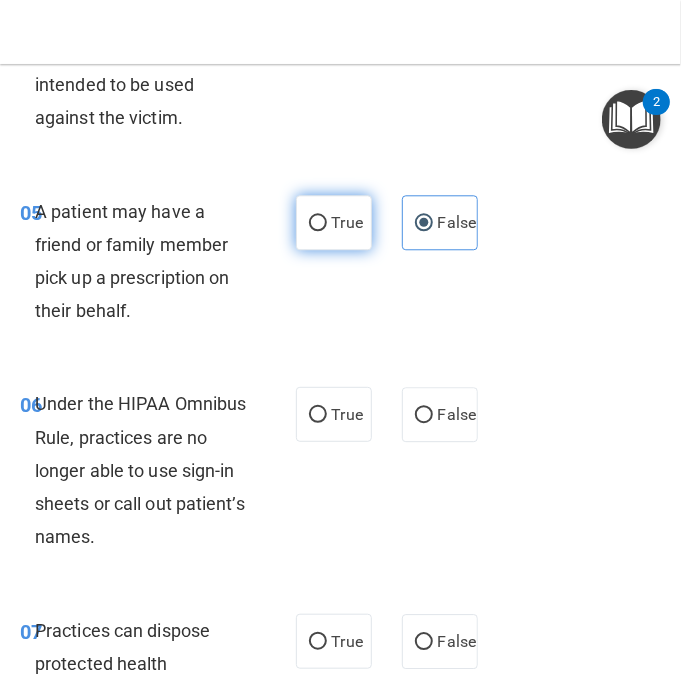 click on "True" at bounding box center (318, 223) 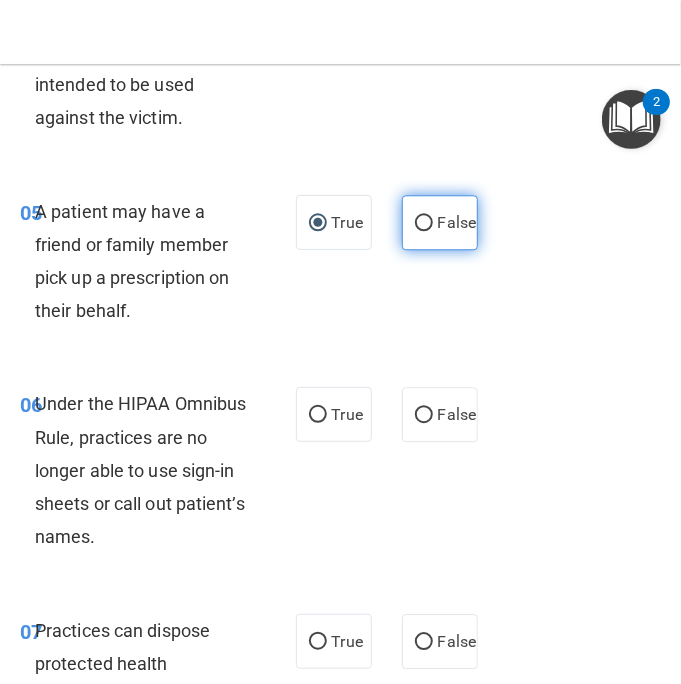 click on "False" at bounding box center [457, 222] 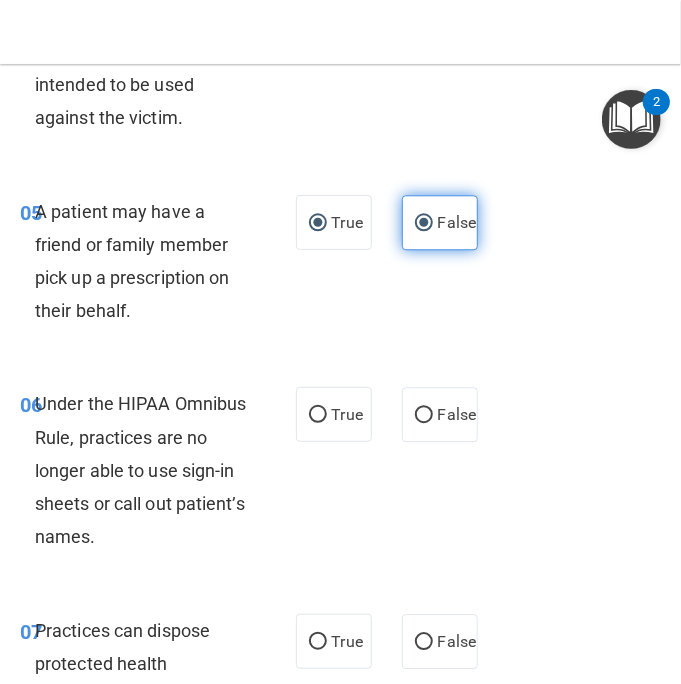 radio on "false" 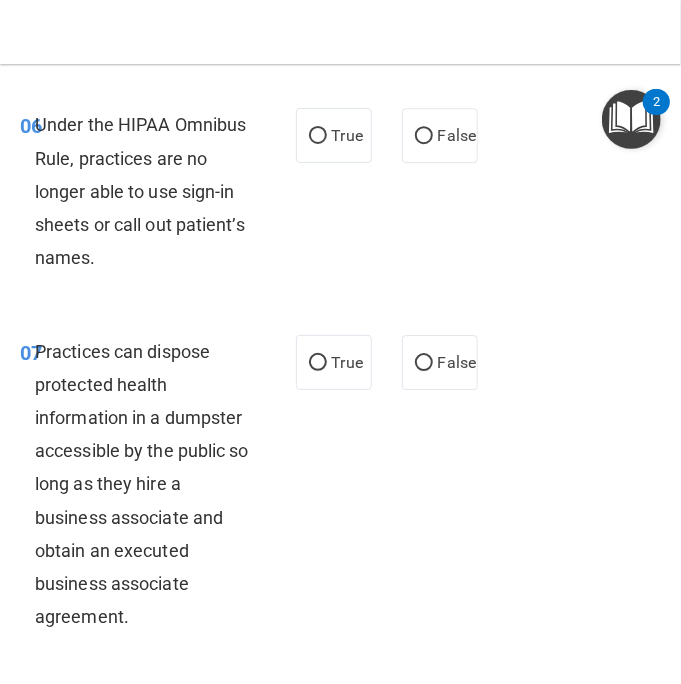 scroll, scrollTop: 1600, scrollLeft: 0, axis: vertical 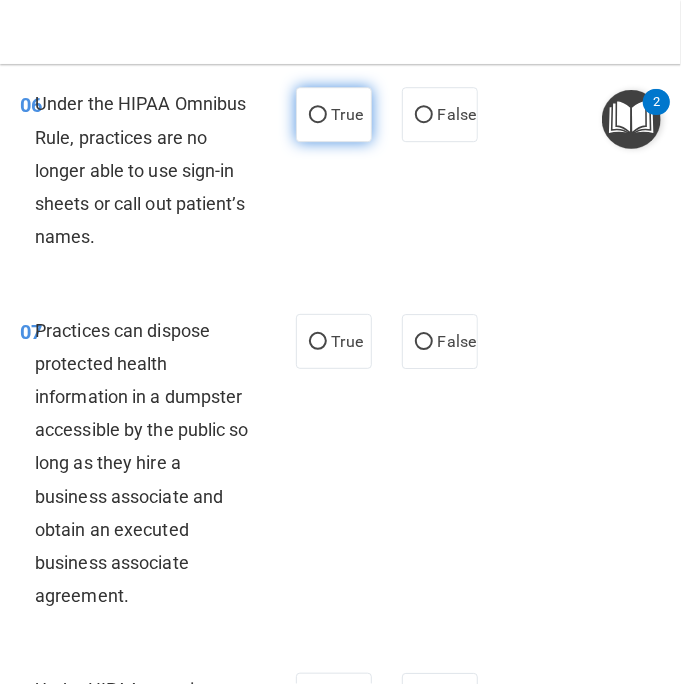 click on "True" at bounding box center (334, 114) 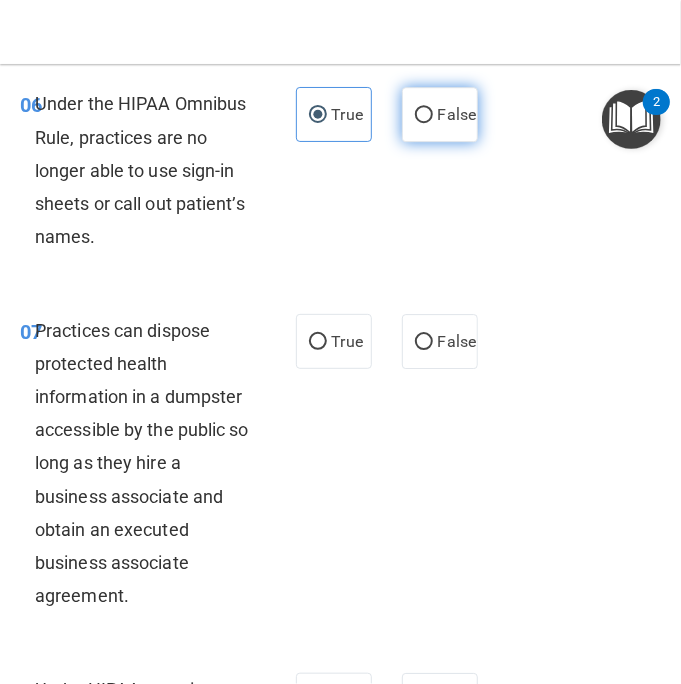 click on "False" at bounding box center [424, 115] 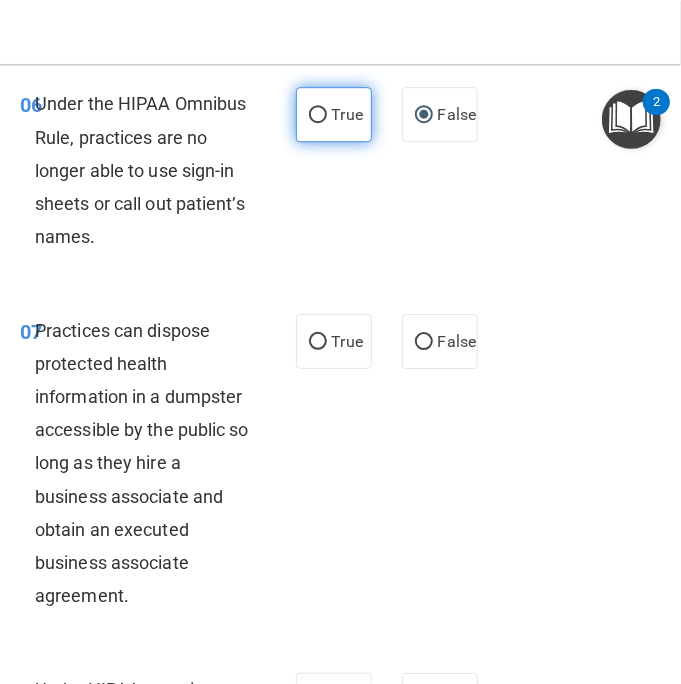 click on "True" at bounding box center [334, 114] 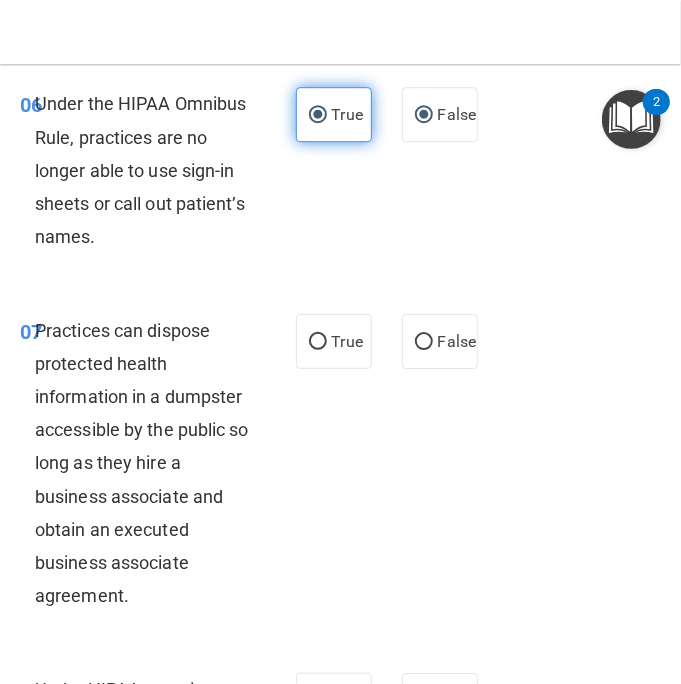 radio on "false" 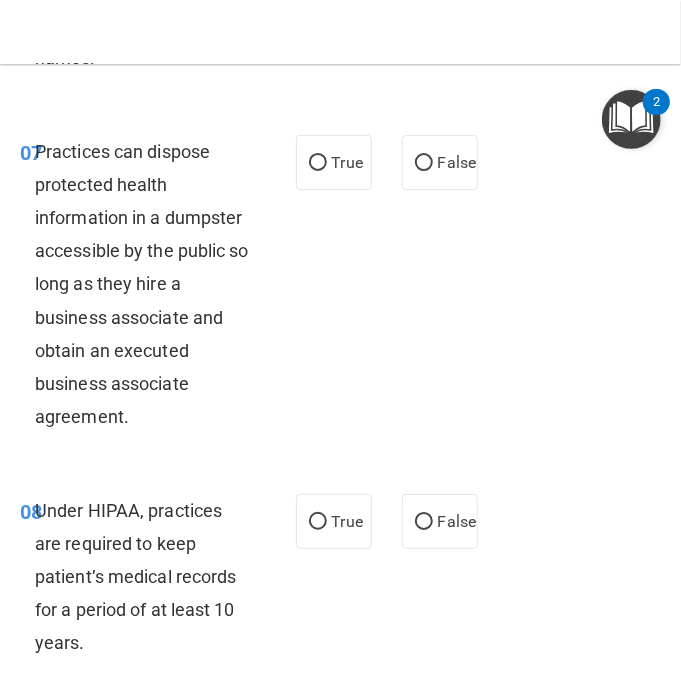 scroll, scrollTop: 1800, scrollLeft: 0, axis: vertical 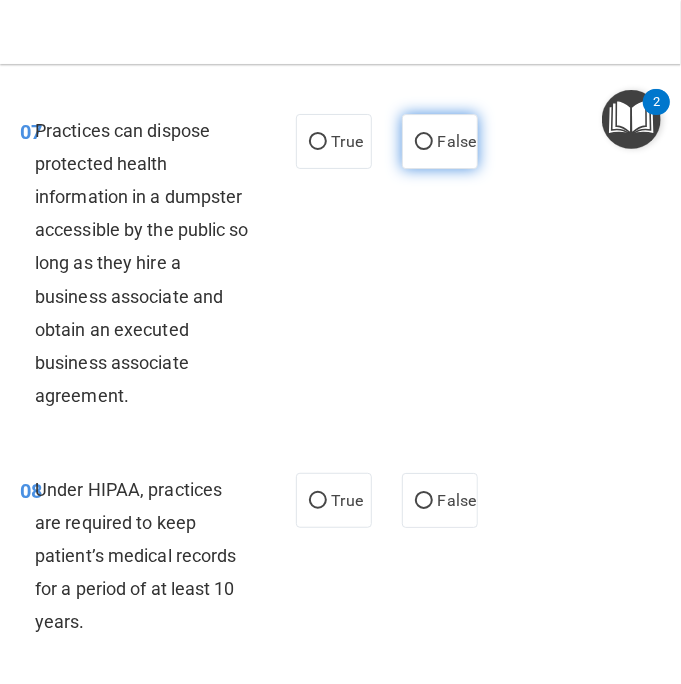 click on "False" at bounding box center (457, 141) 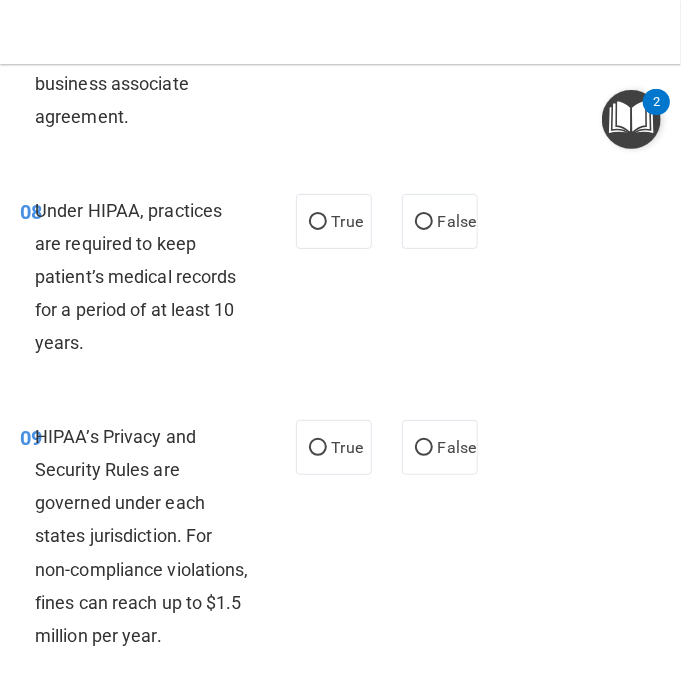 scroll, scrollTop: 2100, scrollLeft: 0, axis: vertical 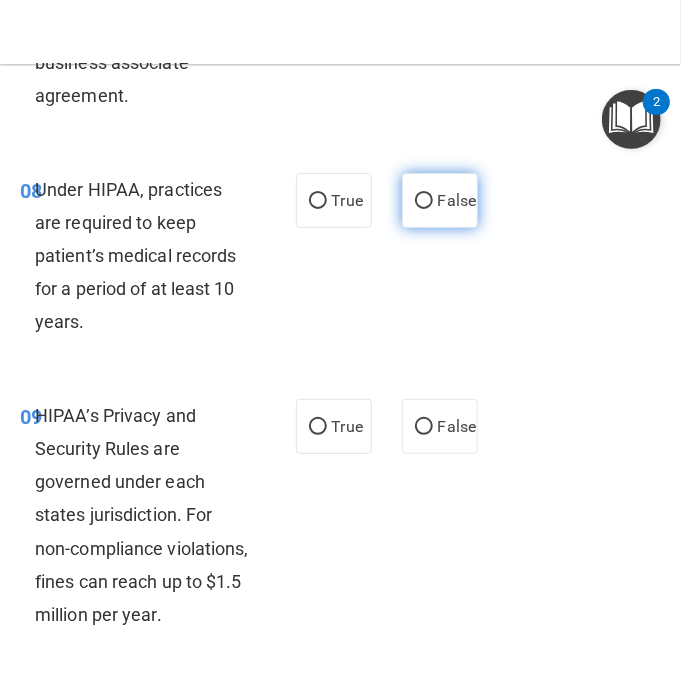click on "False" at bounding box center (440, 200) 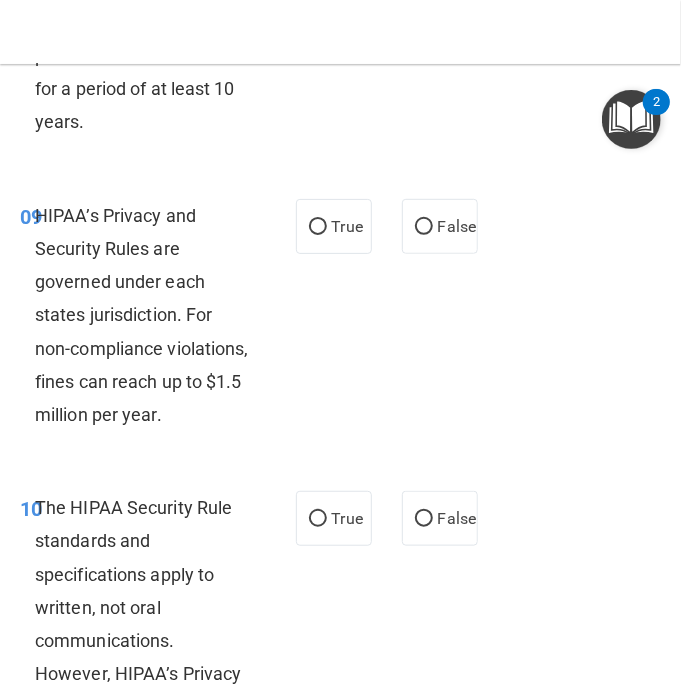 scroll, scrollTop: 2400, scrollLeft: 0, axis: vertical 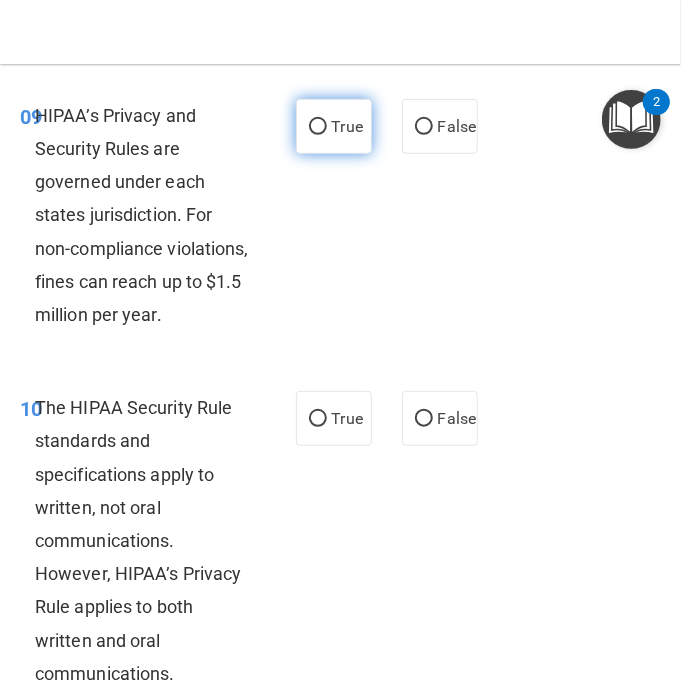 click on "True" at bounding box center [334, 126] 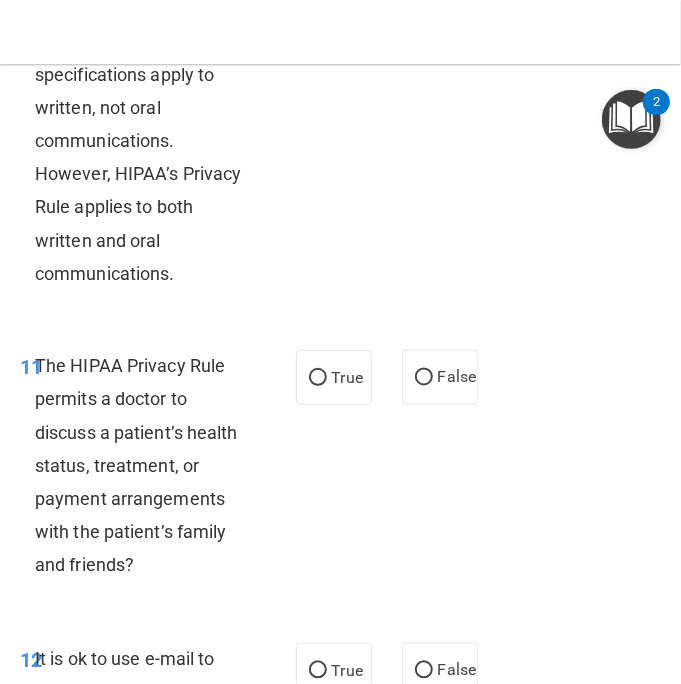 scroll, scrollTop: 2700, scrollLeft: 0, axis: vertical 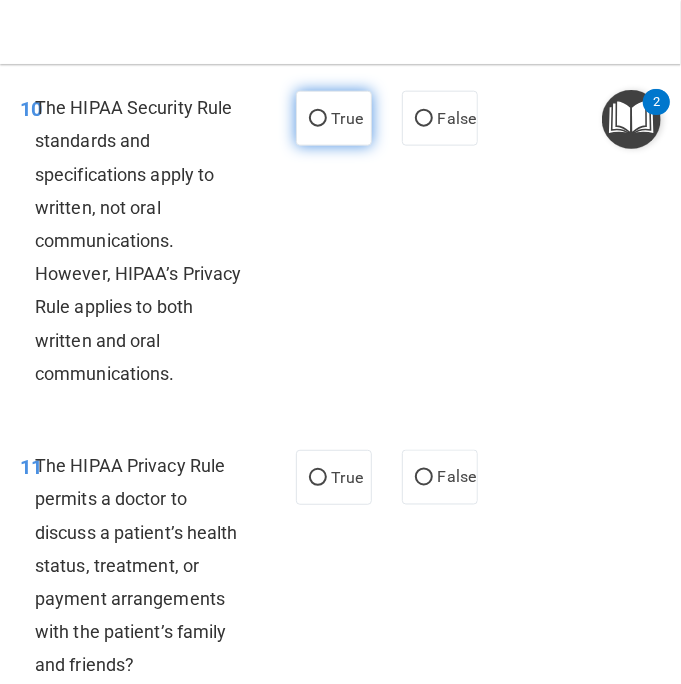 click on "True" at bounding box center (334, 118) 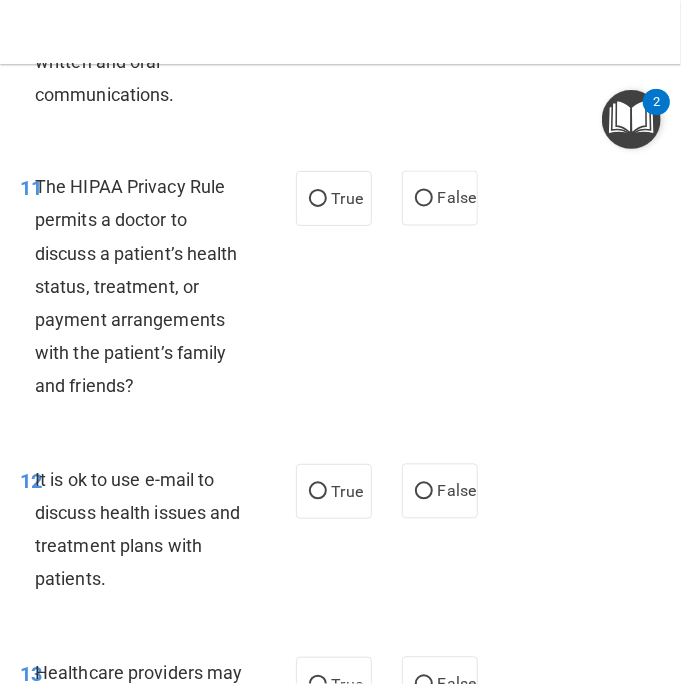 scroll, scrollTop: 3000, scrollLeft: 0, axis: vertical 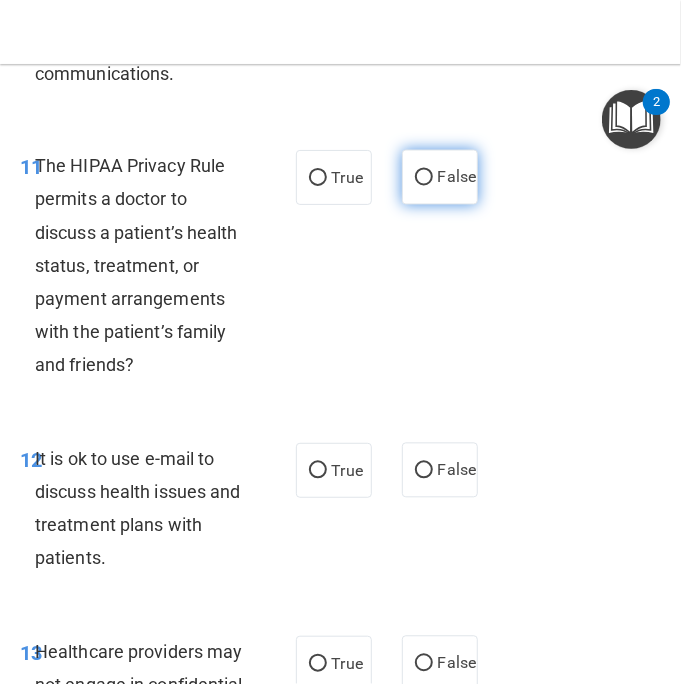 click on "False" at bounding box center (457, 177) 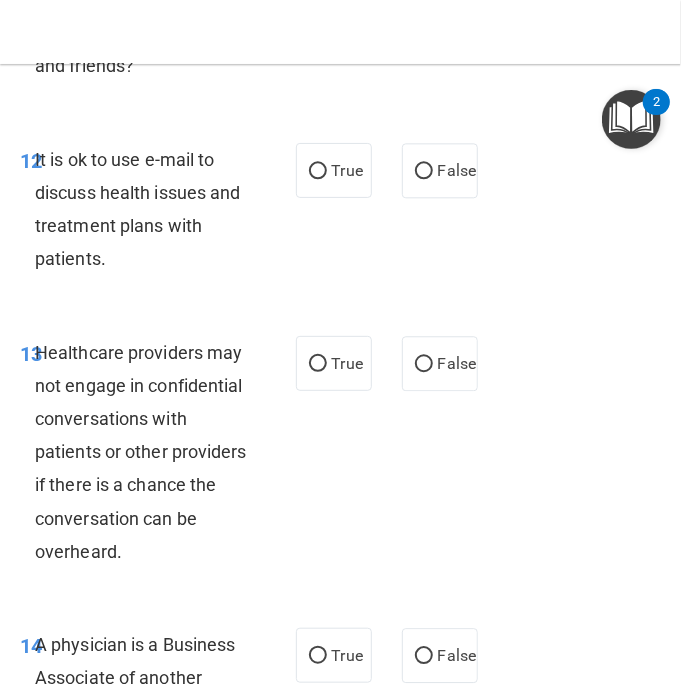 scroll, scrollTop: 3400, scrollLeft: 0, axis: vertical 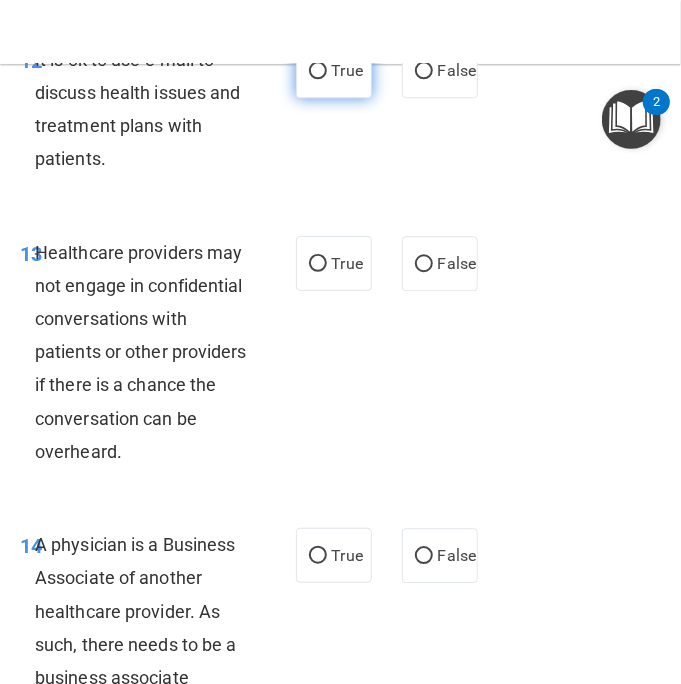 click on "True" at bounding box center (318, 71) 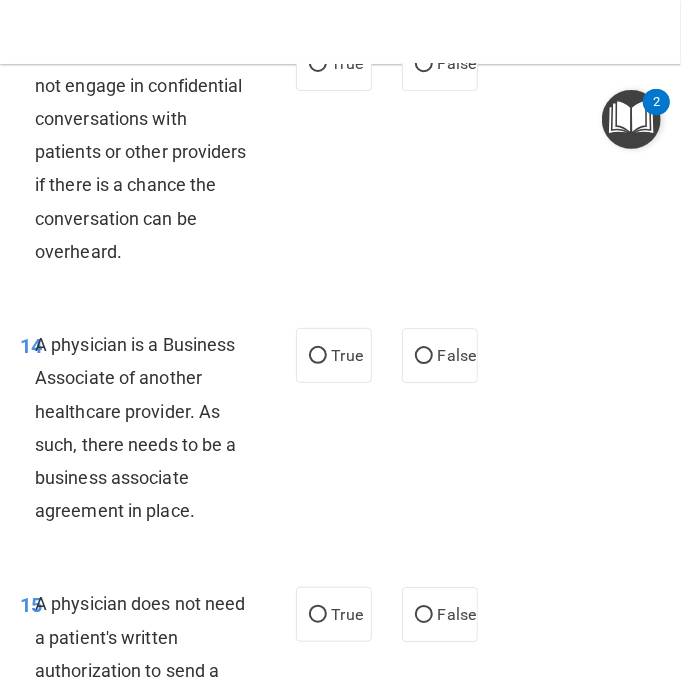 scroll, scrollTop: 3500, scrollLeft: 0, axis: vertical 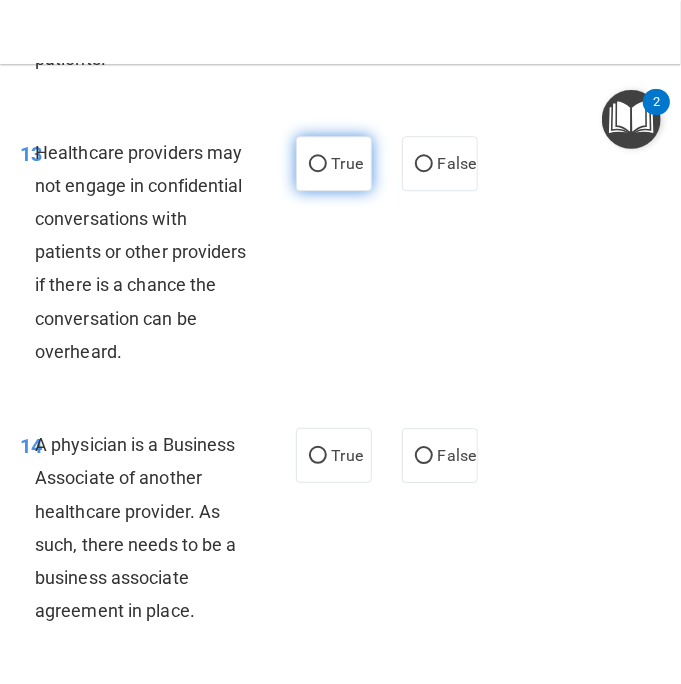 click on "True" at bounding box center [334, 163] 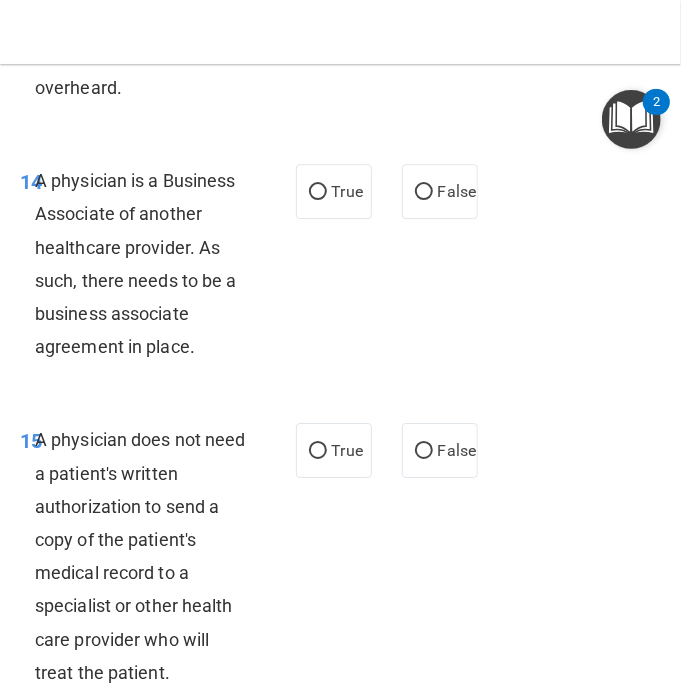 scroll, scrollTop: 3800, scrollLeft: 0, axis: vertical 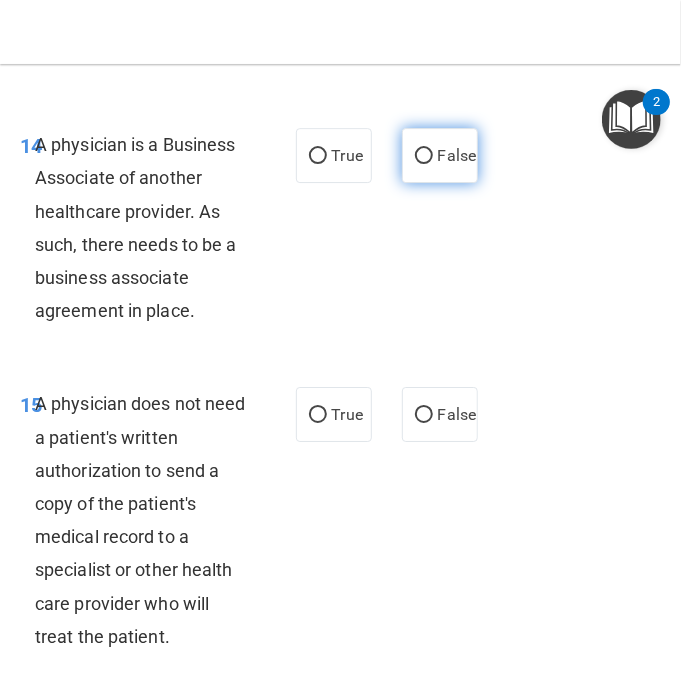 click on "False" at bounding box center (440, 155) 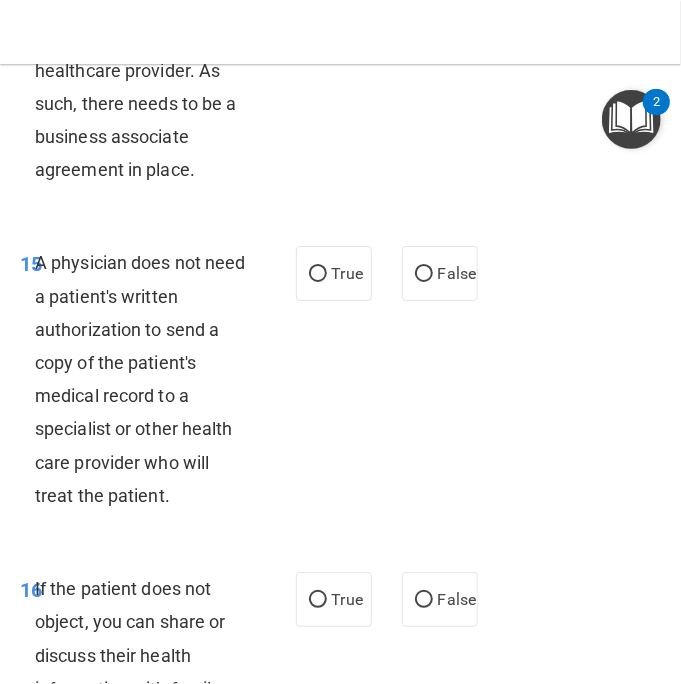 scroll, scrollTop: 4100, scrollLeft: 0, axis: vertical 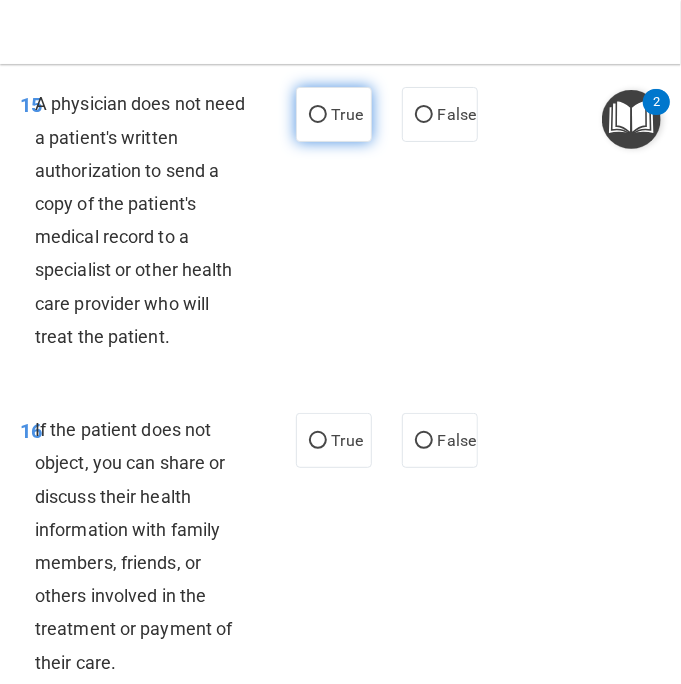 click on "True" at bounding box center (334, 114) 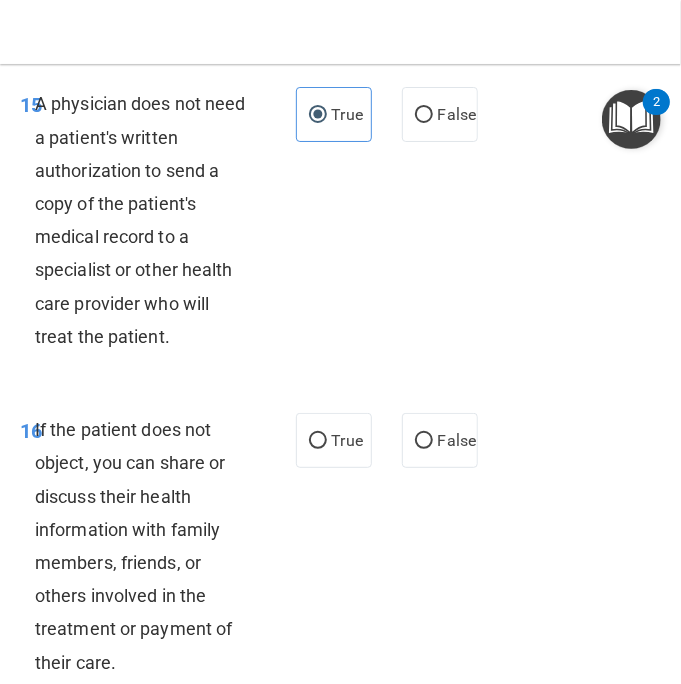 scroll, scrollTop: 4400, scrollLeft: 0, axis: vertical 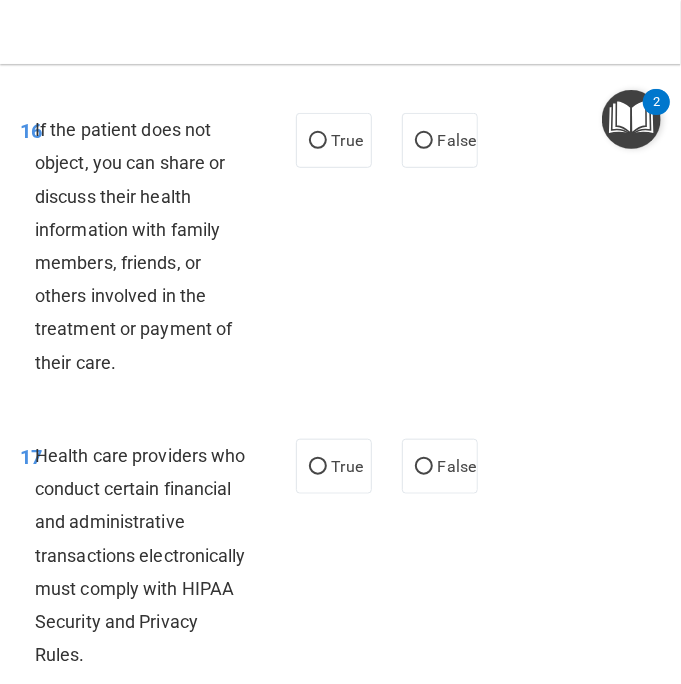click on "16       If the patient does not object, you can share or discuss their health information with family members, friends, or others involved in the treatment or payment of their care." at bounding box center [158, 251] 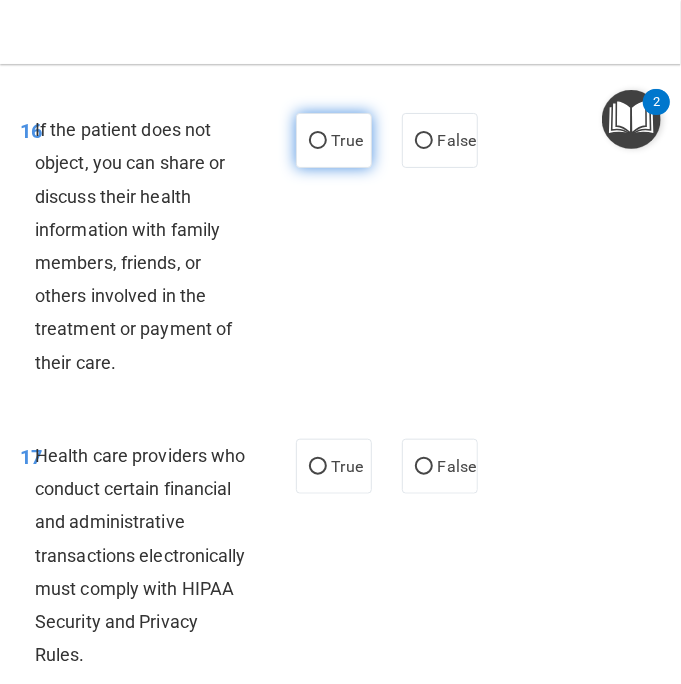 click on "True" at bounding box center [347, 140] 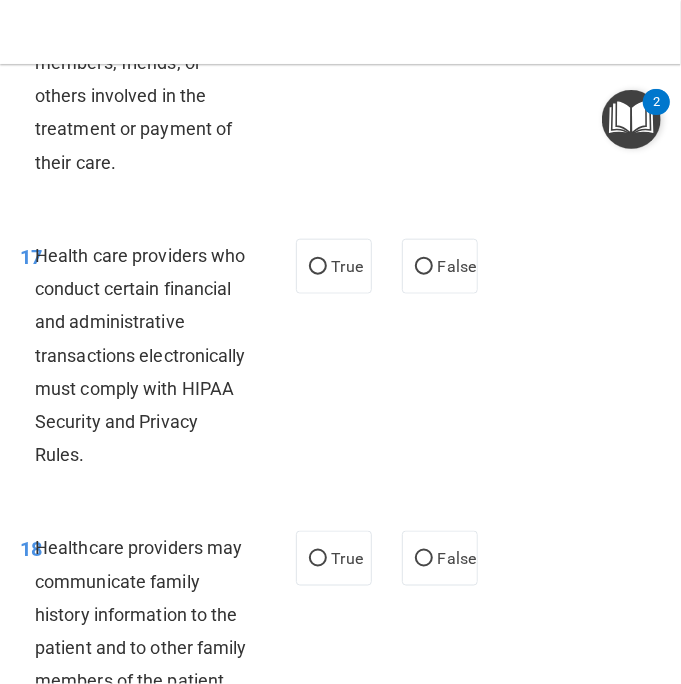 scroll, scrollTop: 4700, scrollLeft: 0, axis: vertical 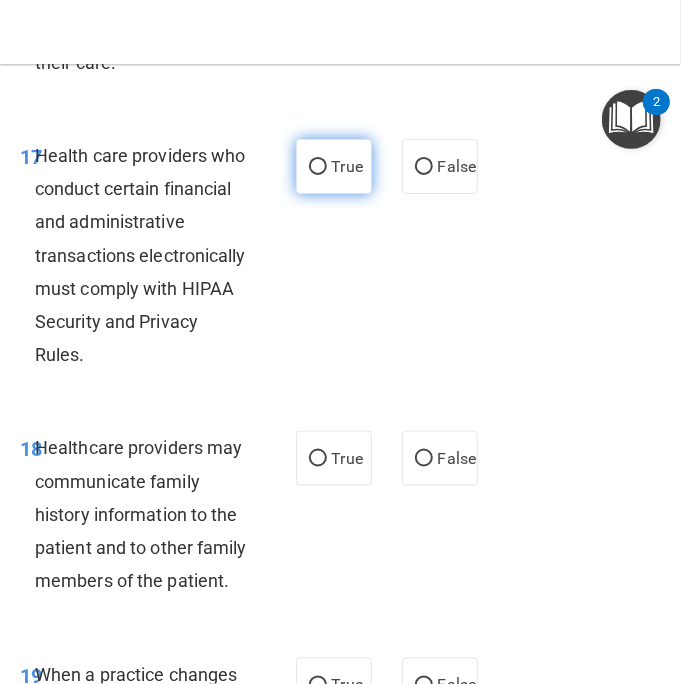 click on "True" at bounding box center (334, 166) 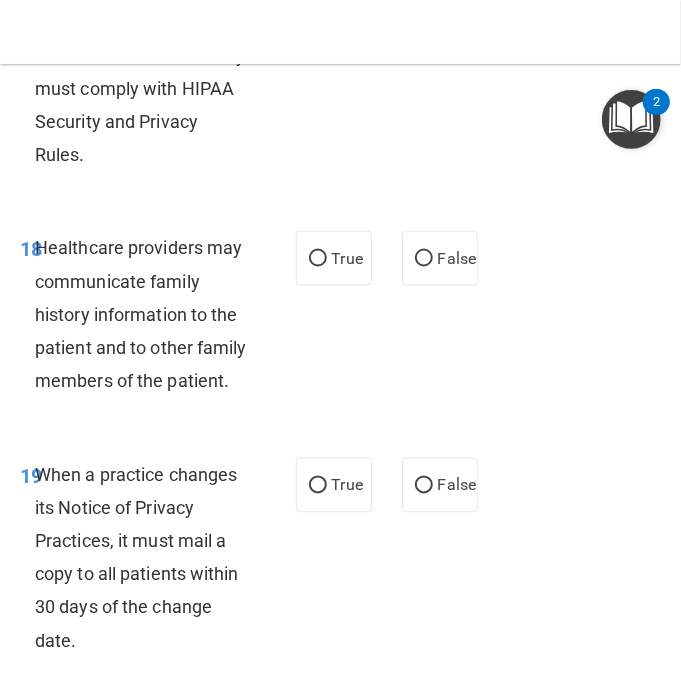 scroll, scrollTop: 5000, scrollLeft: 0, axis: vertical 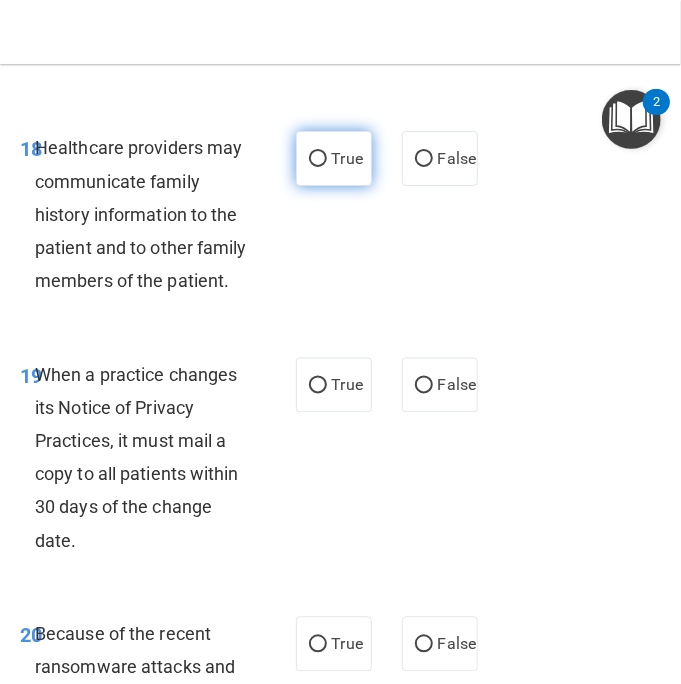 click on "True" at bounding box center [334, 158] 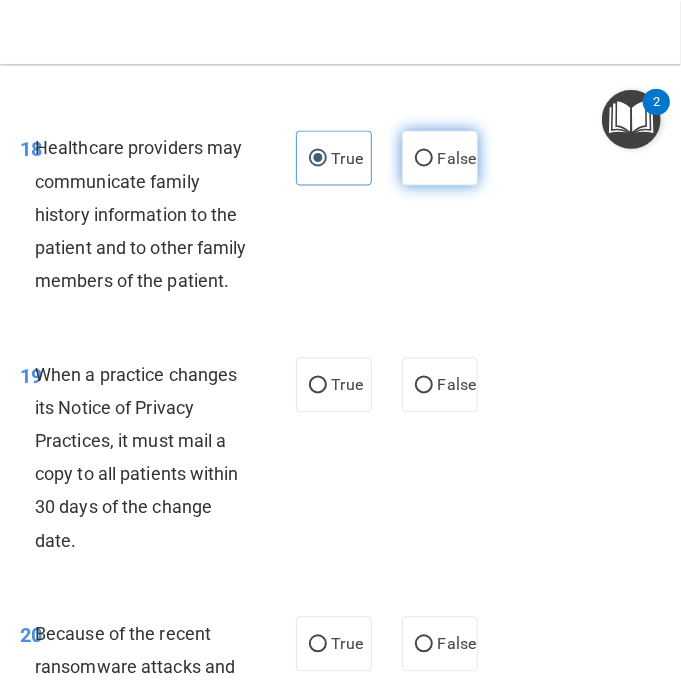 click on "False" at bounding box center (457, 158) 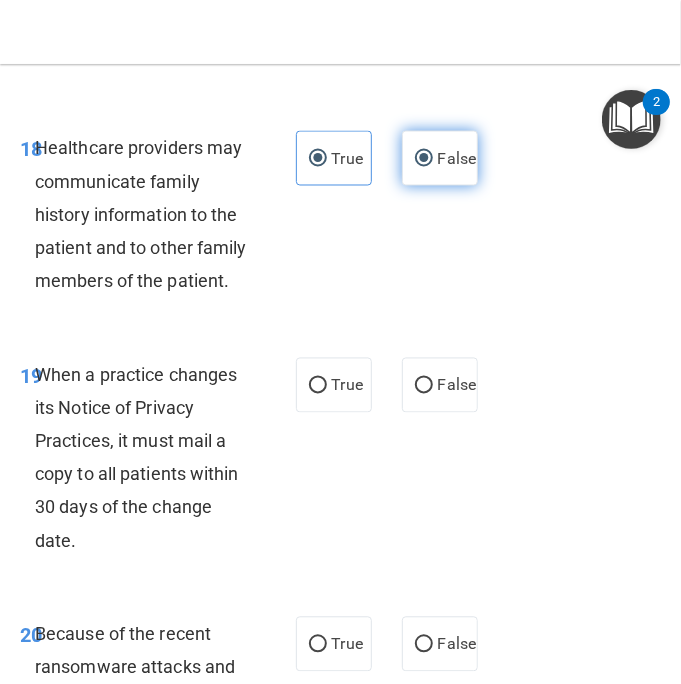 radio on "false" 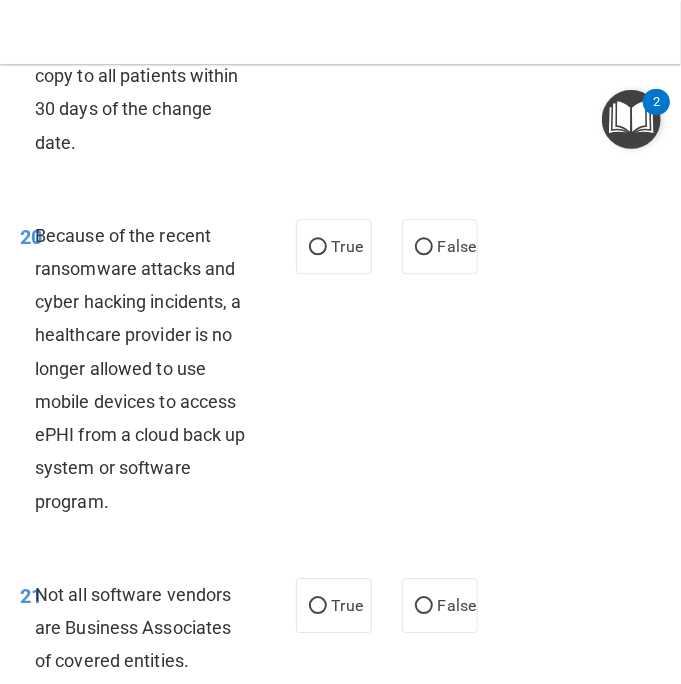 scroll, scrollTop: 5400, scrollLeft: 0, axis: vertical 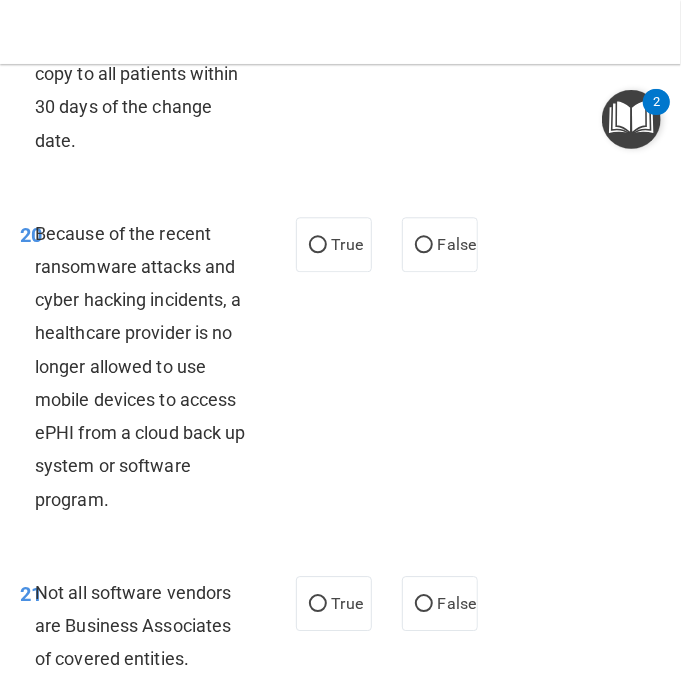 click on "False" at bounding box center [440, -15] 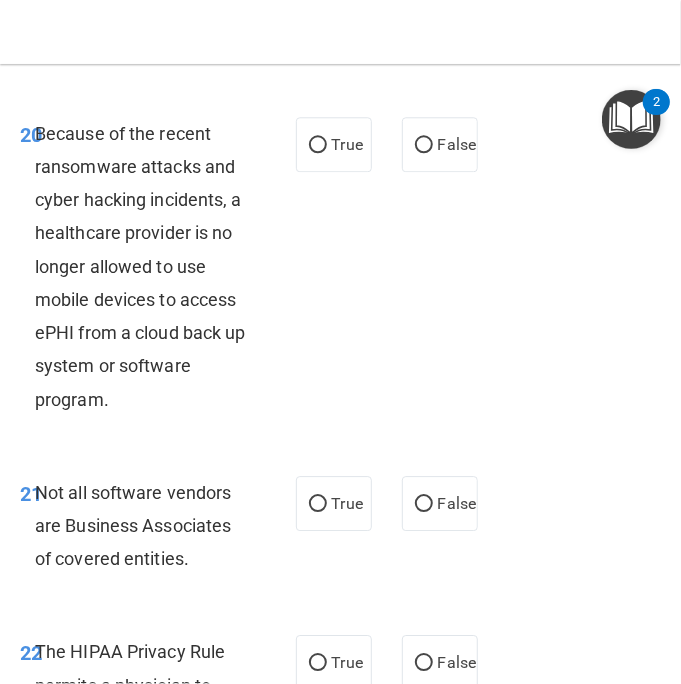 scroll, scrollTop: 5700, scrollLeft: 0, axis: vertical 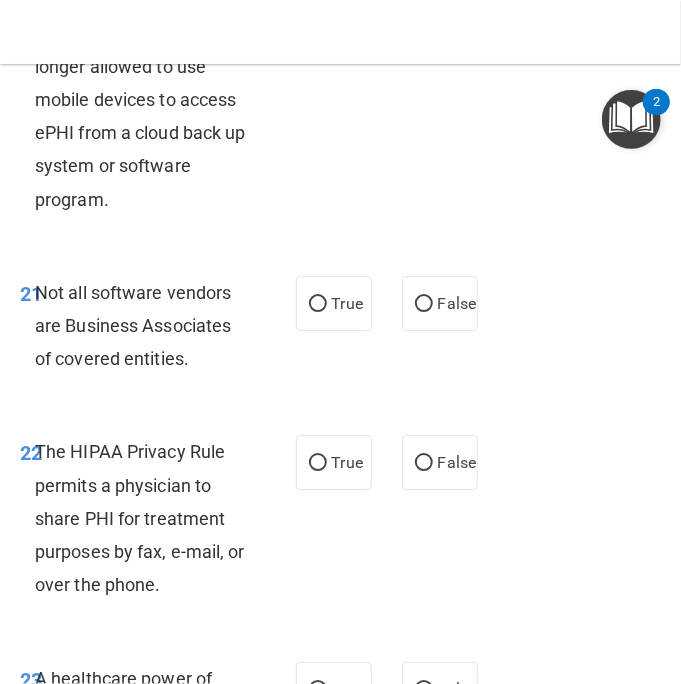 click on "False" at bounding box center (440, -56) 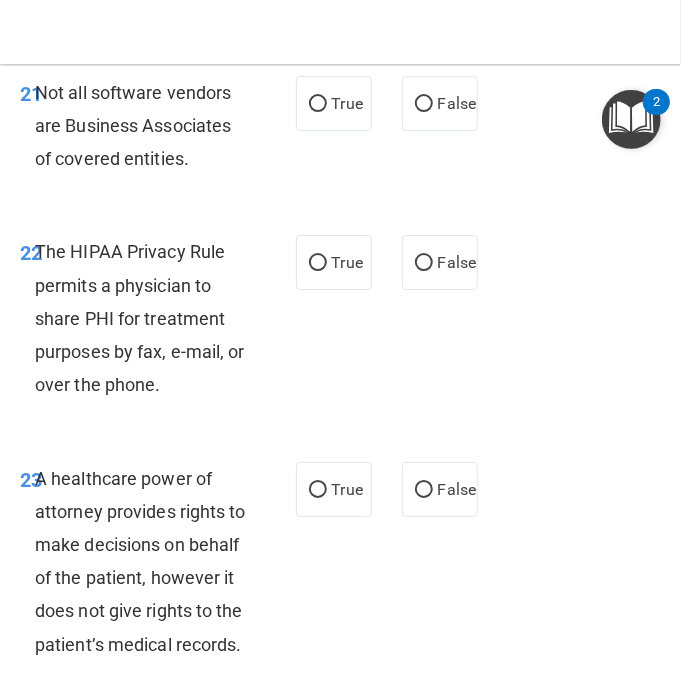 scroll, scrollTop: 6000, scrollLeft: 0, axis: vertical 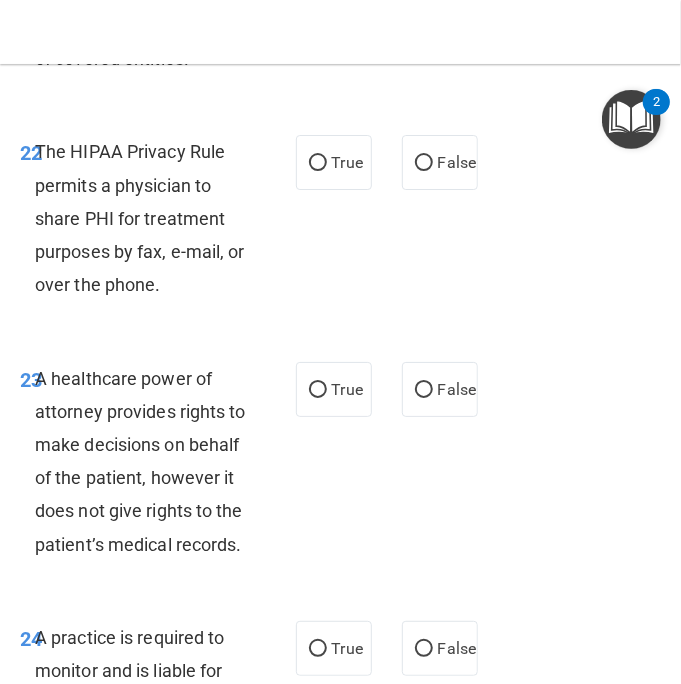 click on "False" at bounding box center (457, 3) 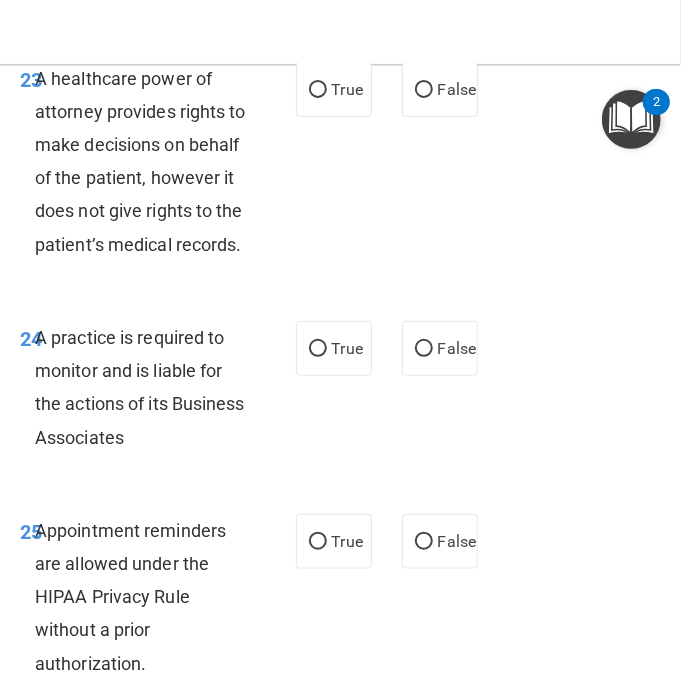 scroll, scrollTop: 6200, scrollLeft: 0, axis: vertical 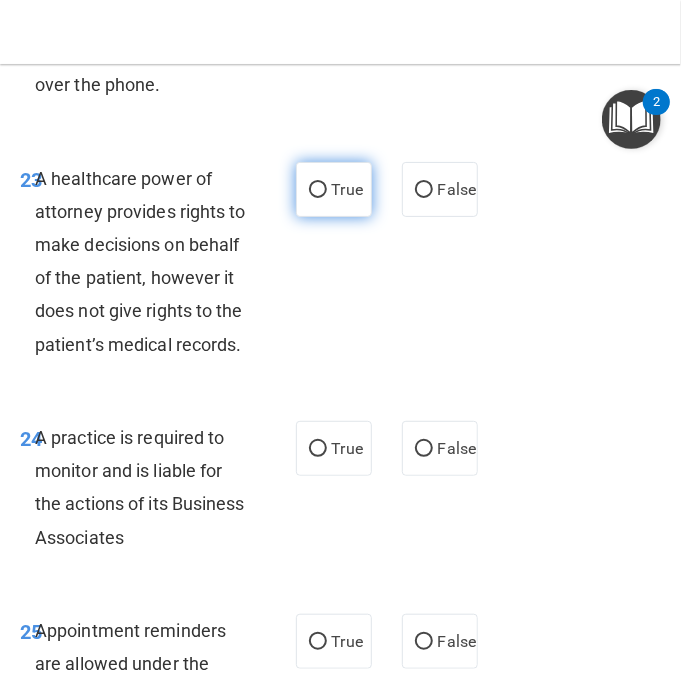 click on "True" at bounding box center (347, 189) 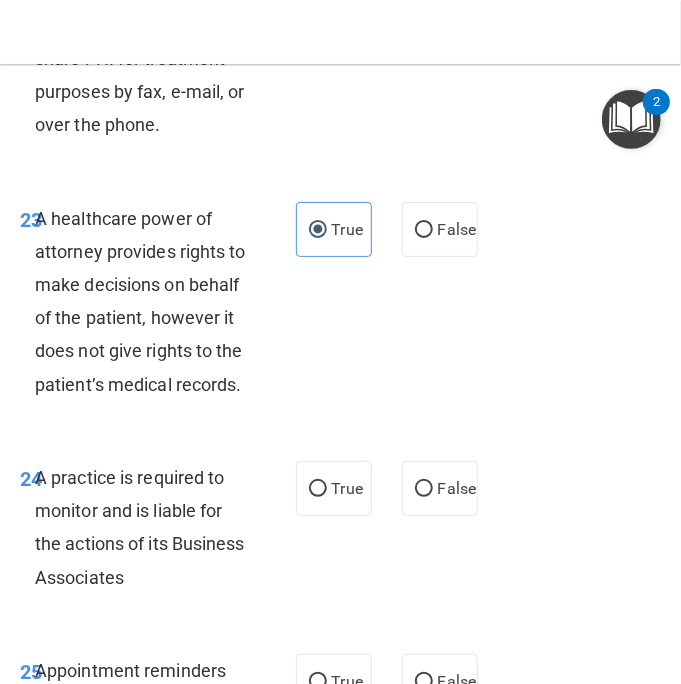 scroll, scrollTop: 6100, scrollLeft: 0, axis: vertical 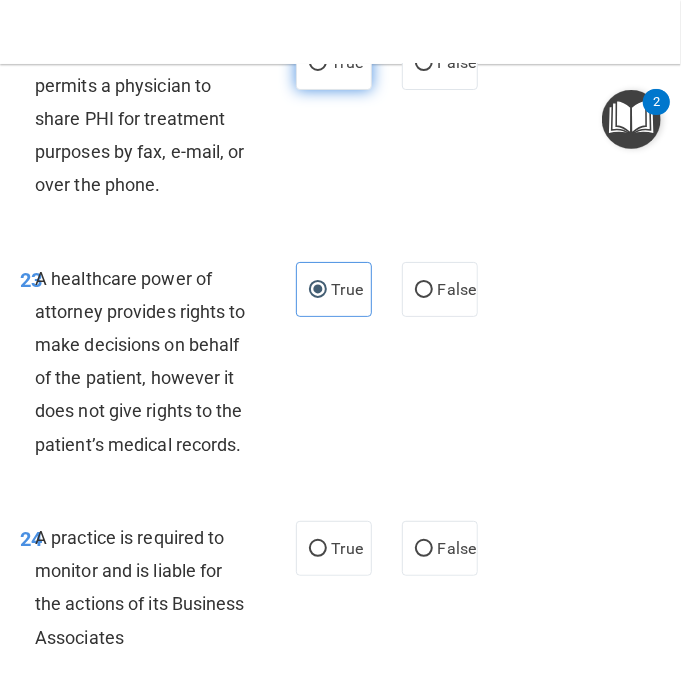 click on "True" at bounding box center (334, 62) 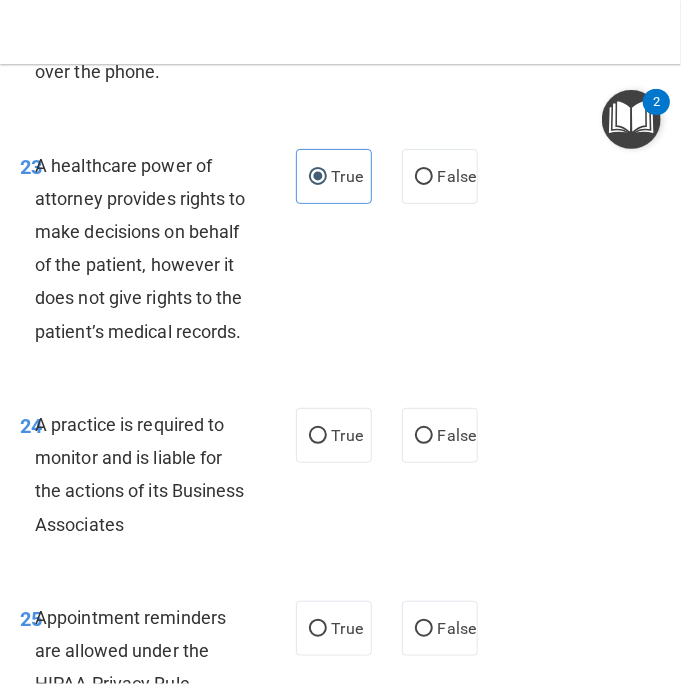 scroll, scrollTop: 6300, scrollLeft: 0, axis: vertical 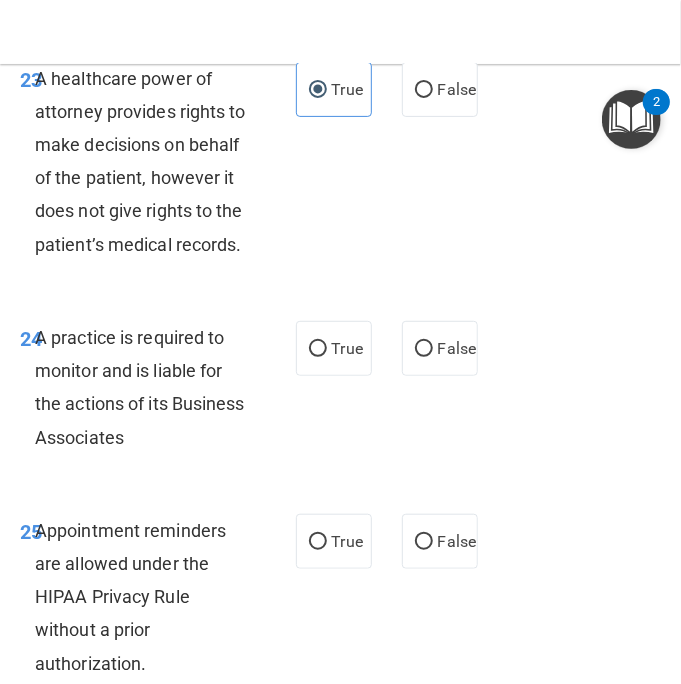 click on "True           False" at bounding box center (387, 89) 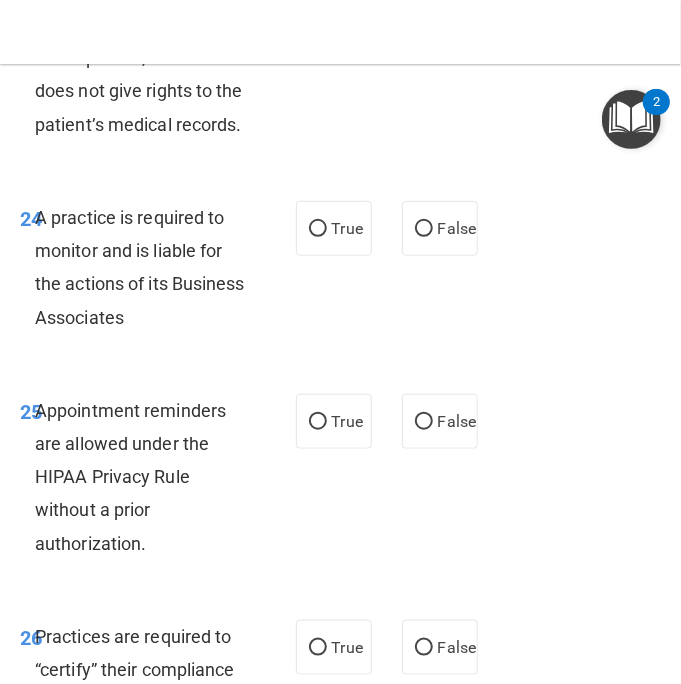 scroll, scrollTop: 6400, scrollLeft: 0, axis: vertical 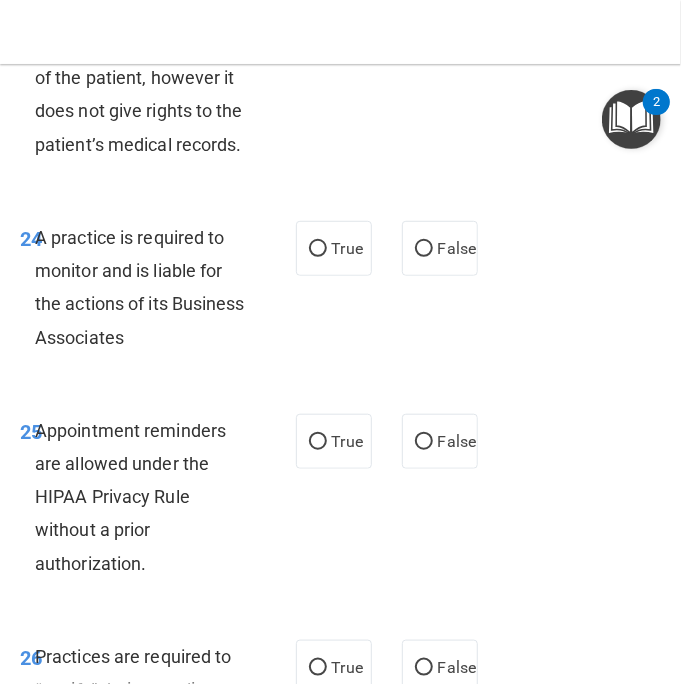 click on "False" at bounding box center [440, -11] 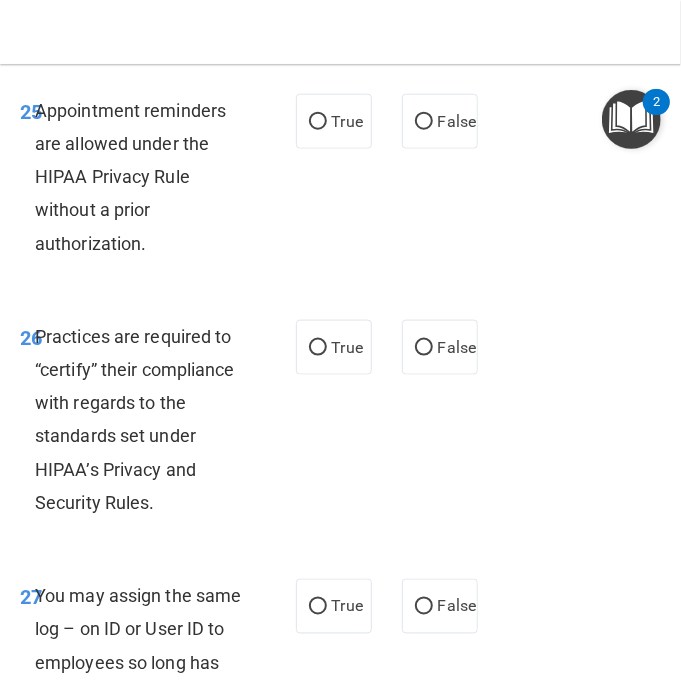 scroll, scrollTop: 6700, scrollLeft: 0, axis: vertical 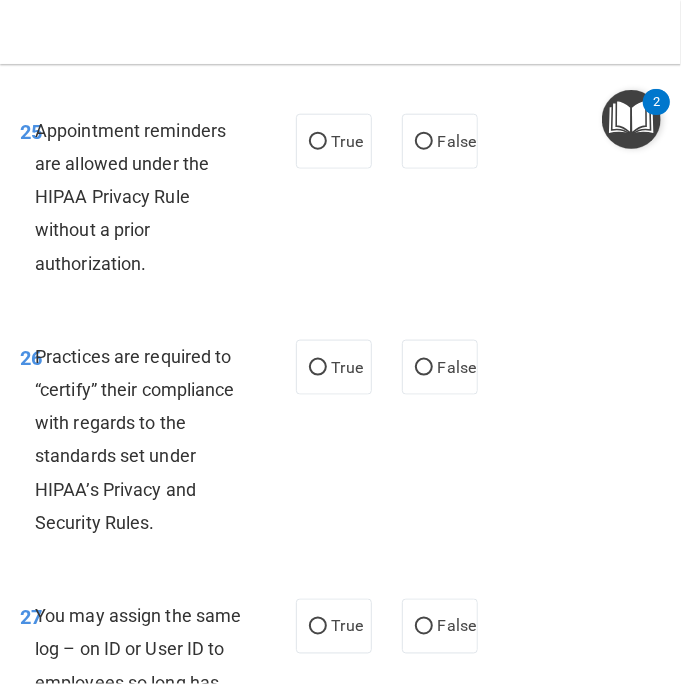 click on "False" at bounding box center [440, -52] 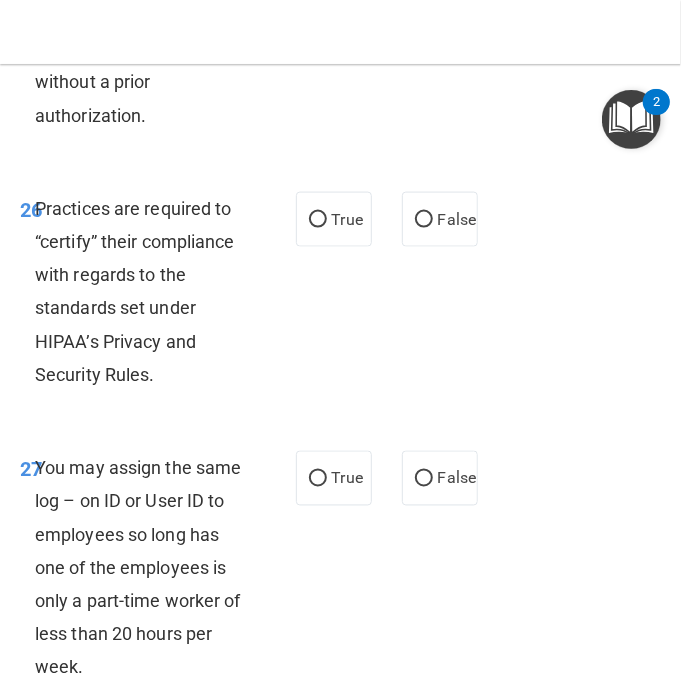 scroll, scrollTop: 6900, scrollLeft: 0, axis: vertical 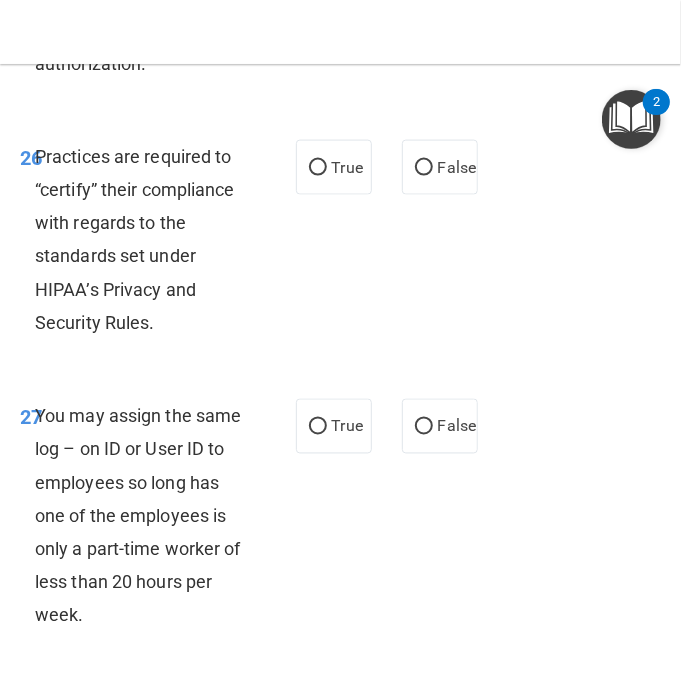 click on "False" at bounding box center [424, -58] 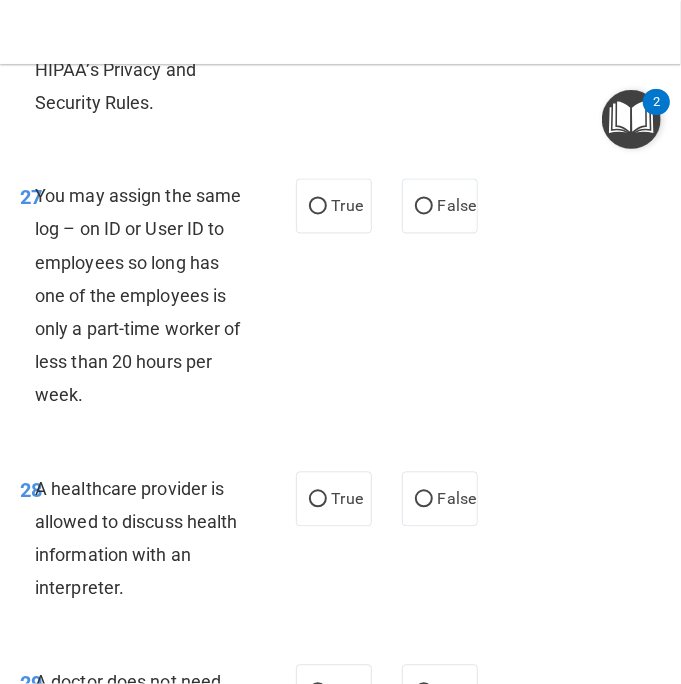 scroll, scrollTop: 7100, scrollLeft: 0, axis: vertical 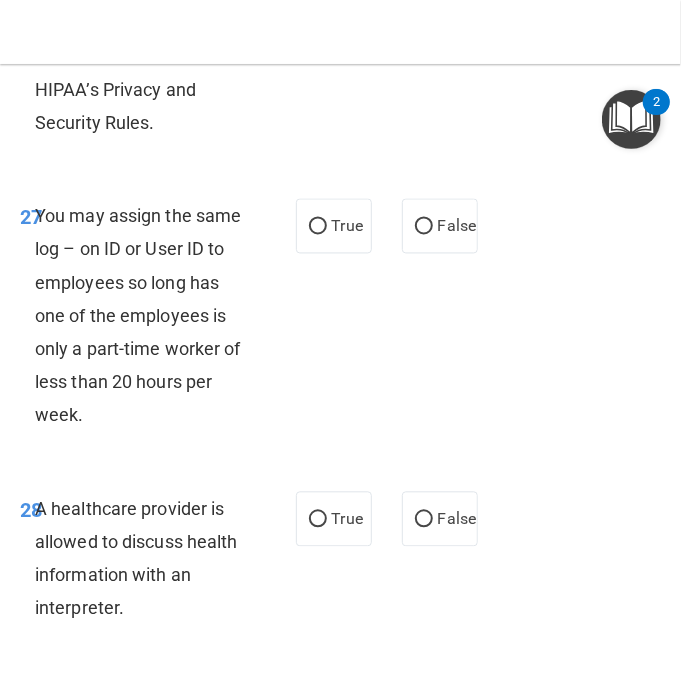 click on "True" at bounding box center [347, -33] 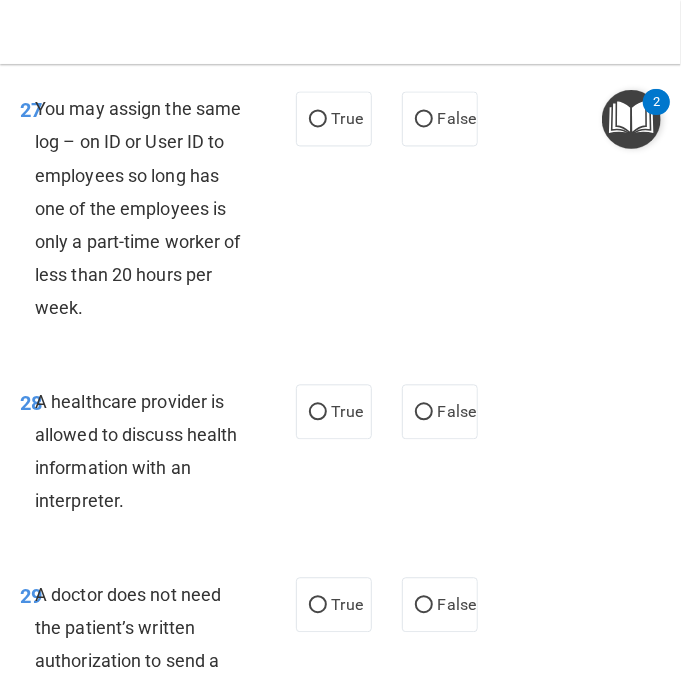 scroll, scrollTop: 7300, scrollLeft: 0, axis: vertical 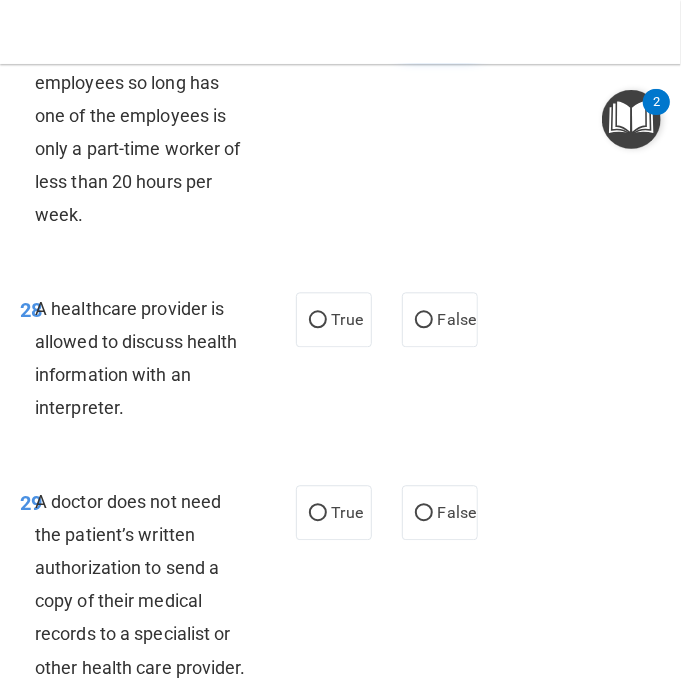 click on "False" at bounding box center [440, 26] 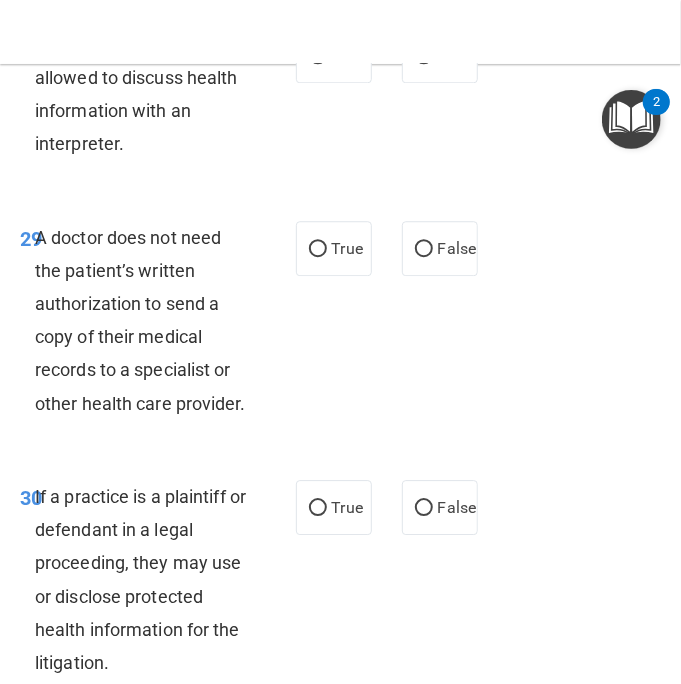 scroll, scrollTop: 7600, scrollLeft: 0, axis: vertical 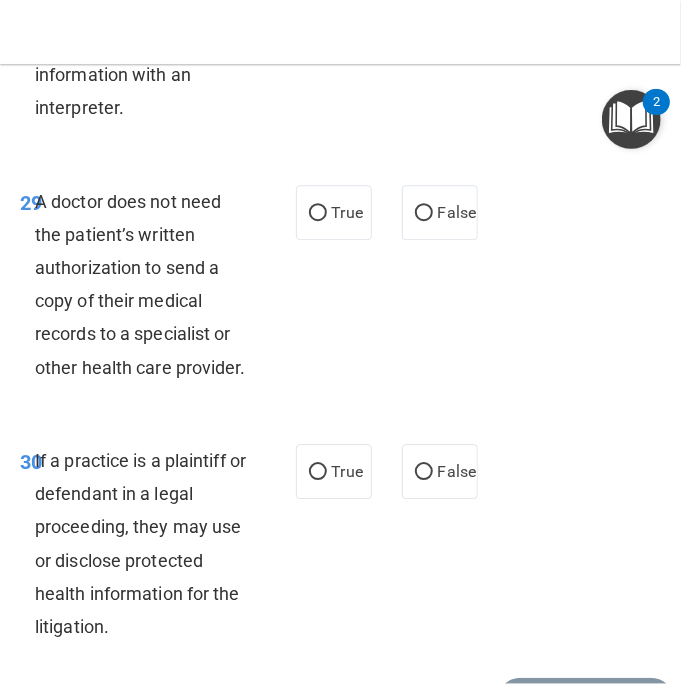 click on "True" at bounding box center (347, 19) 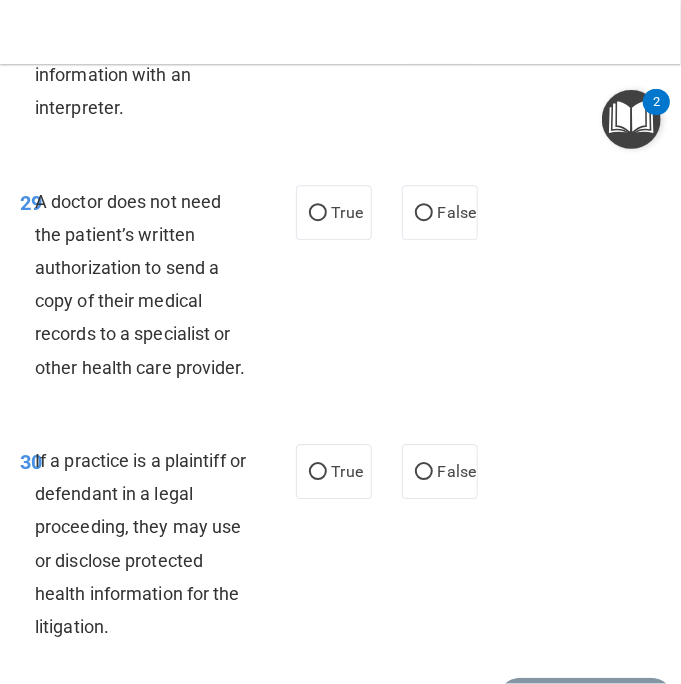 click on "False" at bounding box center (457, 19) 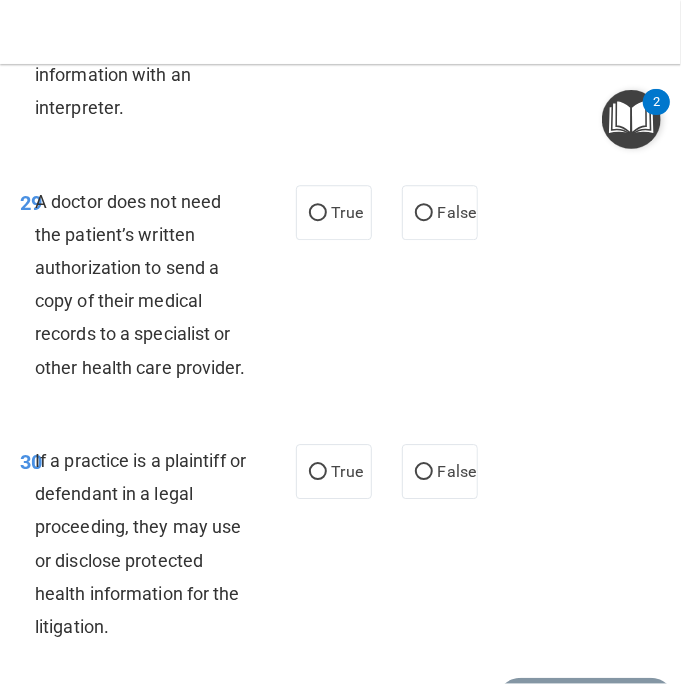 click on "True" at bounding box center [347, 19] 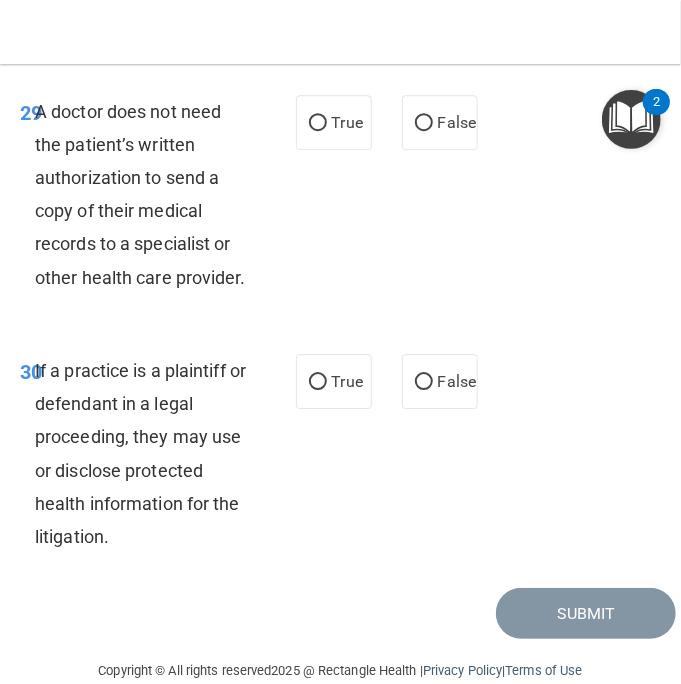 scroll, scrollTop: 7800, scrollLeft: 0, axis: vertical 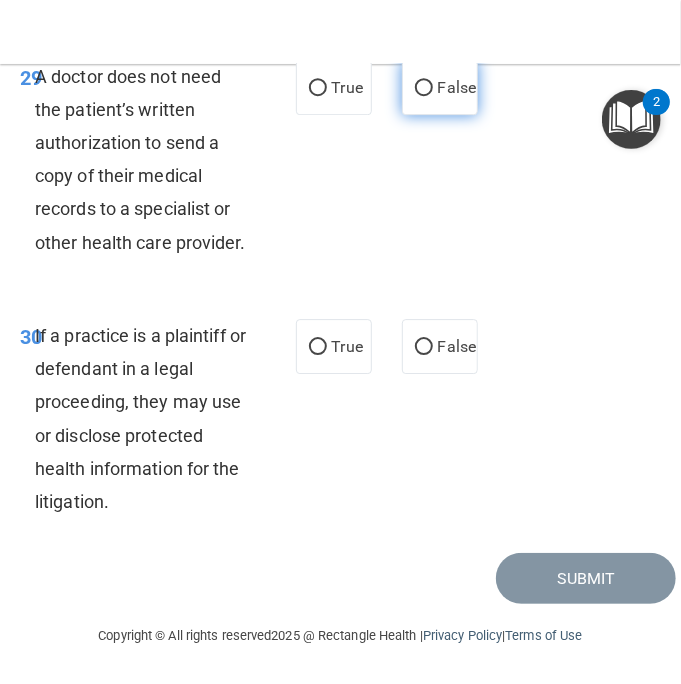 click on "False" at bounding box center [457, 87] 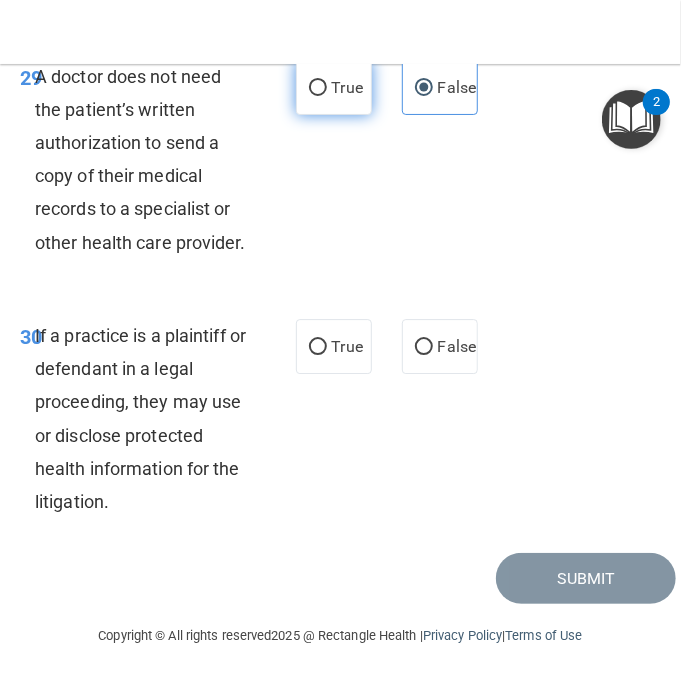 click on "True" at bounding box center (334, 87) 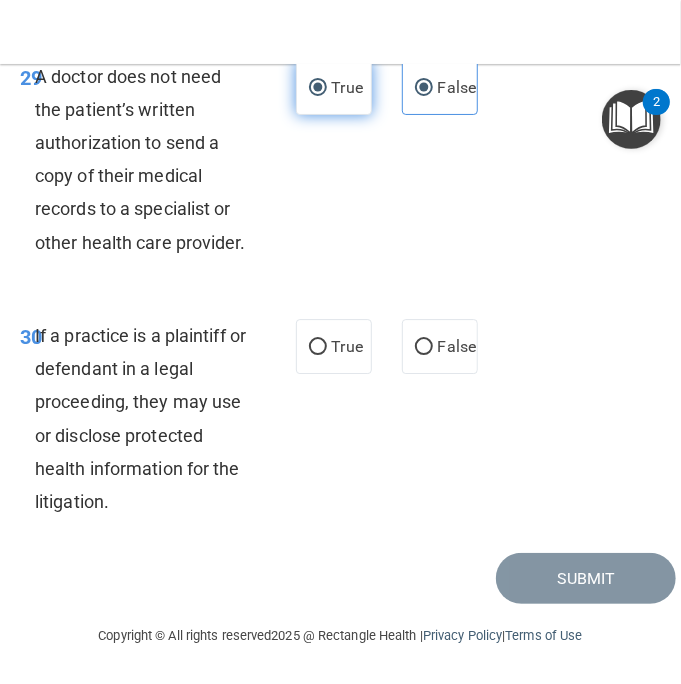 radio on "false" 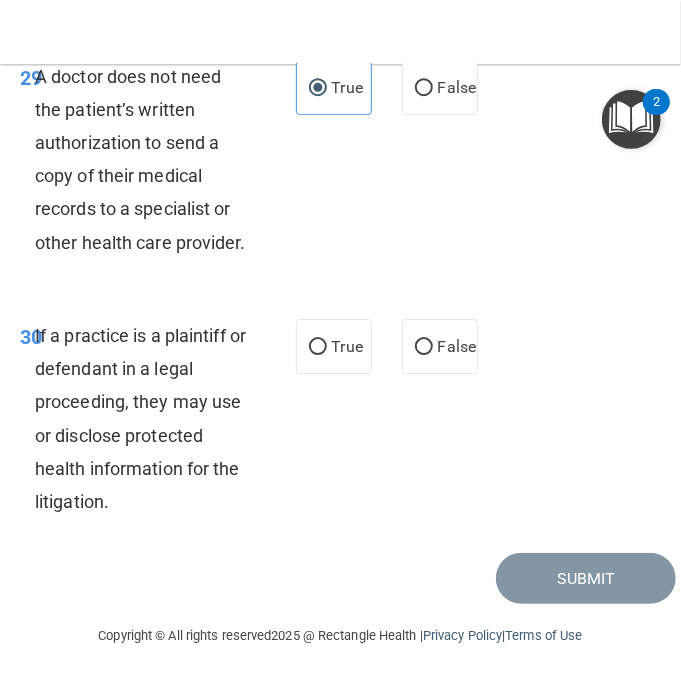 scroll, scrollTop: 7957, scrollLeft: 0, axis: vertical 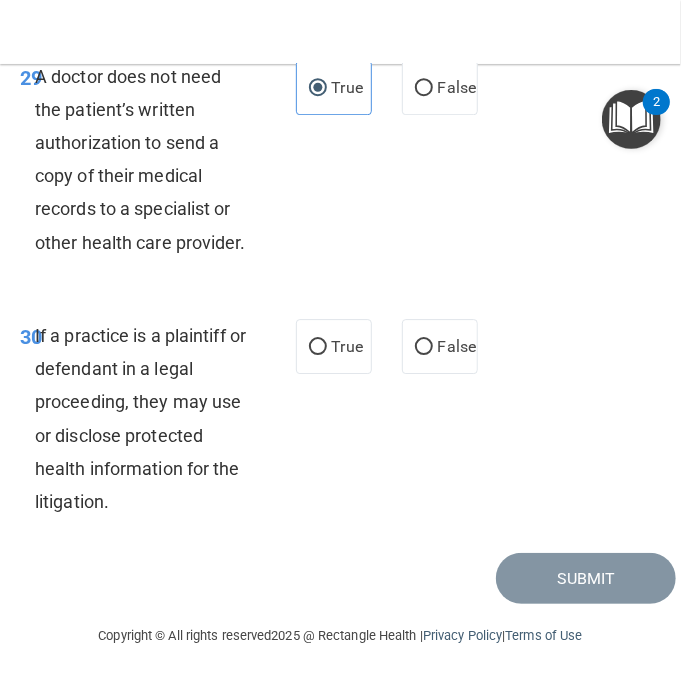 click on "True           False" at bounding box center [387, 346] 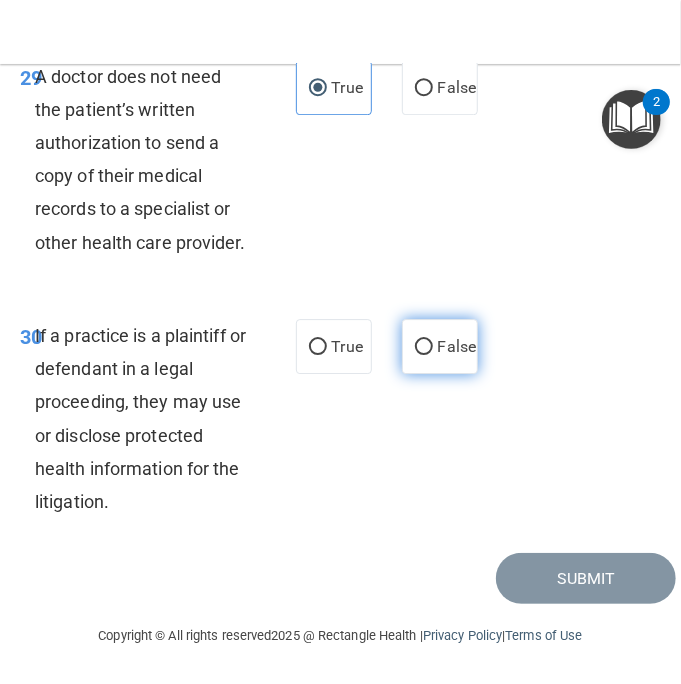 click on "False" at bounding box center [440, 346] 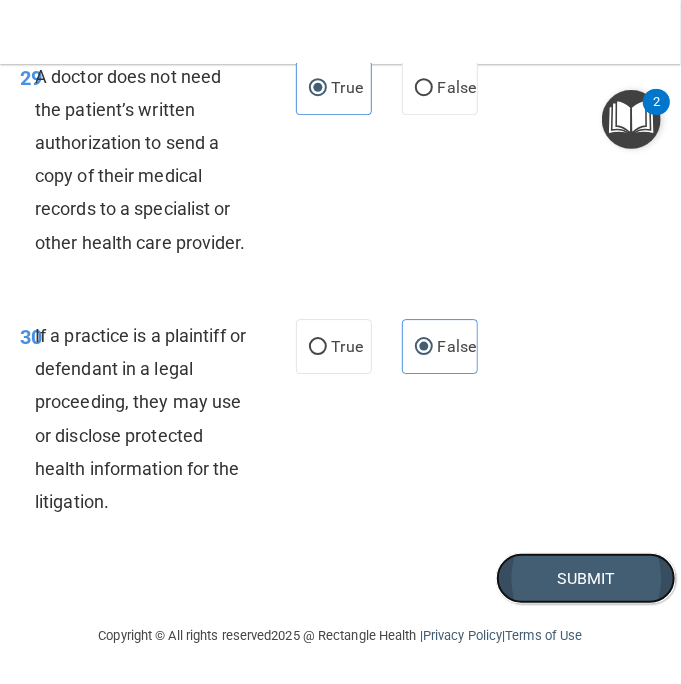 click on "Submit" at bounding box center [586, 578] 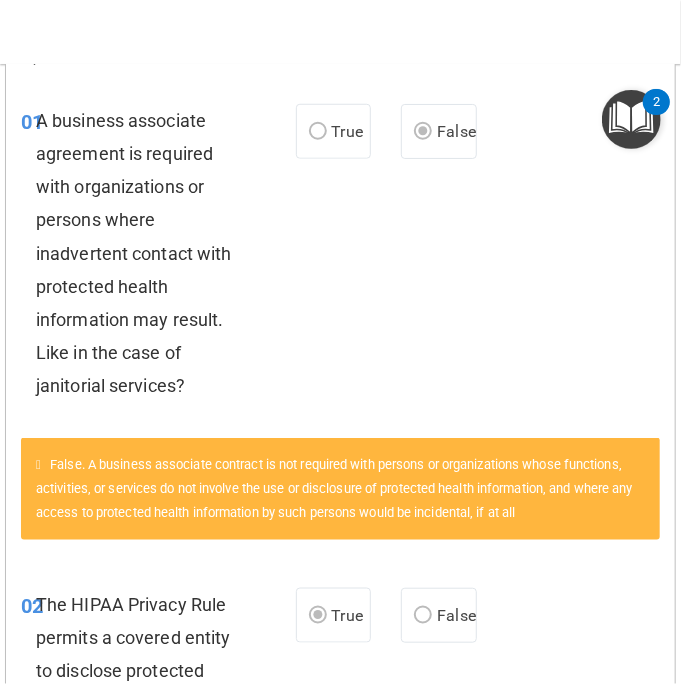 scroll, scrollTop: 0, scrollLeft: 0, axis: both 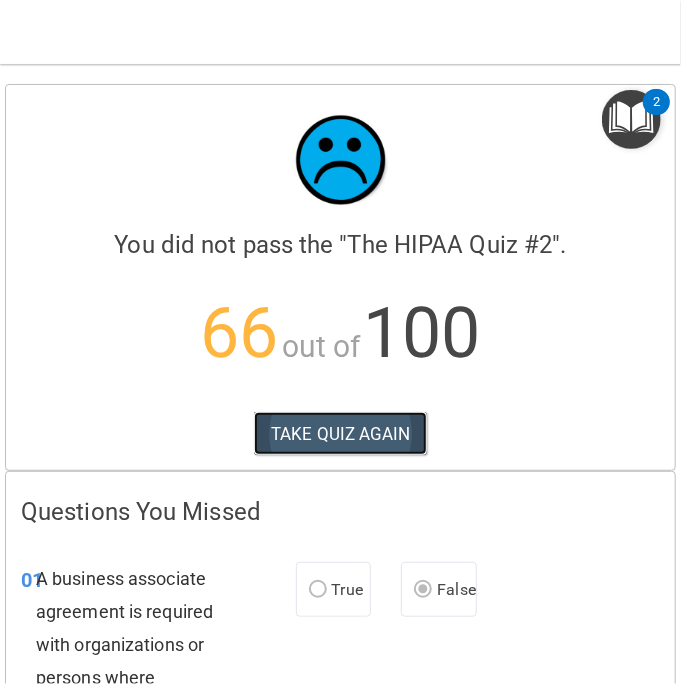 click on "TAKE QUIZ AGAIN" at bounding box center [340, 434] 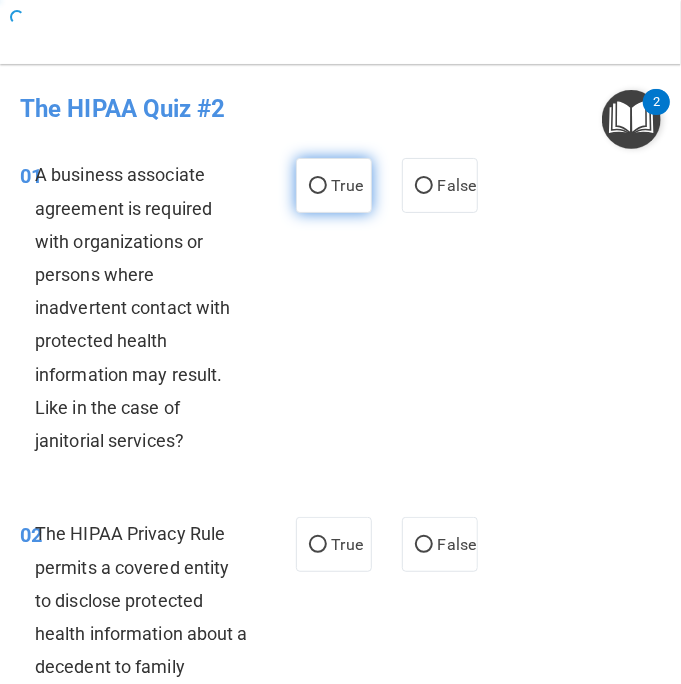 click on "True" at bounding box center (318, 186) 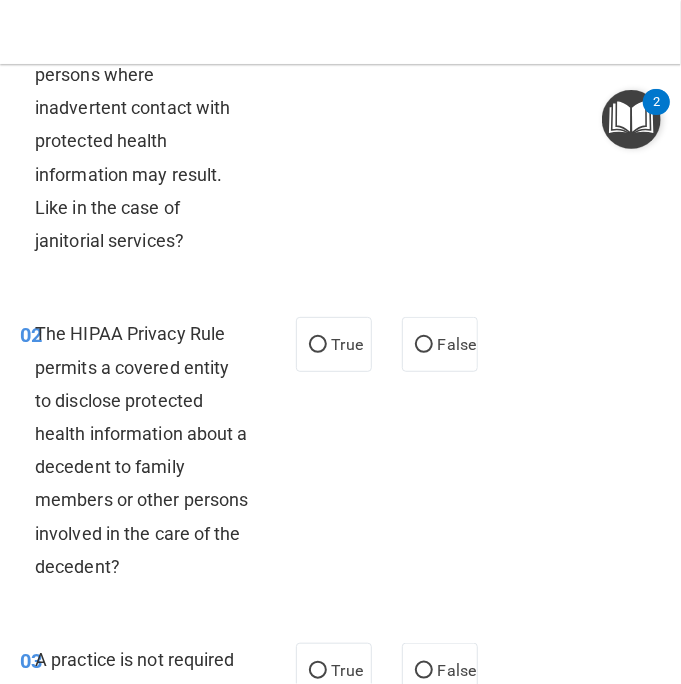 scroll, scrollTop: 300, scrollLeft: 0, axis: vertical 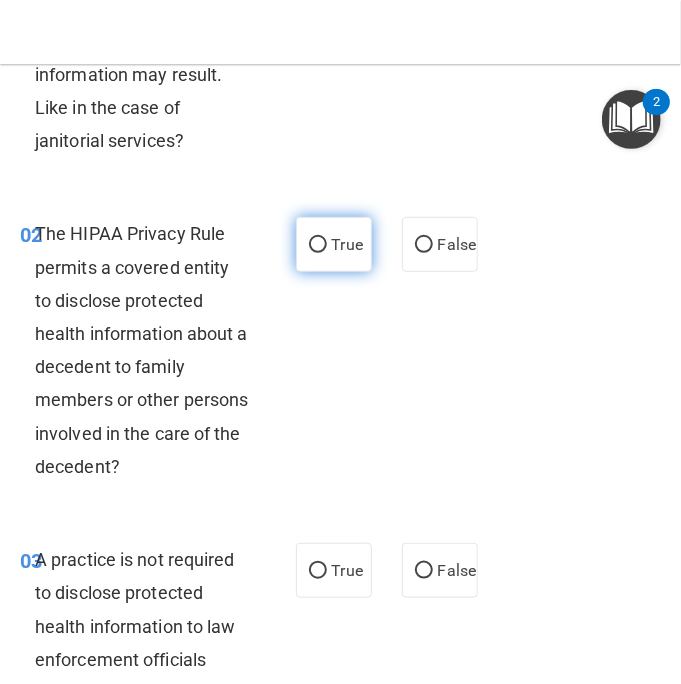 click on "True" at bounding box center (334, 244) 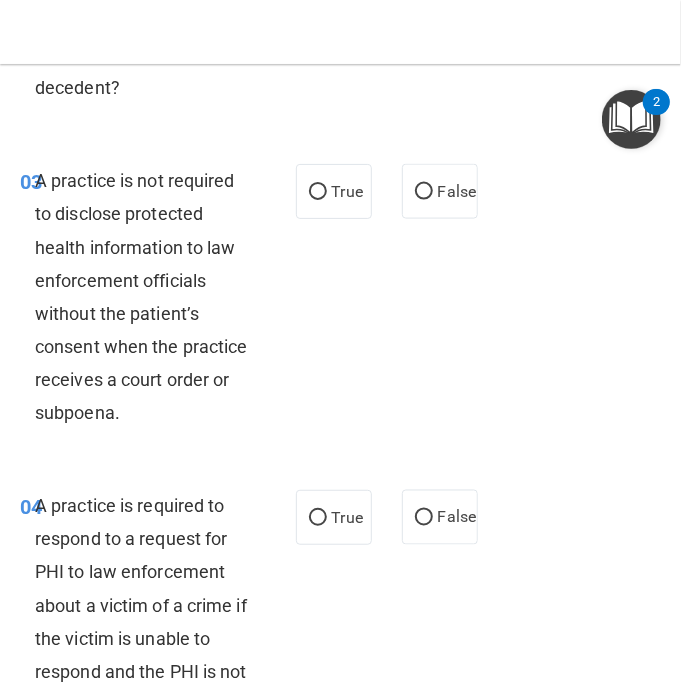 scroll, scrollTop: 700, scrollLeft: 0, axis: vertical 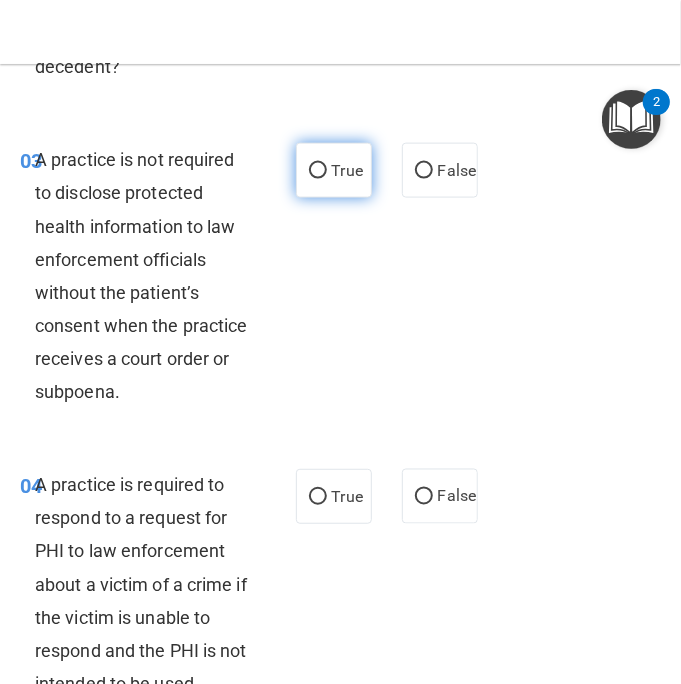 click on "True" at bounding box center (334, 170) 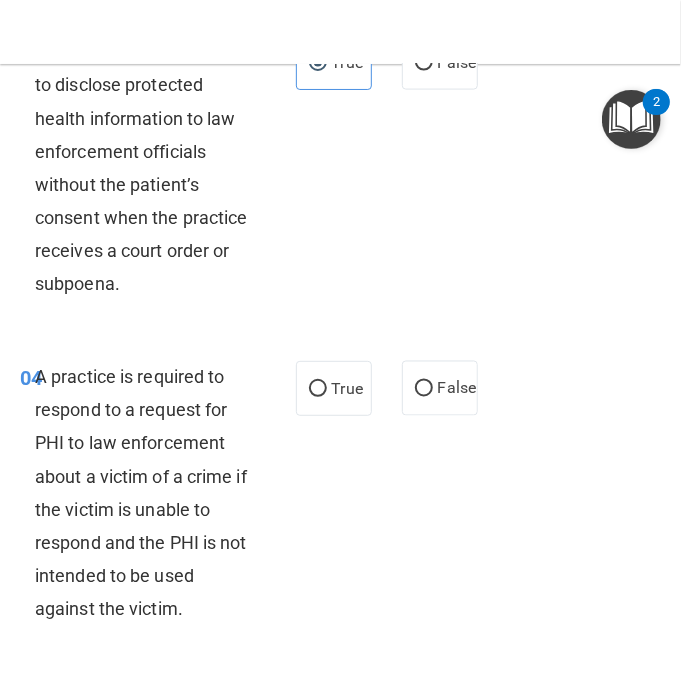 scroll, scrollTop: 700, scrollLeft: 0, axis: vertical 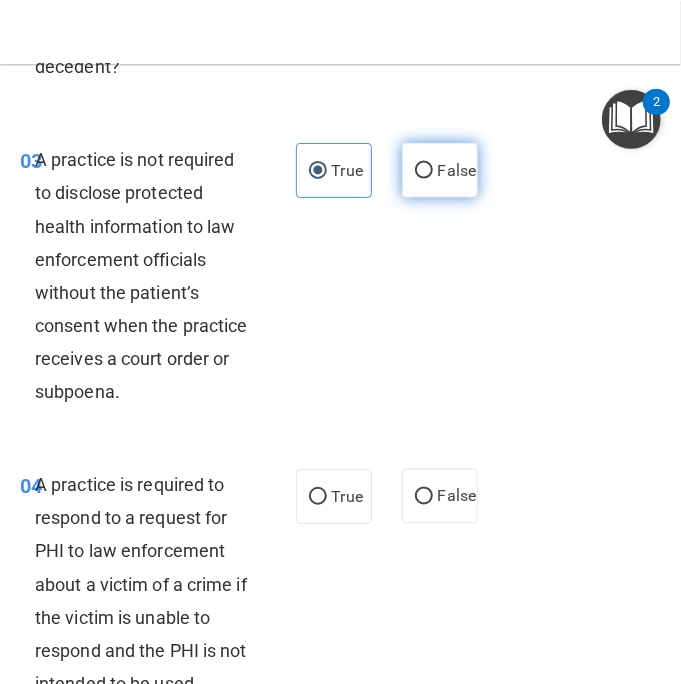 click on "False" at bounding box center [440, 170] 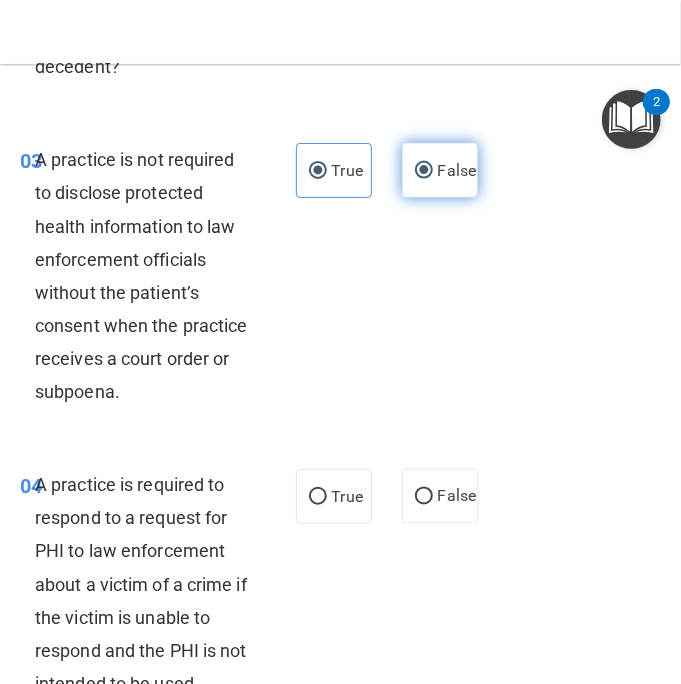 radio on "false" 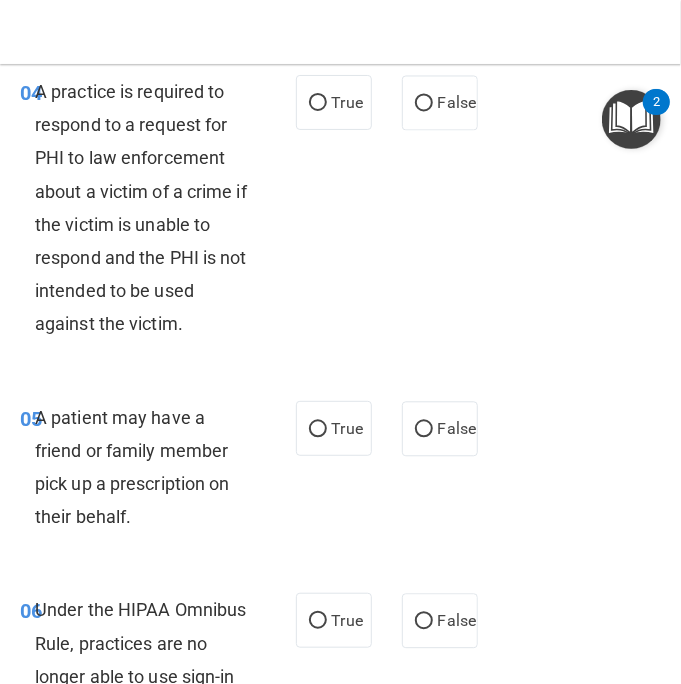 scroll, scrollTop: 1100, scrollLeft: 0, axis: vertical 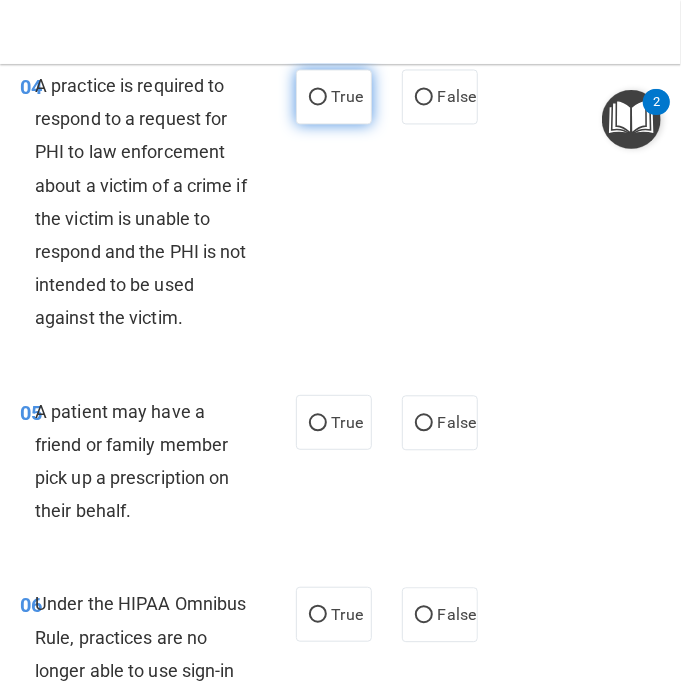 click on "True" at bounding box center (334, 96) 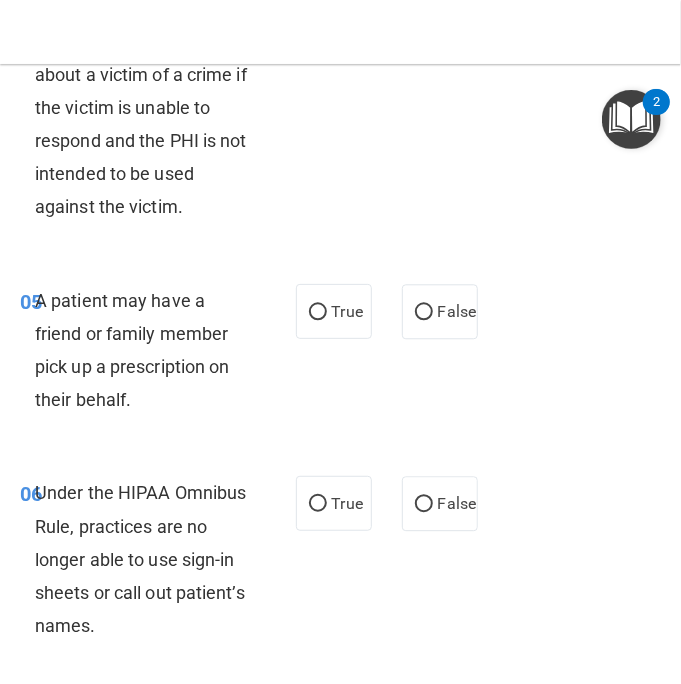 scroll, scrollTop: 1300, scrollLeft: 0, axis: vertical 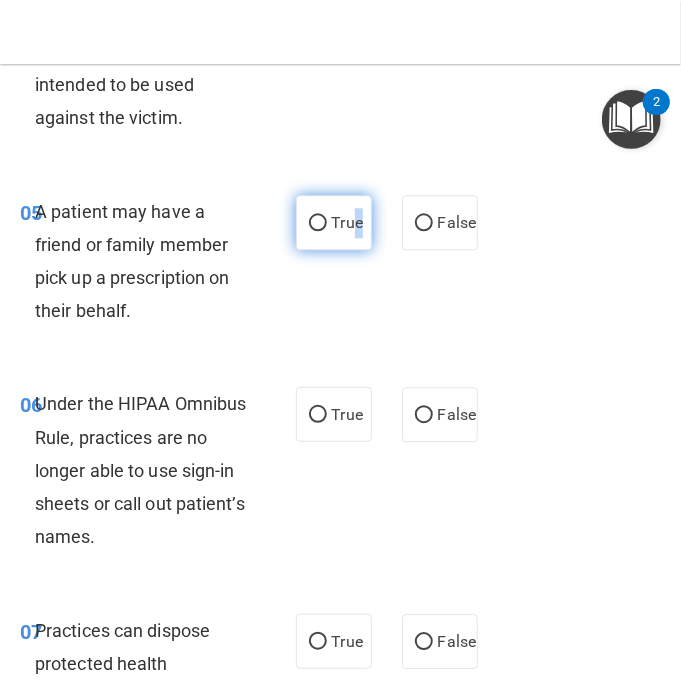 click on "True" at bounding box center (347, 222) 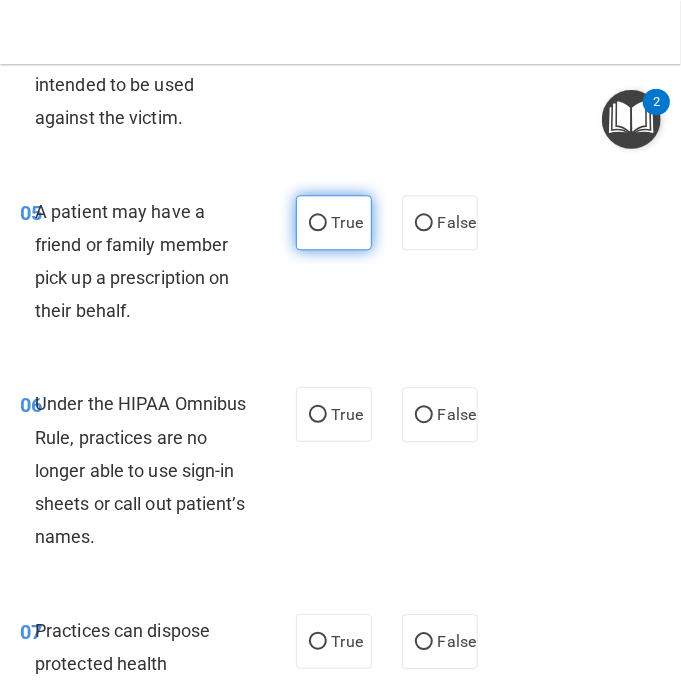 click on "True" at bounding box center (334, 222) 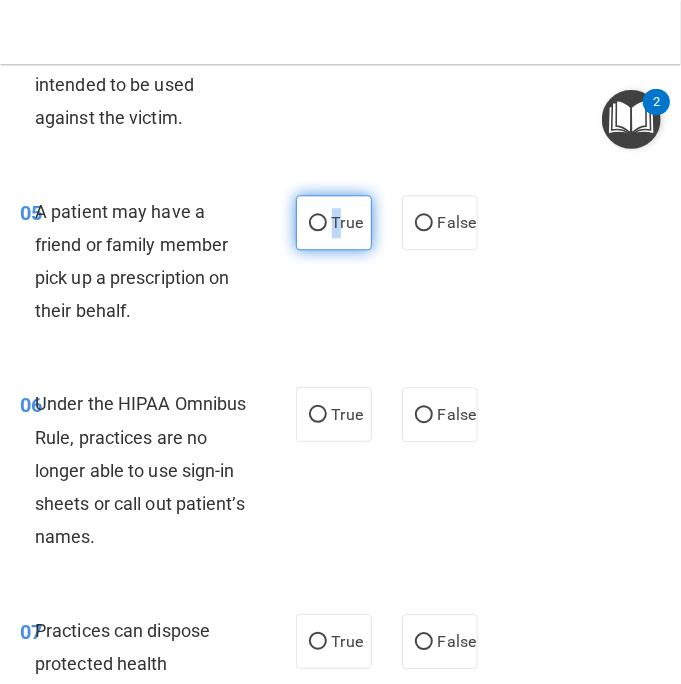 click on "True" at bounding box center (334, 222) 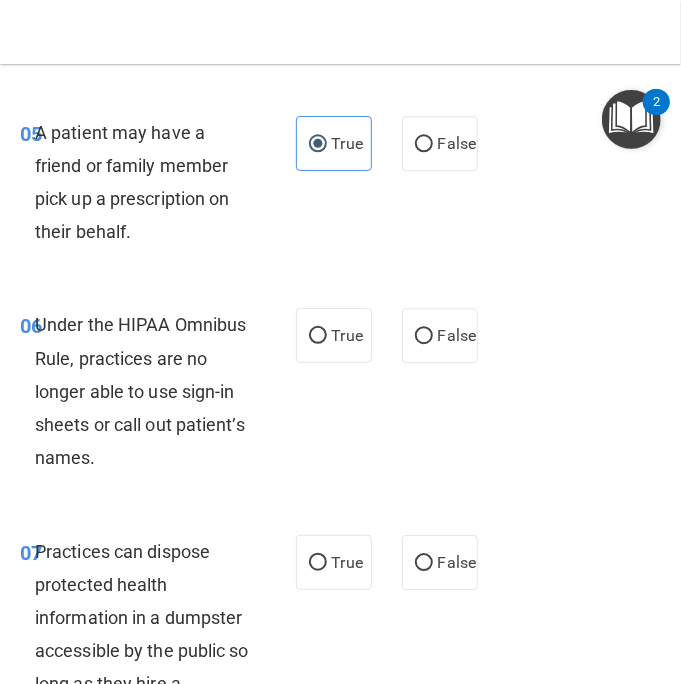 scroll, scrollTop: 1400, scrollLeft: 0, axis: vertical 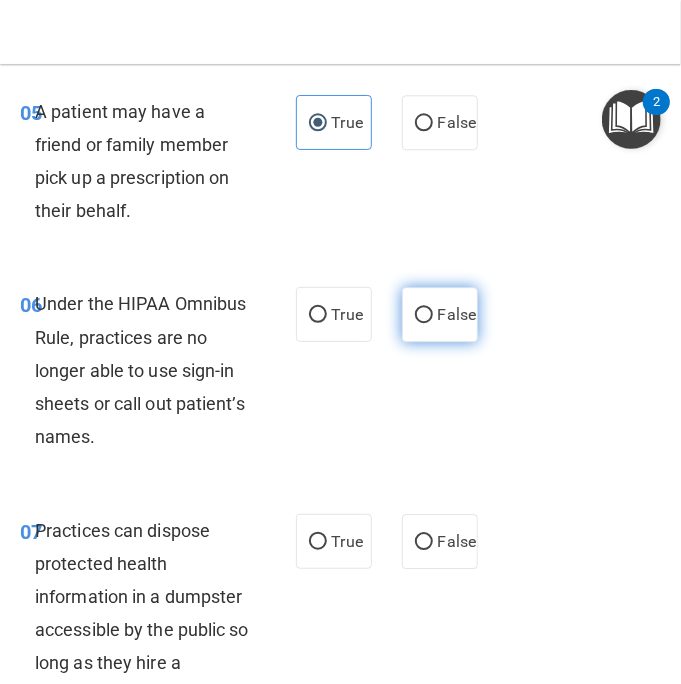 click on "False" at bounding box center (440, 314) 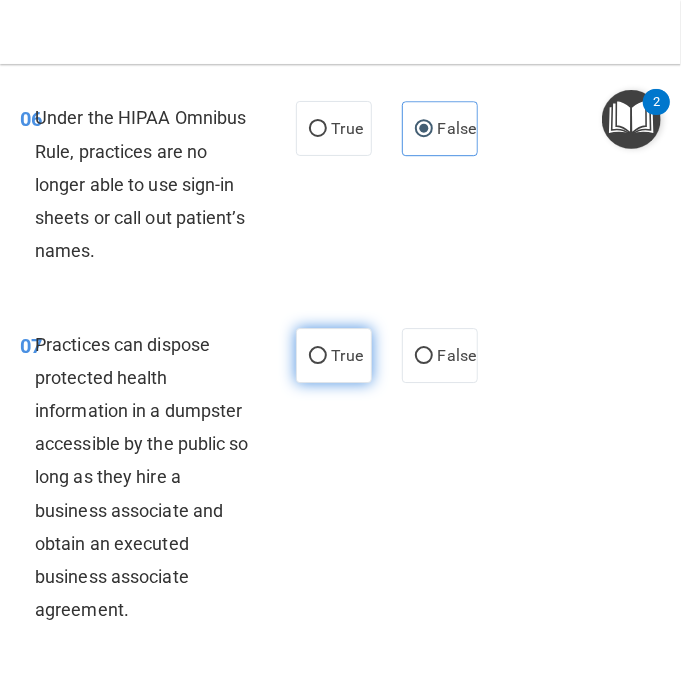 scroll, scrollTop: 1700, scrollLeft: 0, axis: vertical 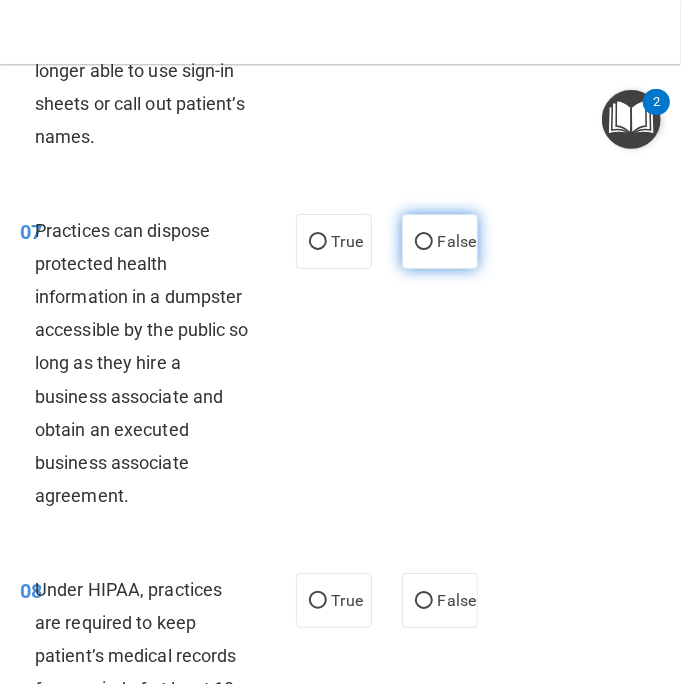 click on "False" at bounding box center (457, 241) 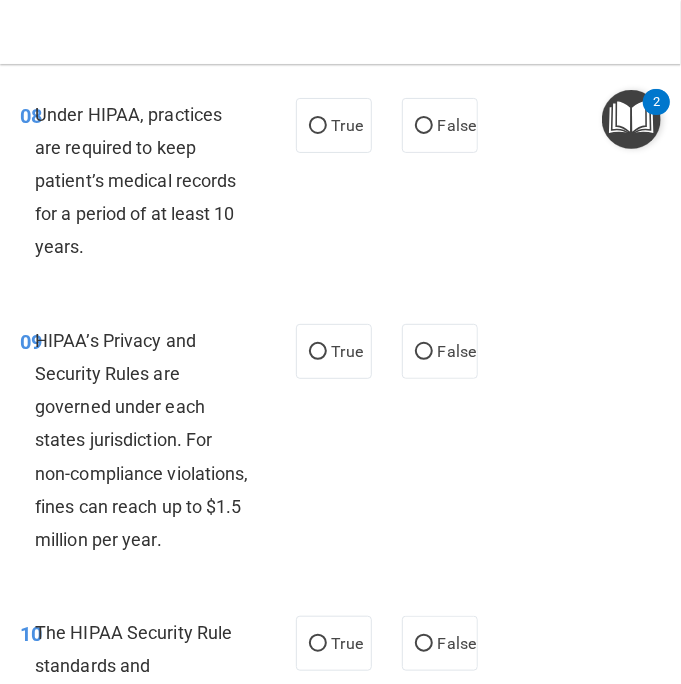 scroll, scrollTop: 2200, scrollLeft: 0, axis: vertical 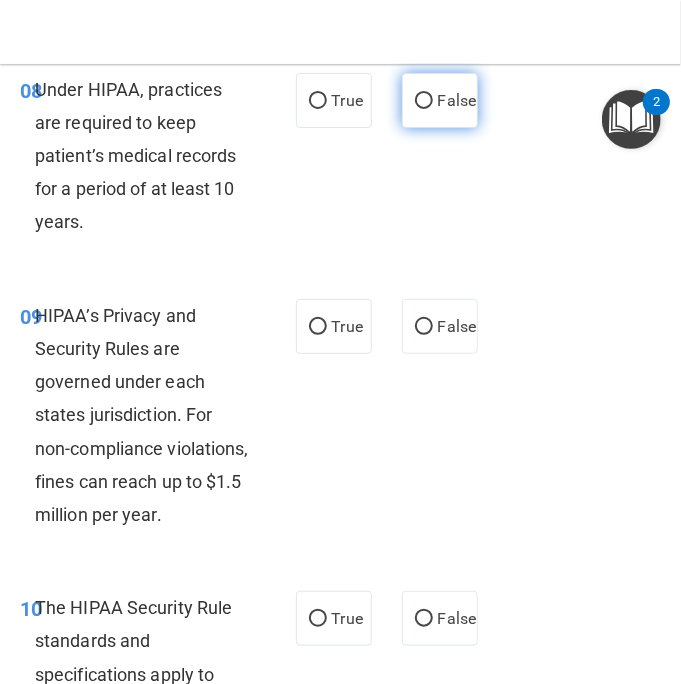 click on "False" at bounding box center (424, 101) 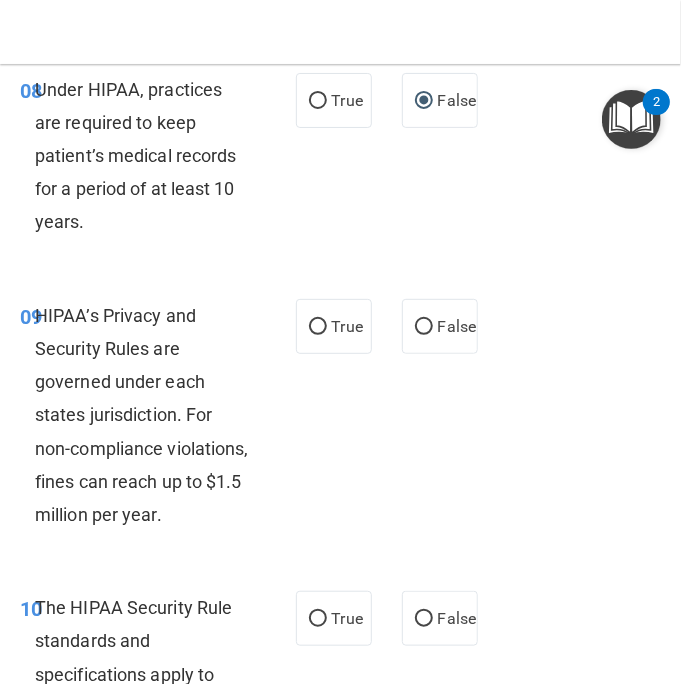 scroll, scrollTop: 2300, scrollLeft: 0, axis: vertical 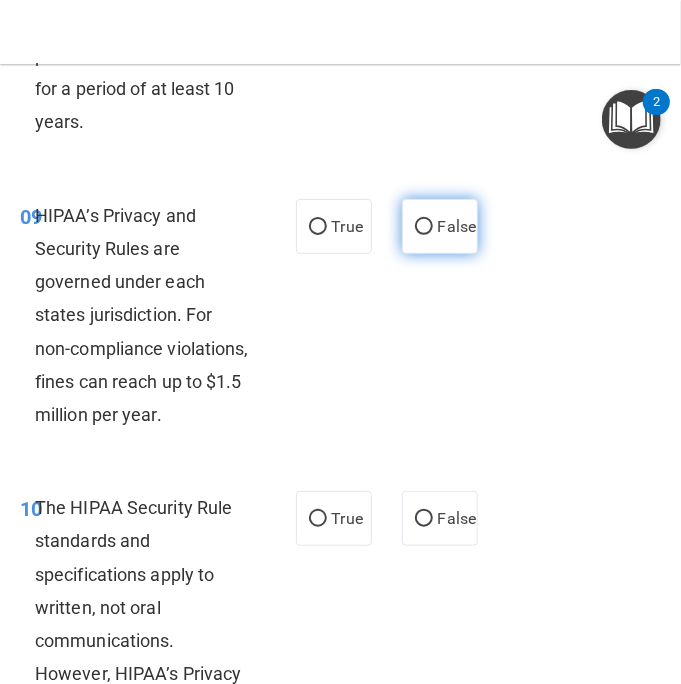 click on "False" at bounding box center [424, 227] 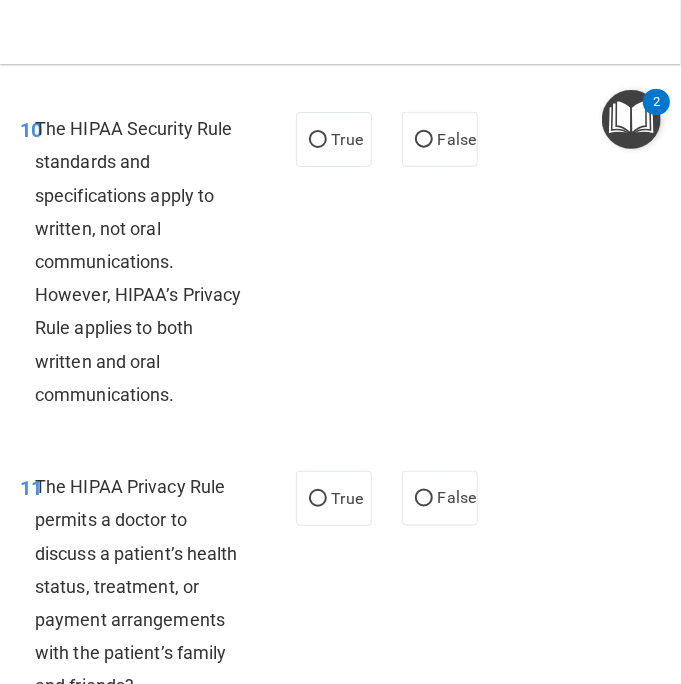 scroll, scrollTop: 2700, scrollLeft: 0, axis: vertical 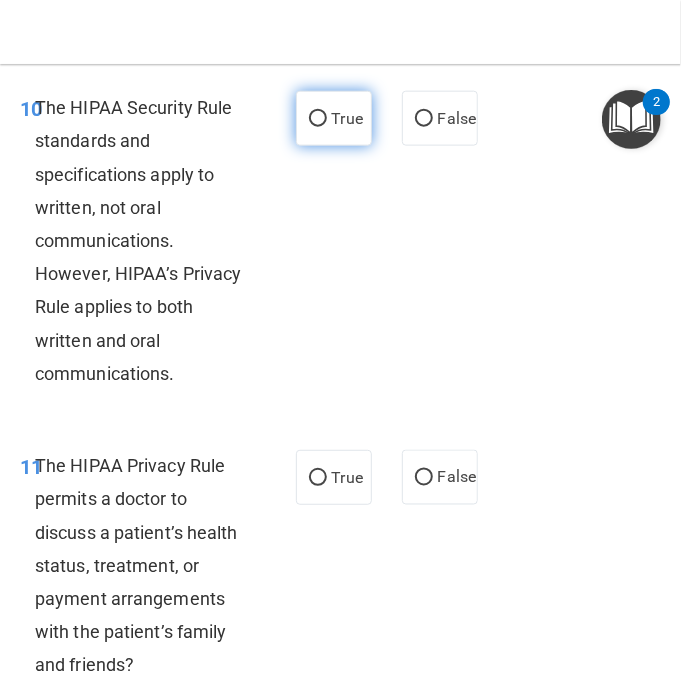 click on "True" at bounding box center [318, 119] 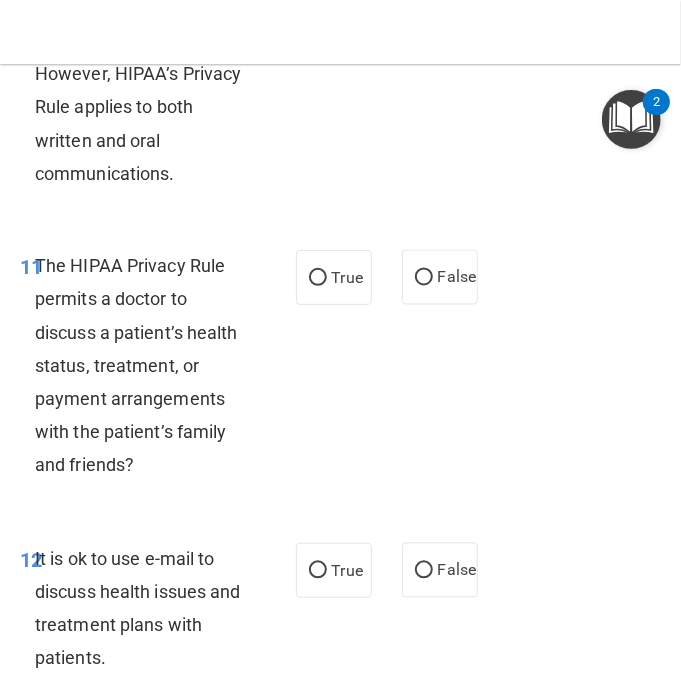 scroll, scrollTop: 3000, scrollLeft: 0, axis: vertical 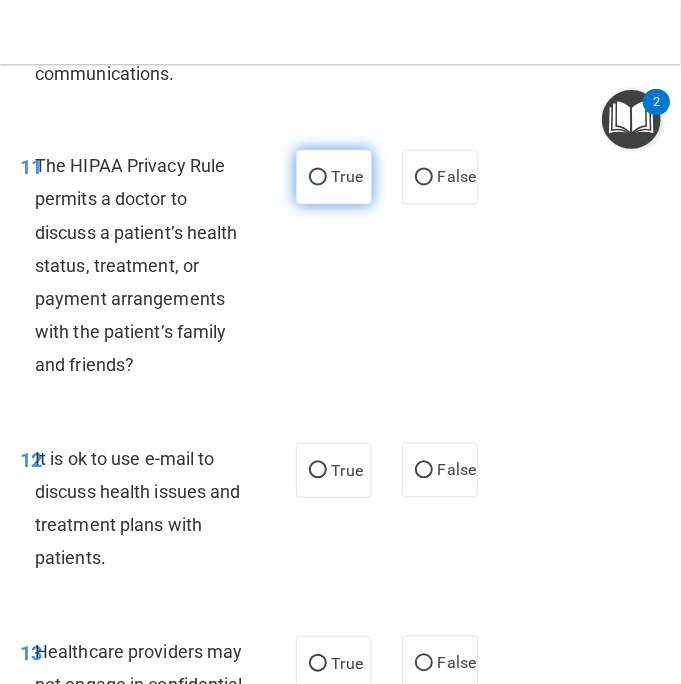 click on "True" at bounding box center (318, 178) 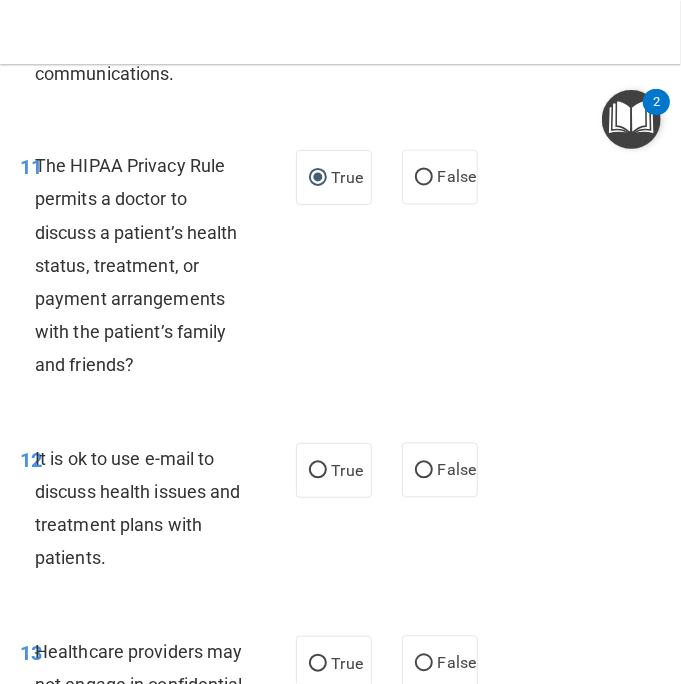 scroll, scrollTop: 3300, scrollLeft: 0, axis: vertical 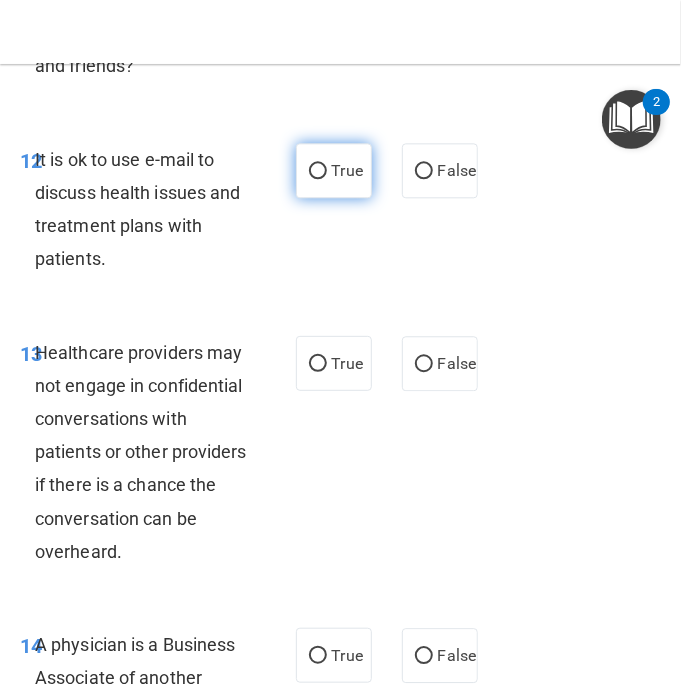 click on "True" at bounding box center [347, 170] 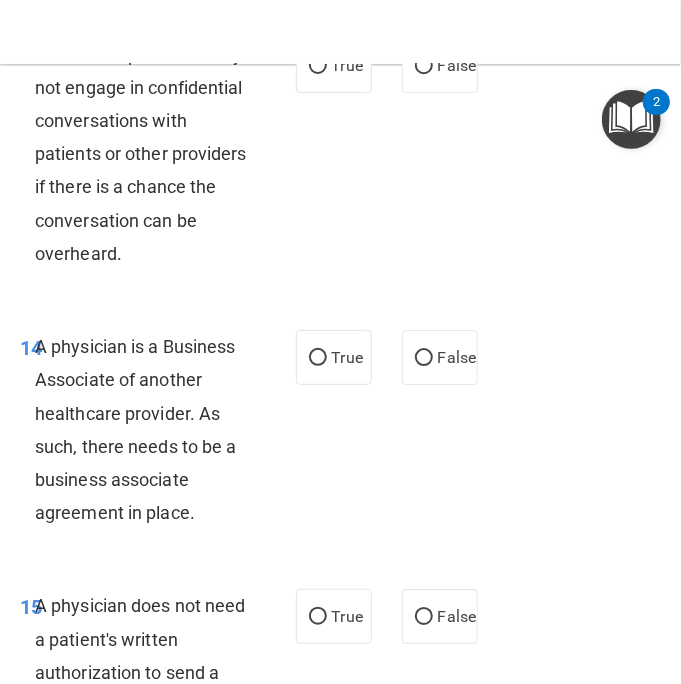 scroll, scrollTop: 3600, scrollLeft: 0, axis: vertical 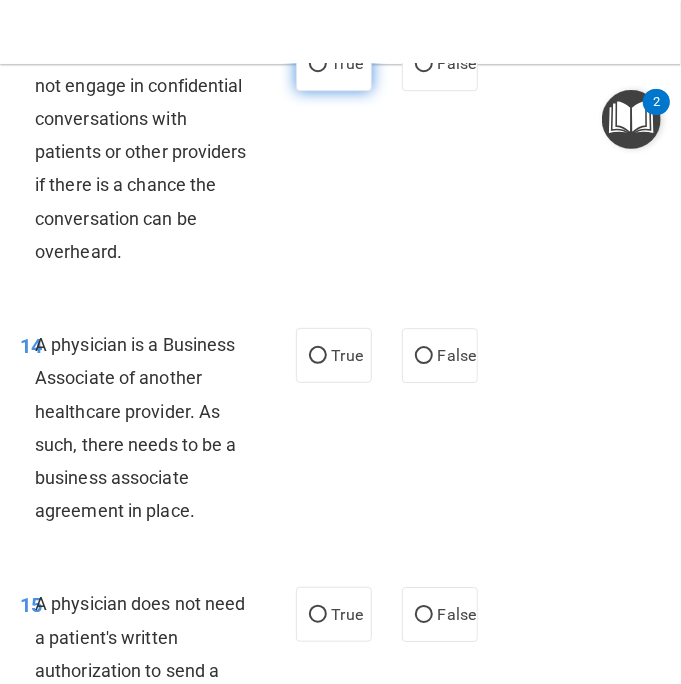 click on "True" at bounding box center [334, 63] 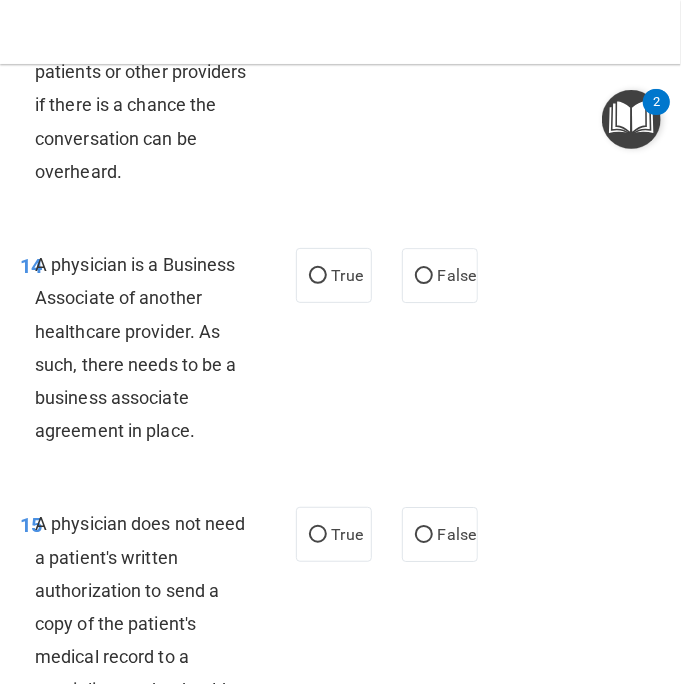 scroll, scrollTop: 3800, scrollLeft: 0, axis: vertical 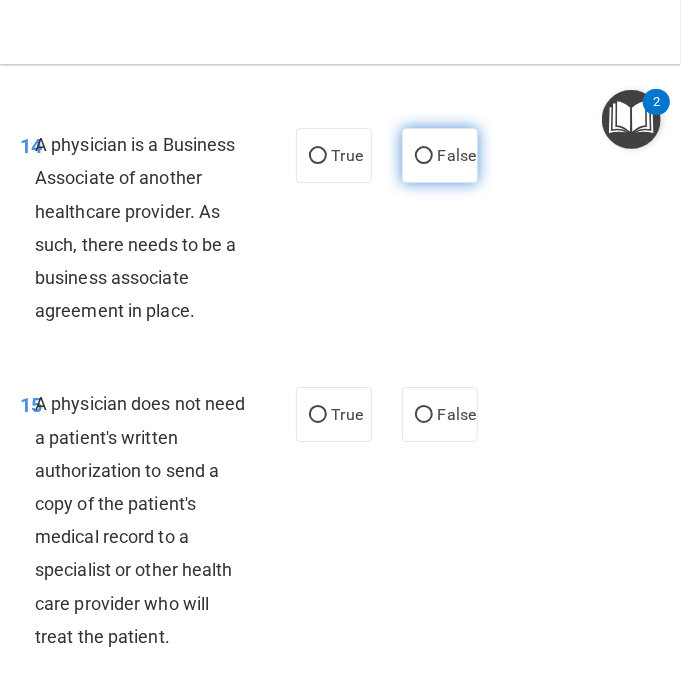 click on "False" at bounding box center [457, 155] 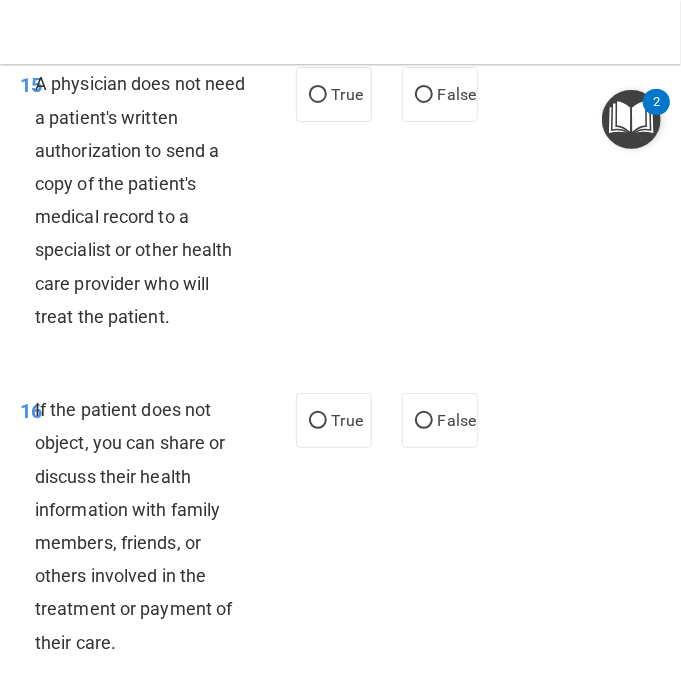 scroll, scrollTop: 4100, scrollLeft: 0, axis: vertical 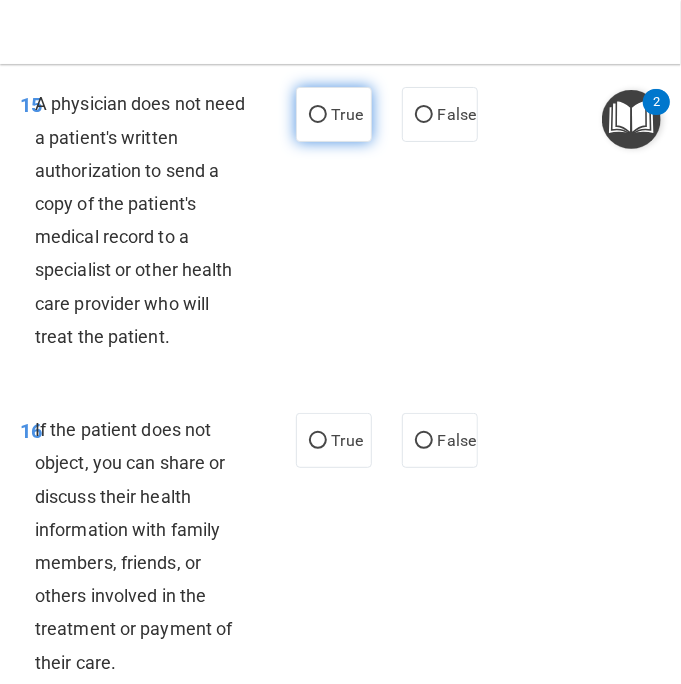click on "True" at bounding box center (334, 114) 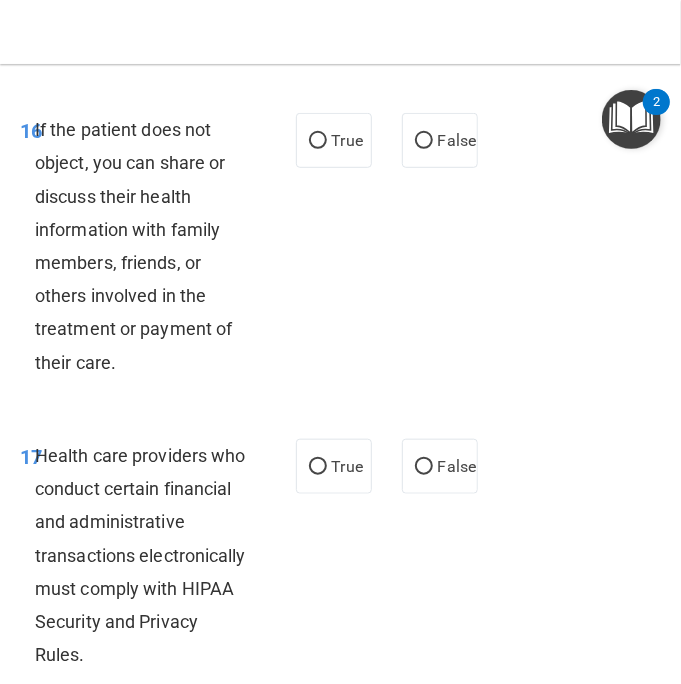 scroll, scrollTop: 4500, scrollLeft: 0, axis: vertical 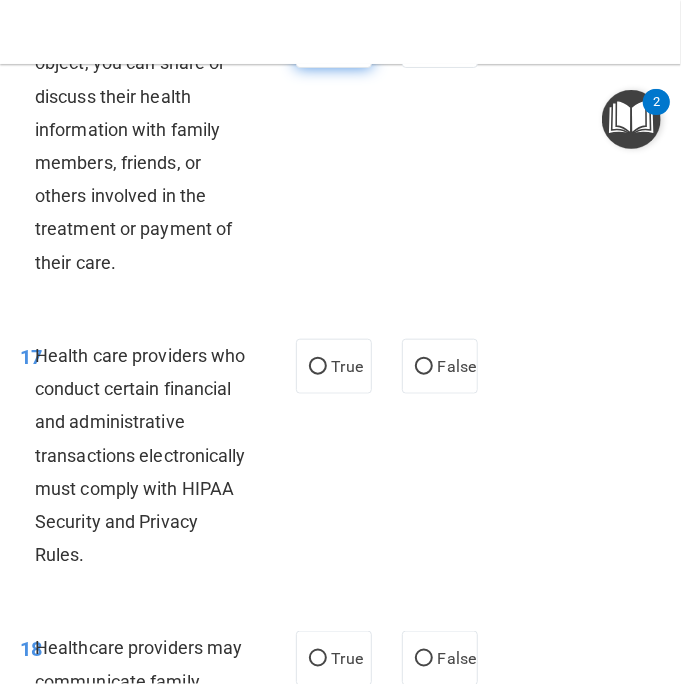 click on "True" at bounding box center [334, 40] 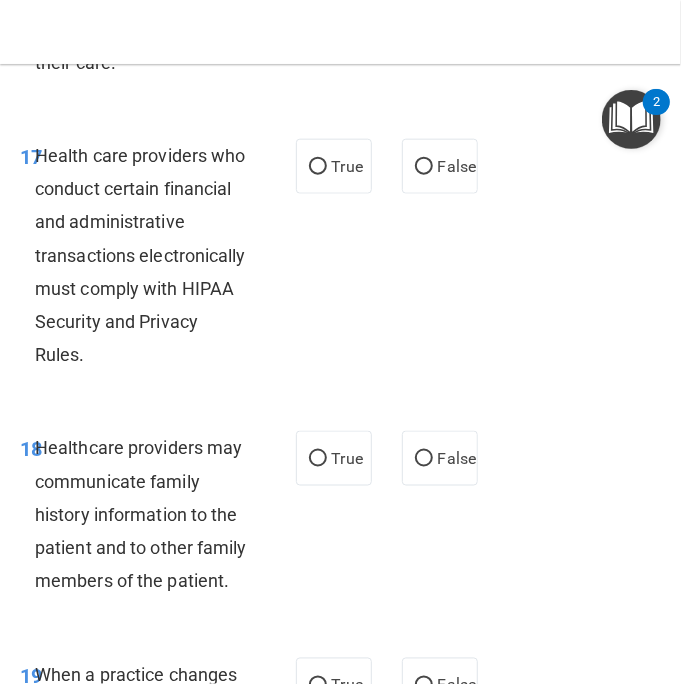 scroll, scrollTop: 4800, scrollLeft: 0, axis: vertical 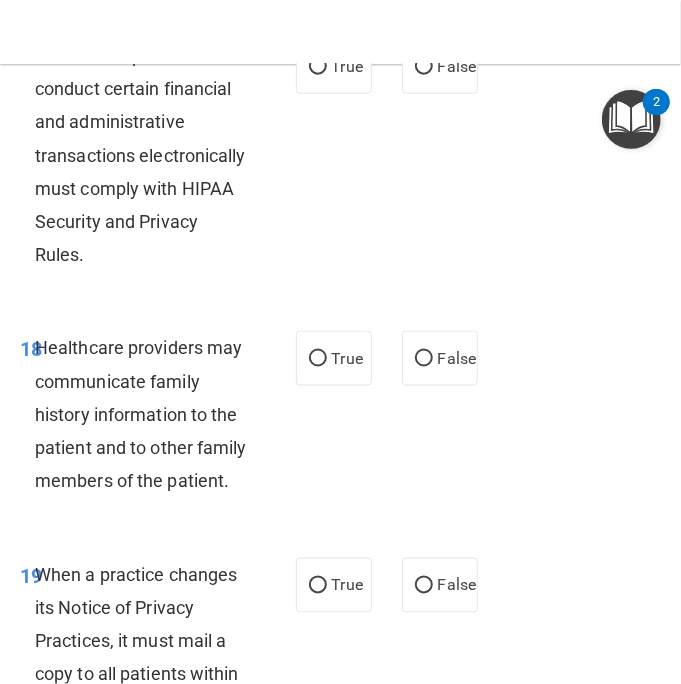 click on "Health care providers who conduct certain financial and administrative transactions electronically must comply with HIPAA Security and Privacy Rules." at bounding box center (149, 155) 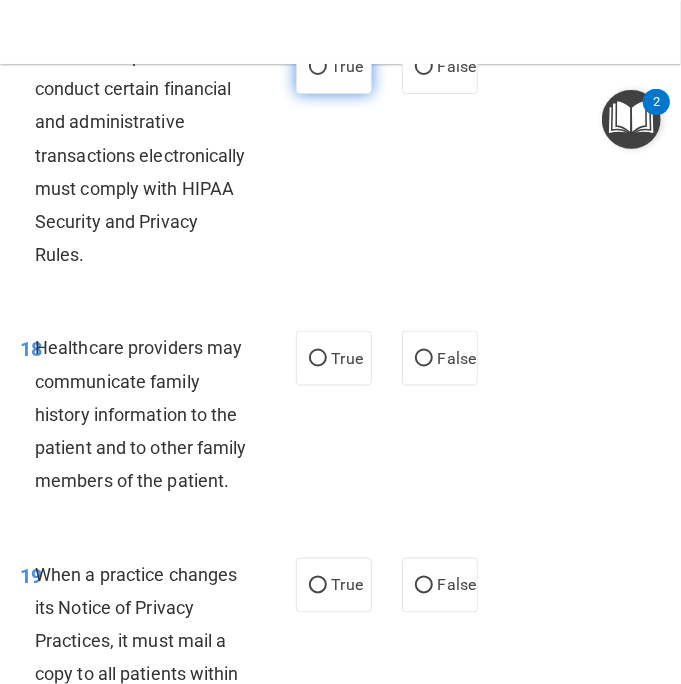 click on "True" at bounding box center [347, 66] 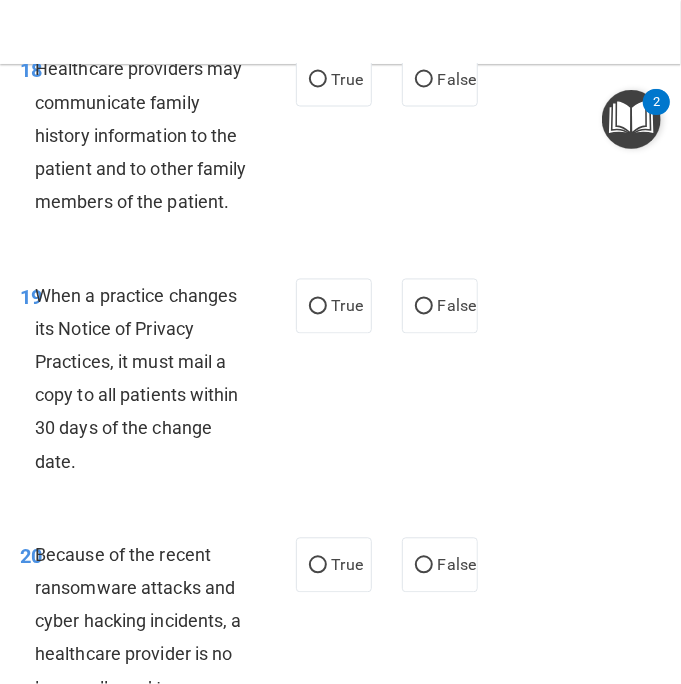 scroll, scrollTop: 5100, scrollLeft: 0, axis: vertical 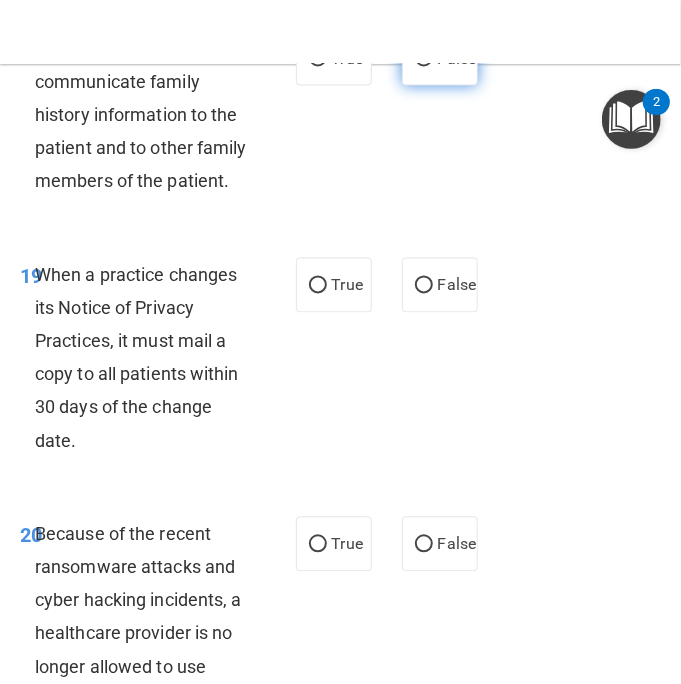 click on "False" at bounding box center [424, 59] 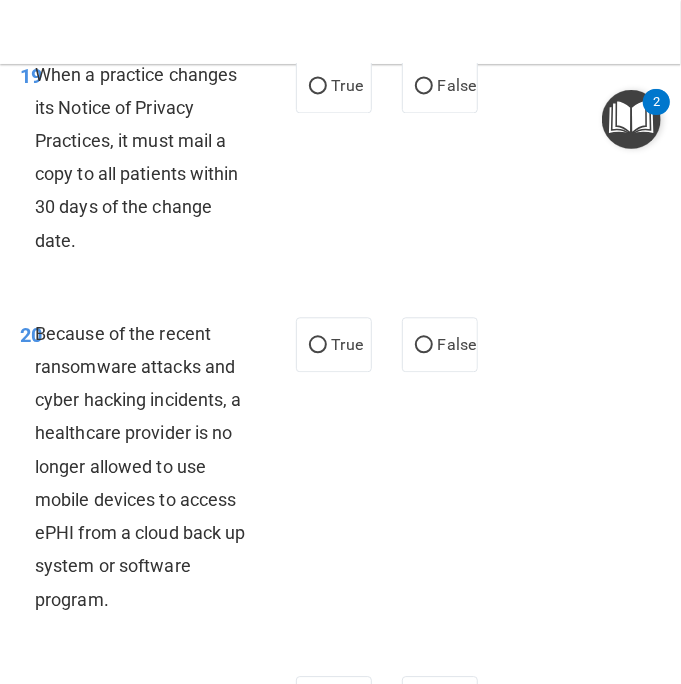 scroll, scrollTop: 5400, scrollLeft: 0, axis: vertical 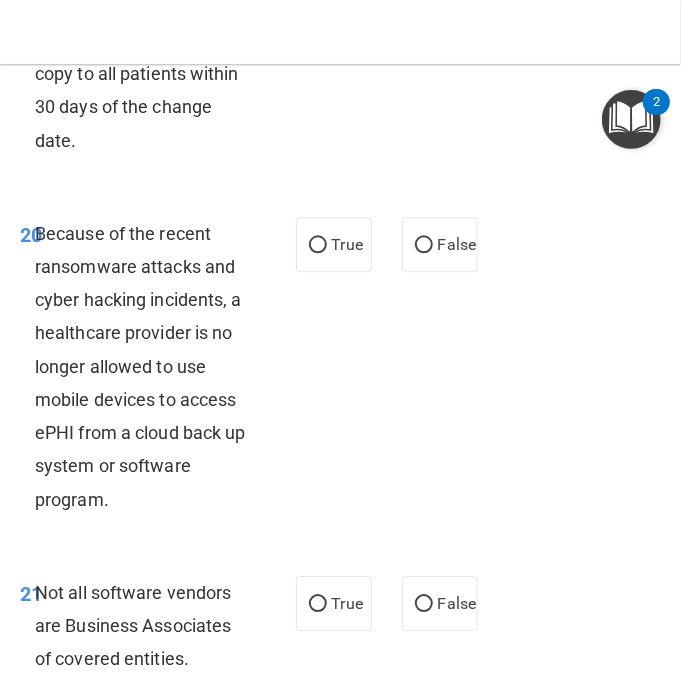 click on "False" at bounding box center [424, -14] 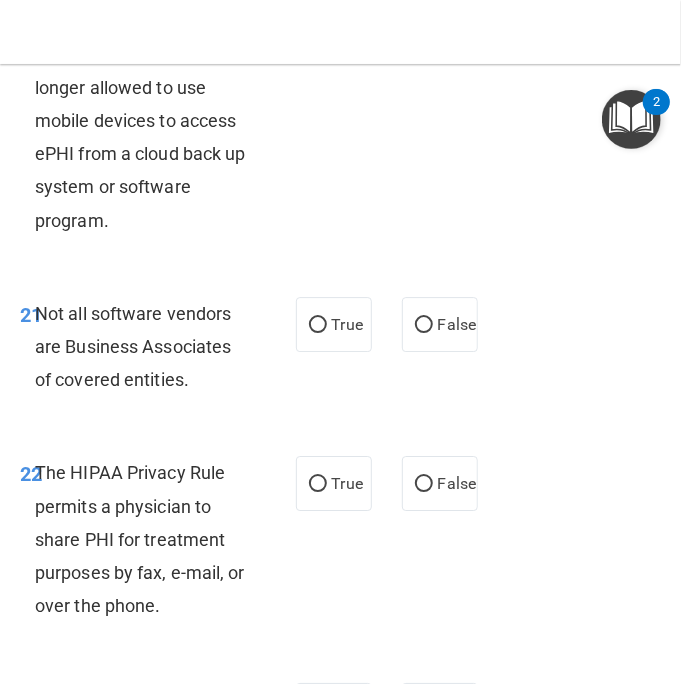scroll, scrollTop: 5700, scrollLeft: 0, axis: vertical 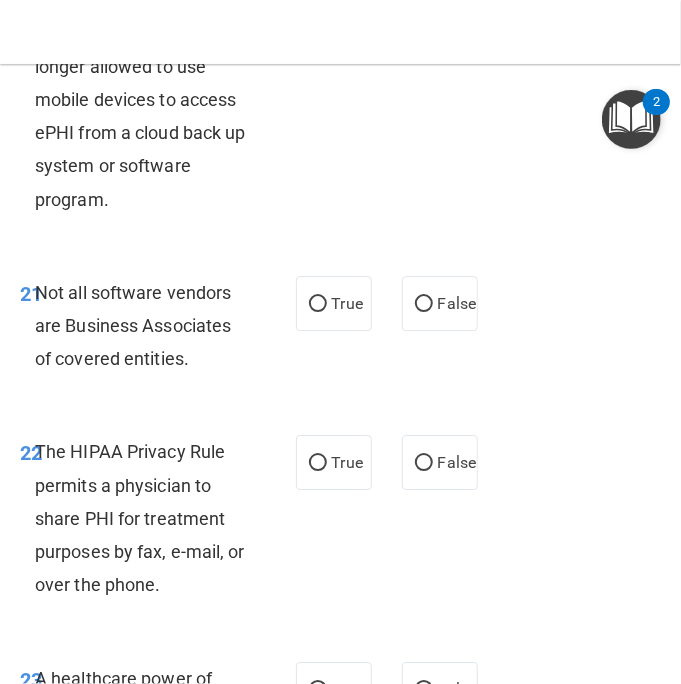 click on "False" at bounding box center [424, -55] 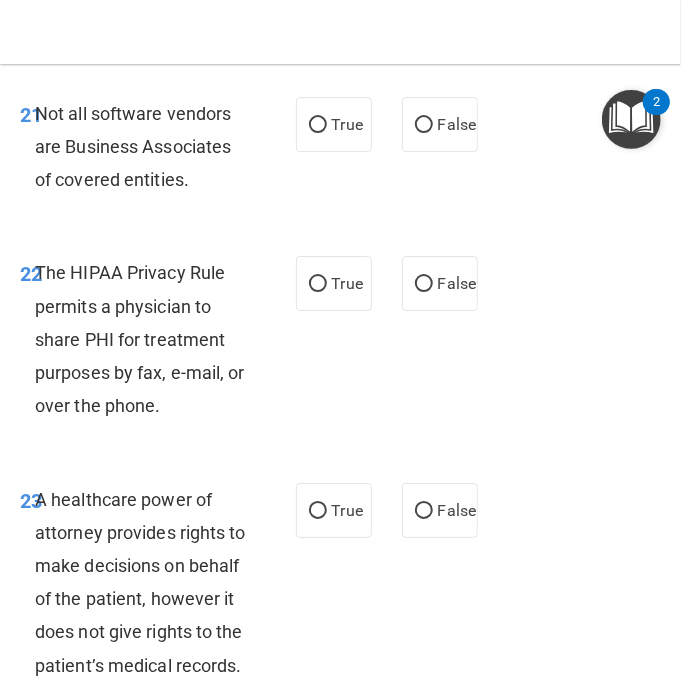 scroll, scrollTop: 5900, scrollLeft: 0, axis: vertical 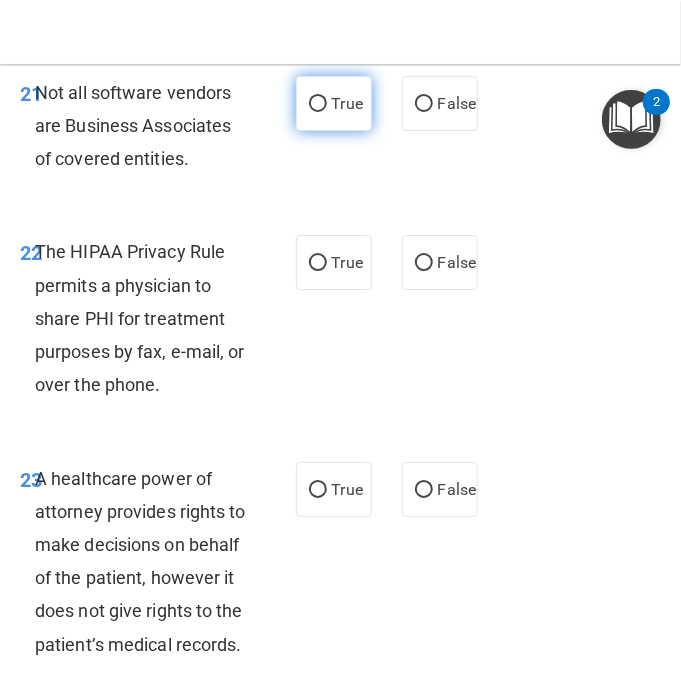 click on "True" at bounding box center (334, 103) 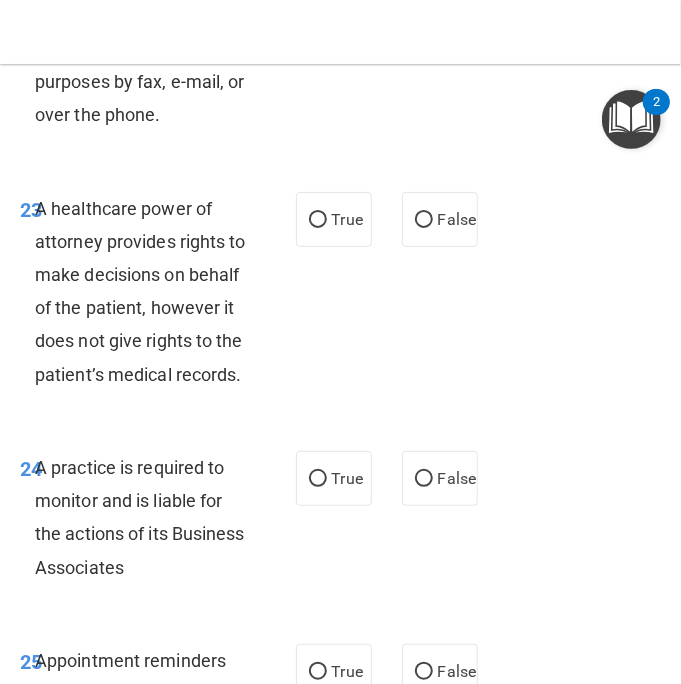scroll, scrollTop: 6200, scrollLeft: 0, axis: vertical 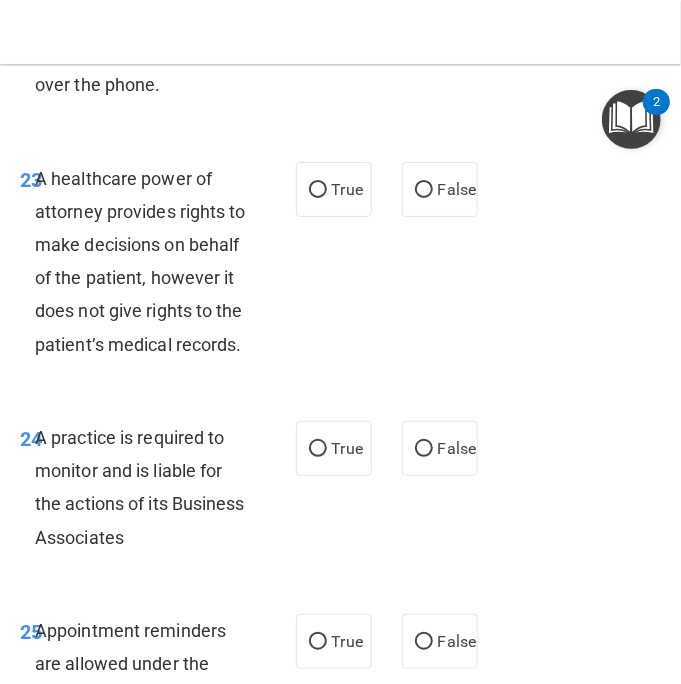 click on "False" at bounding box center (424, -37) 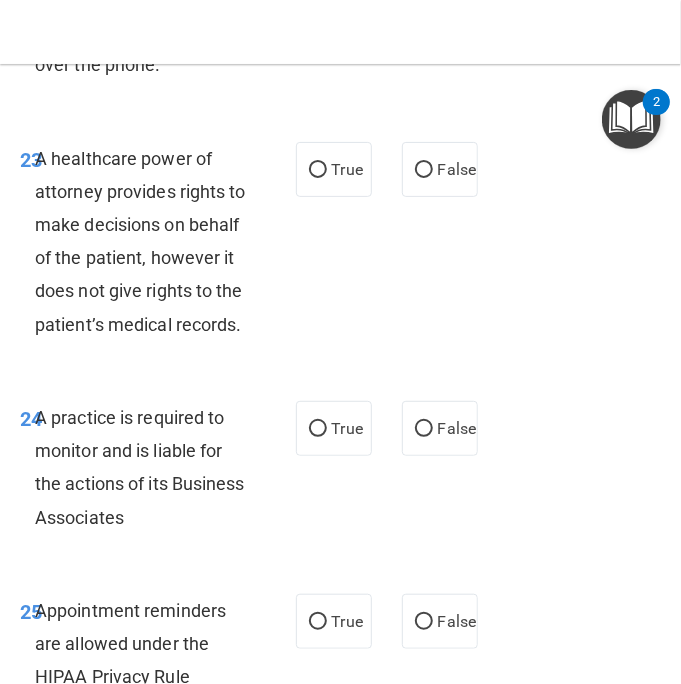 scroll, scrollTop: 6200, scrollLeft: 0, axis: vertical 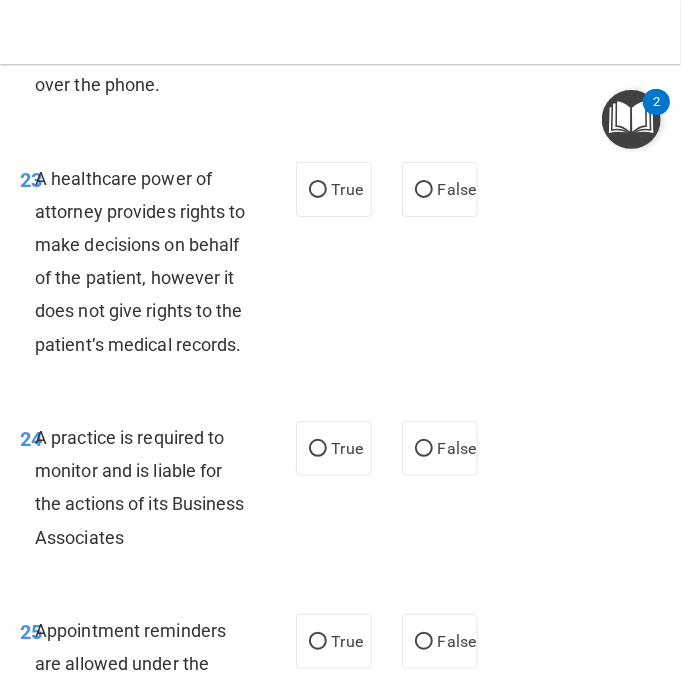 click on "True" at bounding box center (347, -38) 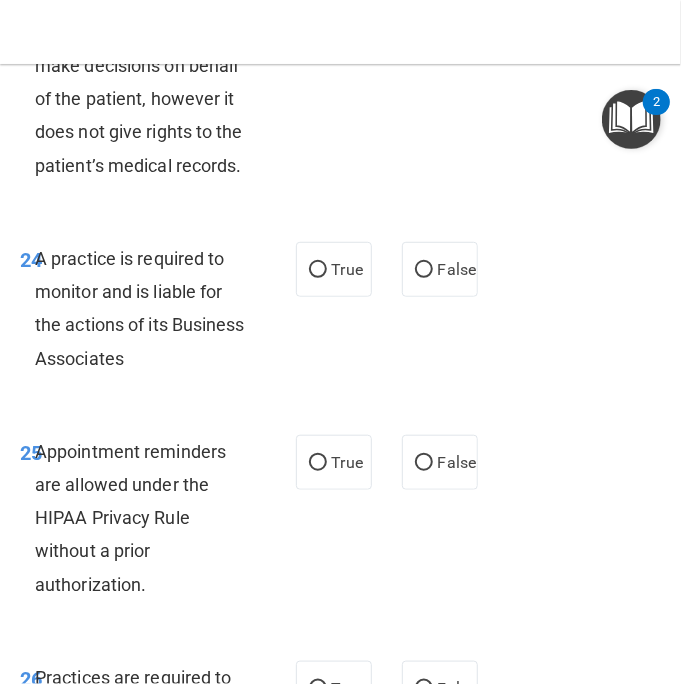 scroll, scrollTop: 6400, scrollLeft: 0, axis: vertical 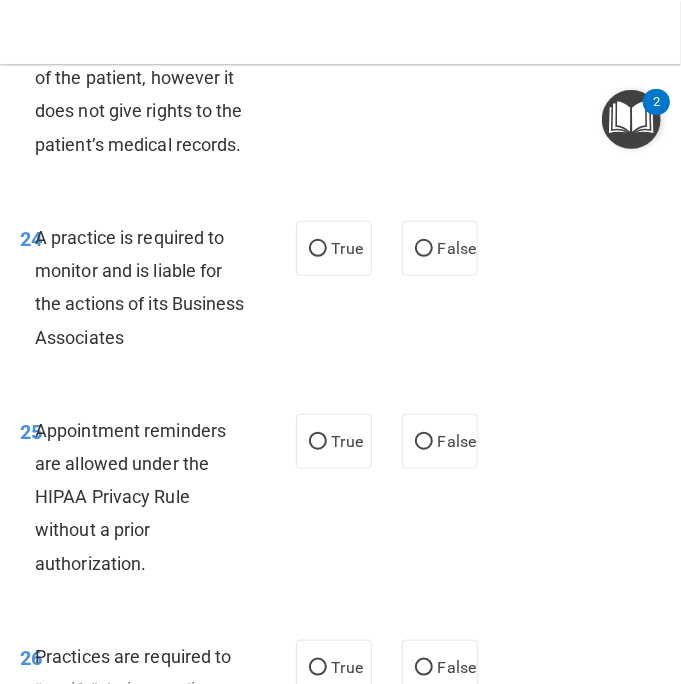 click on "False" at bounding box center [440, -11] 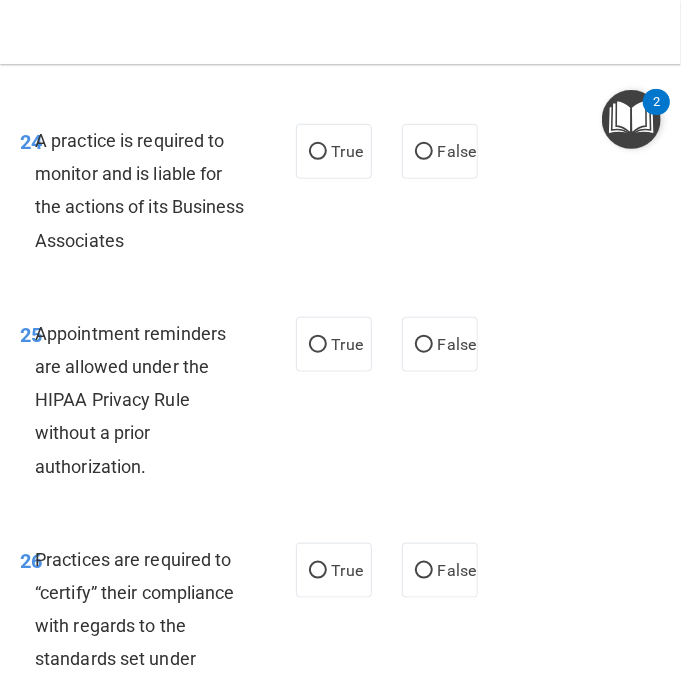 scroll, scrollTop: 6600, scrollLeft: 0, axis: vertical 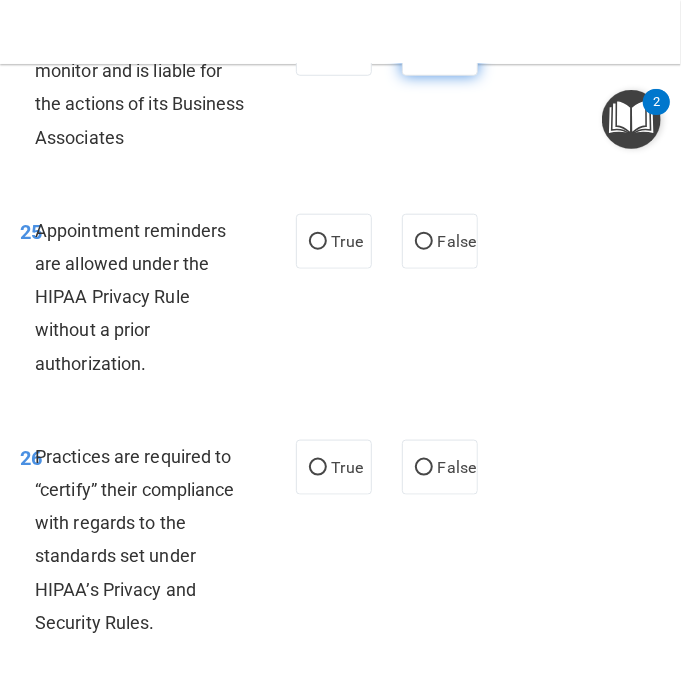 click on "False" at bounding box center (440, 48) 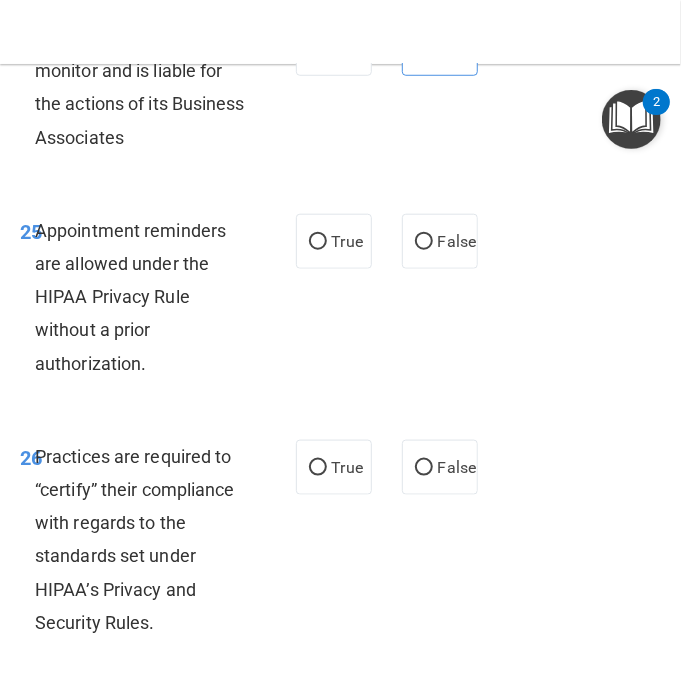 scroll, scrollTop: 6800, scrollLeft: 0, axis: vertical 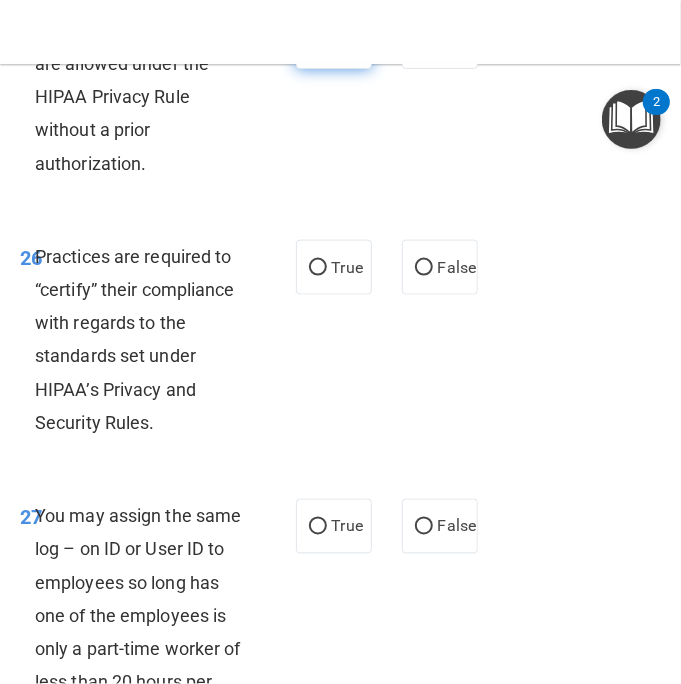 click on "True" at bounding box center [334, 41] 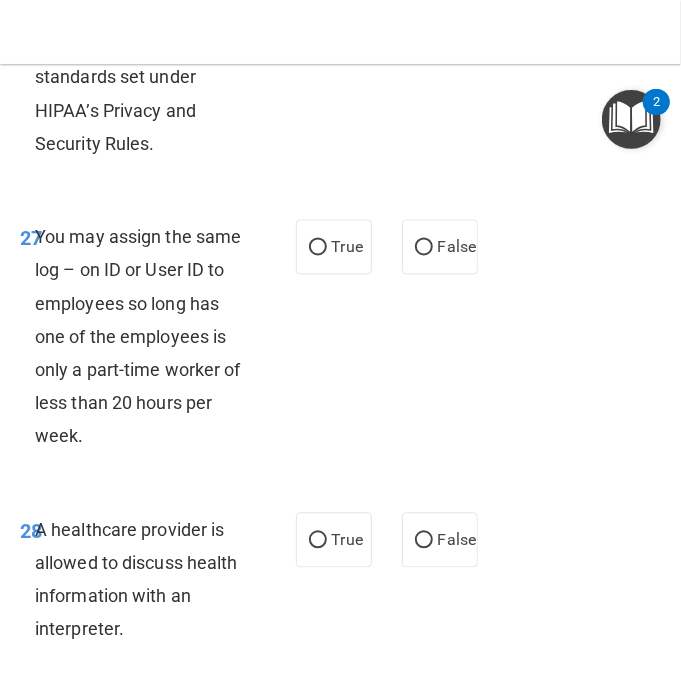 scroll, scrollTop: 7100, scrollLeft: 0, axis: vertical 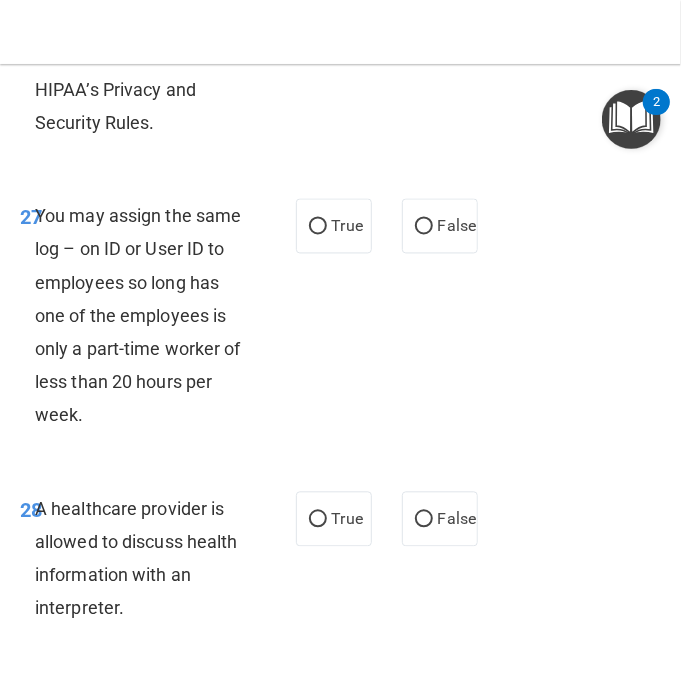 click on "False" at bounding box center (440, -33) 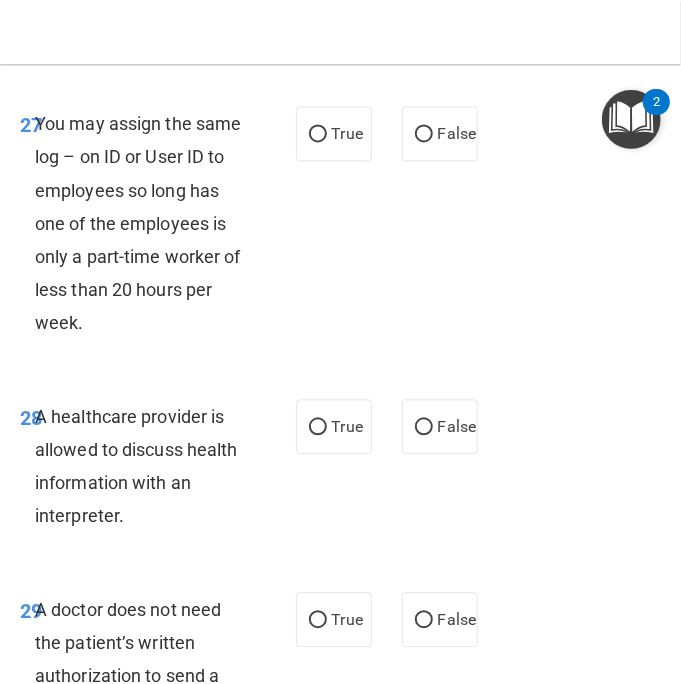 scroll, scrollTop: 7300, scrollLeft: 0, axis: vertical 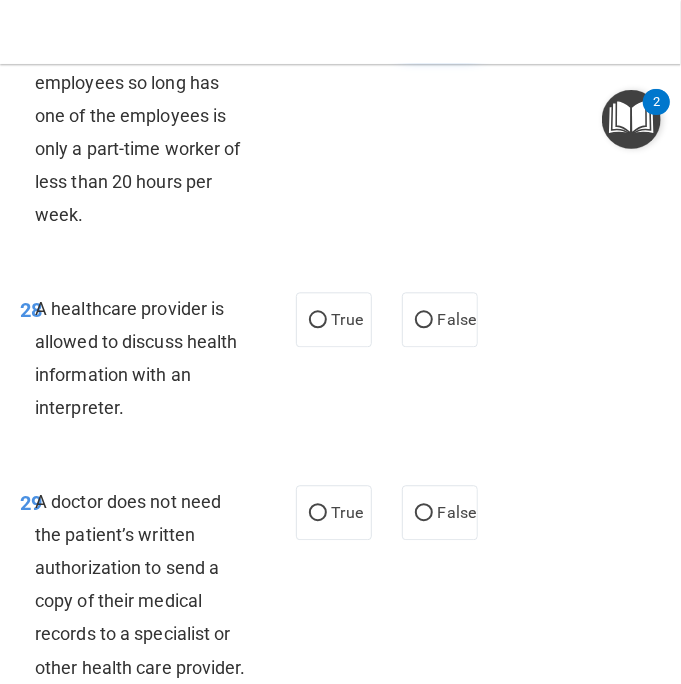 click on "False" at bounding box center (457, 26) 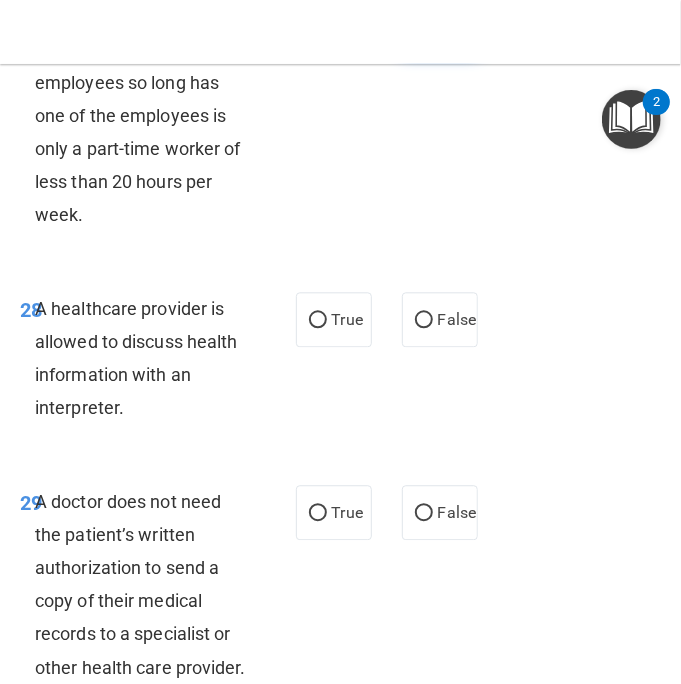 click on "False" at bounding box center (440, 26) 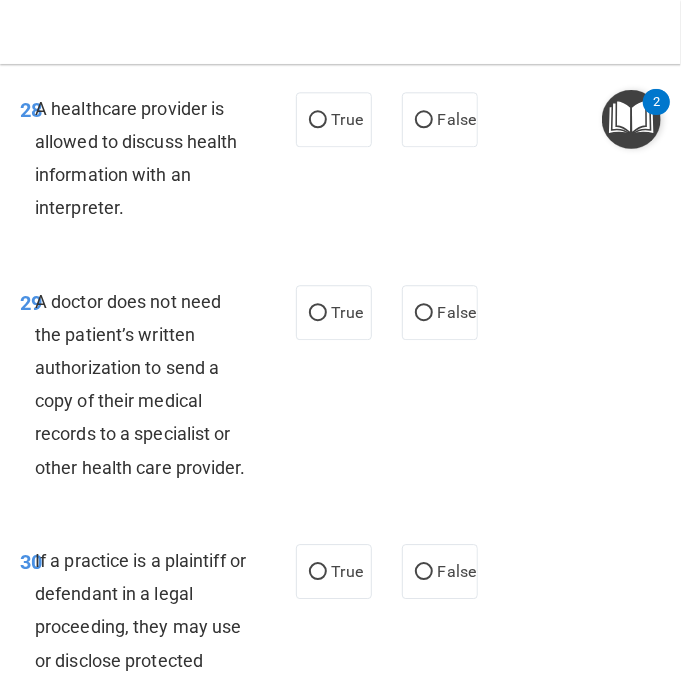 scroll, scrollTop: 7600, scrollLeft: 0, axis: vertical 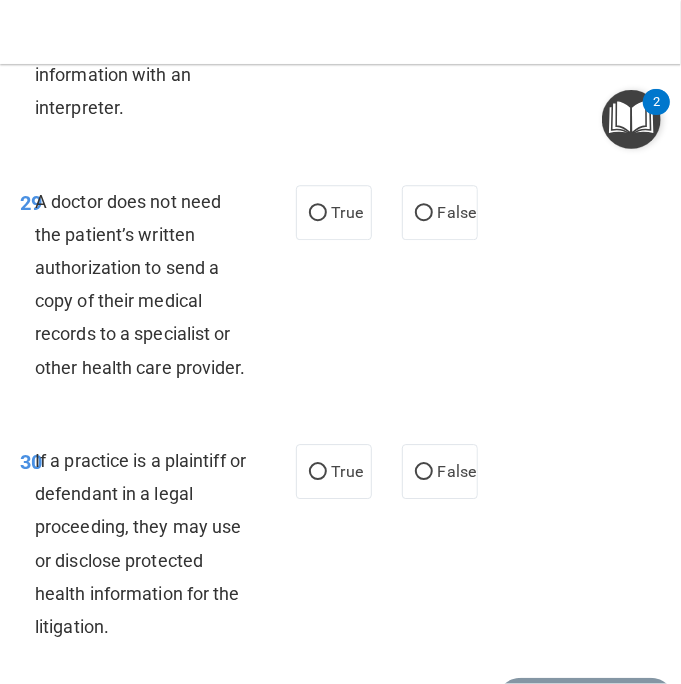 click on "True" at bounding box center (318, 20) 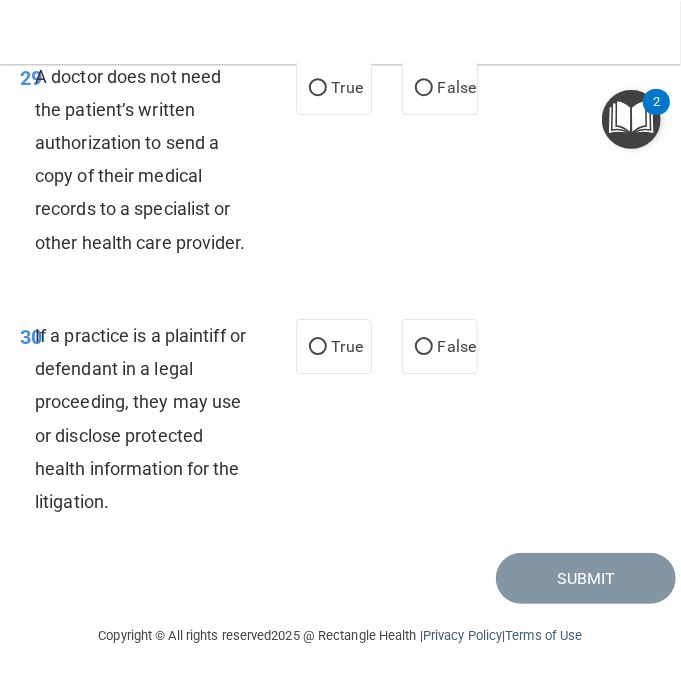 scroll, scrollTop: 7800, scrollLeft: 0, axis: vertical 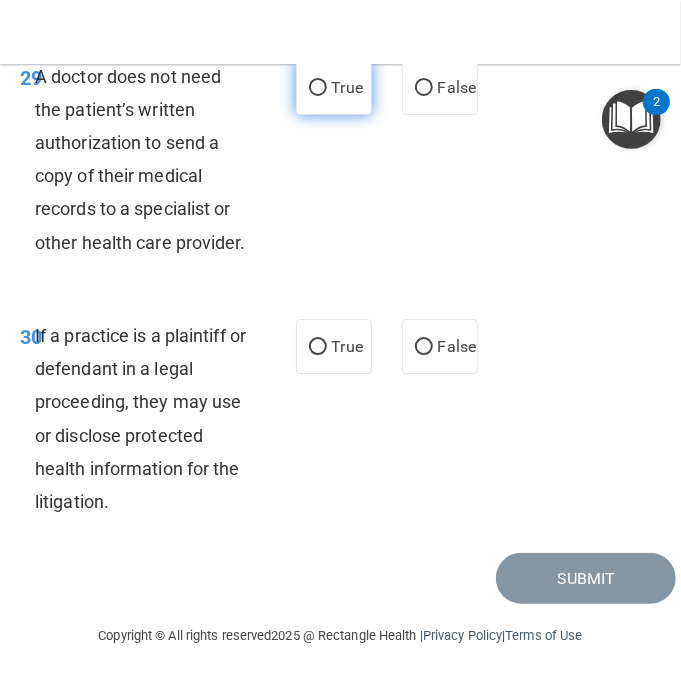 click on "True" at bounding box center (318, 88) 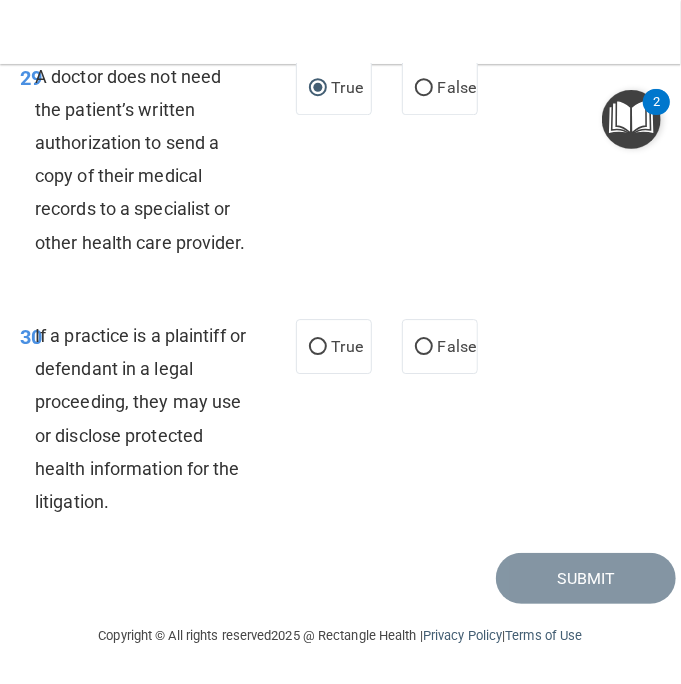 scroll, scrollTop: 7957, scrollLeft: 0, axis: vertical 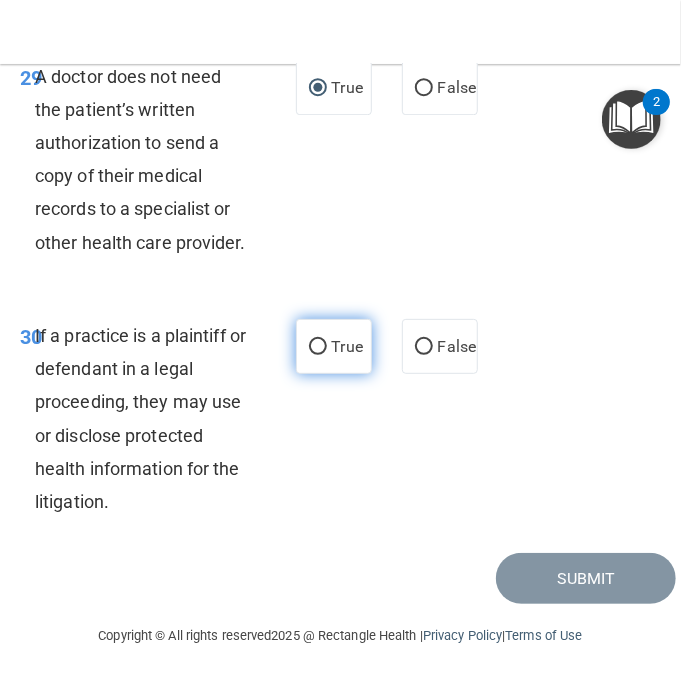 click on "True" at bounding box center [318, 347] 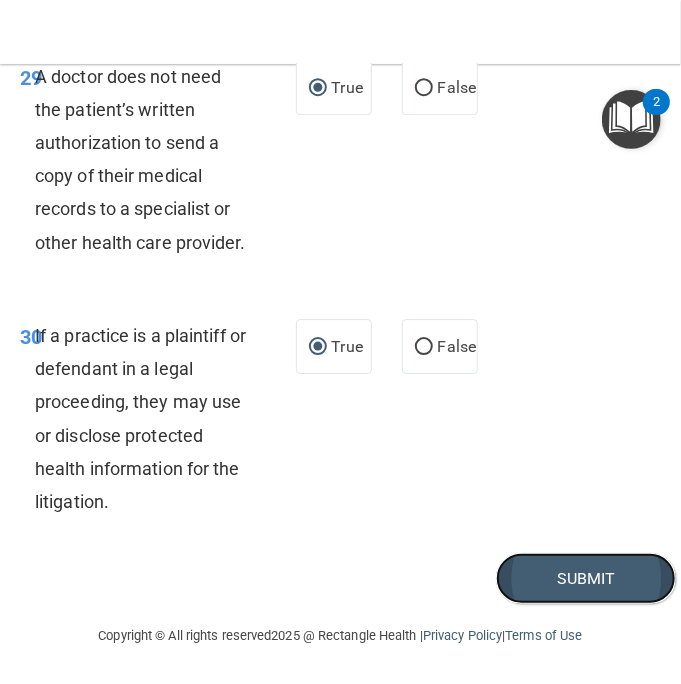 click on "Submit" at bounding box center (586, 578) 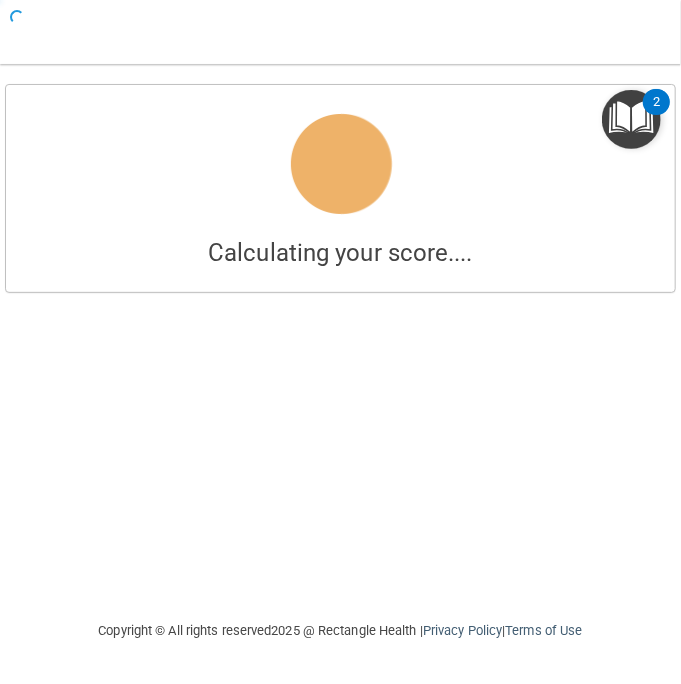 scroll, scrollTop: 0, scrollLeft: 0, axis: both 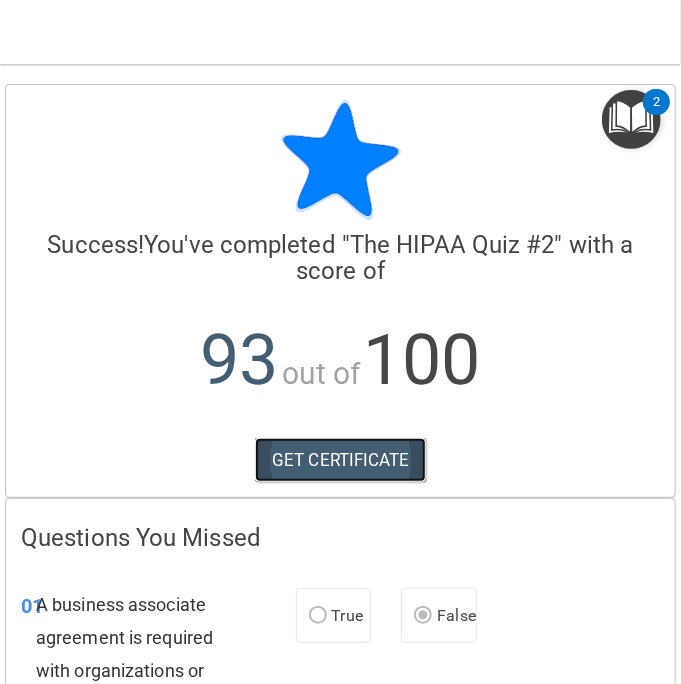 click on "GET CERTIFICATE" at bounding box center [340, 460] 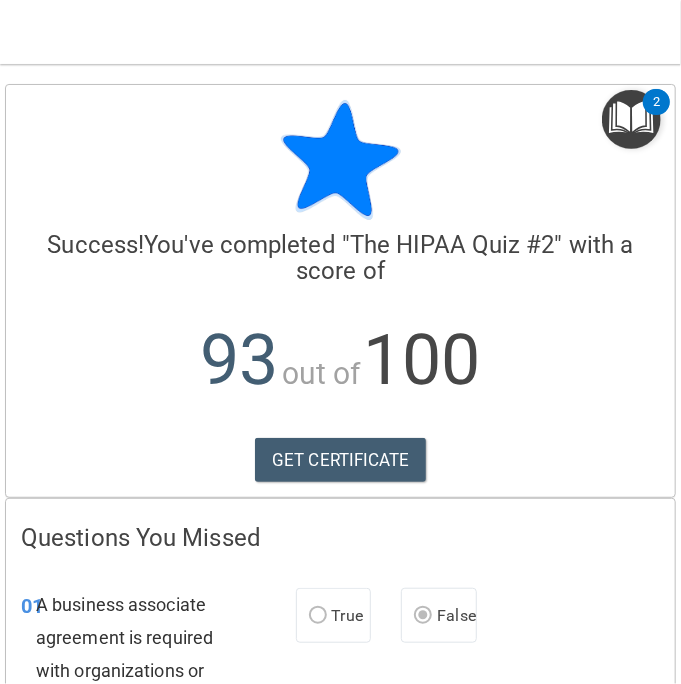 click at bounding box center [631, 119] 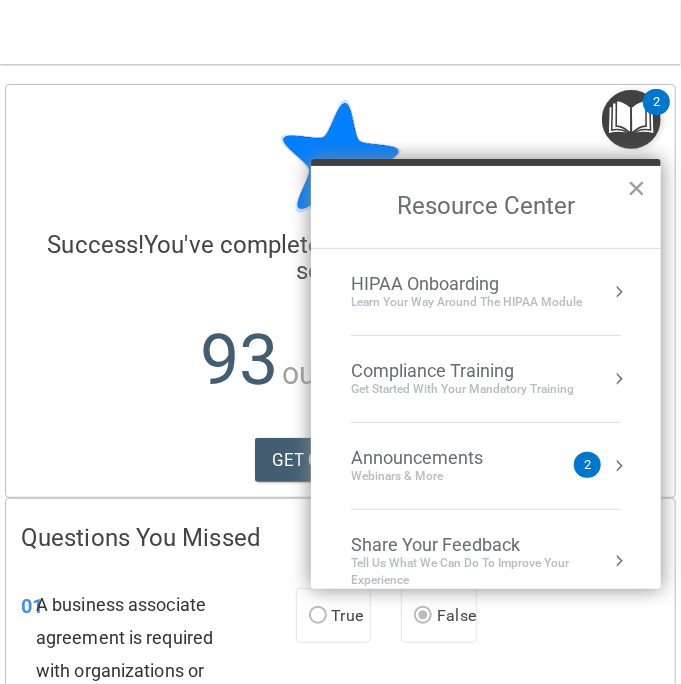 click on "HIPAA Onboarding" at bounding box center (466, 284) 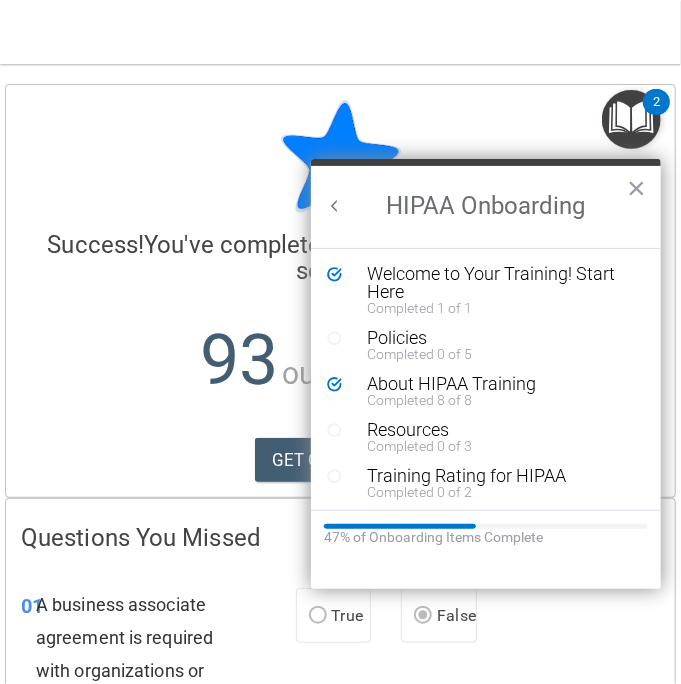 scroll, scrollTop: 0, scrollLeft: 0, axis: both 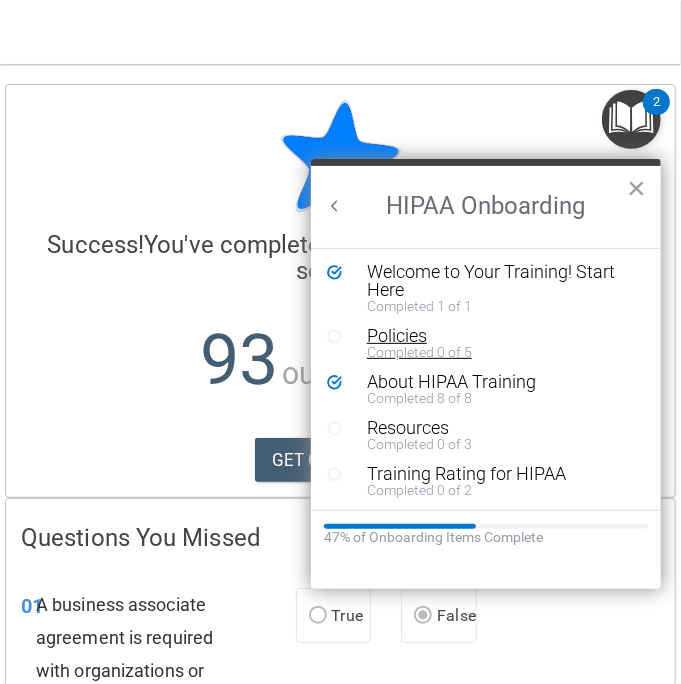 click on "Completed 0 of 5" at bounding box center [493, 352] 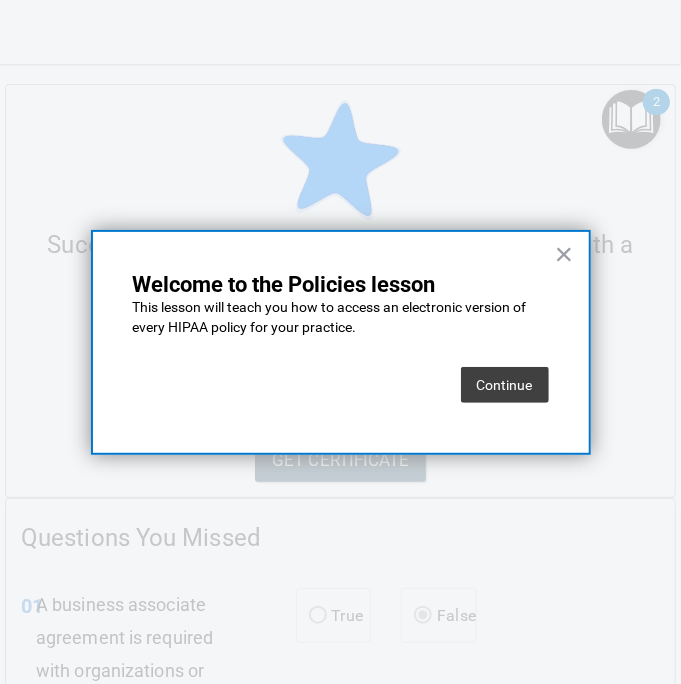 click on "Continue" at bounding box center [505, 385] 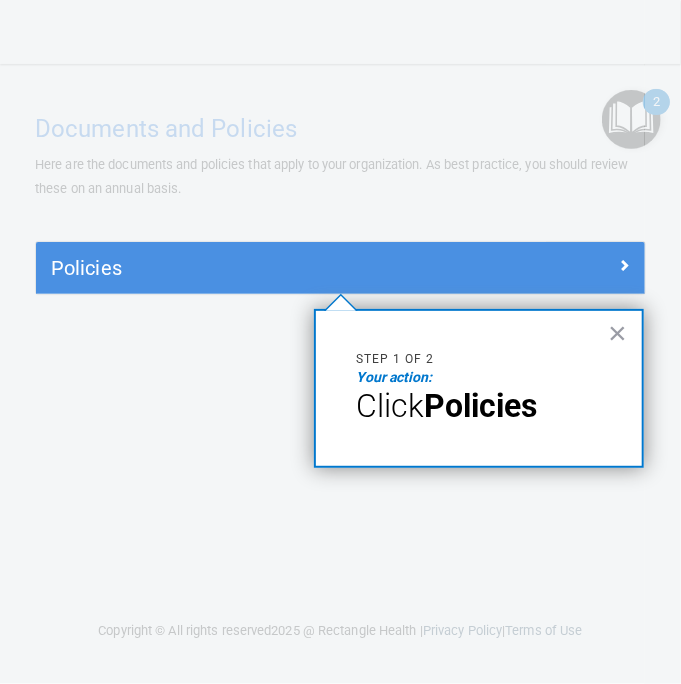 click on "Policies" at bounding box center (480, 406) 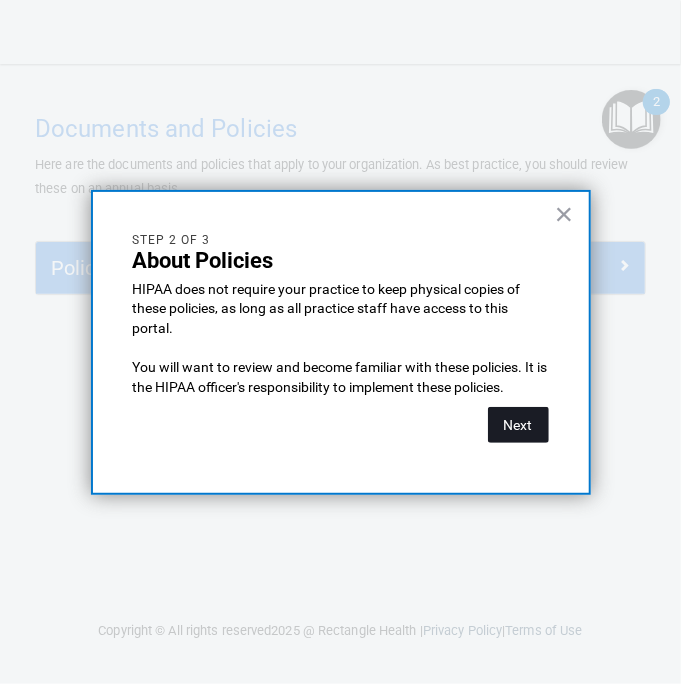 click on "Next" at bounding box center [518, 425] 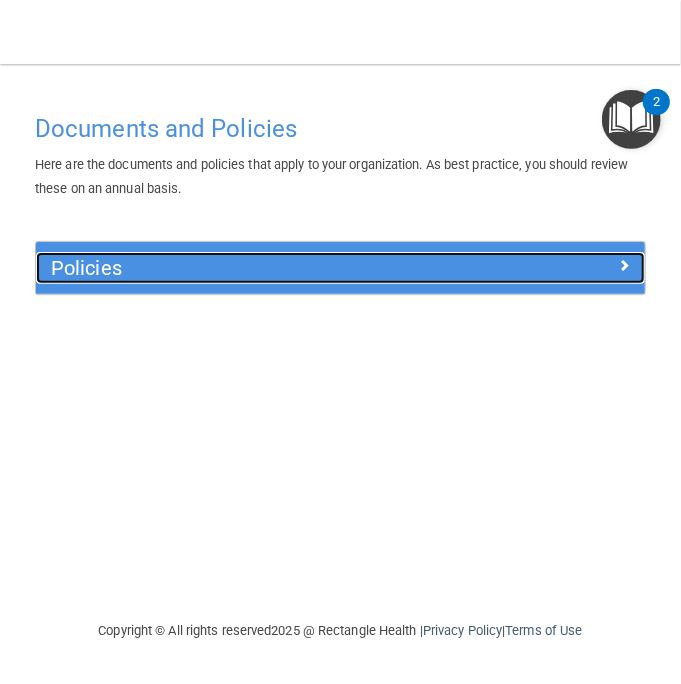 click at bounding box center [569, 264] 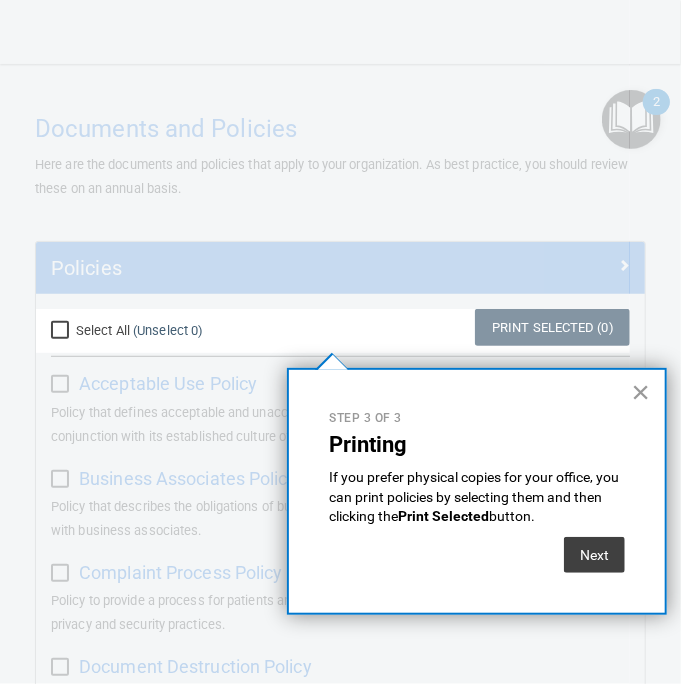 click on "×" at bounding box center [641, 392] 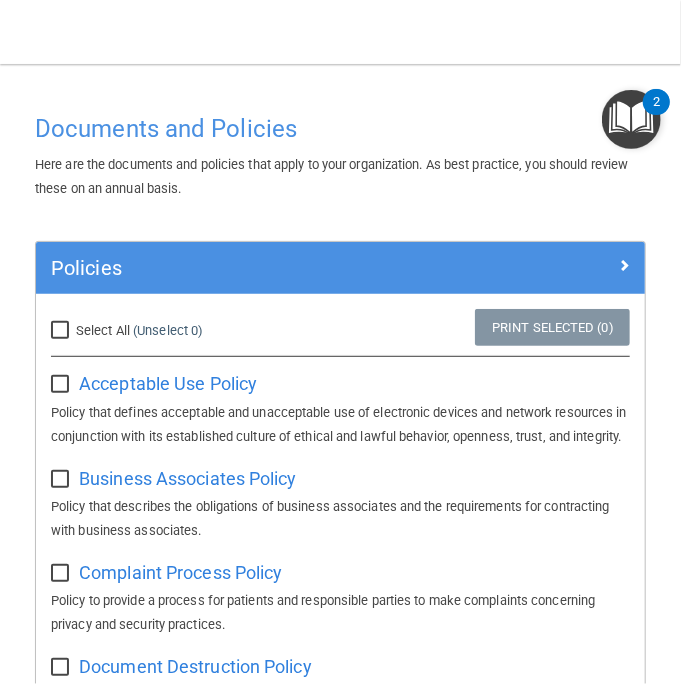 click on "Acceptable Use Policy                         Policy that defines acceptable and unacceptable use of electronic devices and network resources in conjunction with its established culture of ethical and lawful behavior, openness, trust, and integrity." at bounding box center [340, 407] 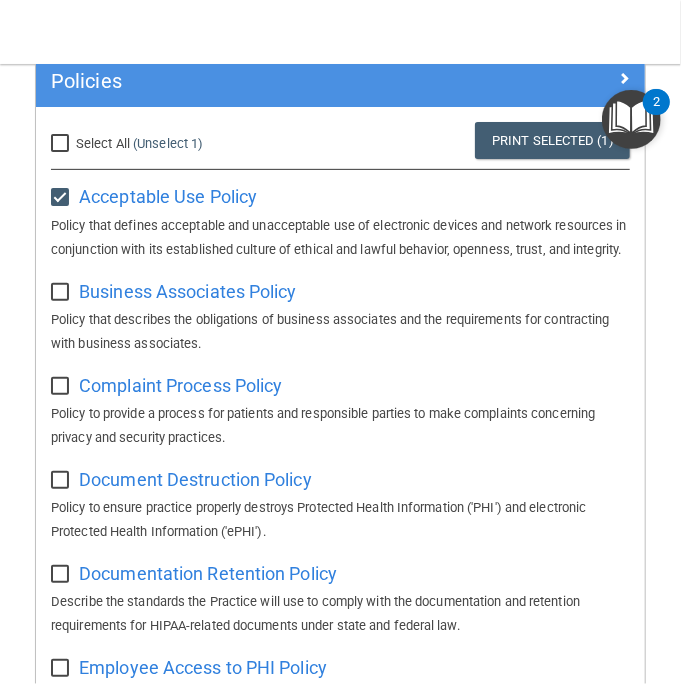 scroll, scrollTop: 200, scrollLeft: 0, axis: vertical 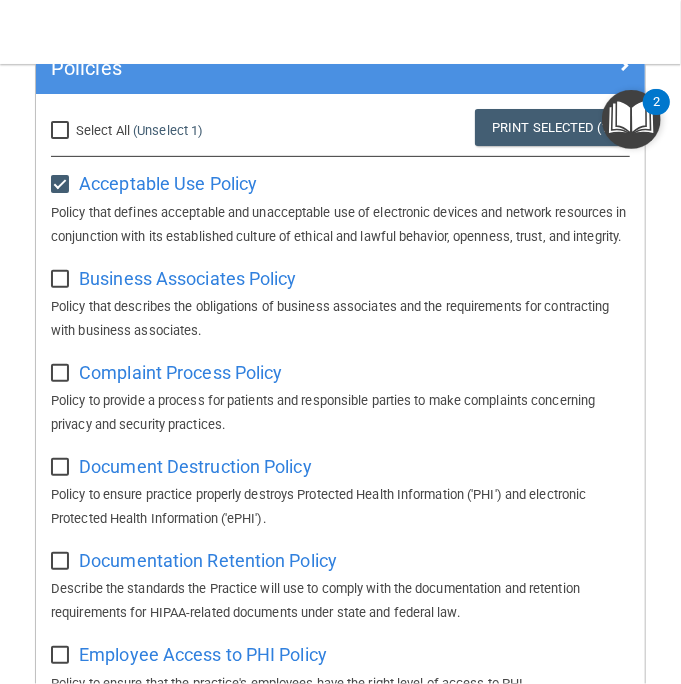 click at bounding box center (62, 185) 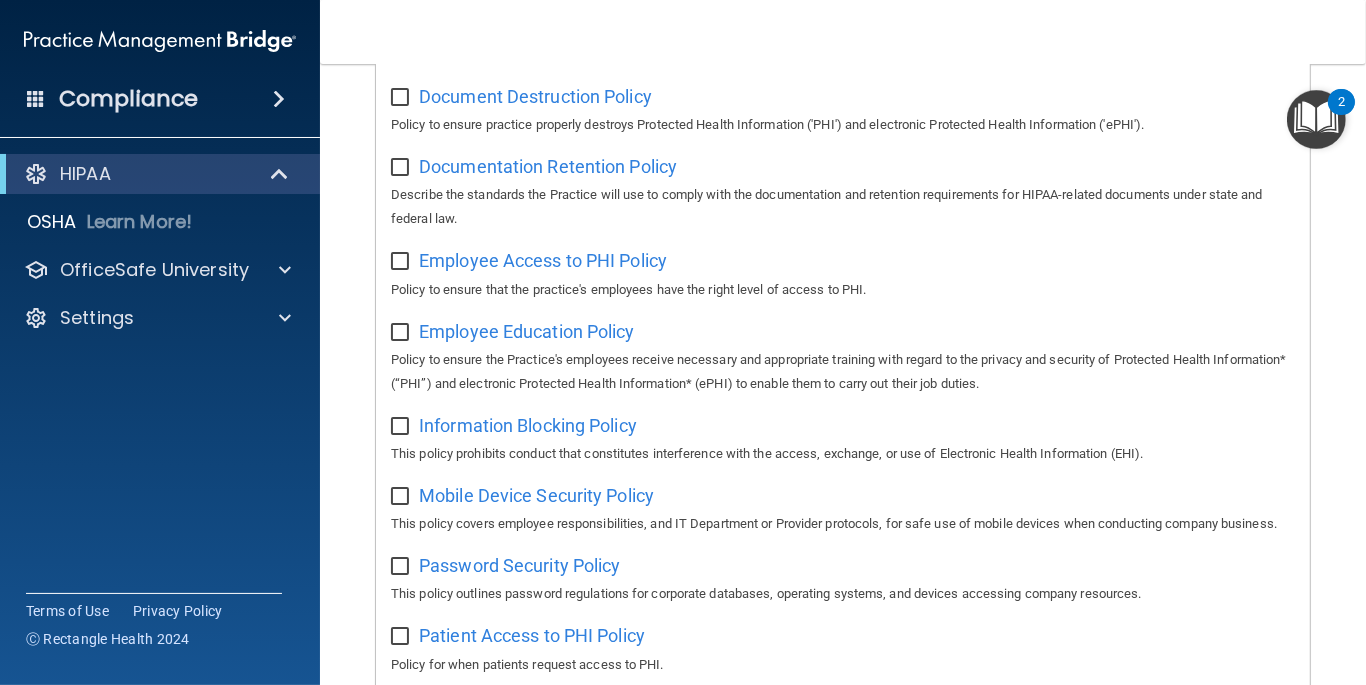 scroll, scrollTop: 0, scrollLeft: 0, axis: both 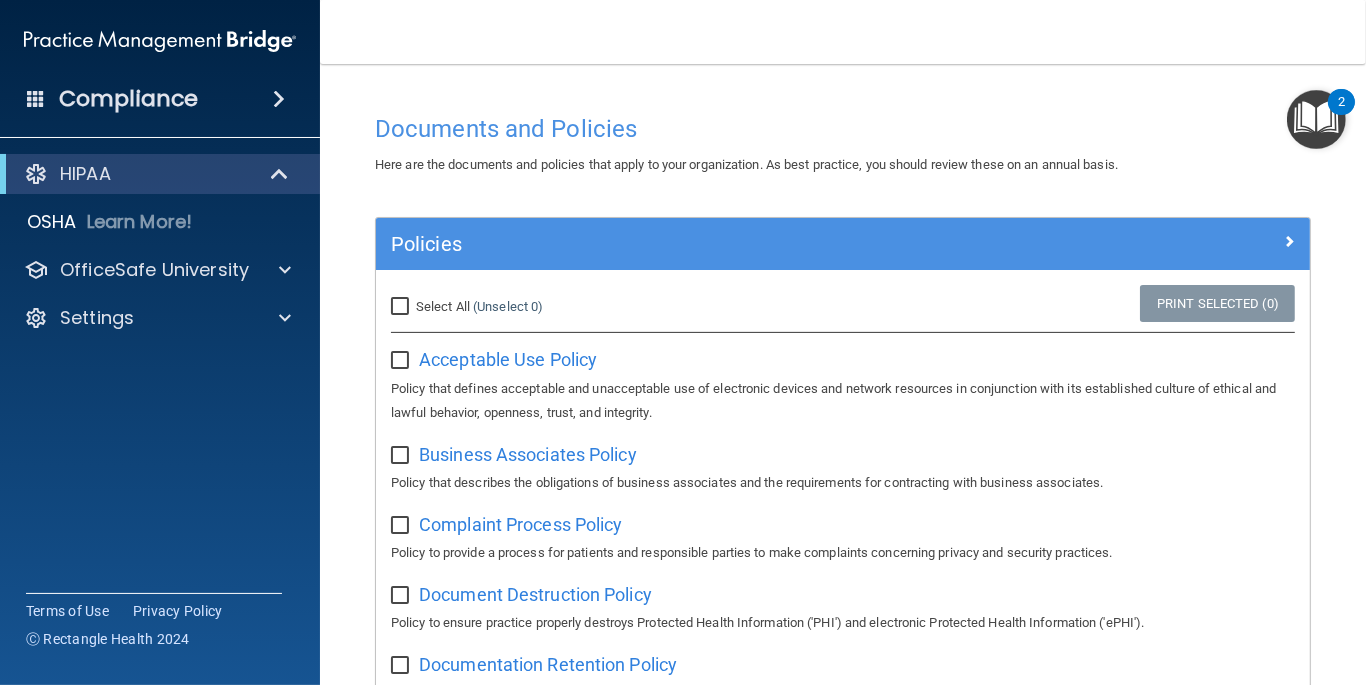 click on "Business Associates Policy                         Policy that describes the obligations of business associates and the requirements for contracting with business associates." at bounding box center [843, 466] 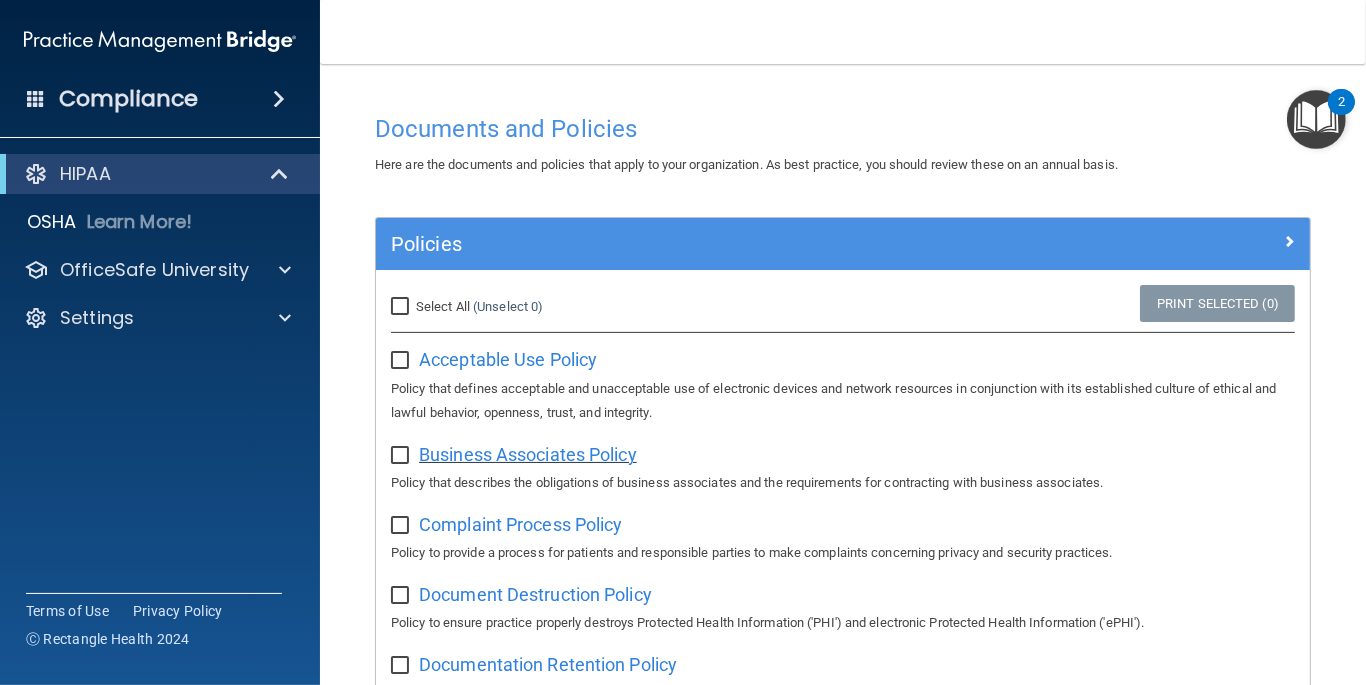 click on "Business Associates Policy" at bounding box center (528, 454) 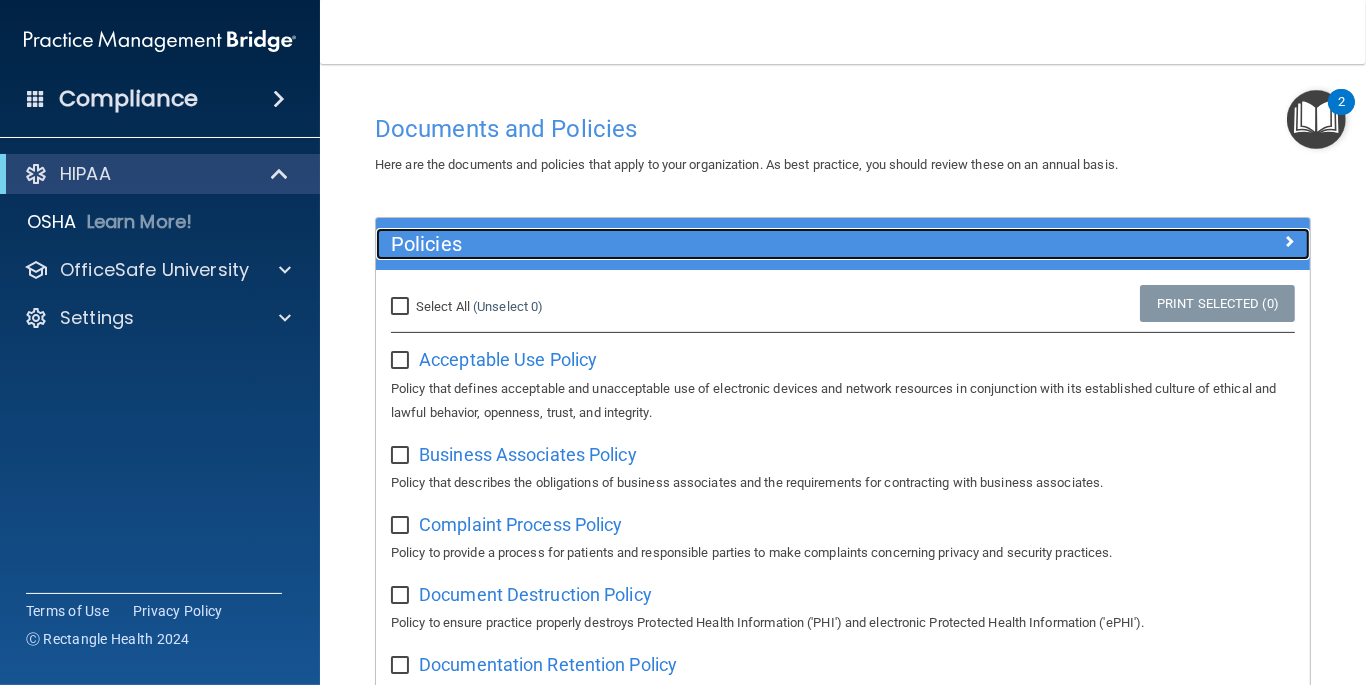 click at bounding box center (1289, 241) 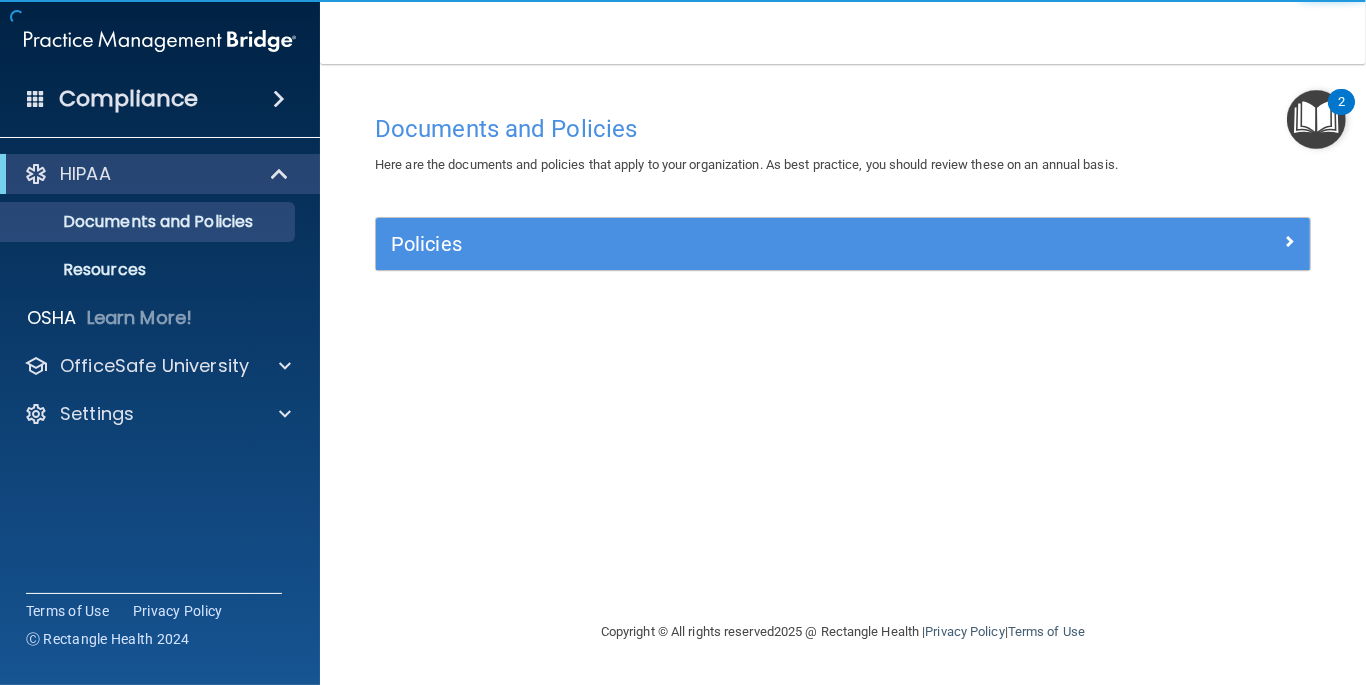 click at bounding box center [1316, 119] 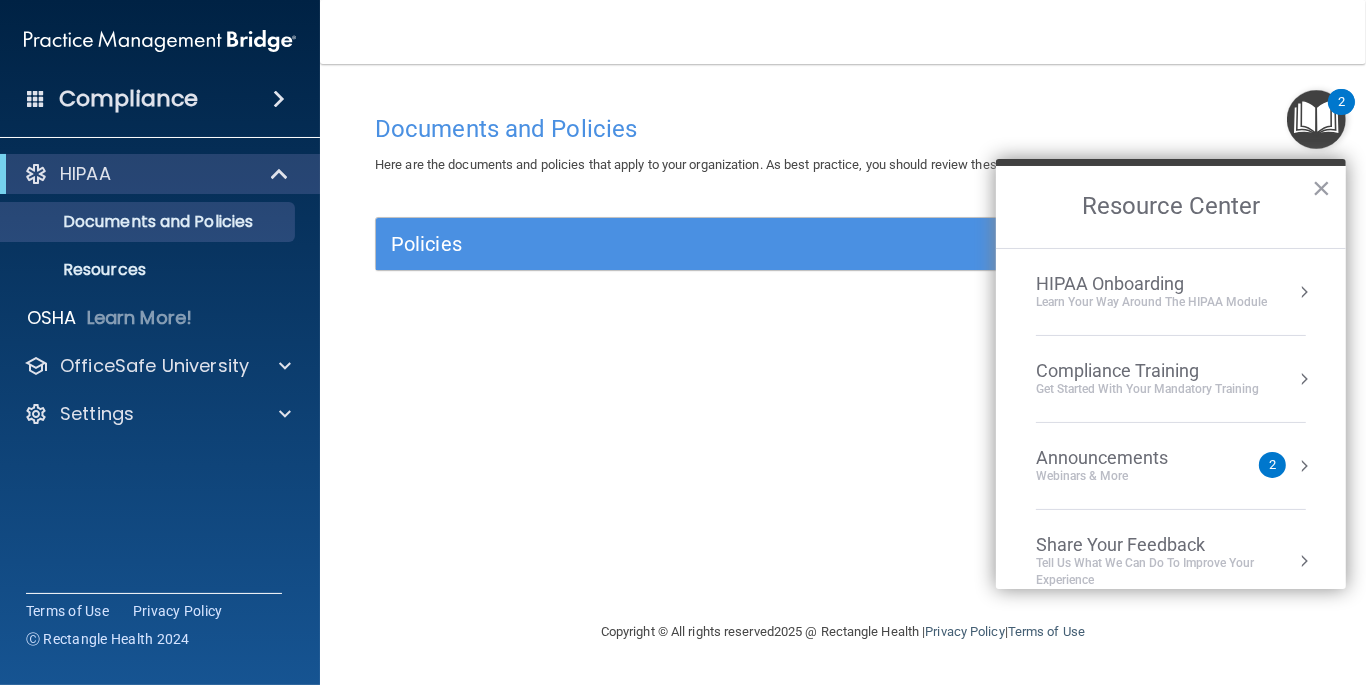 click on "HIPAA Onboarding" at bounding box center [1151, 284] 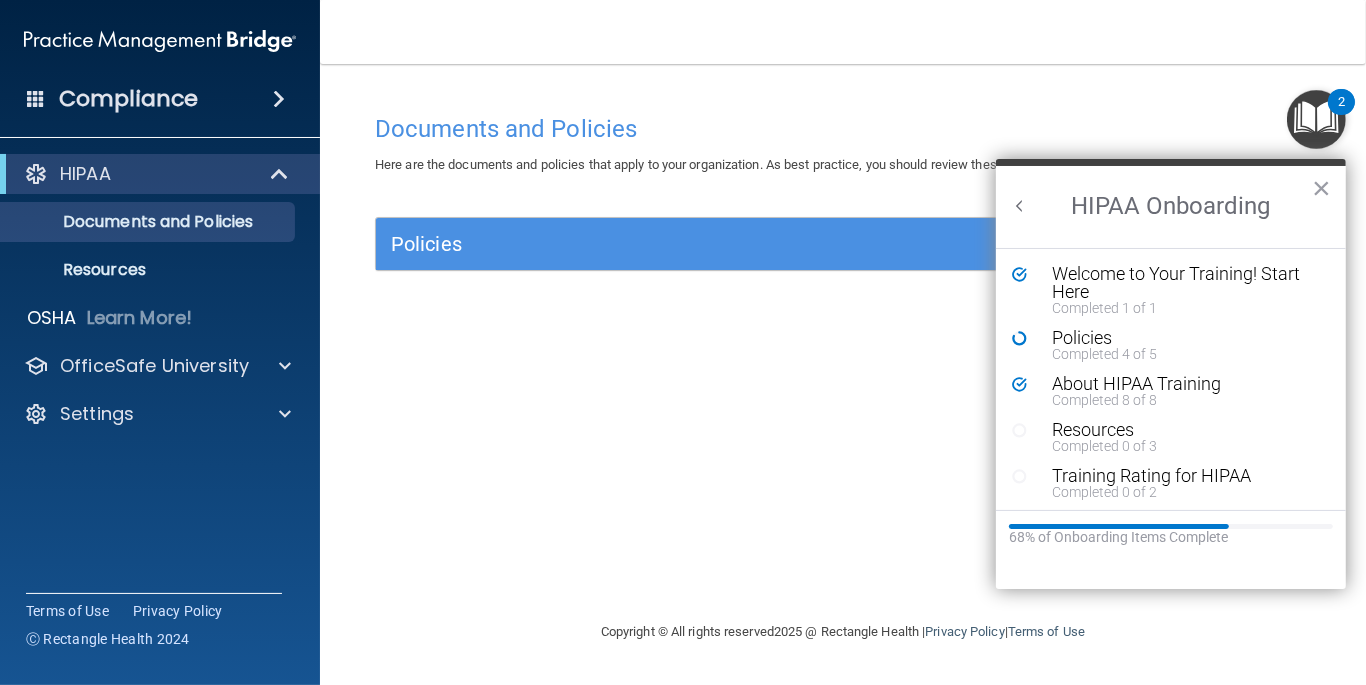 scroll, scrollTop: 0, scrollLeft: 0, axis: both 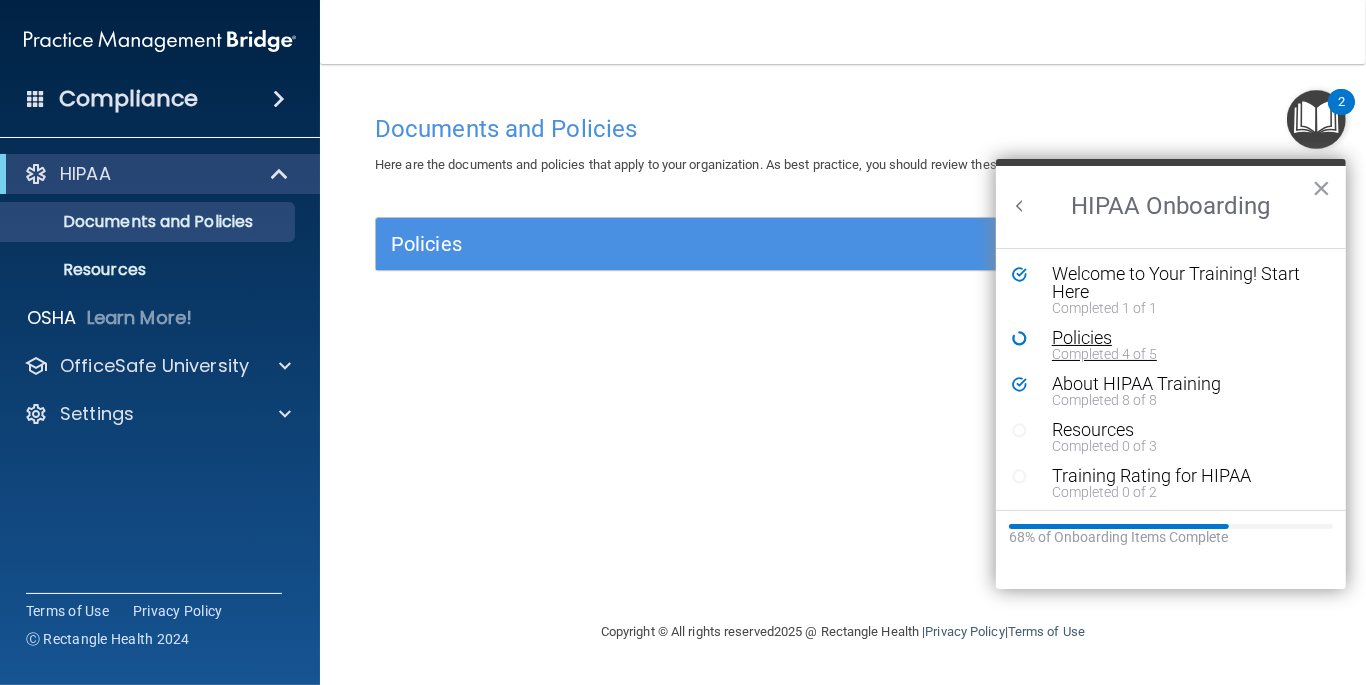 click on "Policies" at bounding box center [1178, 338] 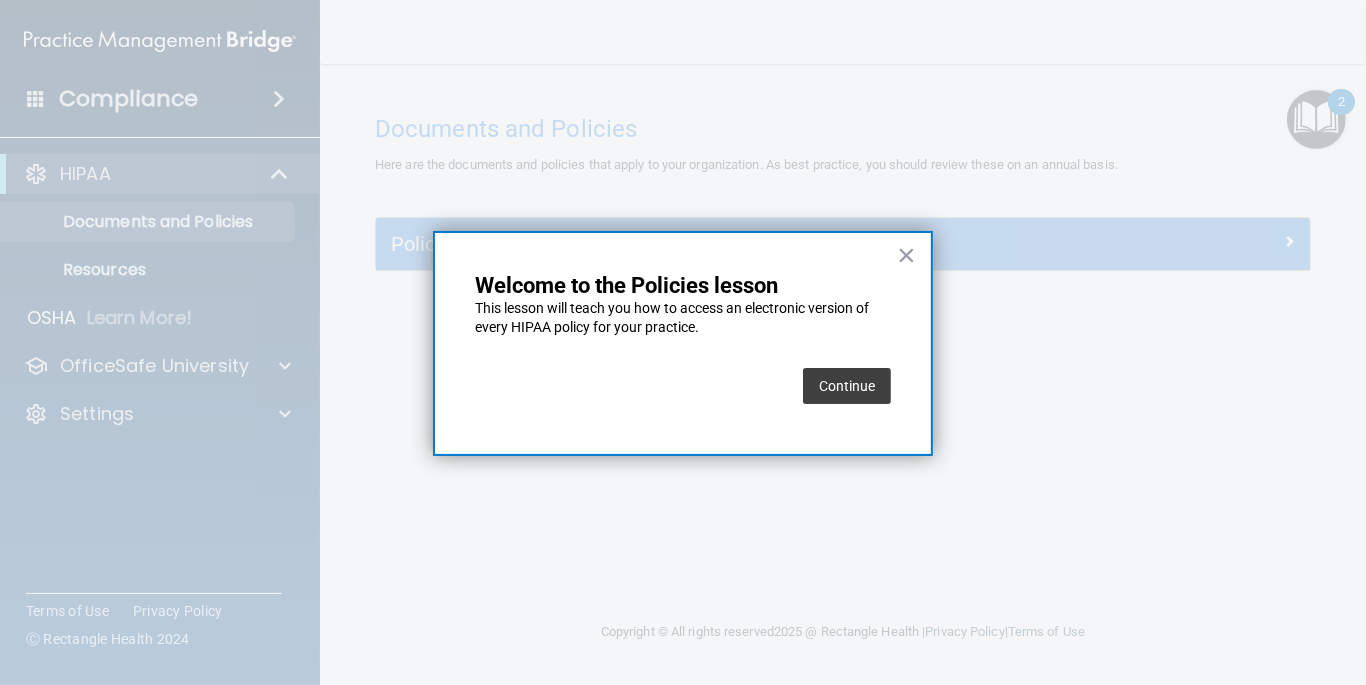 click on "Continue" at bounding box center [847, 386] 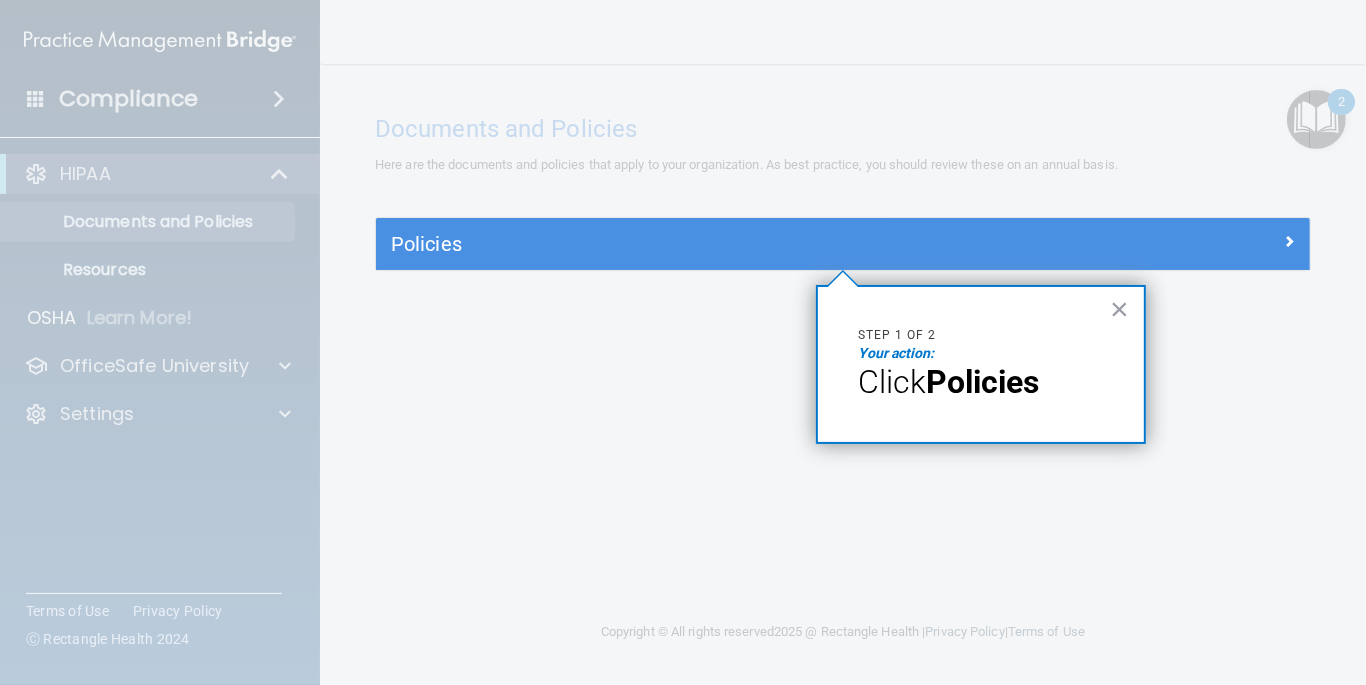 click on "Your action:" at bounding box center (981, 354) 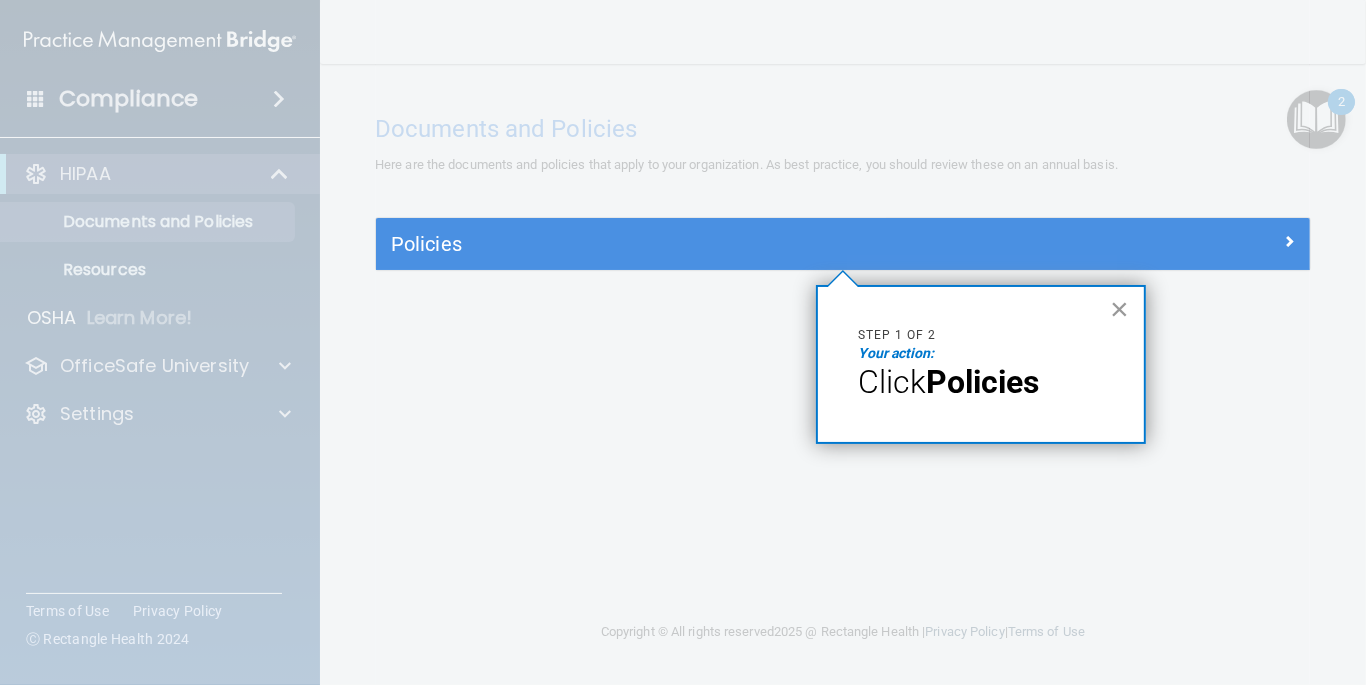 click on "×" at bounding box center [1119, 309] 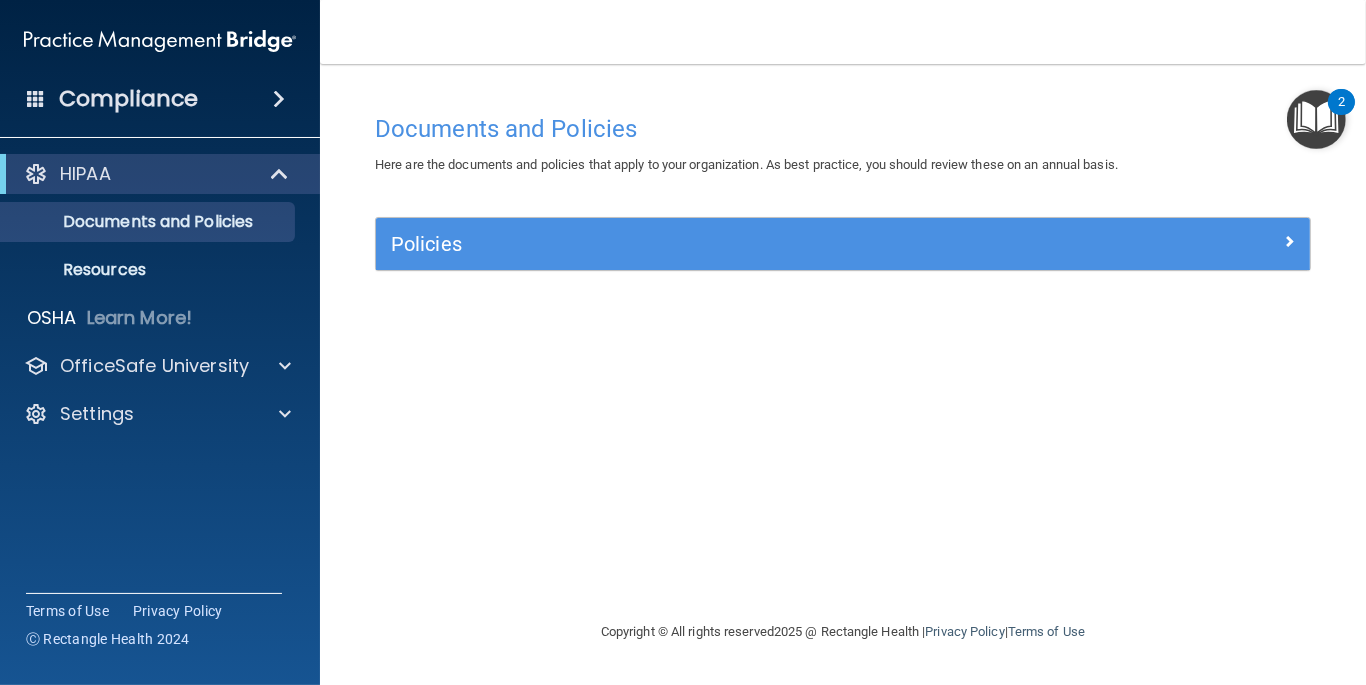 click on "Policies
Select All   (Unselect 0)    Unselect All            Print Selected (0)                       Acceptable Use Policy                         Policy that defines acceptable and unacceptable use of electronic devices and network resources in conjunction with its established culture of ethical and lawful behavior, openness, trust, and integrity.                     Business Associates Policy                         Policy that describes the obligations of business associates and the requirements for contracting with business associates.                     Complaint Process Policy                         Policy to provide a process for patients and responsible parties to make complaints concerning privacy and security practices.                     Document Destruction Policy                                             Documentation Retention Policy                                             Employee Access to PHI Policy" at bounding box center (843, 255) 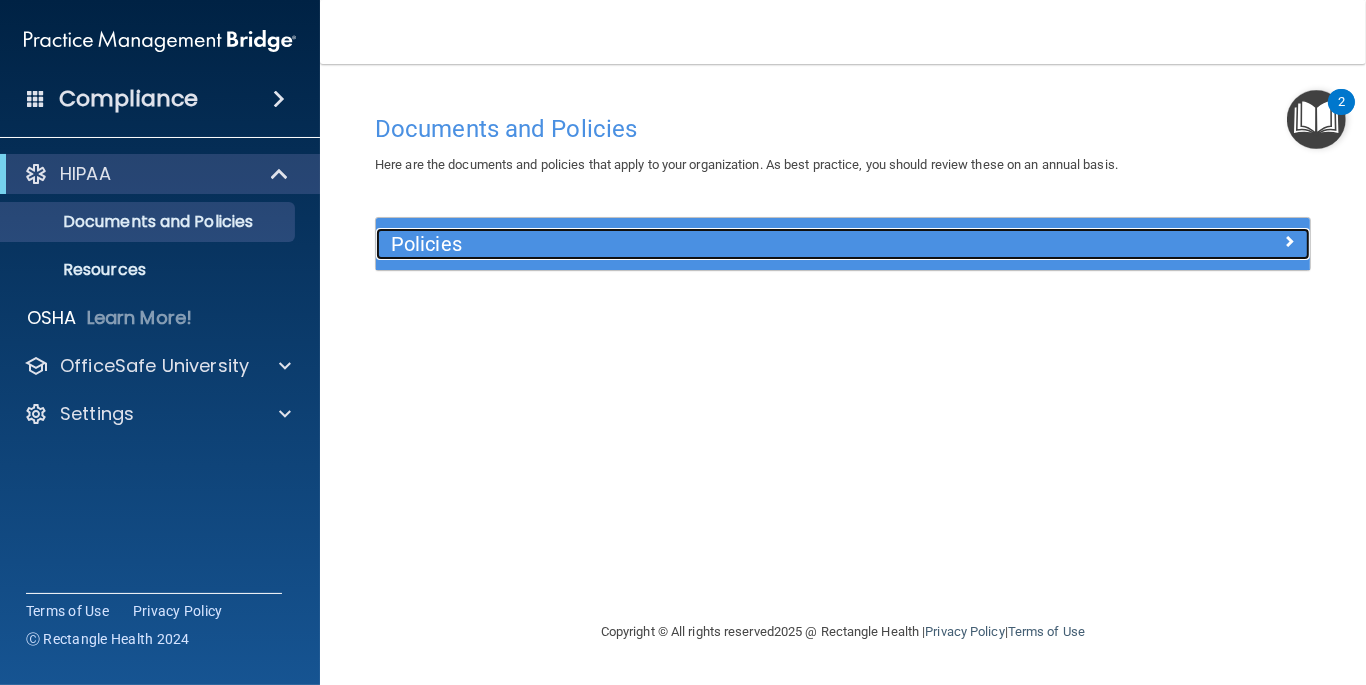 click at bounding box center (1194, 240) 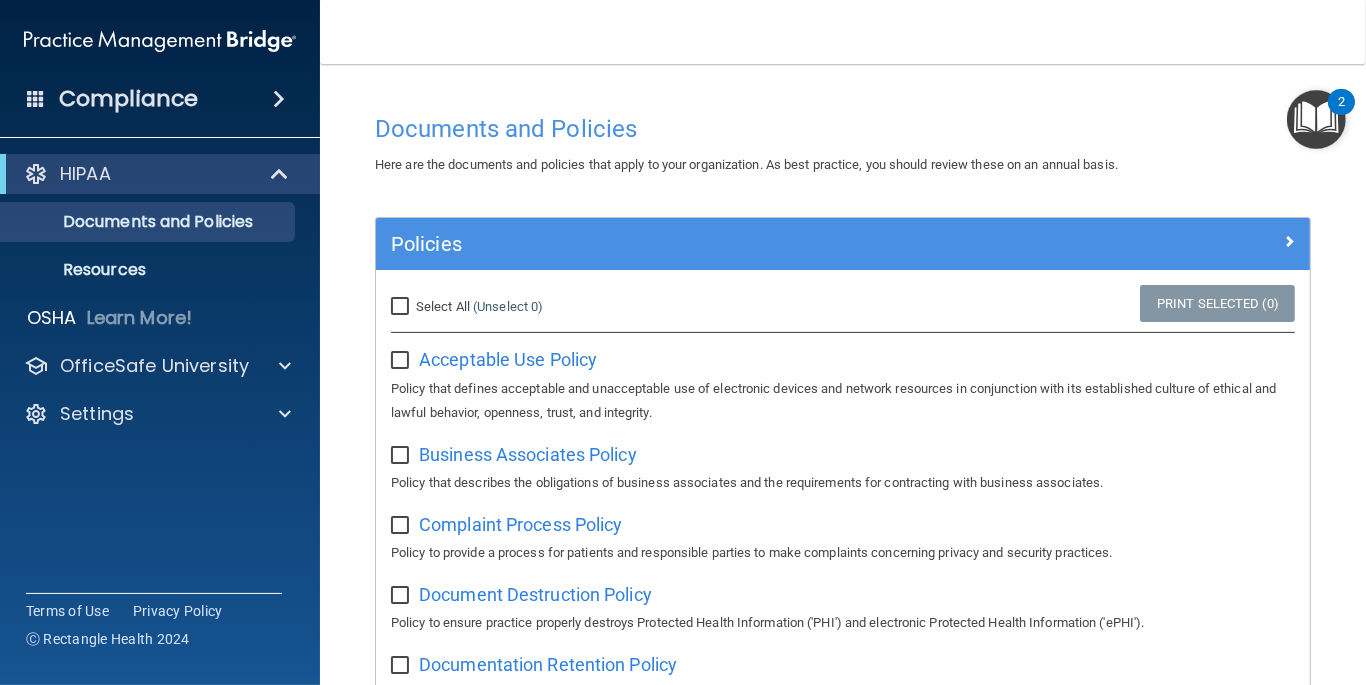 click at bounding box center (1316, 119) 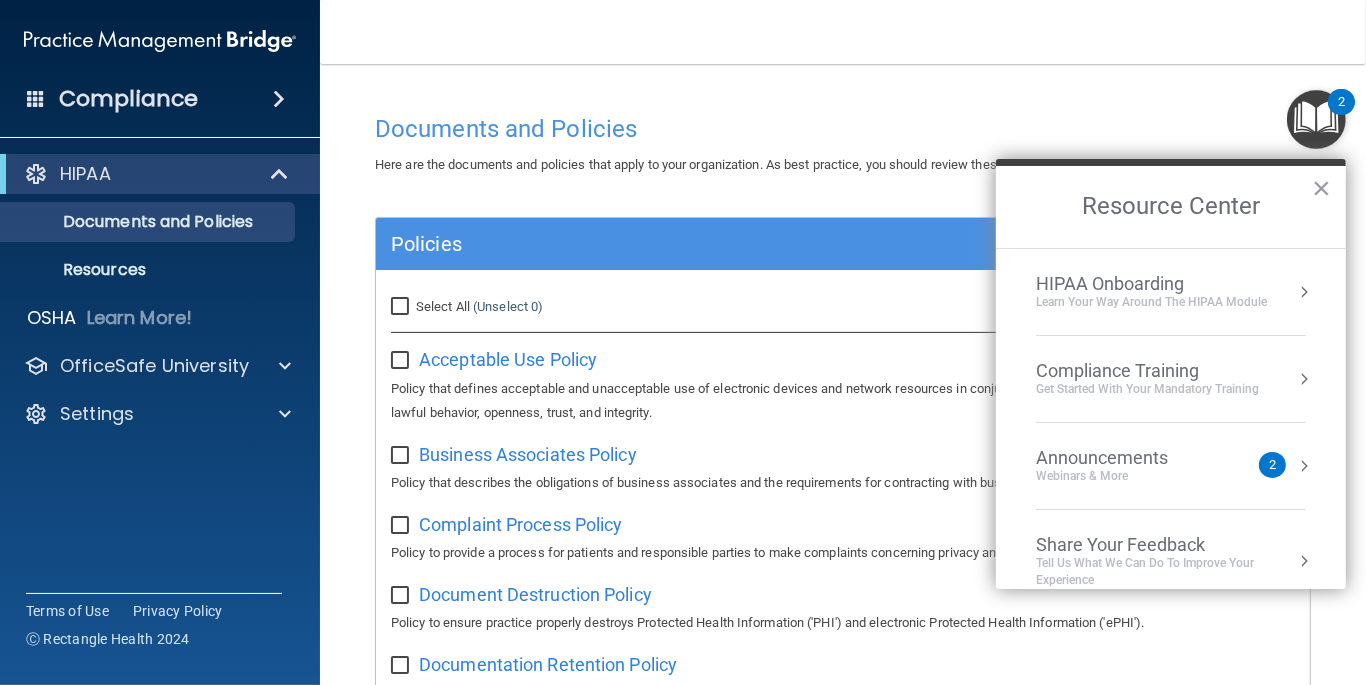 click on "Learn Your Way around the HIPAA module" at bounding box center [1151, 302] 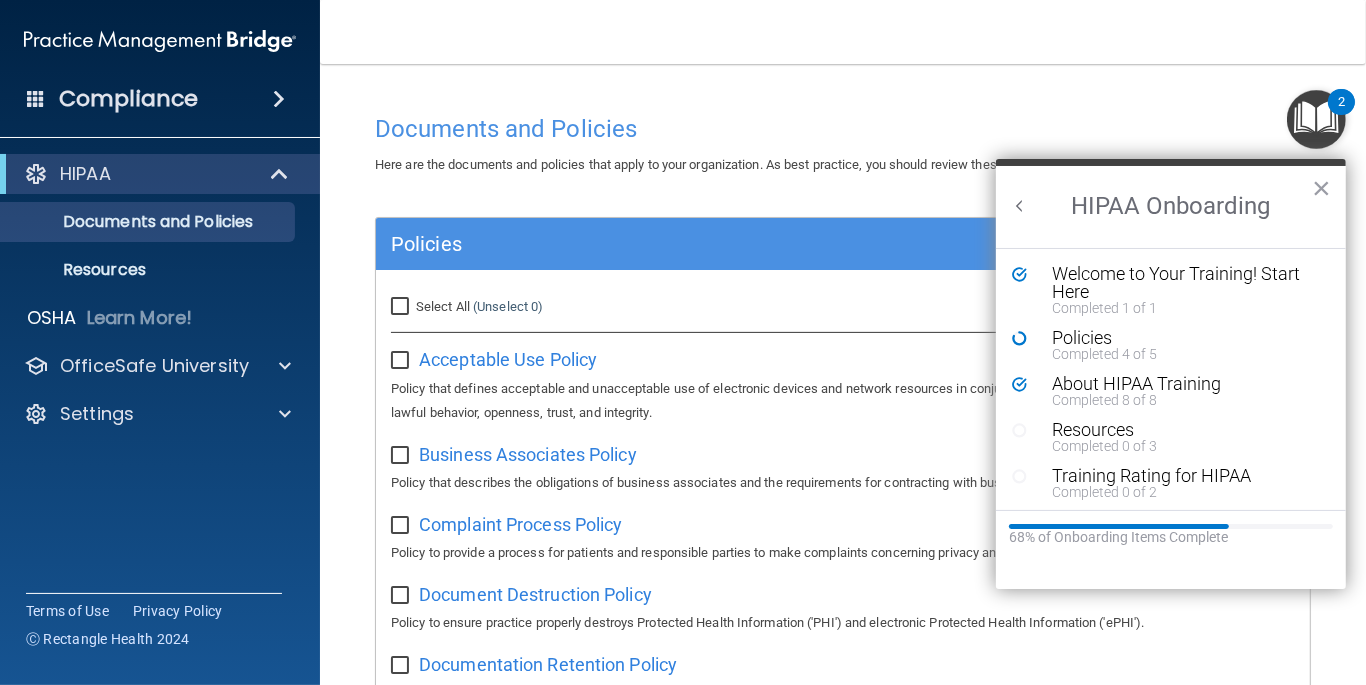 scroll, scrollTop: 0, scrollLeft: 0, axis: both 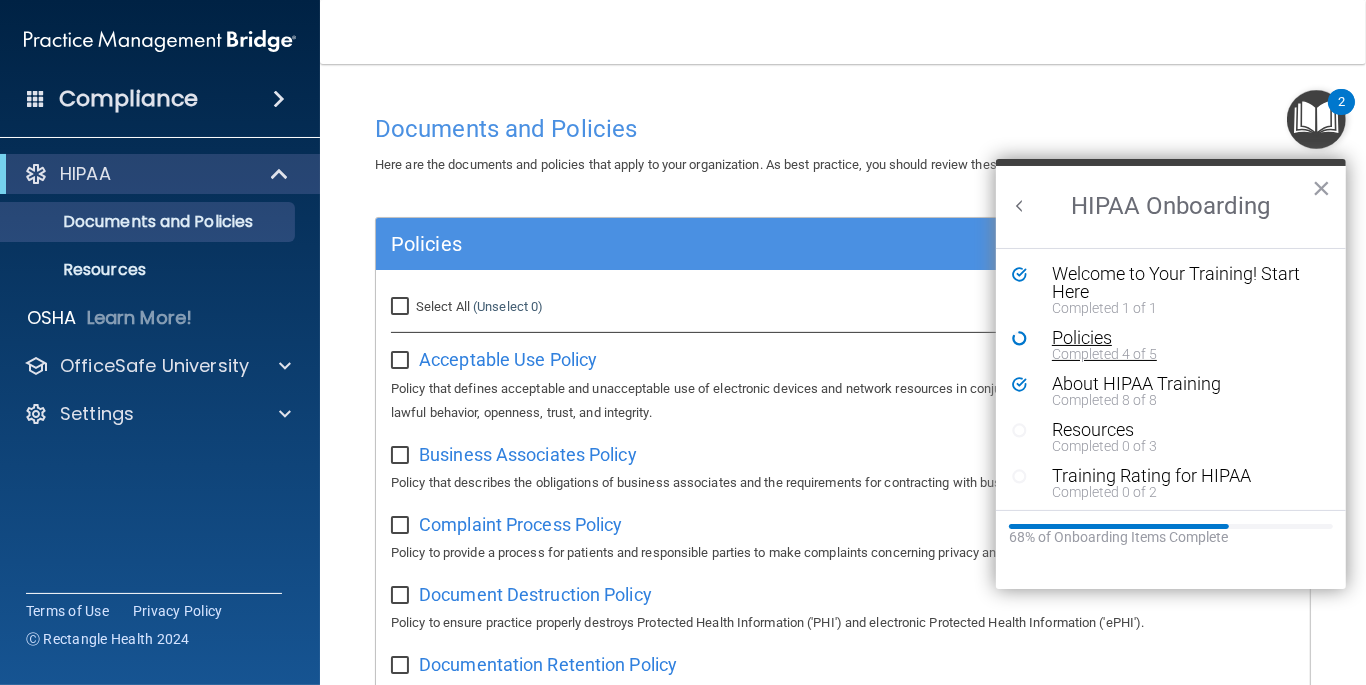 click on "Completed 4 of 5" at bounding box center (1178, 354) 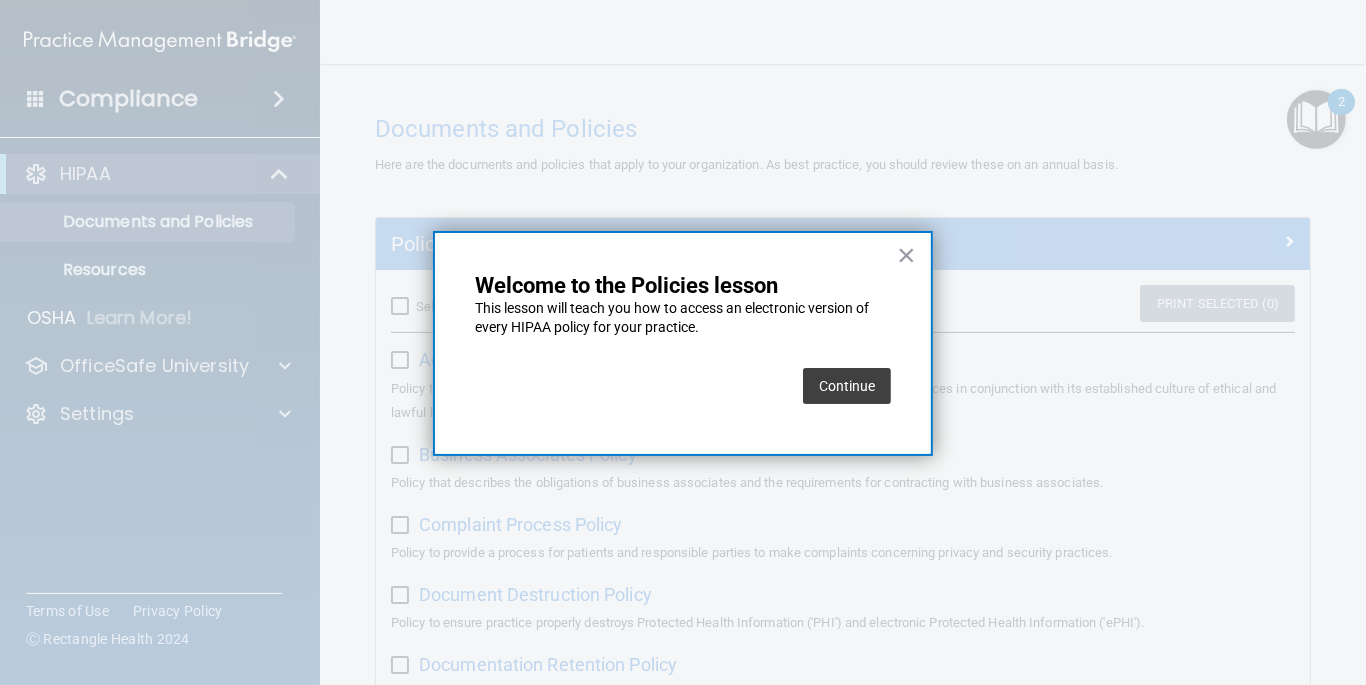 click on "Continue" at bounding box center [847, 386] 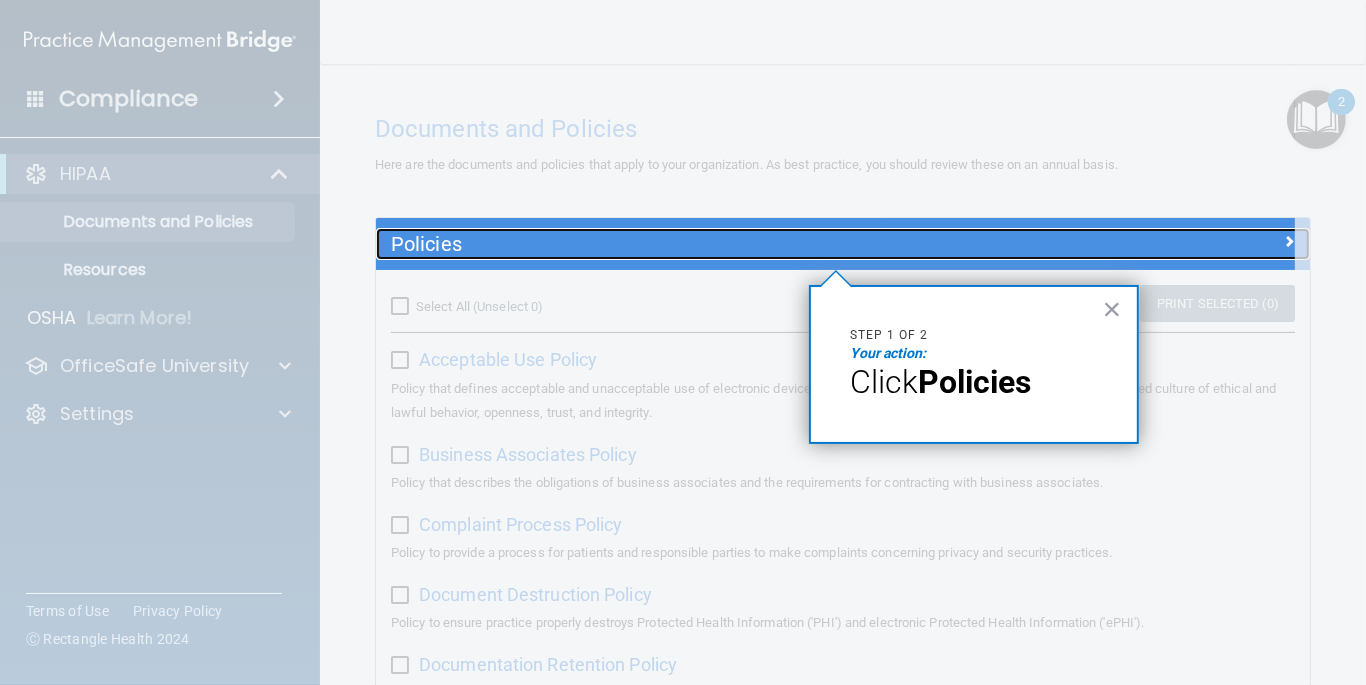 click on "Policies" at bounding box center [726, 244] 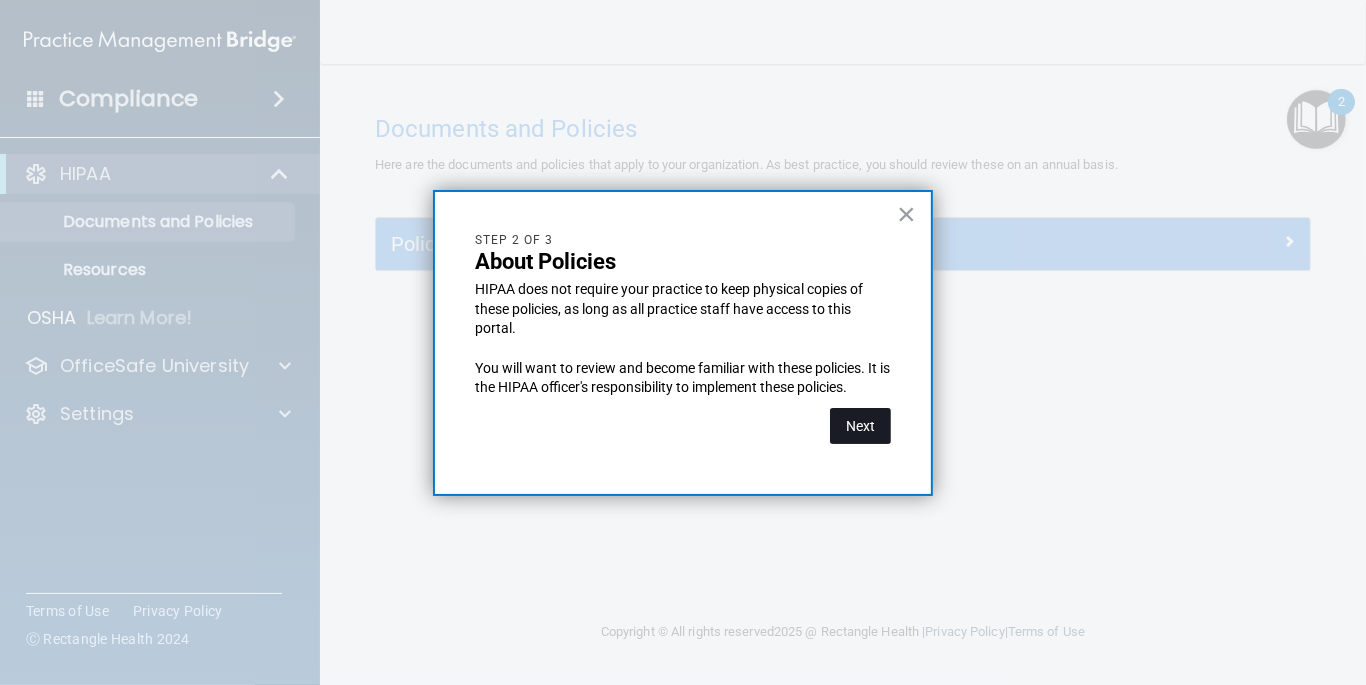 click on "Next" at bounding box center (860, 426) 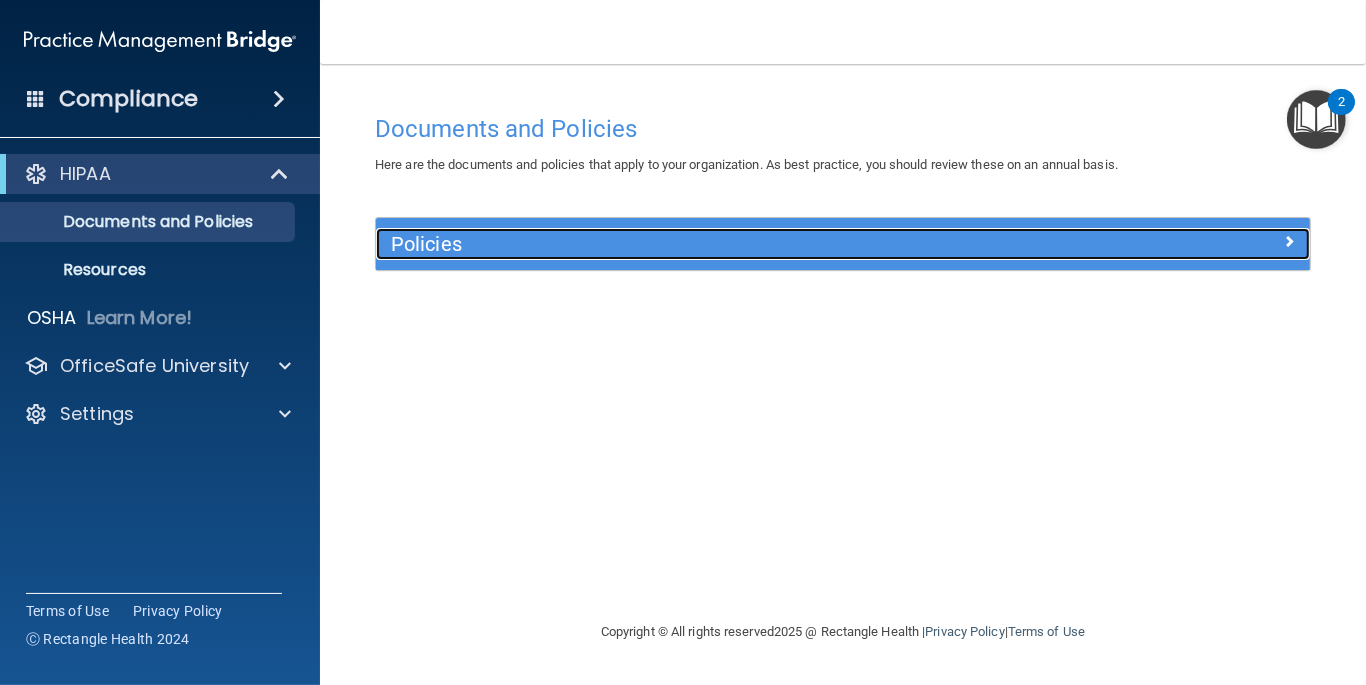 click at bounding box center (1194, 240) 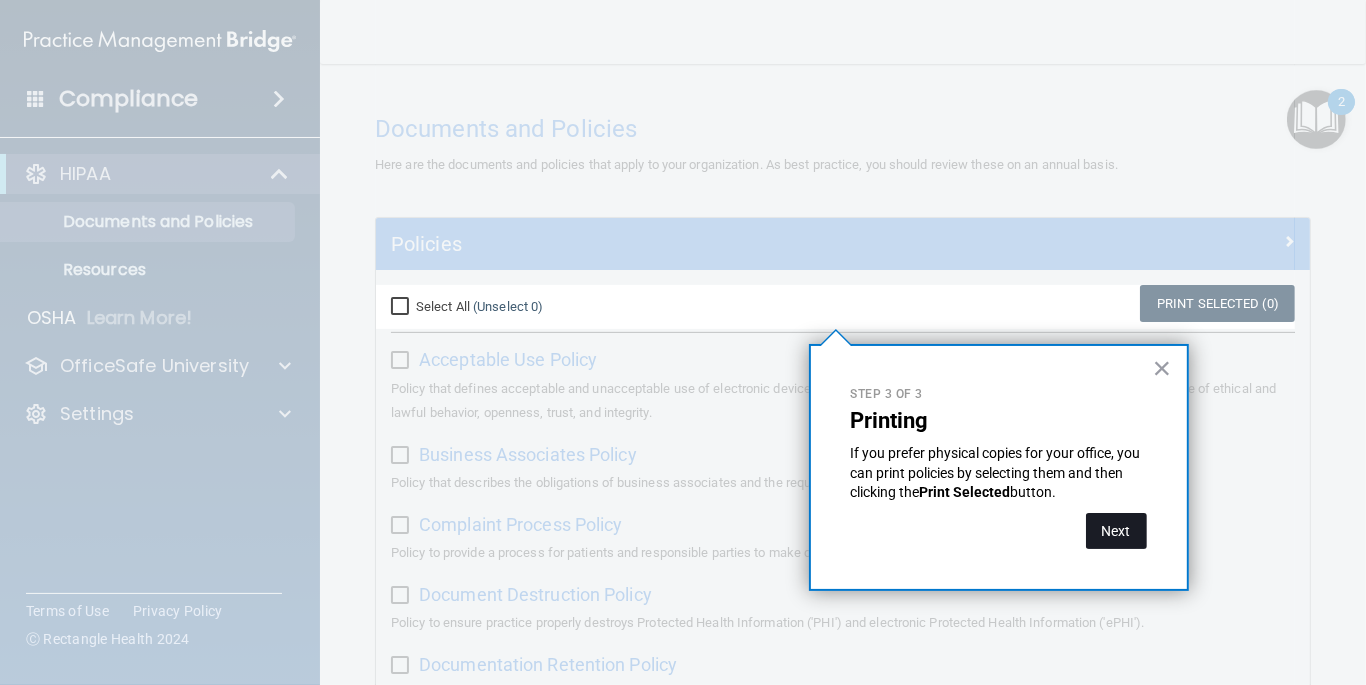 click on "Next" at bounding box center (1116, 531) 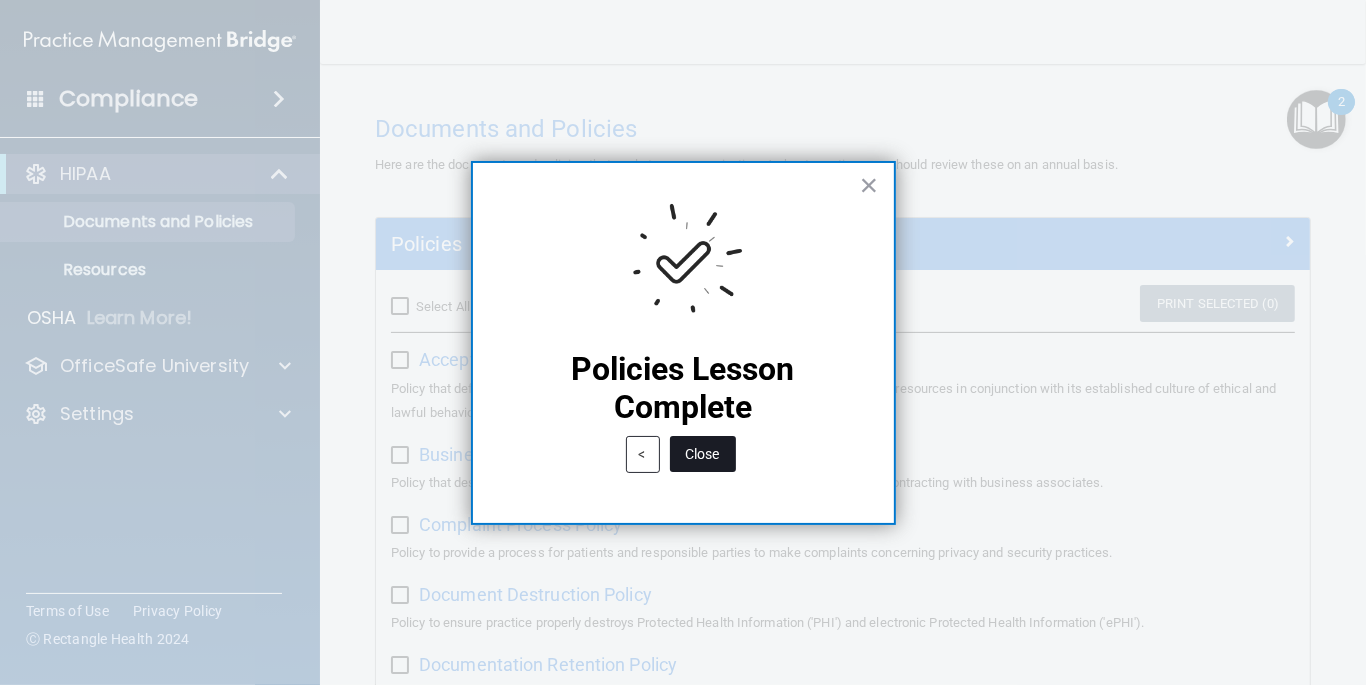 click on "Close" at bounding box center (703, 454) 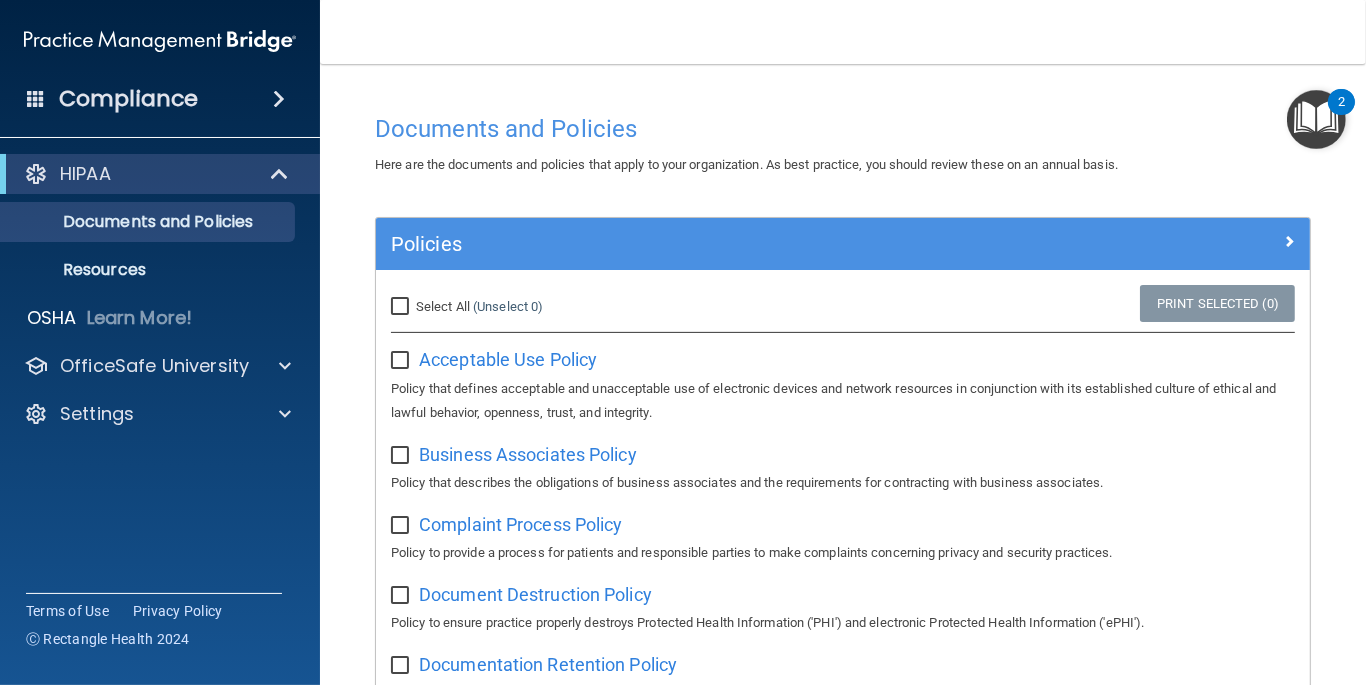 click at bounding box center [1316, 119] 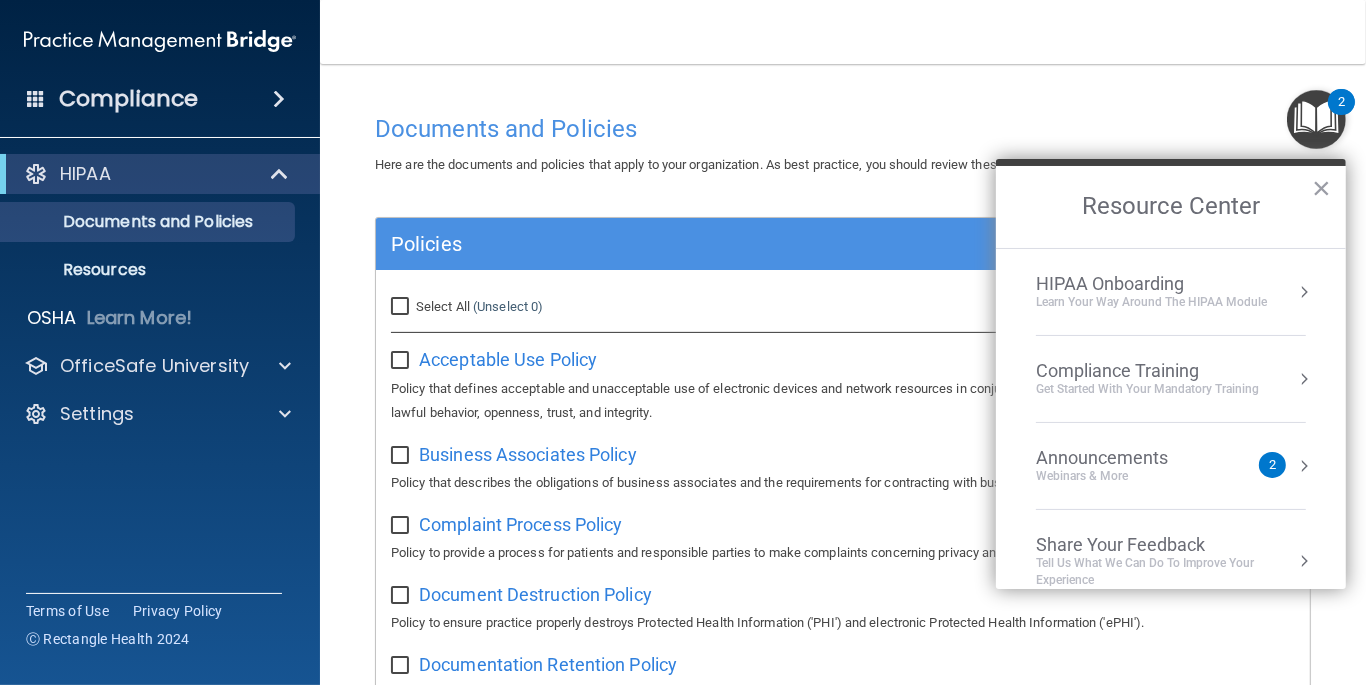 click on "Learn Your Way around the HIPAA module" at bounding box center [1151, 302] 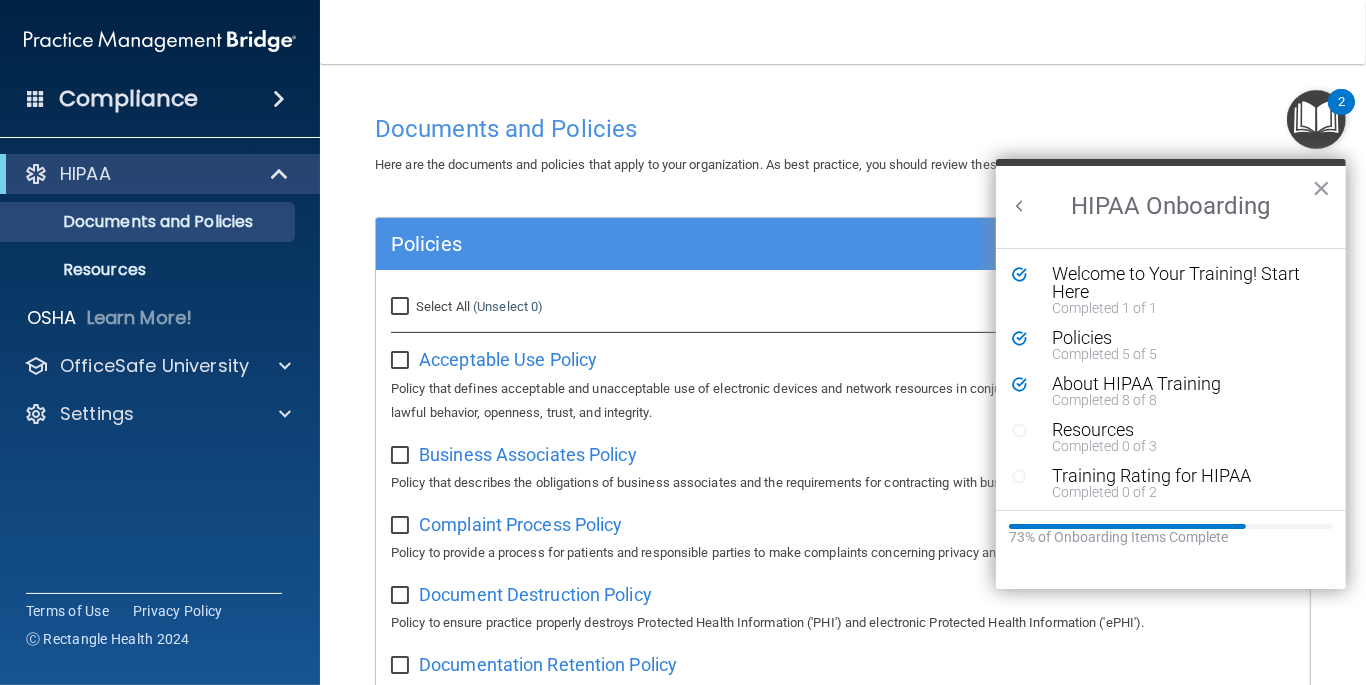 scroll, scrollTop: 0, scrollLeft: 0, axis: both 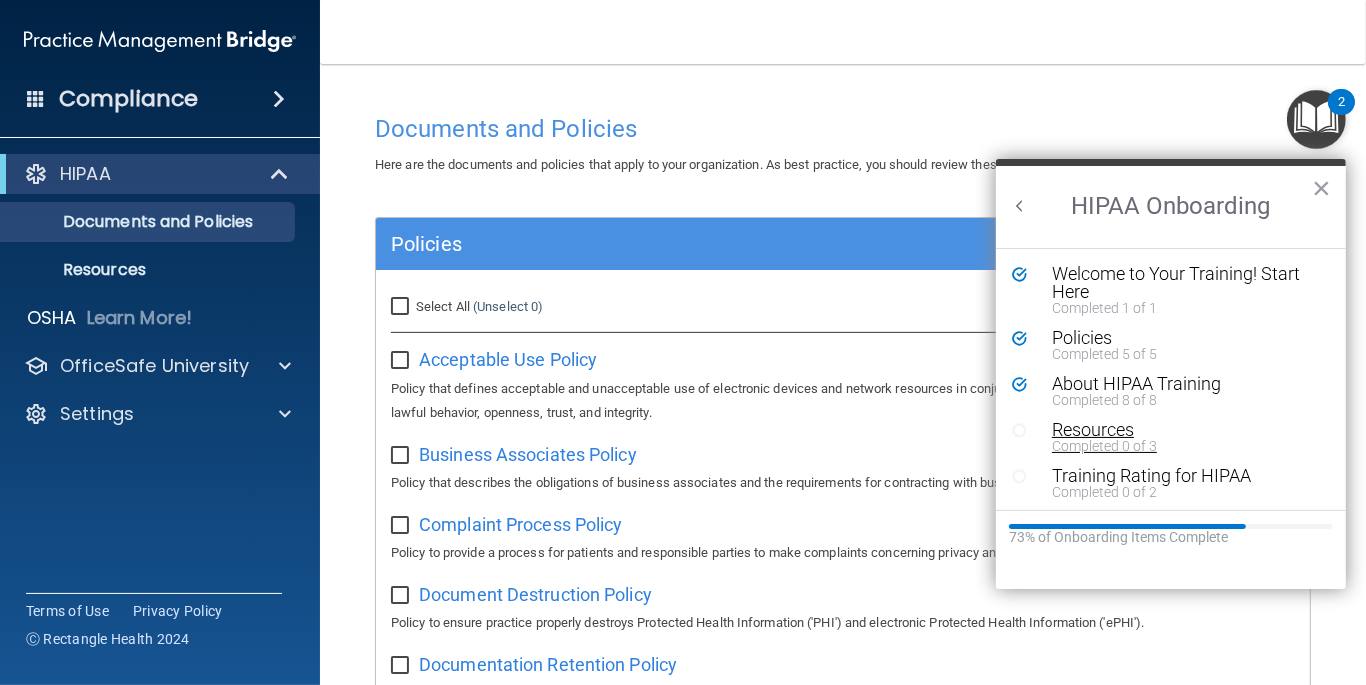 click on "Resources" at bounding box center (1178, 430) 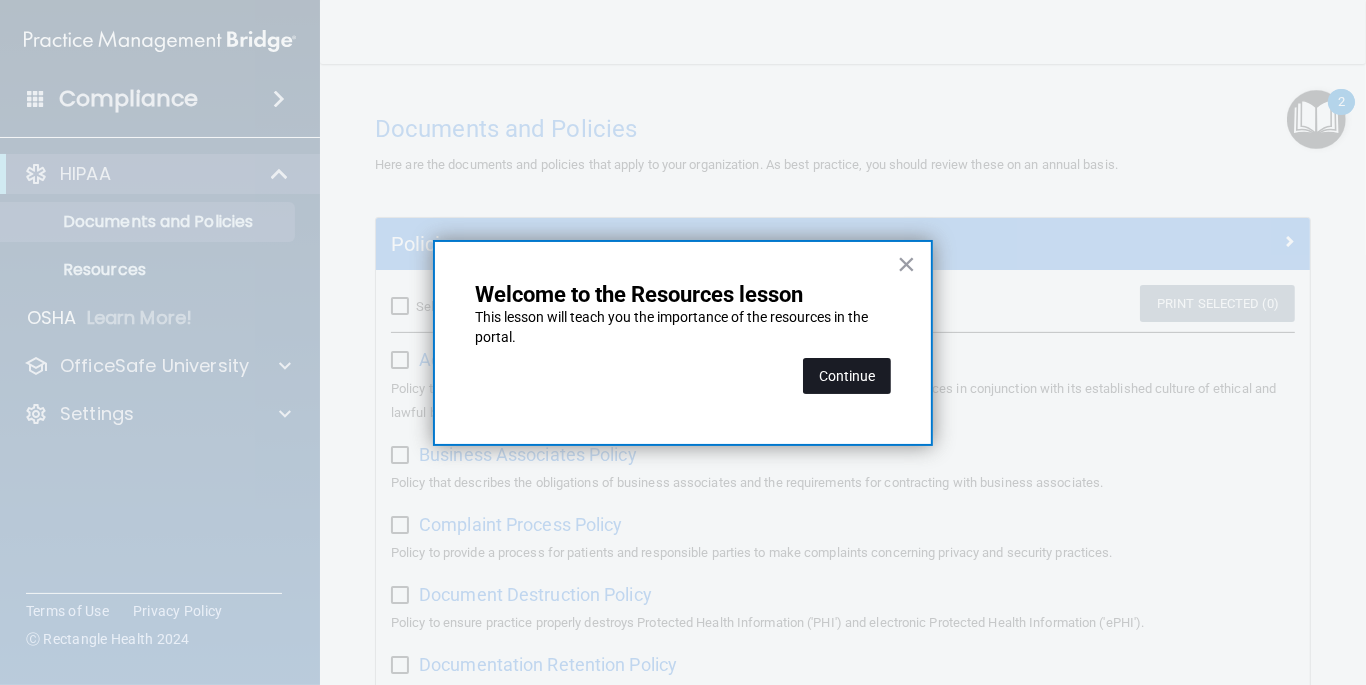 click on "Continue" at bounding box center (847, 376) 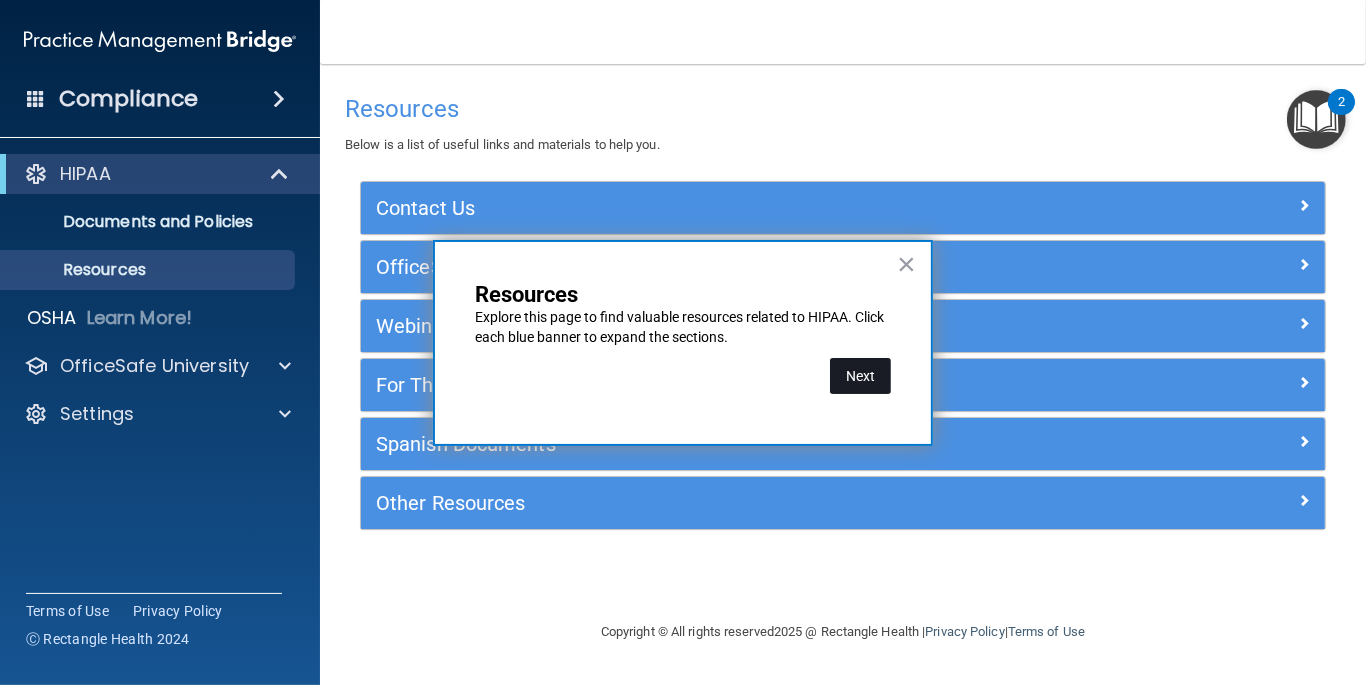 click on "Next" at bounding box center [860, 376] 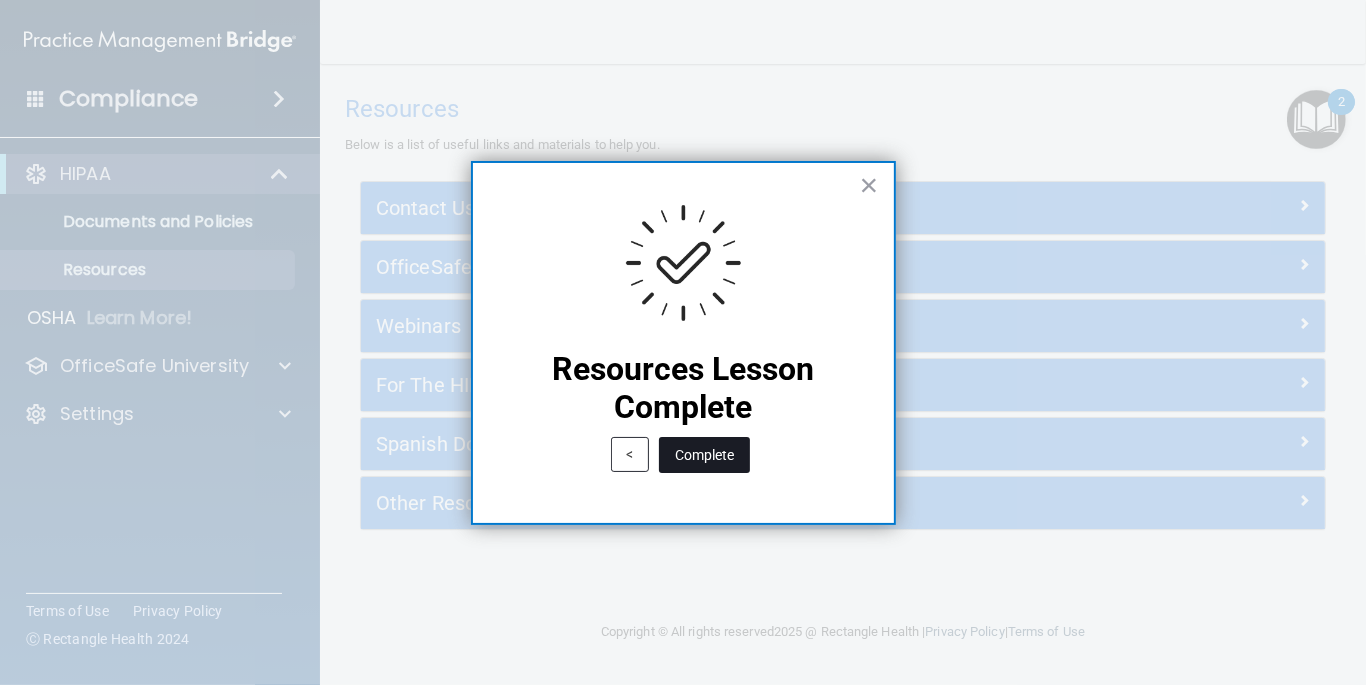 click on "Complete" at bounding box center [704, 455] 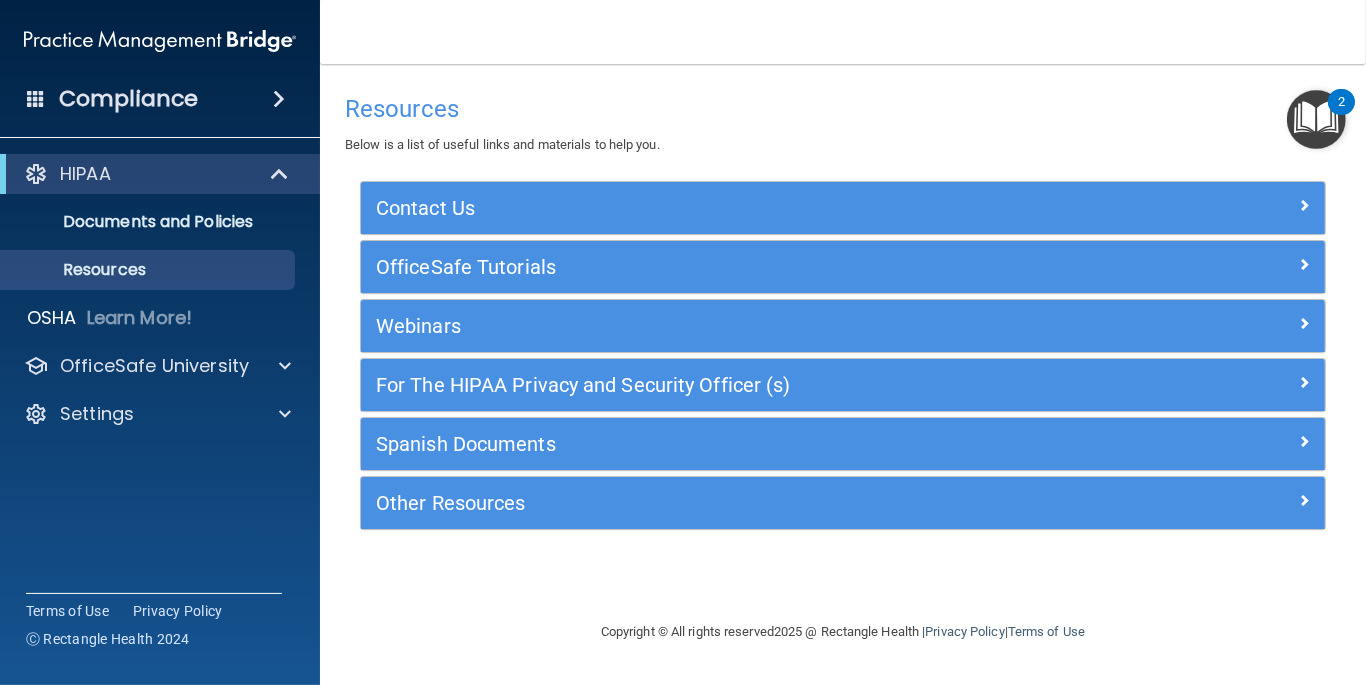 click at bounding box center (1316, 119) 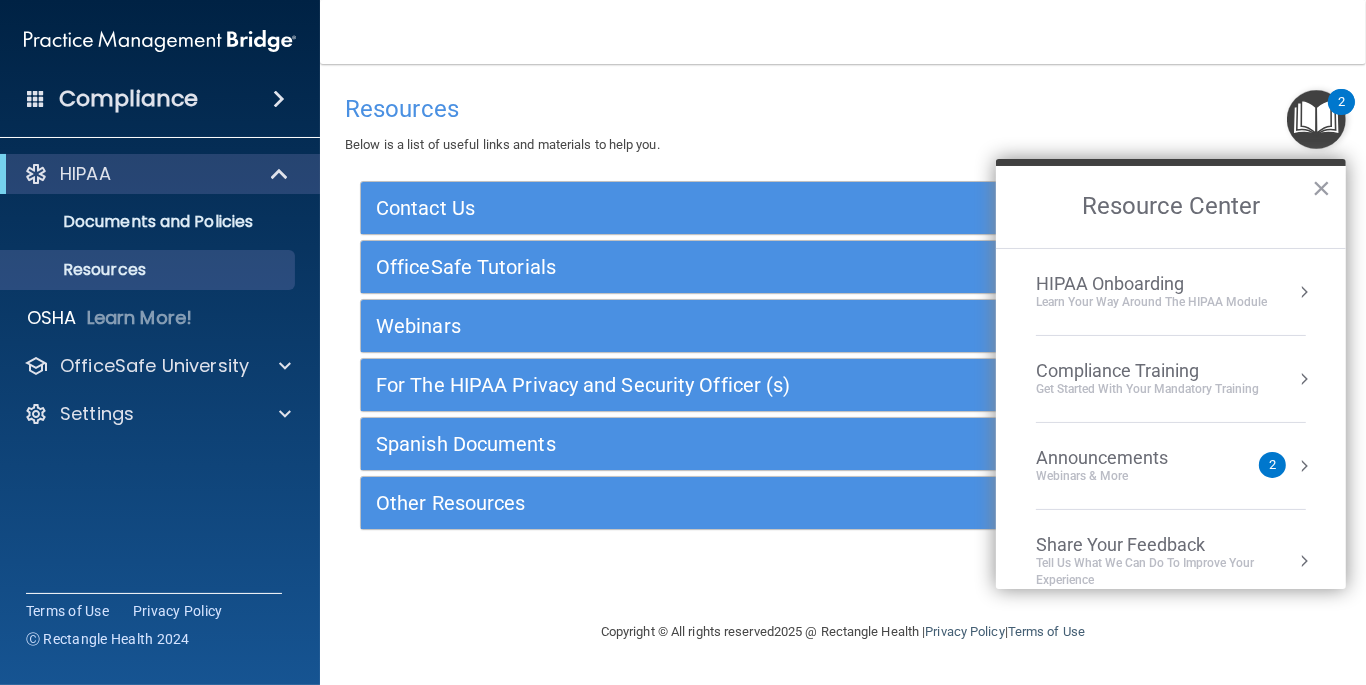 click on "Learn Your Way around the HIPAA module" at bounding box center (1151, 302) 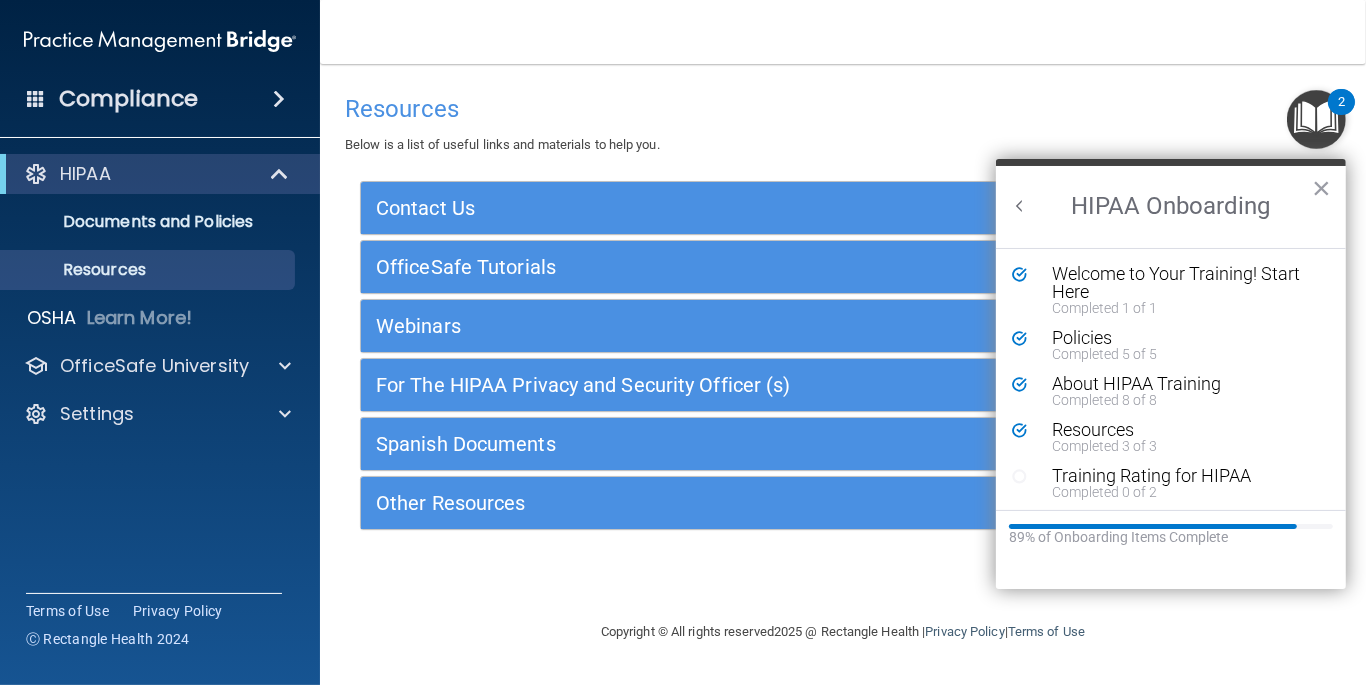 scroll, scrollTop: 0, scrollLeft: 0, axis: both 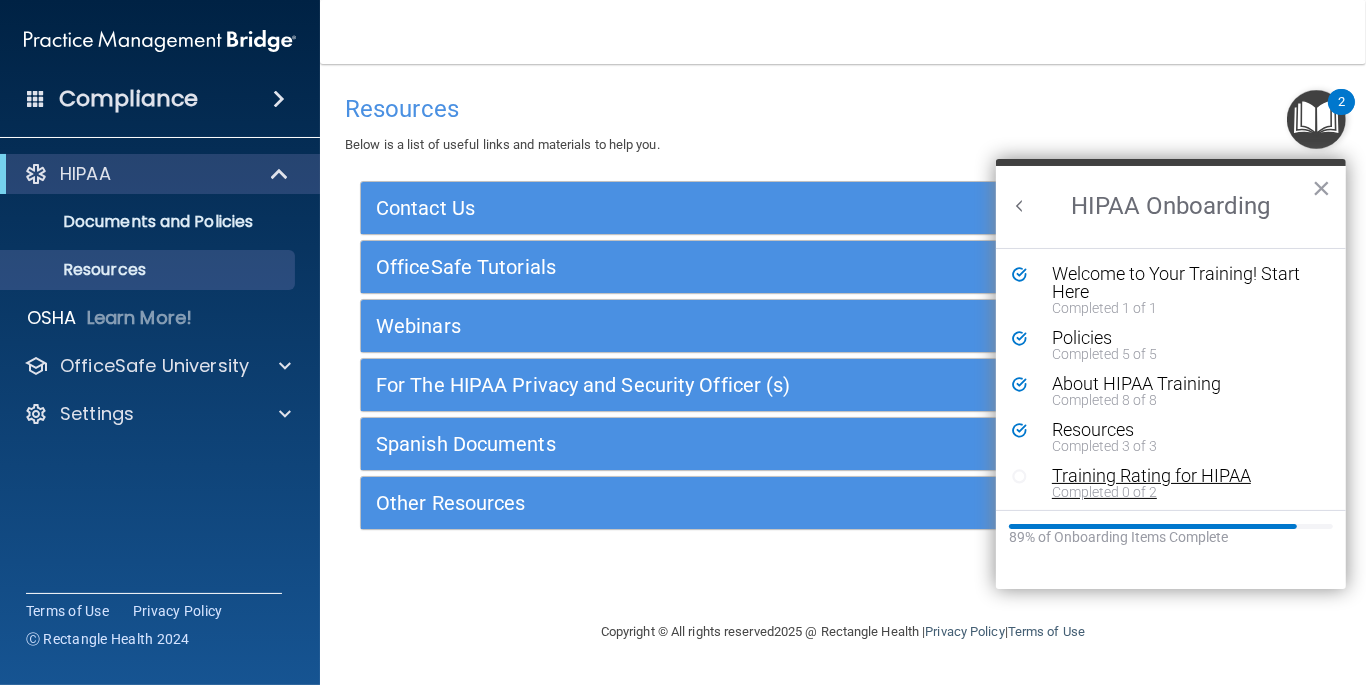 click on "Completed 0 of 2" at bounding box center [1178, 492] 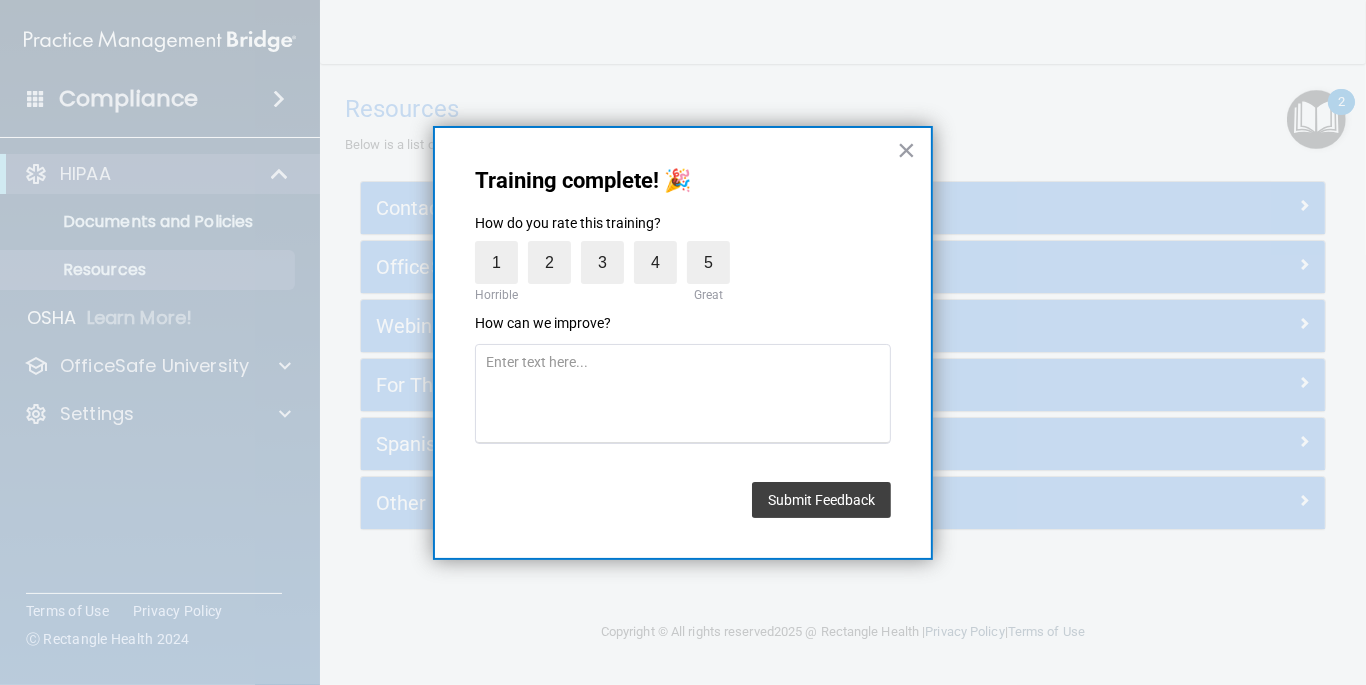 click on "Training complete! 🎉 How do you rate this training? 1 Horrible 2 3 4 5 Great How can we improve? Submit Feedback ×" at bounding box center (683, 343) 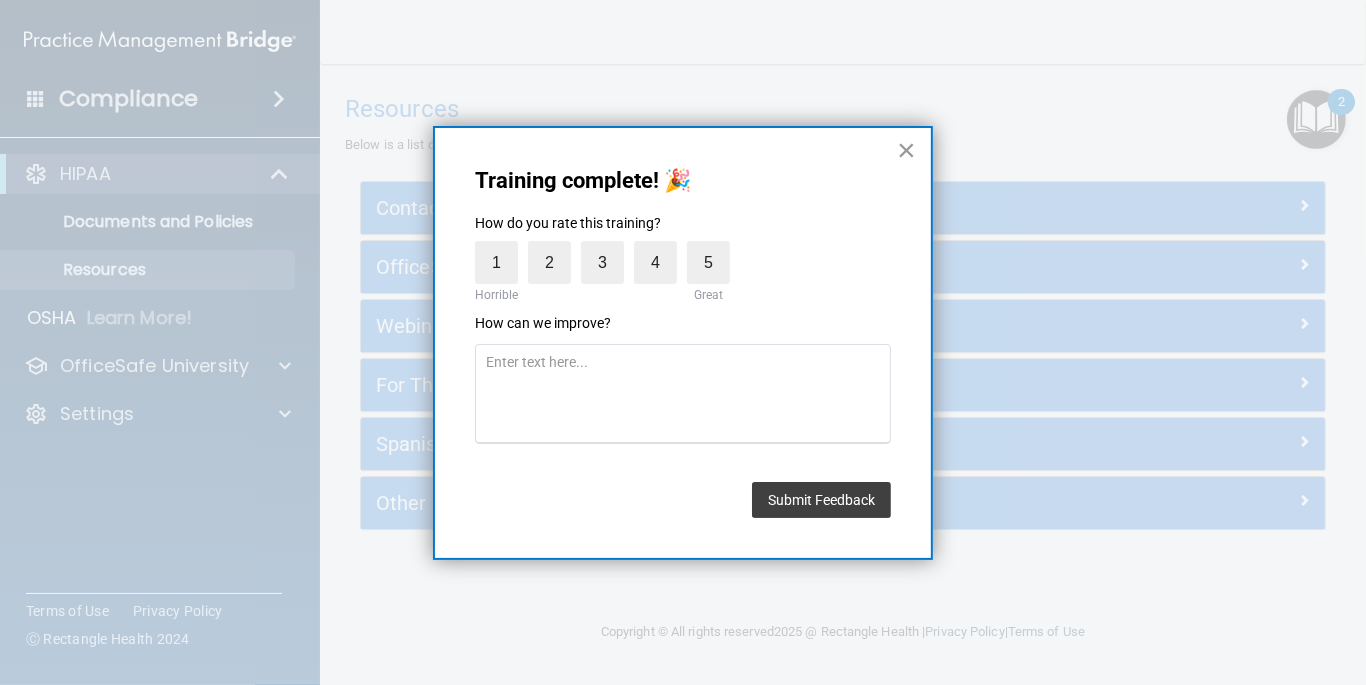 click on "×" at bounding box center [906, 150] 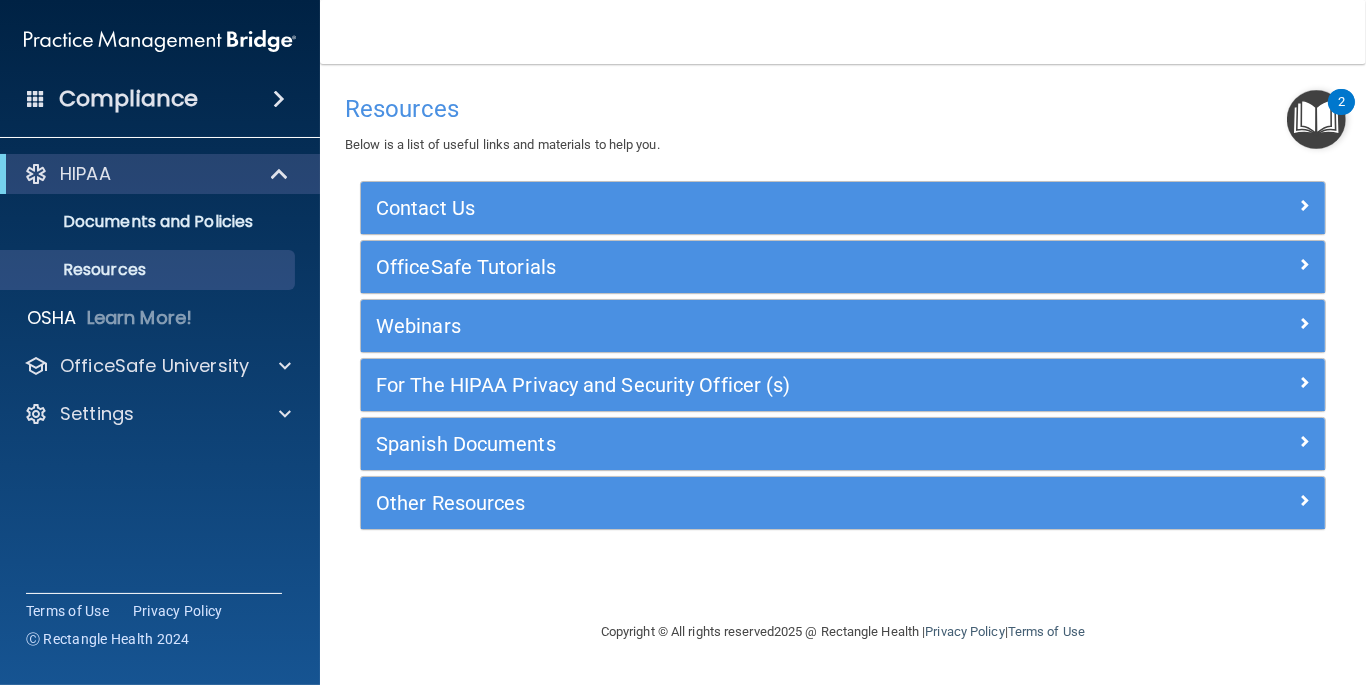 click at bounding box center (1316, 119) 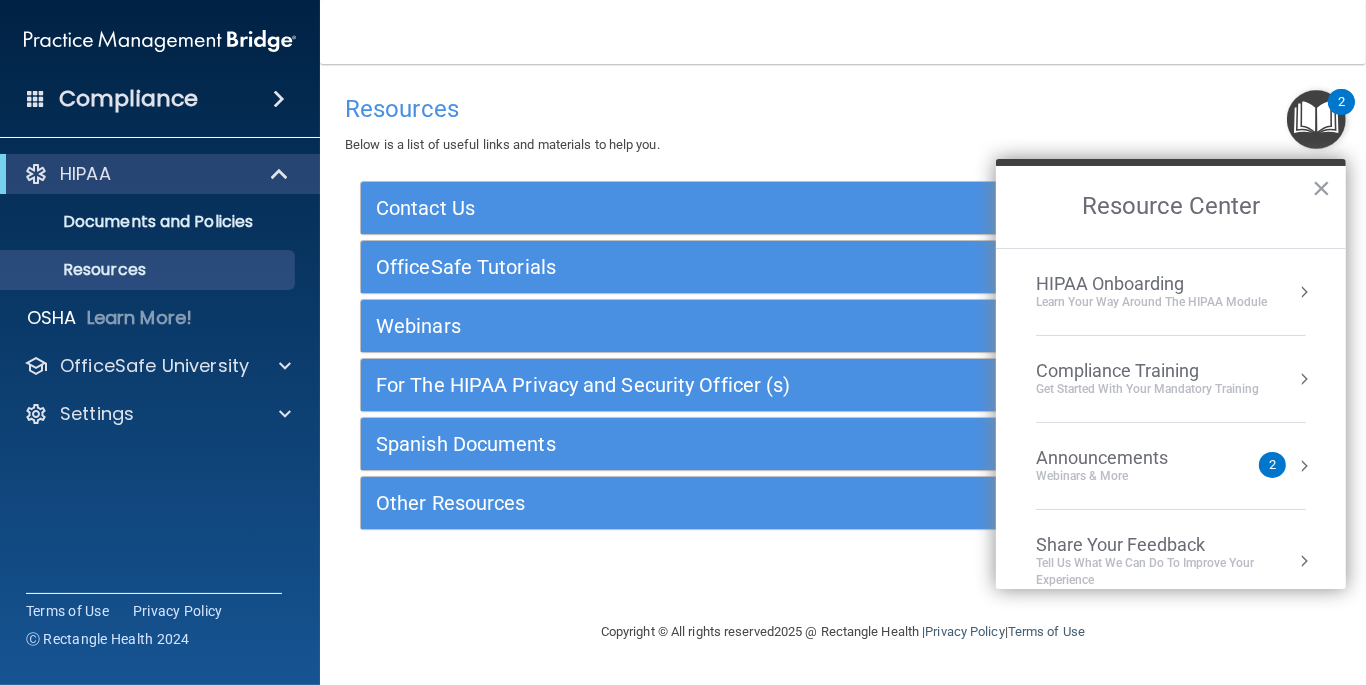 click on "HIPAA Onboarding" at bounding box center [1151, 284] 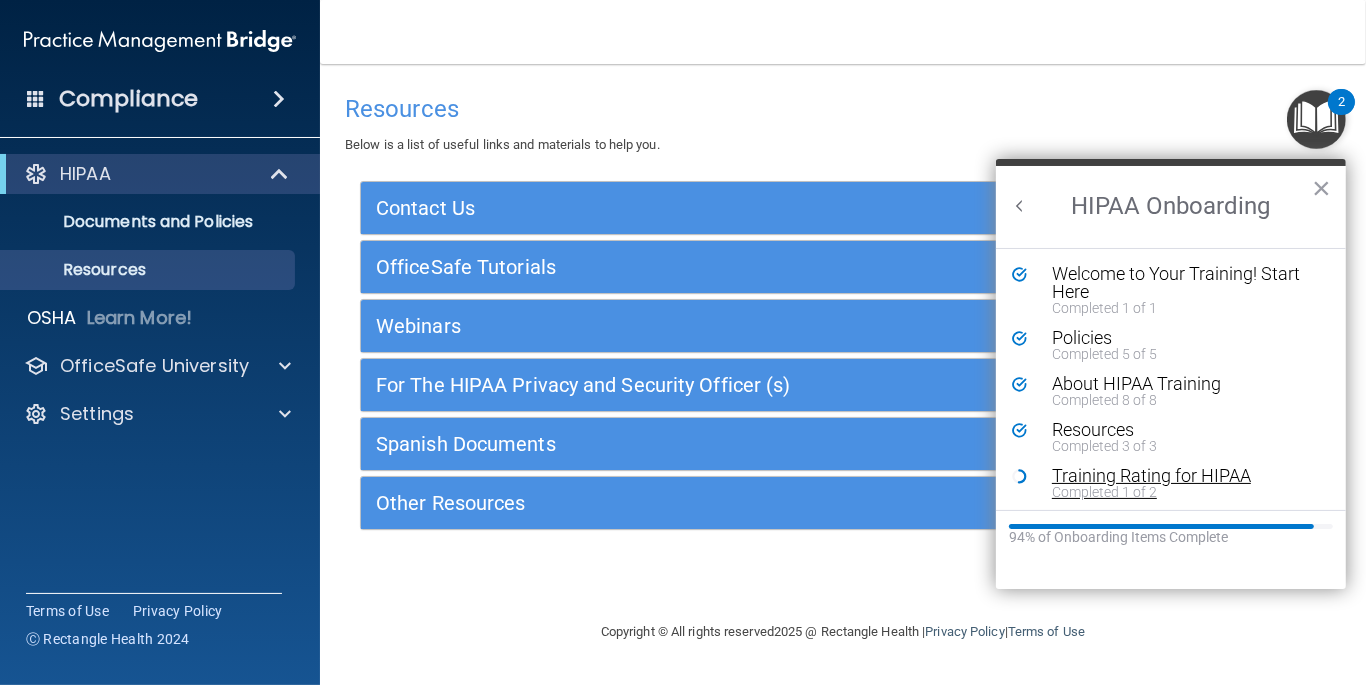 click on "Completed 1 of 2" at bounding box center [1178, 492] 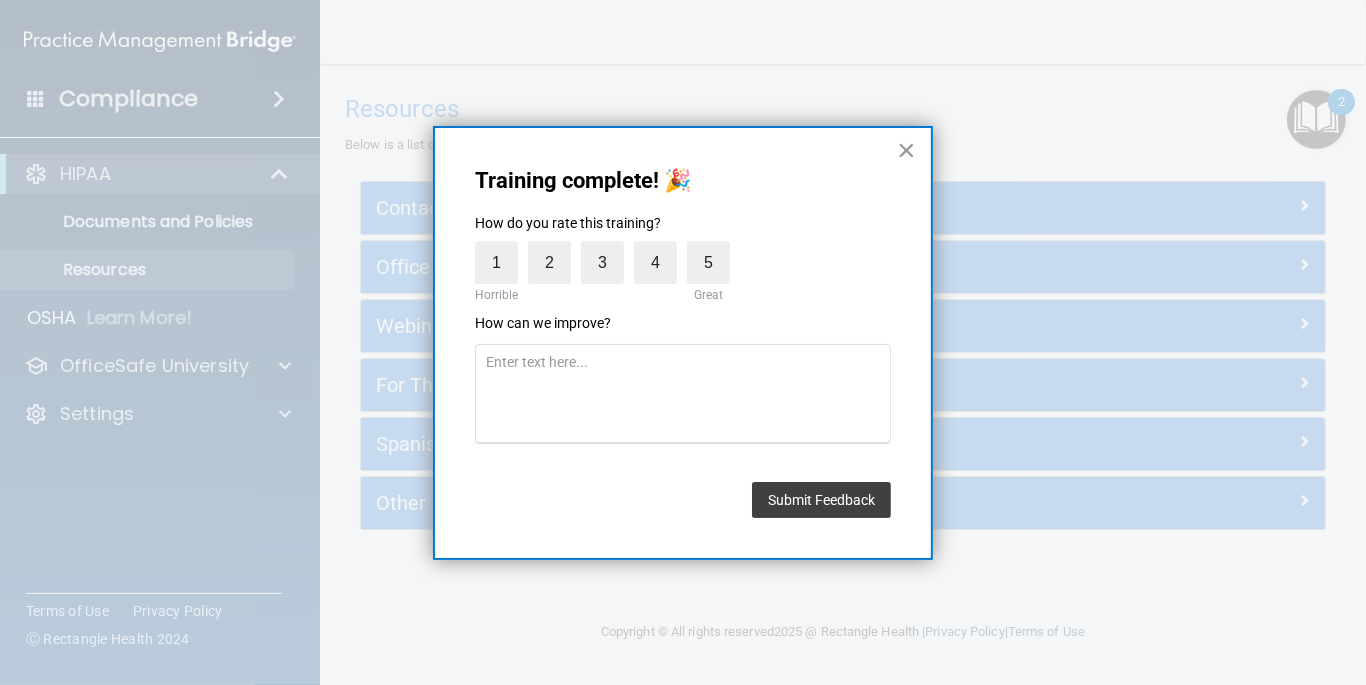 click on "×" at bounding box center (906, 150) 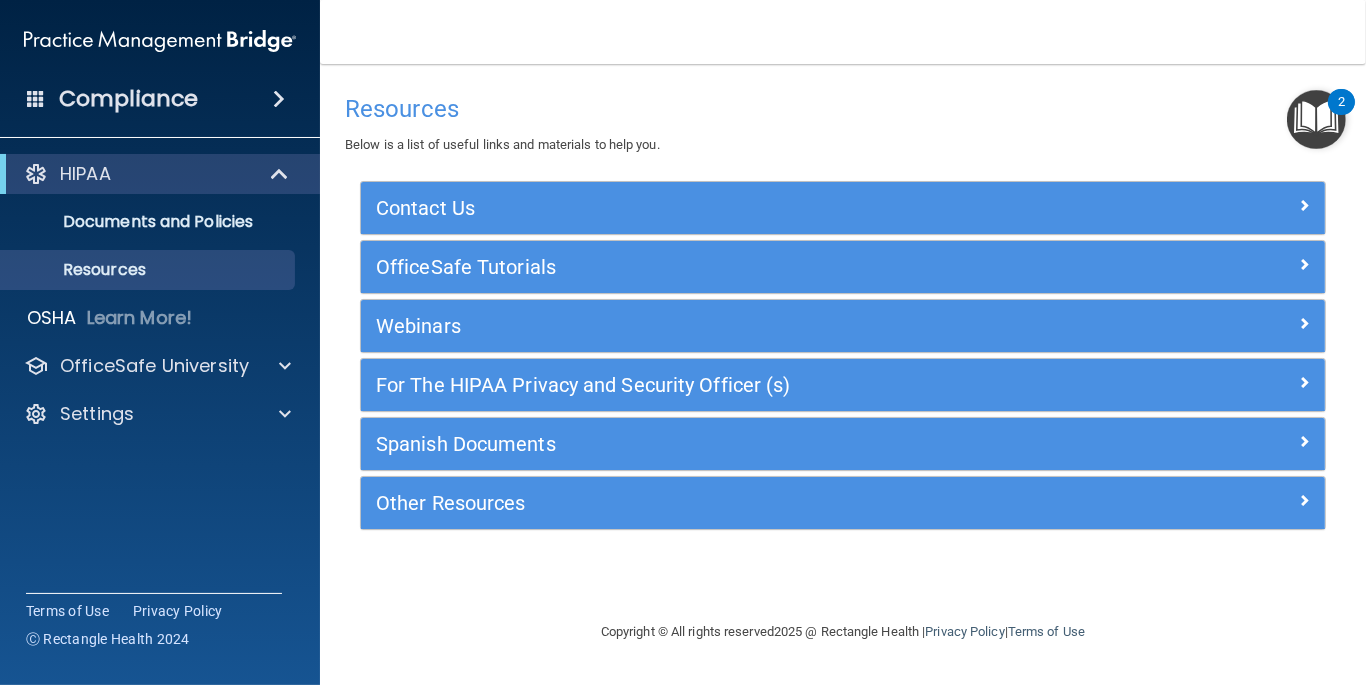 click on "2" at bounding box center (1341, 102) 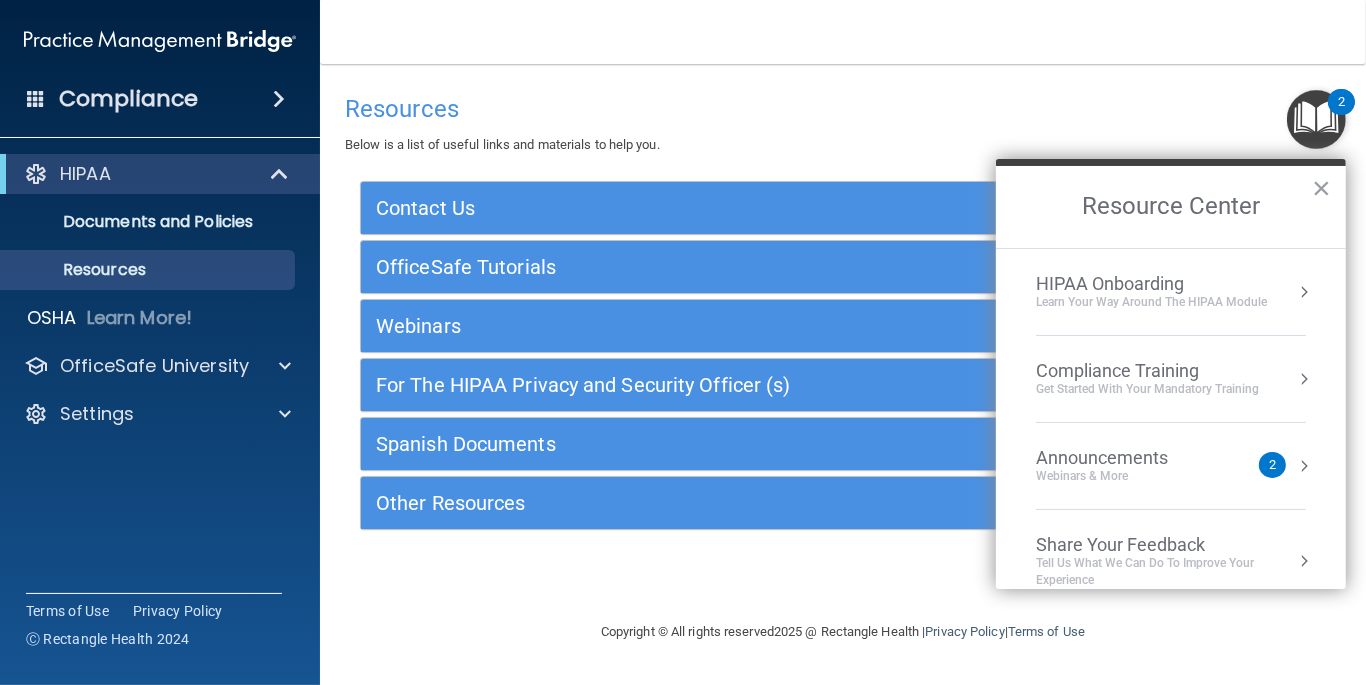 click on "HIPAA Onboarding" at bounding box center [1151, 284] 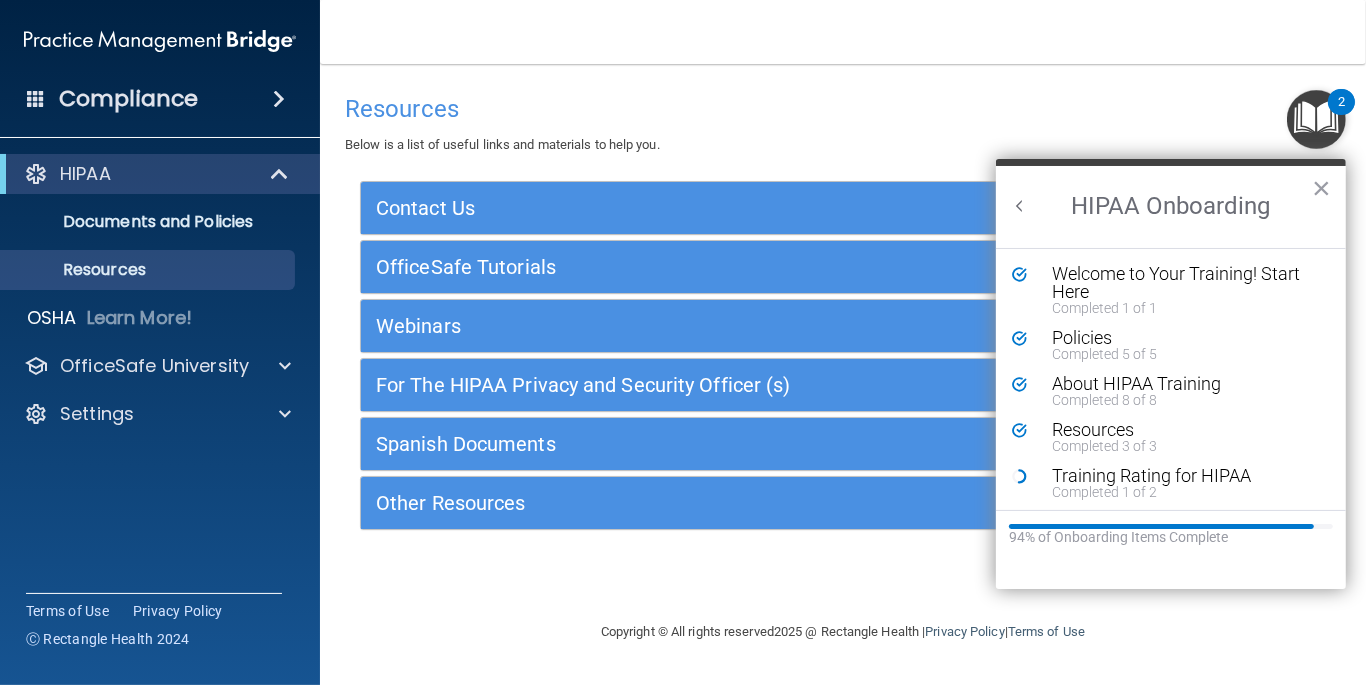 scroll, scrollTop: 0, scrollLeft: 0, axis: both 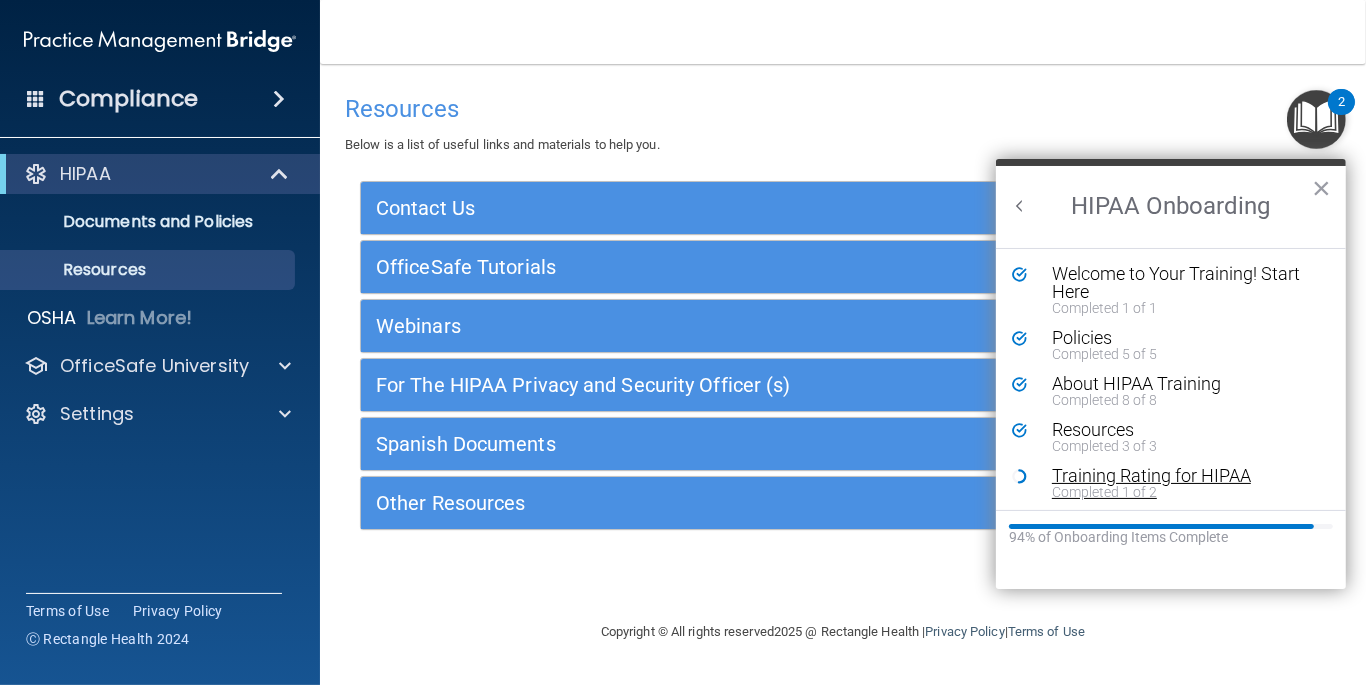 click on "Training Rating for HIPAA" at bounding box center [1178, 476] 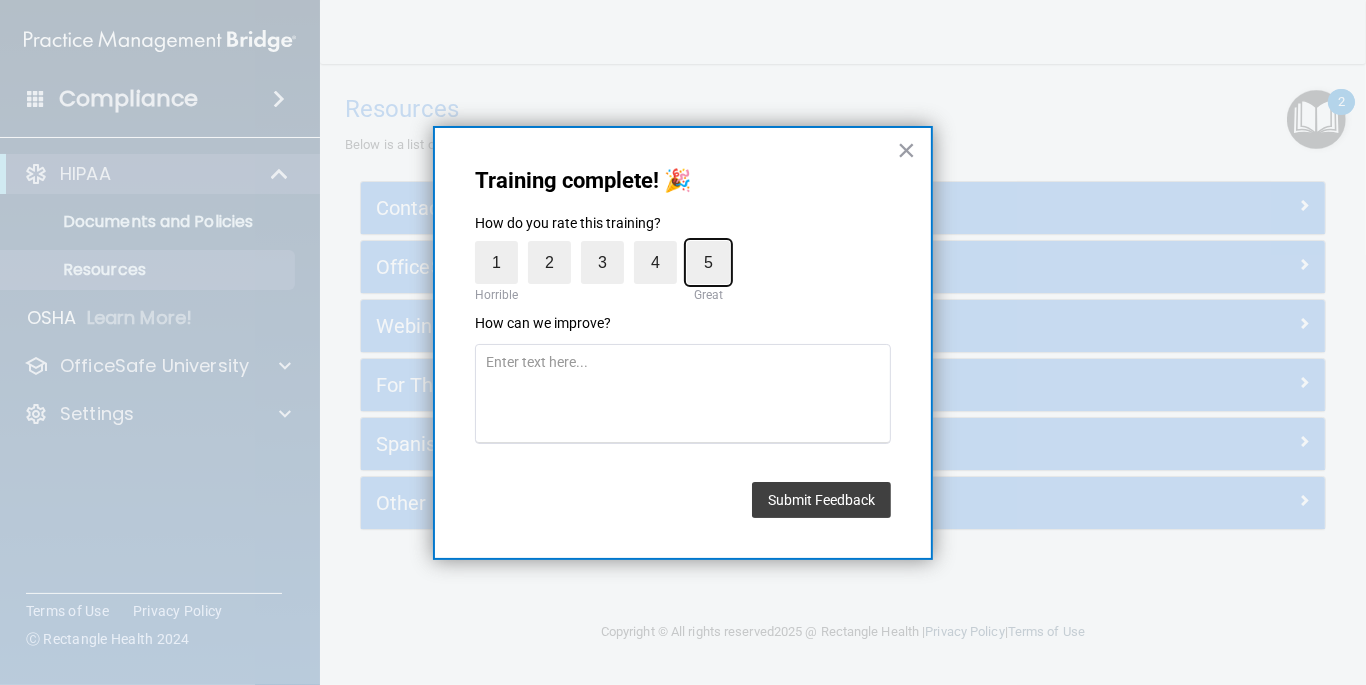click on "5" at bounding box center [662, 246] 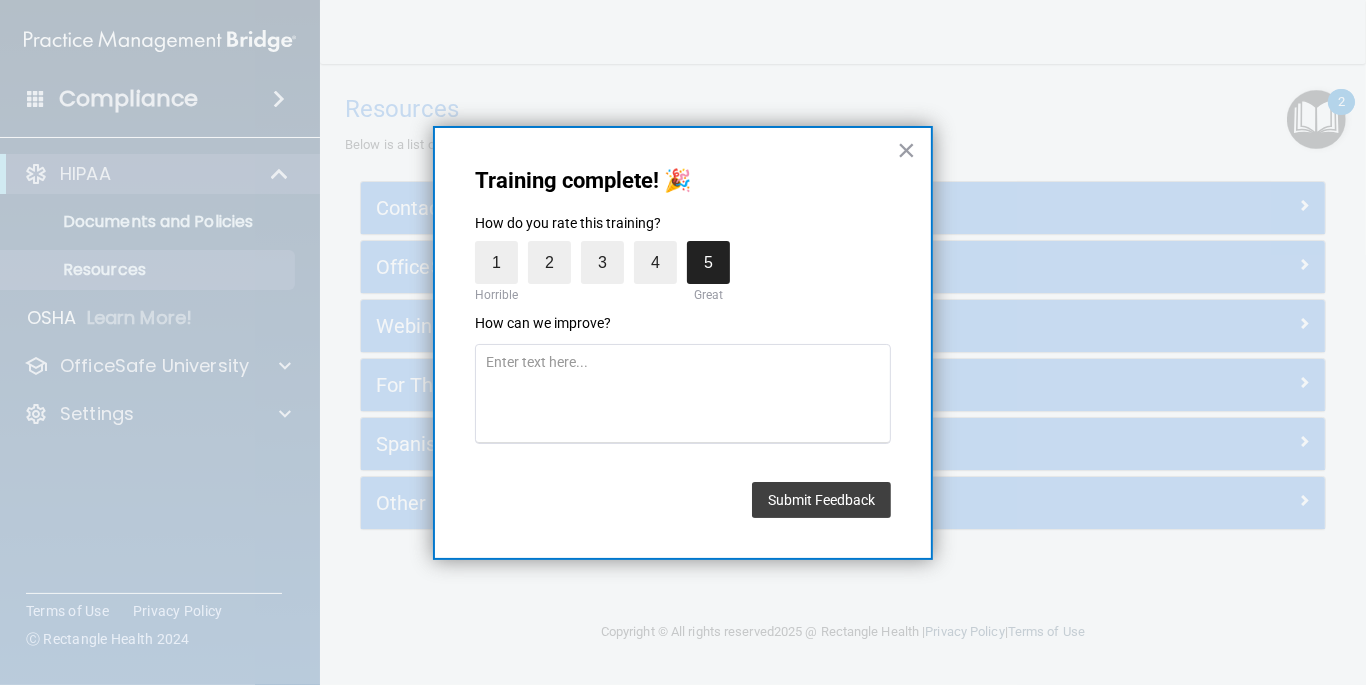 click on "1 Horrible 2 3 4 5 Great" at bounding box center [602, 273] 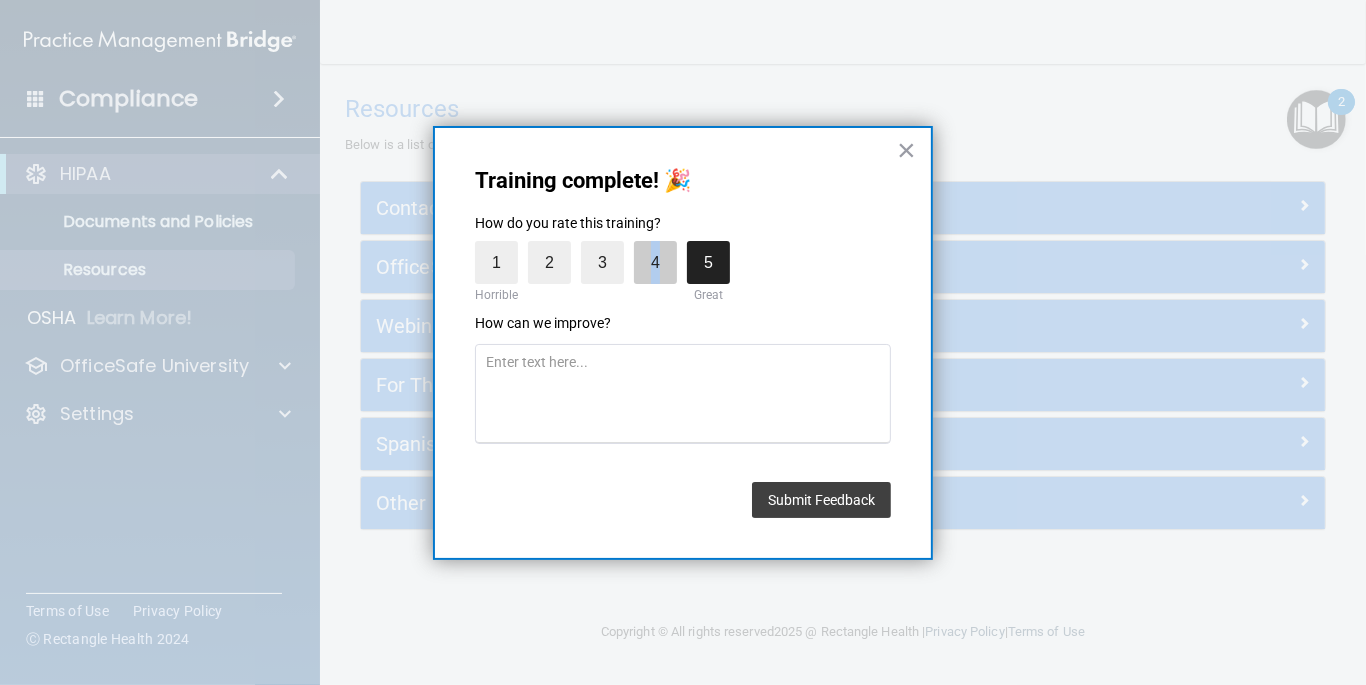 click on "4" at bounding box center [655, 262] 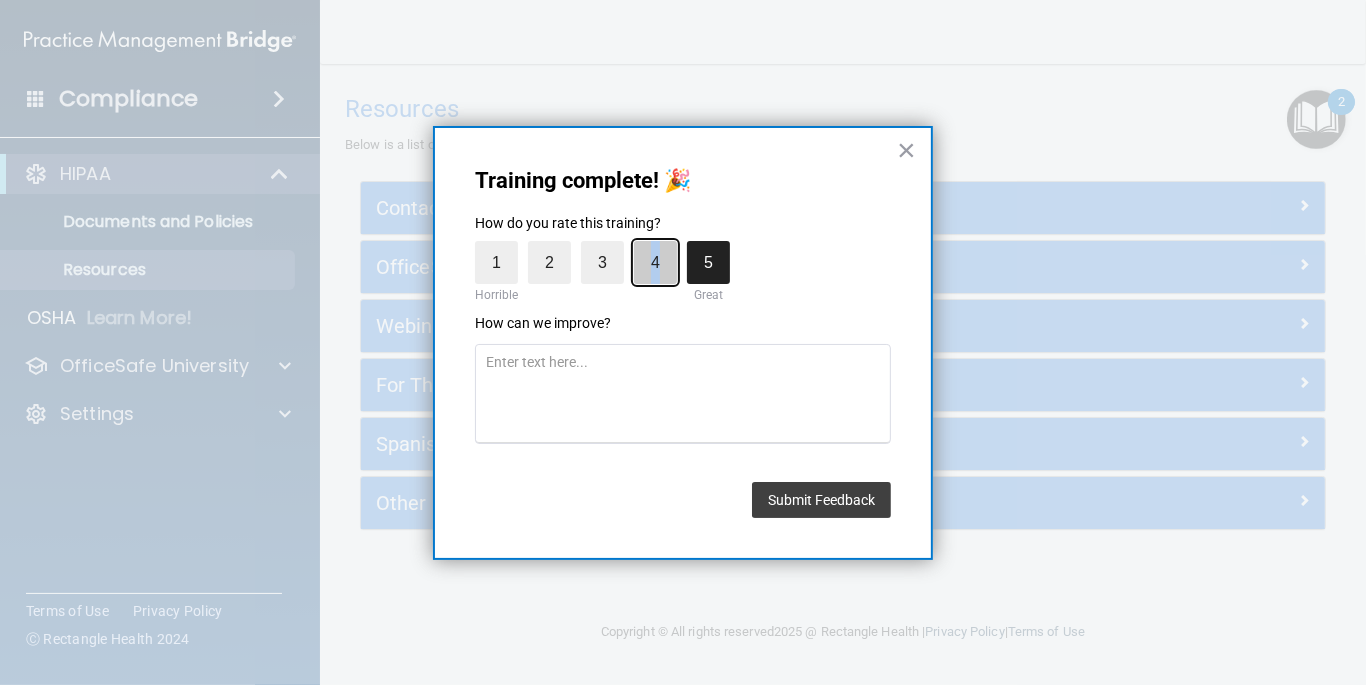 click on "4" at bounding box center [609, 246] 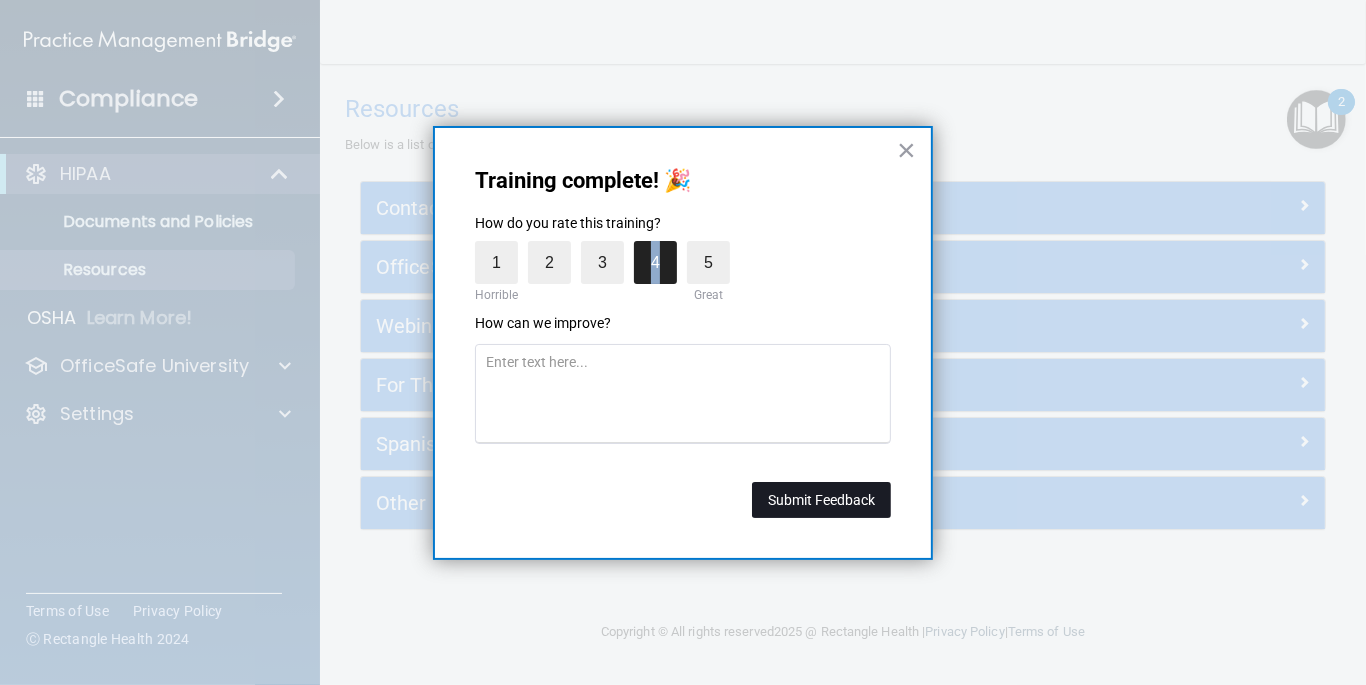 click on "Submit Feedback" at bounding box center (821, 500) 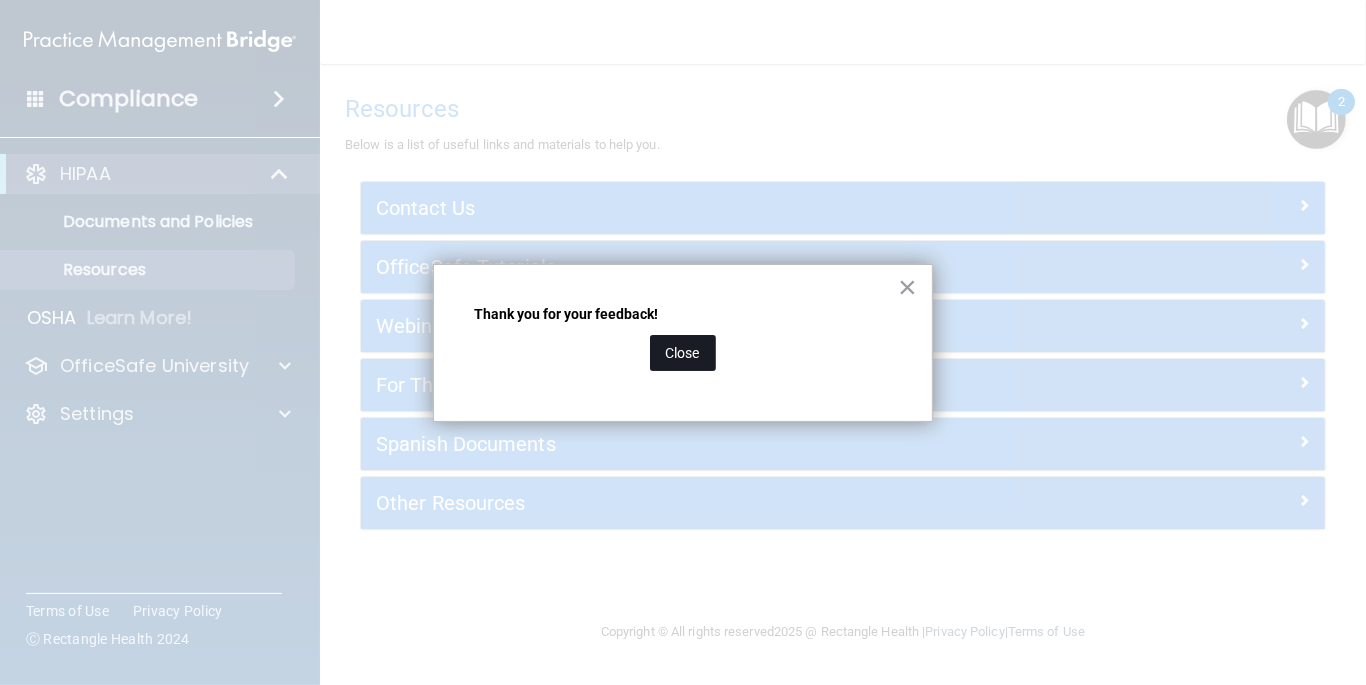 click on "Close" at bounding box center (683, 353) 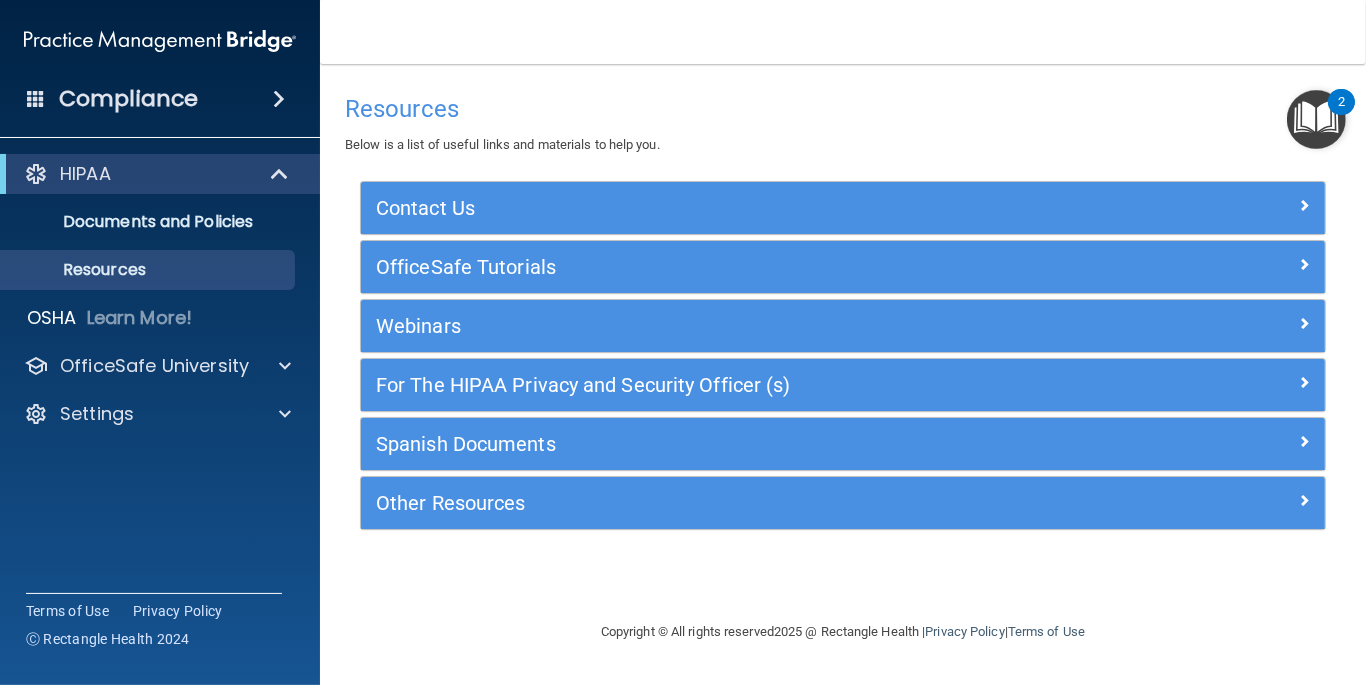 click on "2" at bounding box center (1341, 115) 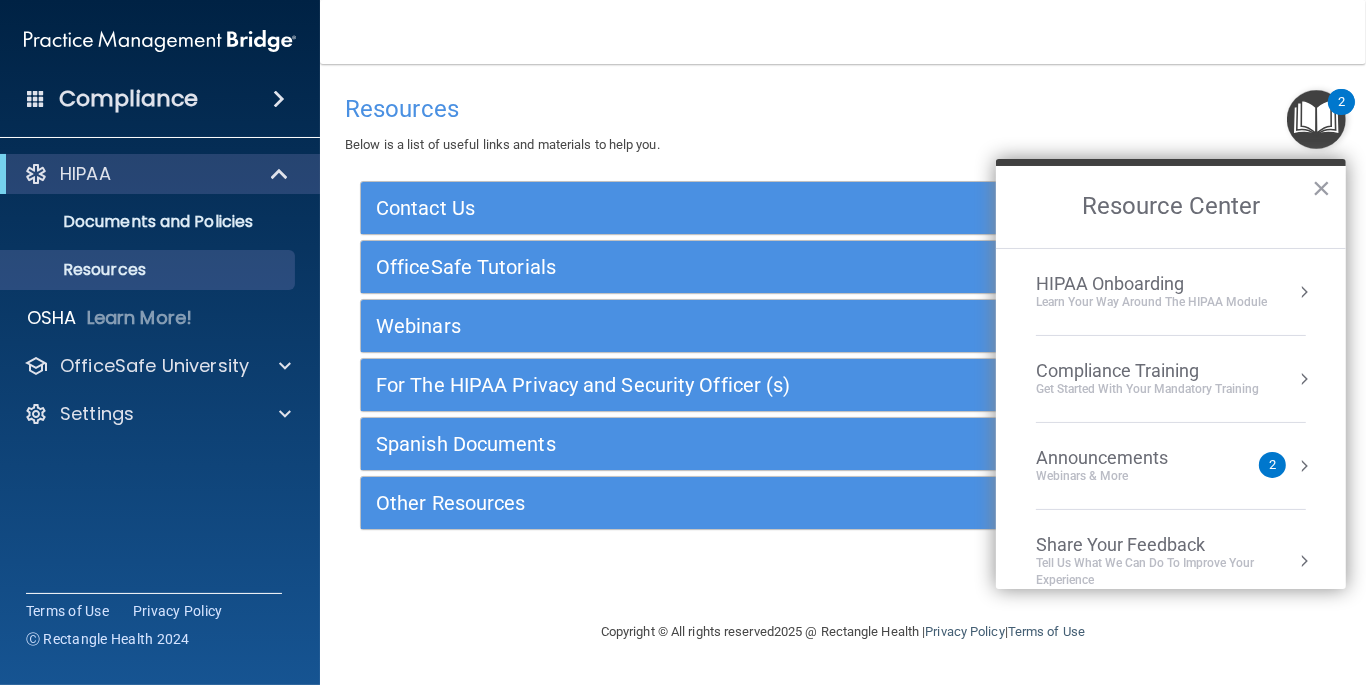click on "HIPAA Onboarding Learn Your Way around the HIPAA module" at bounding box center (1171, 292) 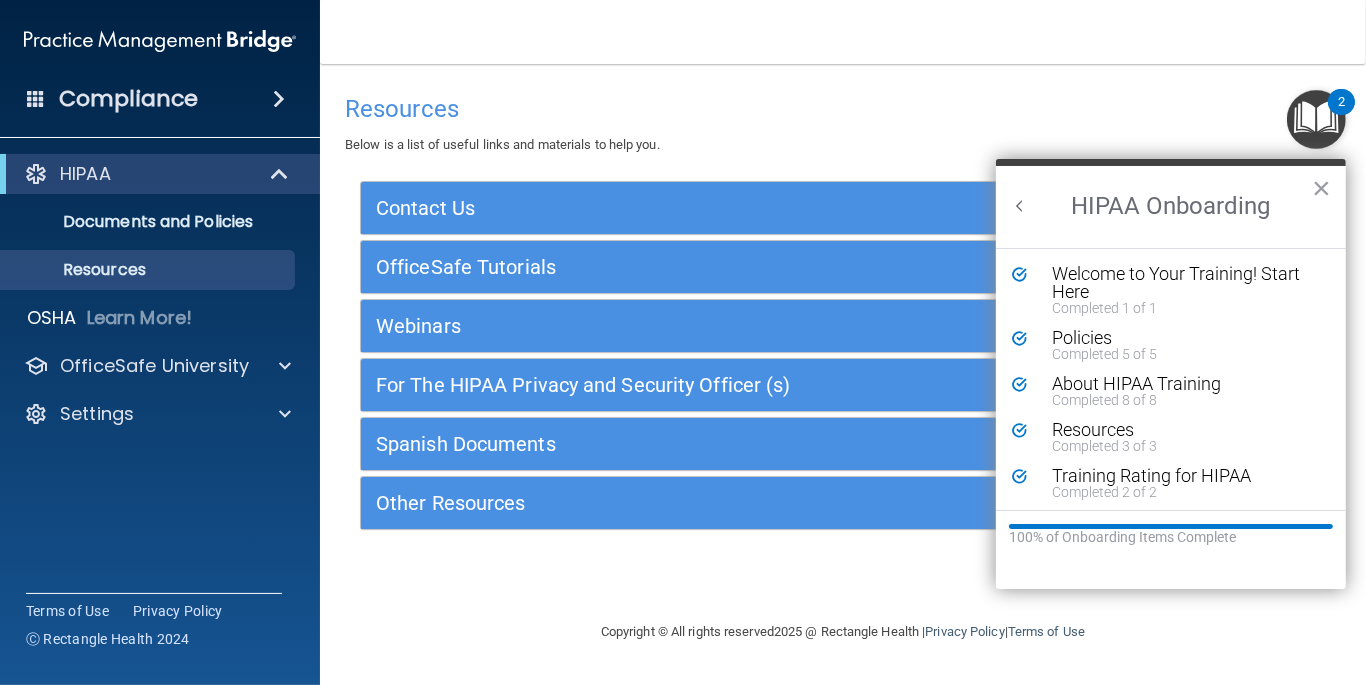 scroll, scrollTop: 0, scrollLeft: 0, axis: both 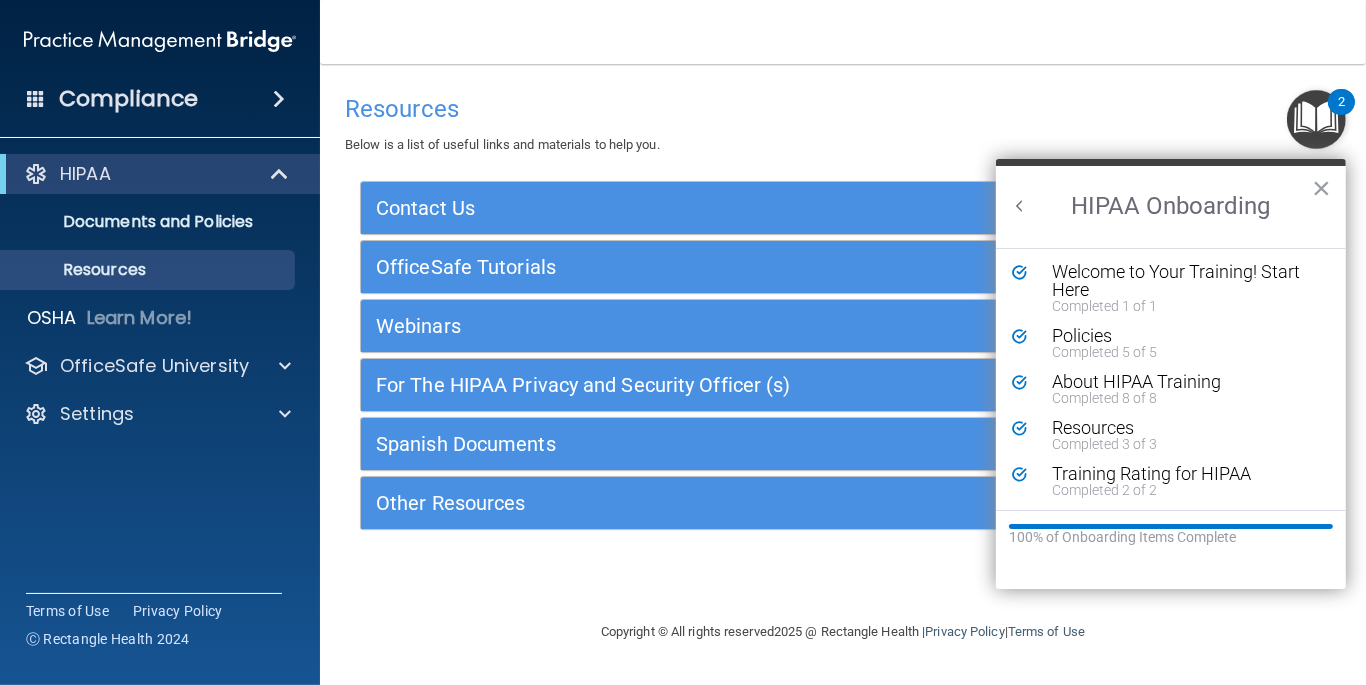 click on "×" at bounding box center (1321, 188) 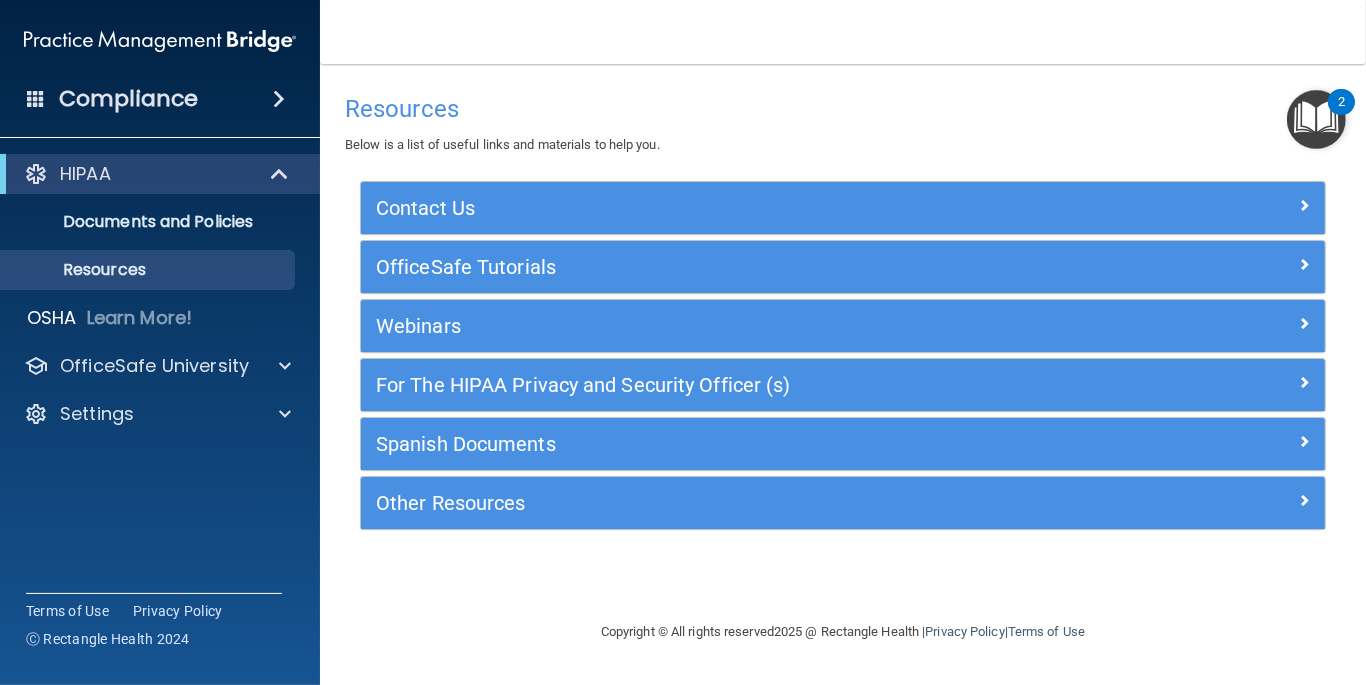 click at bounding box center (1316, 119) 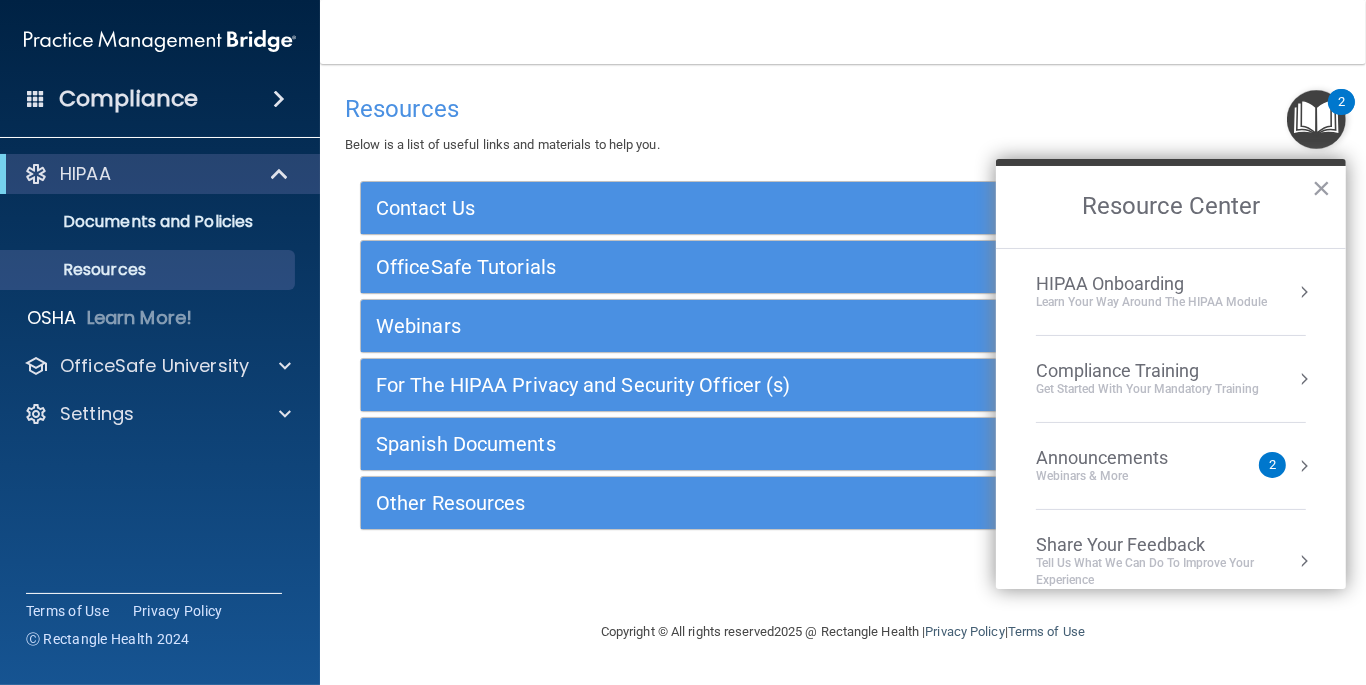 click on "Webinars & More" at bounding box center (1122, 476) 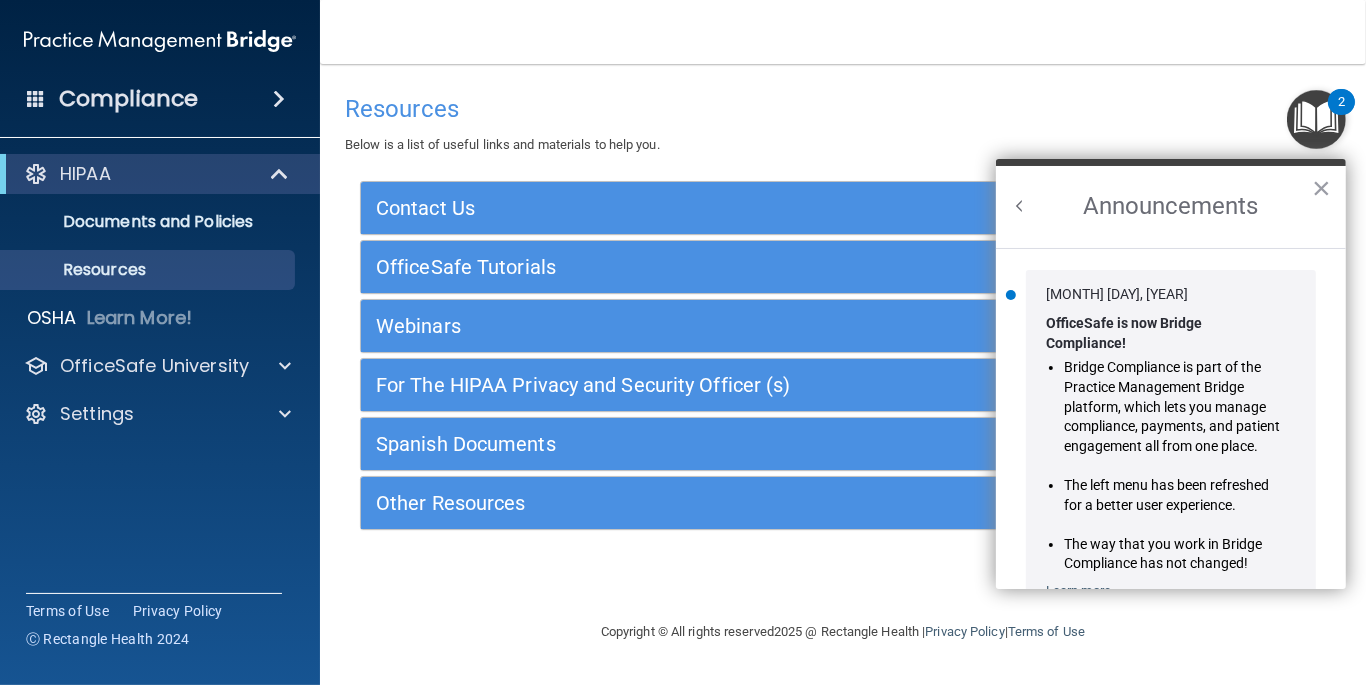 scroll, scrollTop: 0, scrollLeft: 0, axis: both 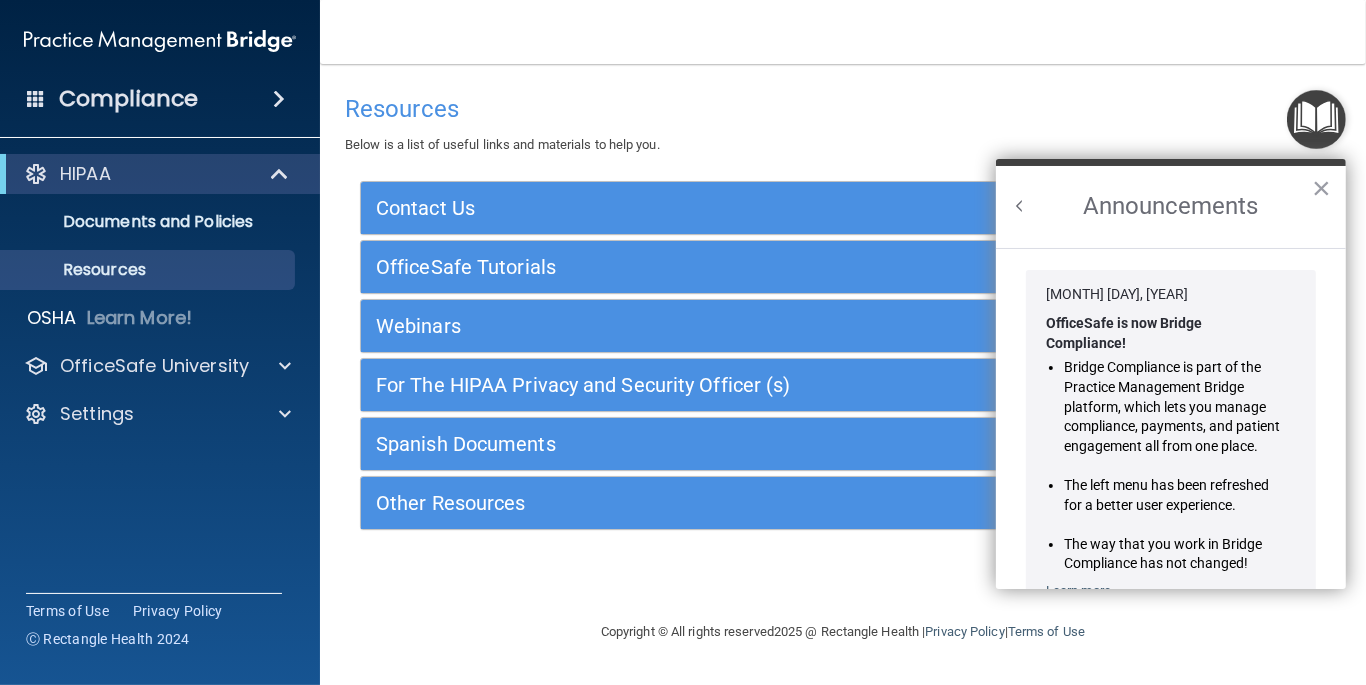 click on "×" at bounding box center (1321, 188) 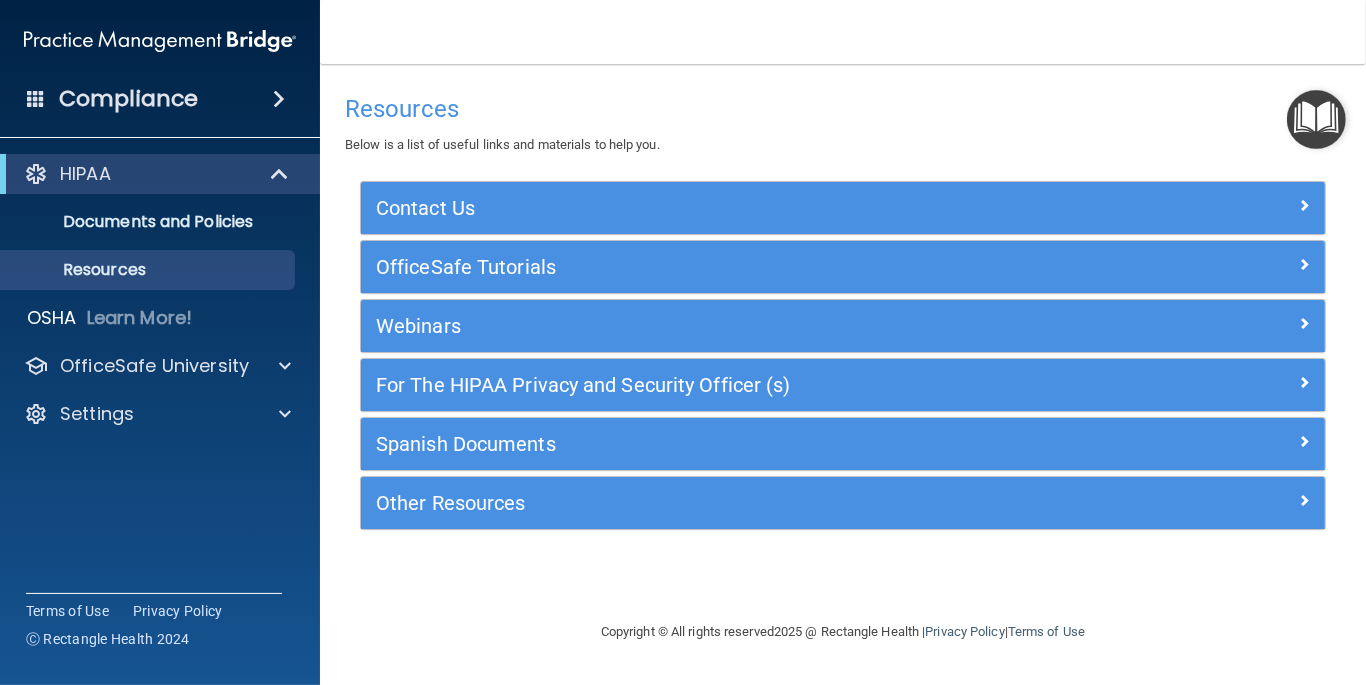 click at bounding box center (1316, 119) 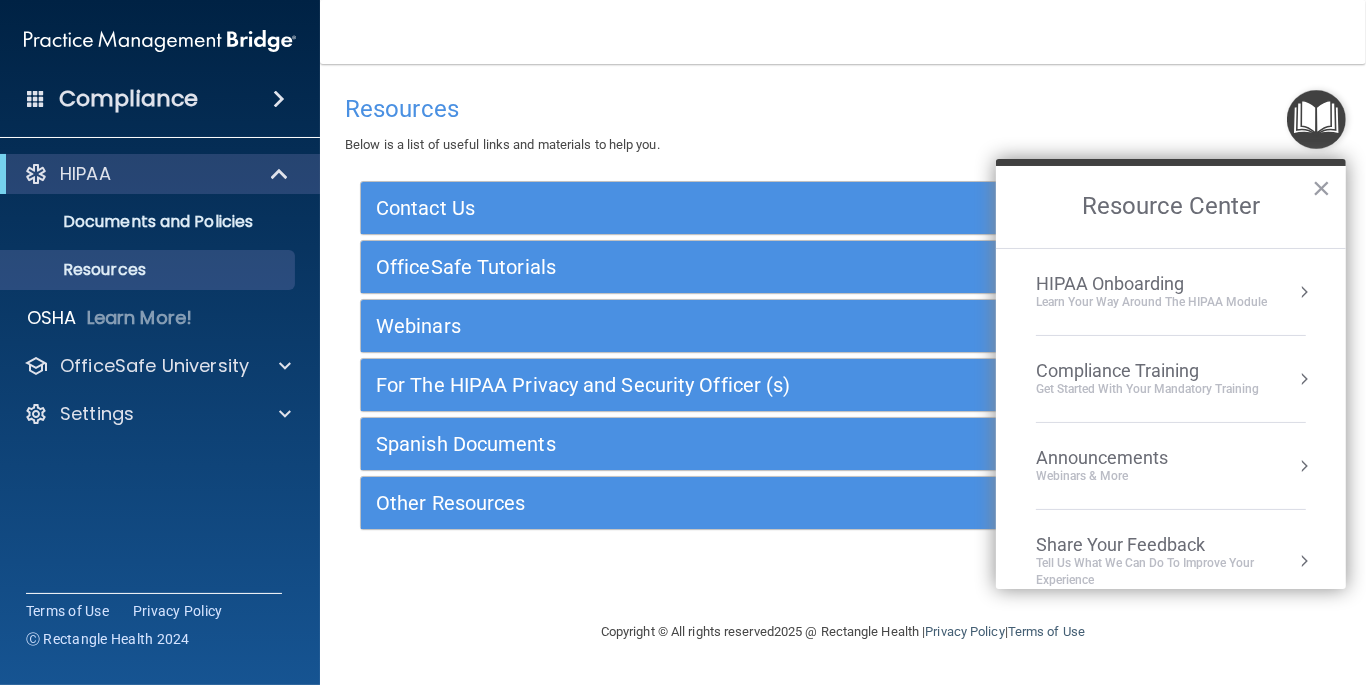 click on "Get Started with your mandatory training" at bounding box center (1147, 389) 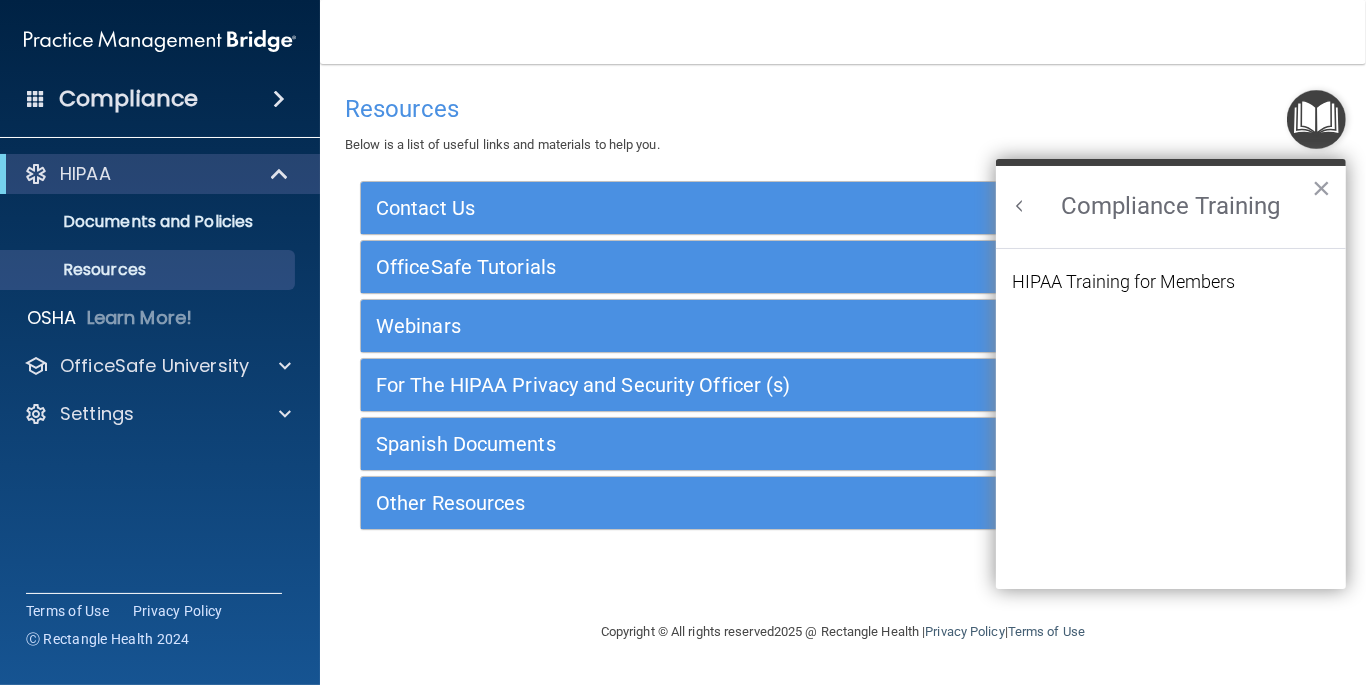 scroll, scrollTop: 0, scrollLeft: 0, axis: both 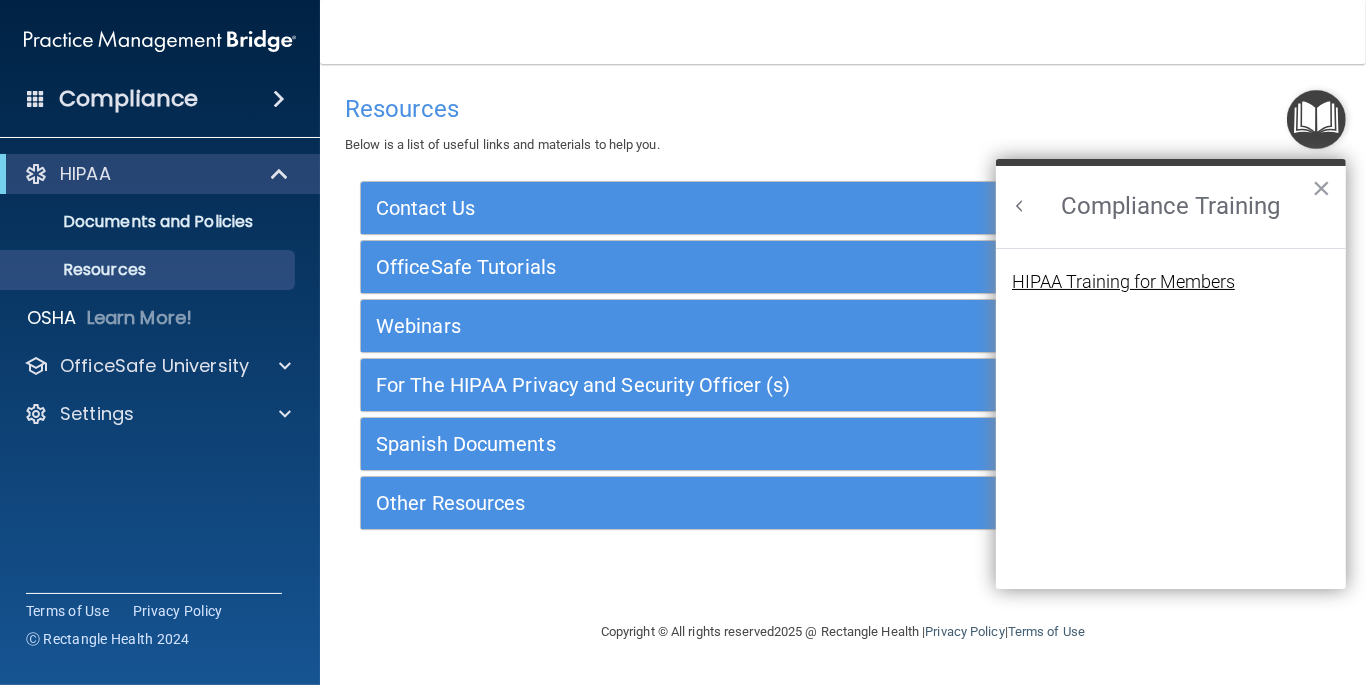 click on "HIPAA Training for Members" at bounding box center (1123, 282) 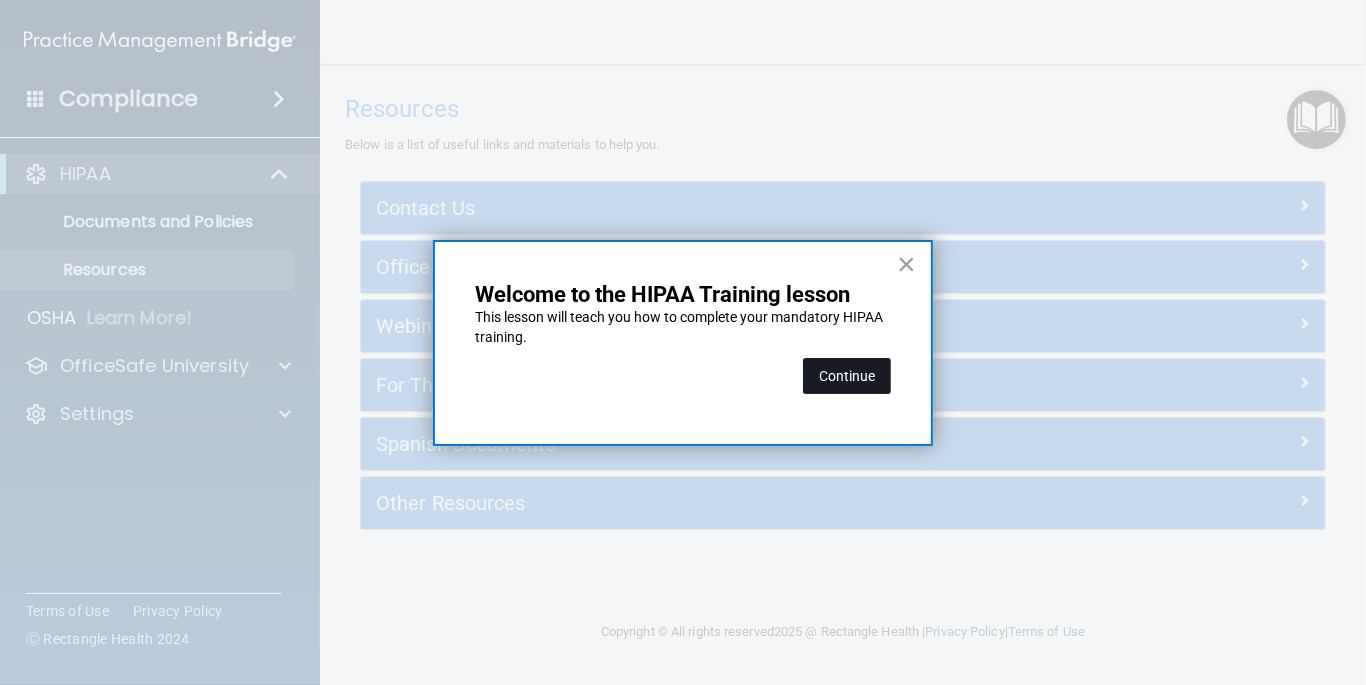click on "Continue" at bounding box center [847, 376] 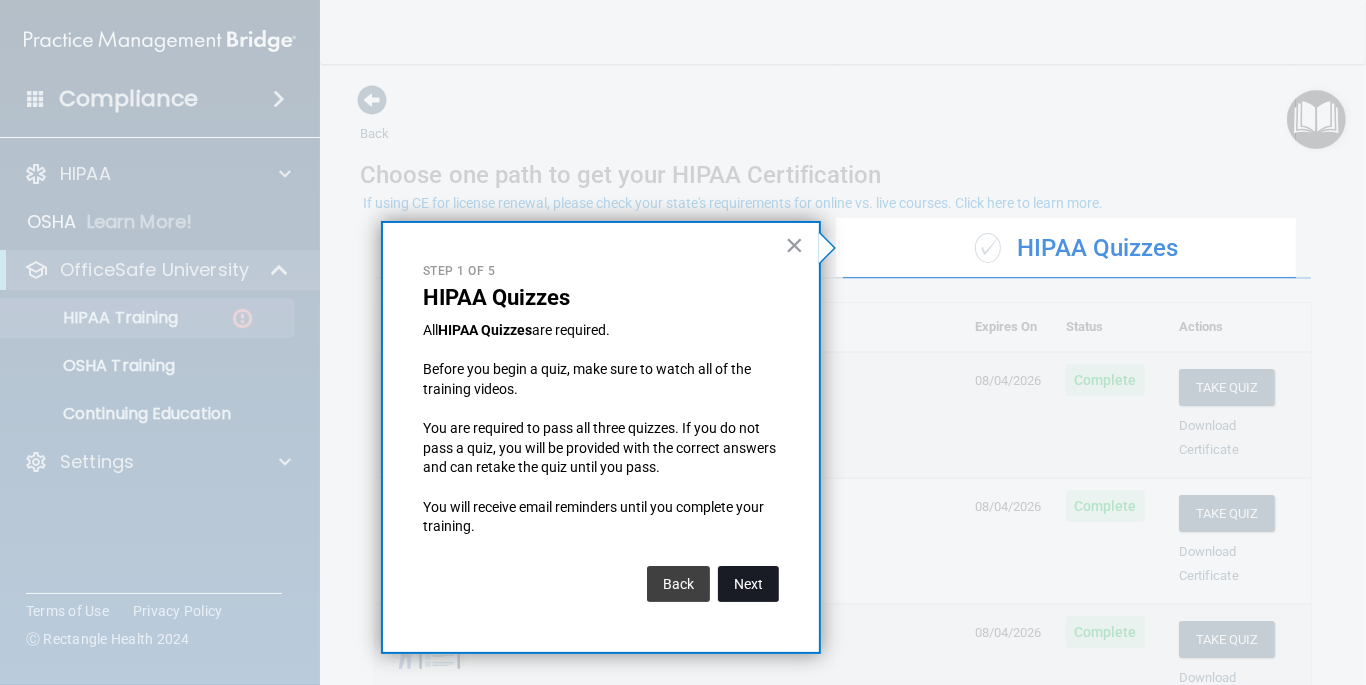click on "Next" at bounding box center [748, 584] 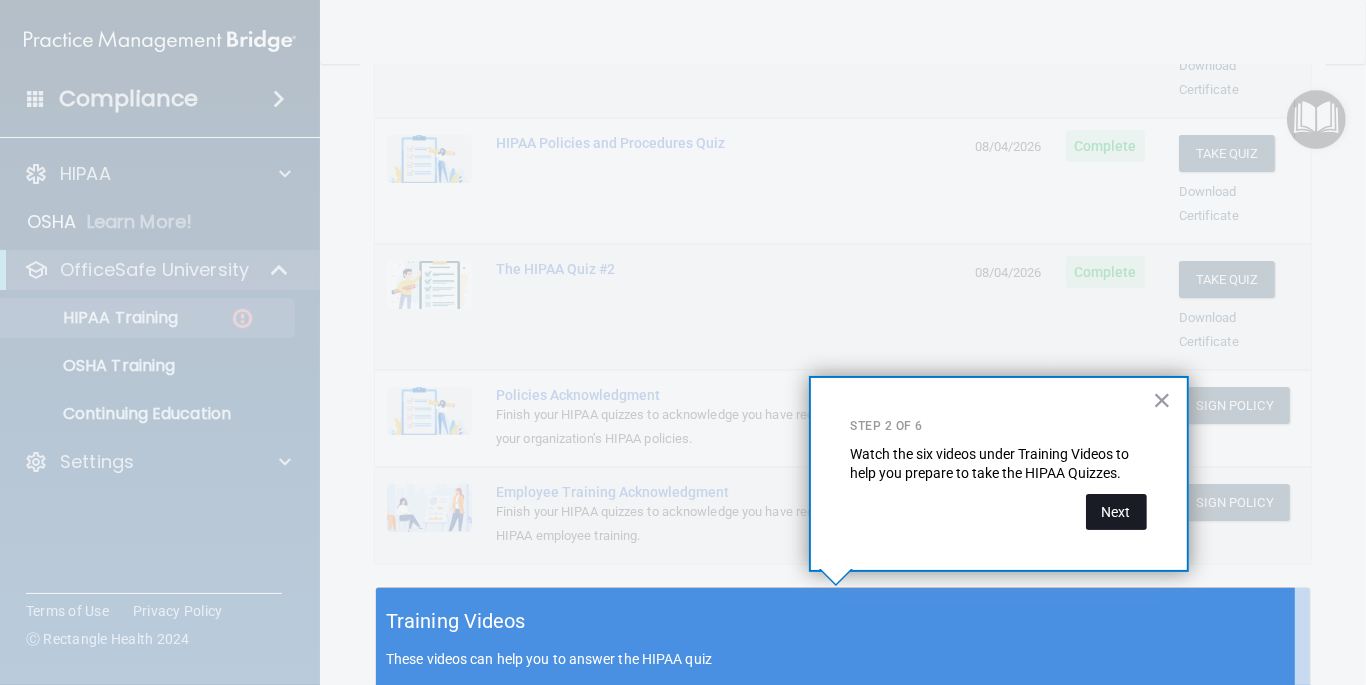click on "Next" at bounding box center (1116, 512) 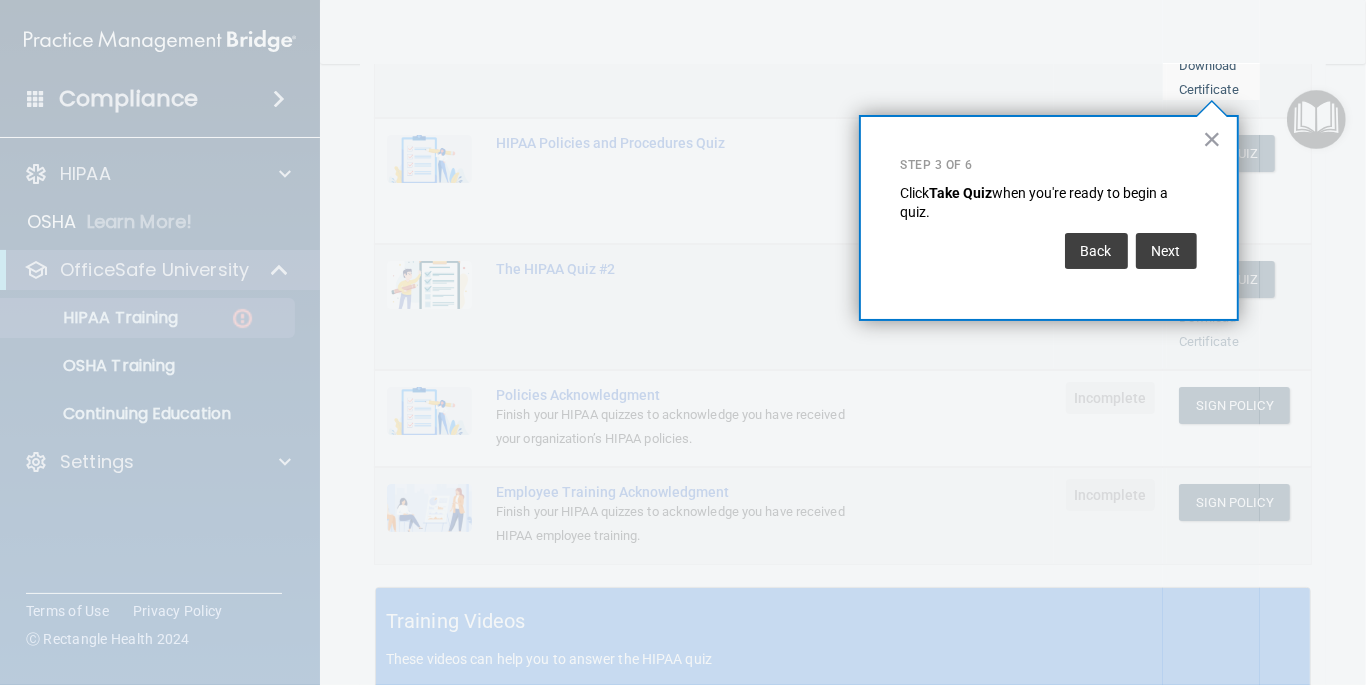 scroll, scrollTop: 304, scrollLeft: 0, axis: vertical 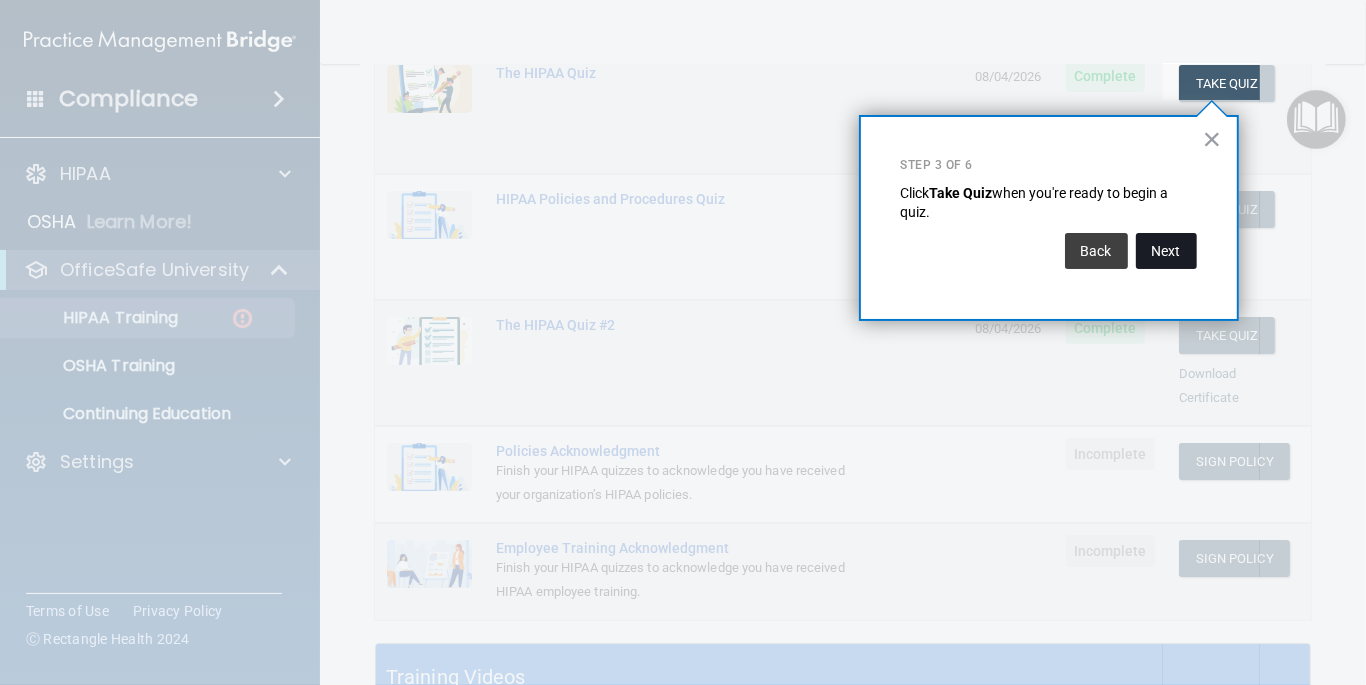 click on "Next" at bounding box center (1166, 251) 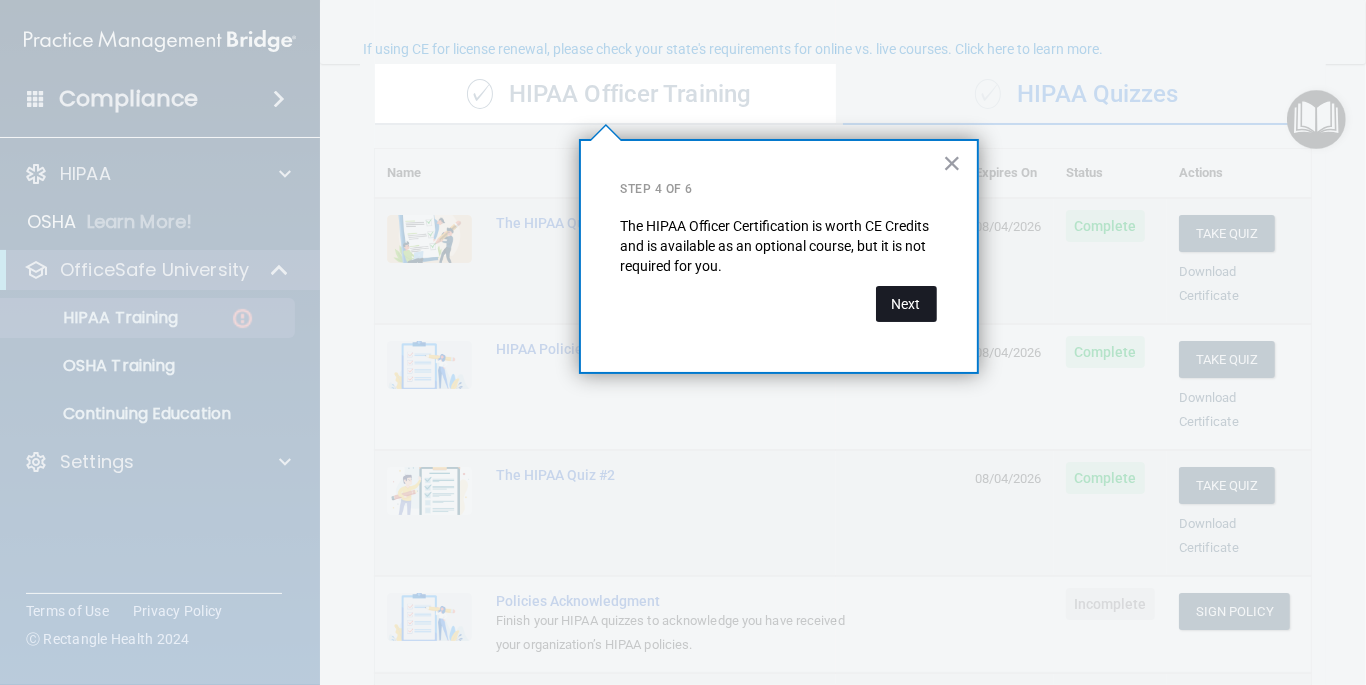 click on "Next" at bounding box center [906, 304] 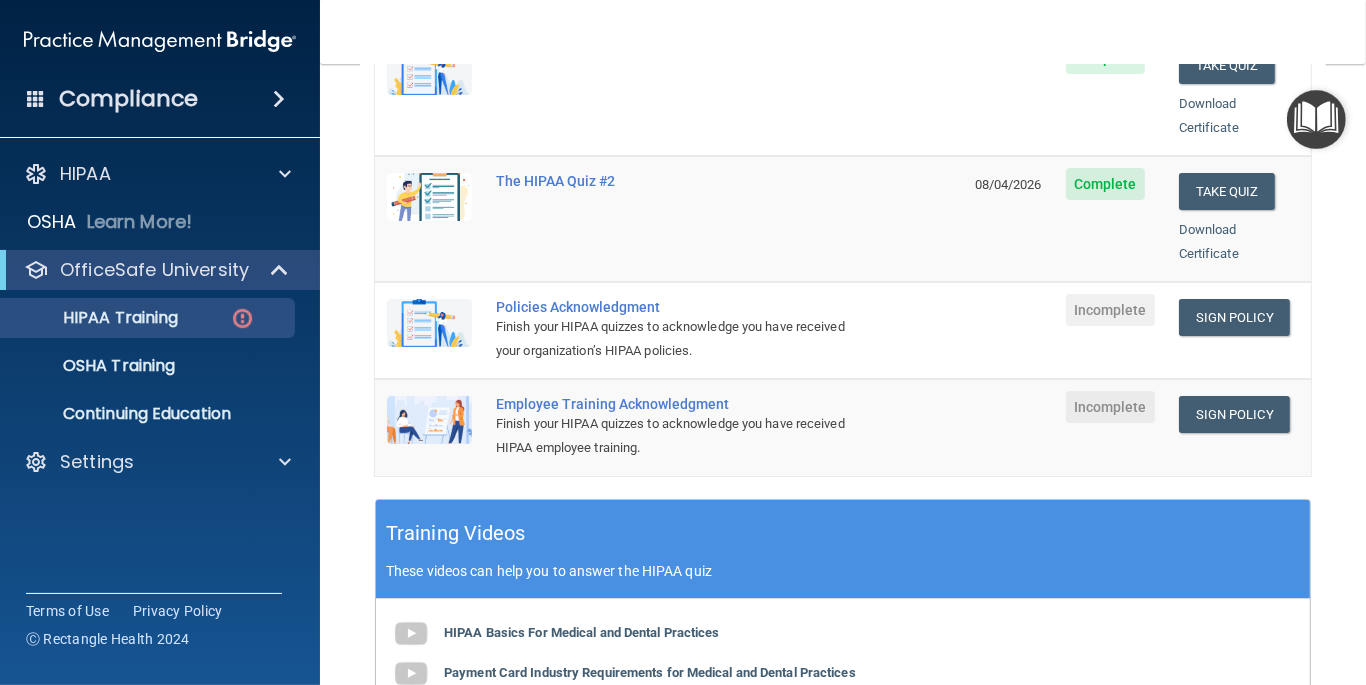 scroll, scrollTop: 454, scrollLeft: 0, axis: vertical 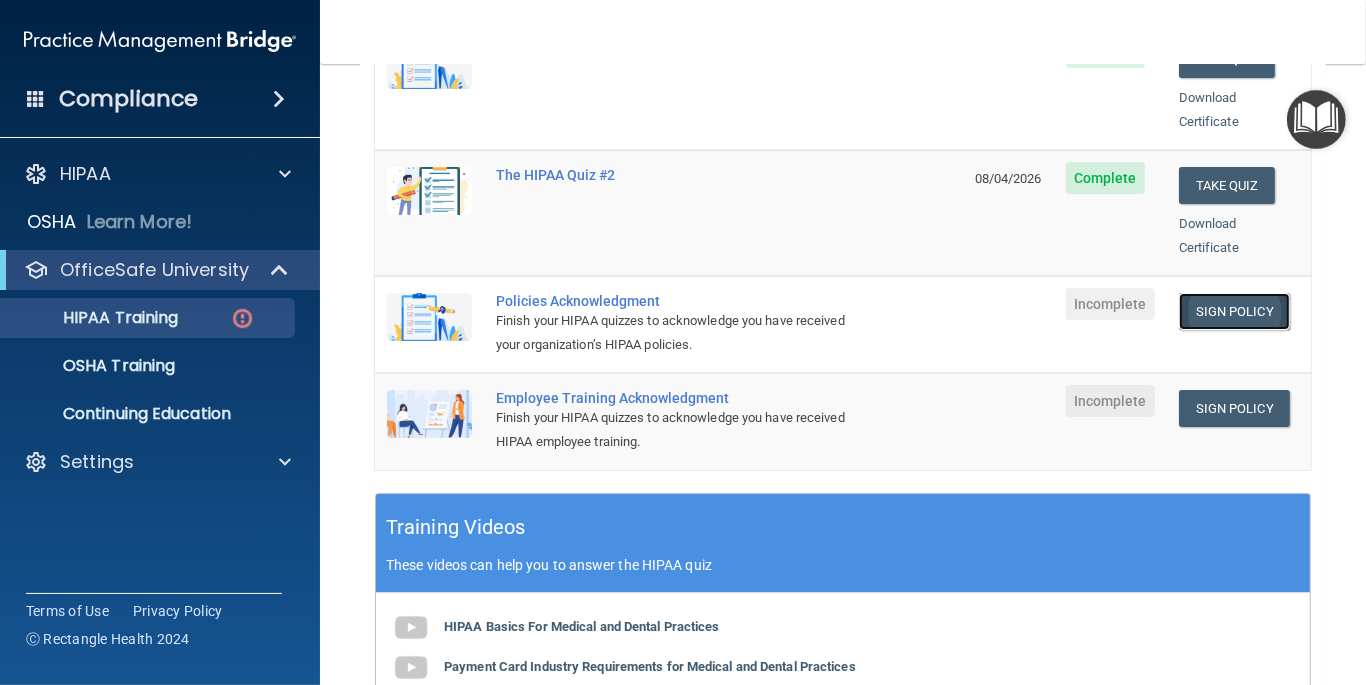 click on "Sign Policy" at bounding box center [1234, 311] 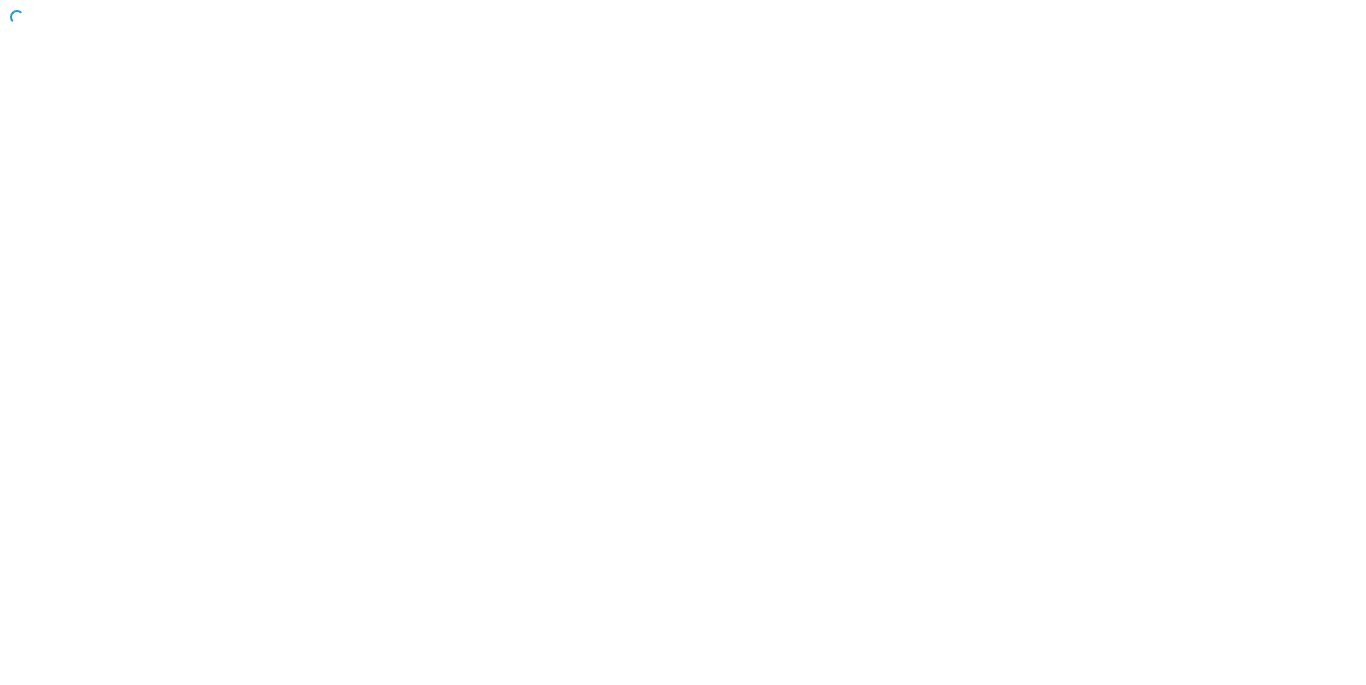 scroll, scrollTop: 0, scrollLeft: 0, axis: both 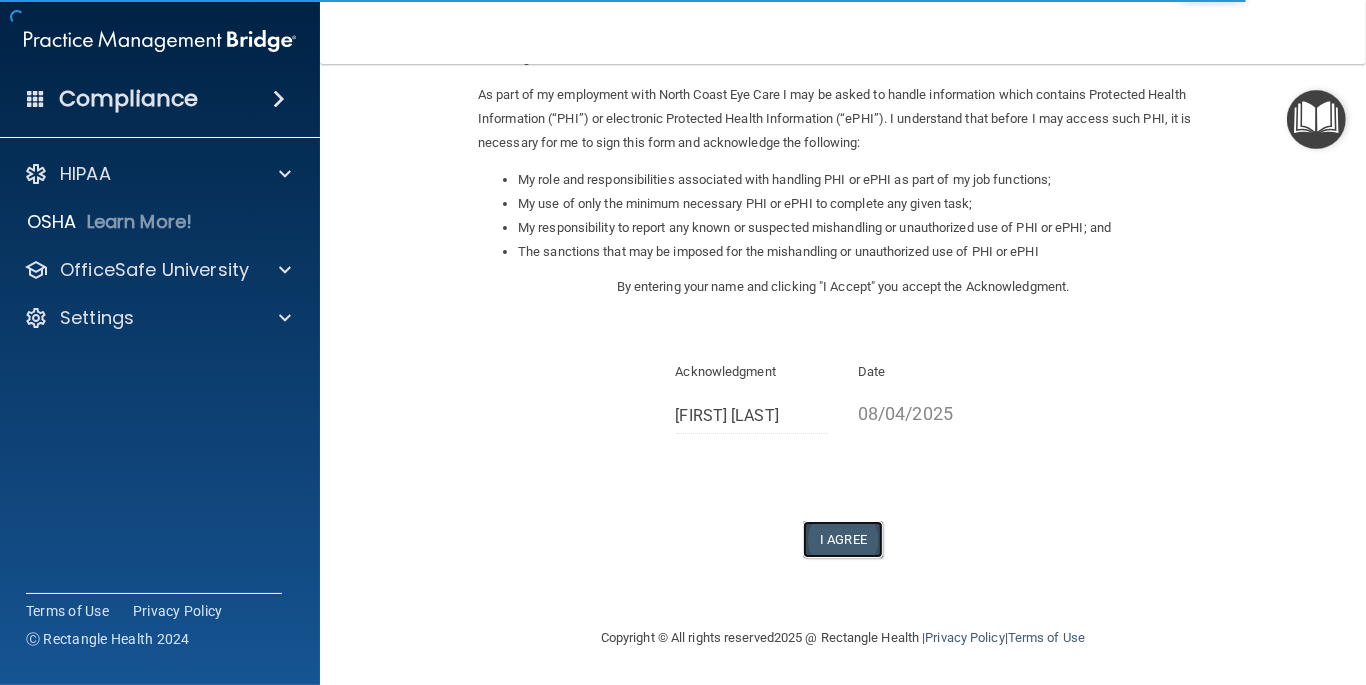 click on "I Agree" at bounding box center [843, 539] 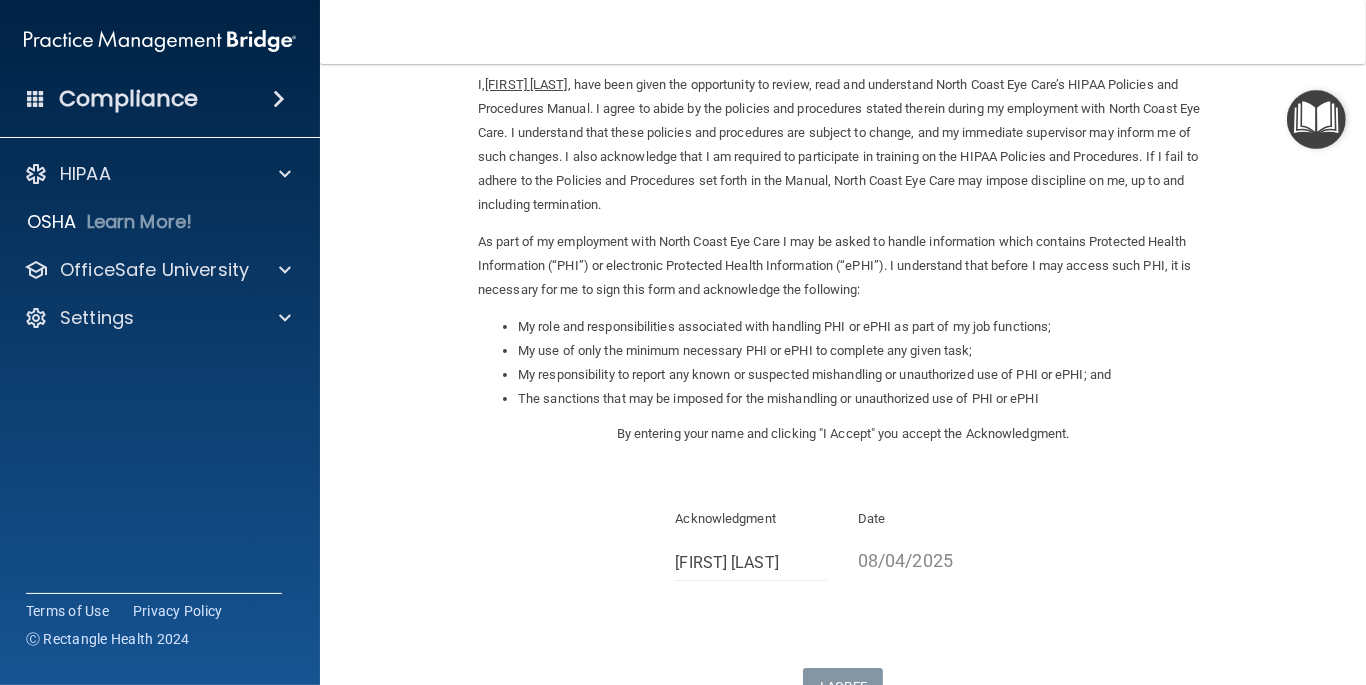 scroll, scrollTop: 0, scrollLeft: 0, axis: both 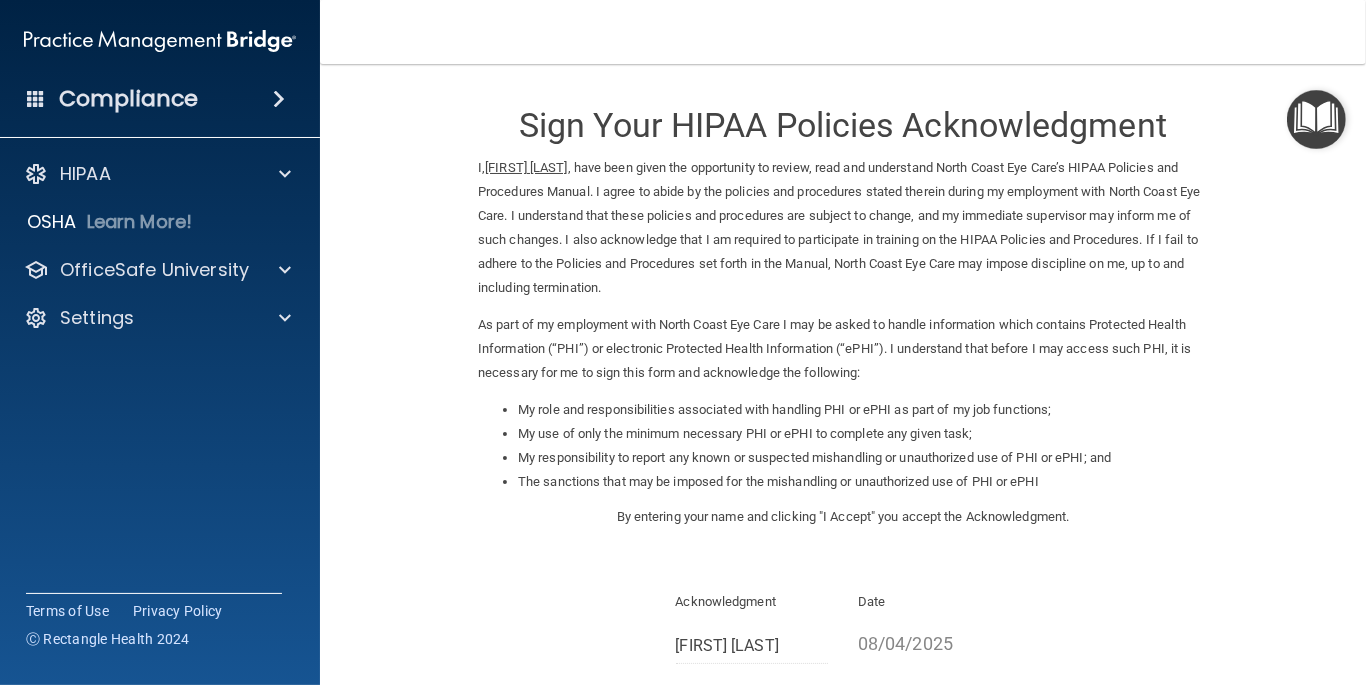 click at bounding box center [1316, 119] 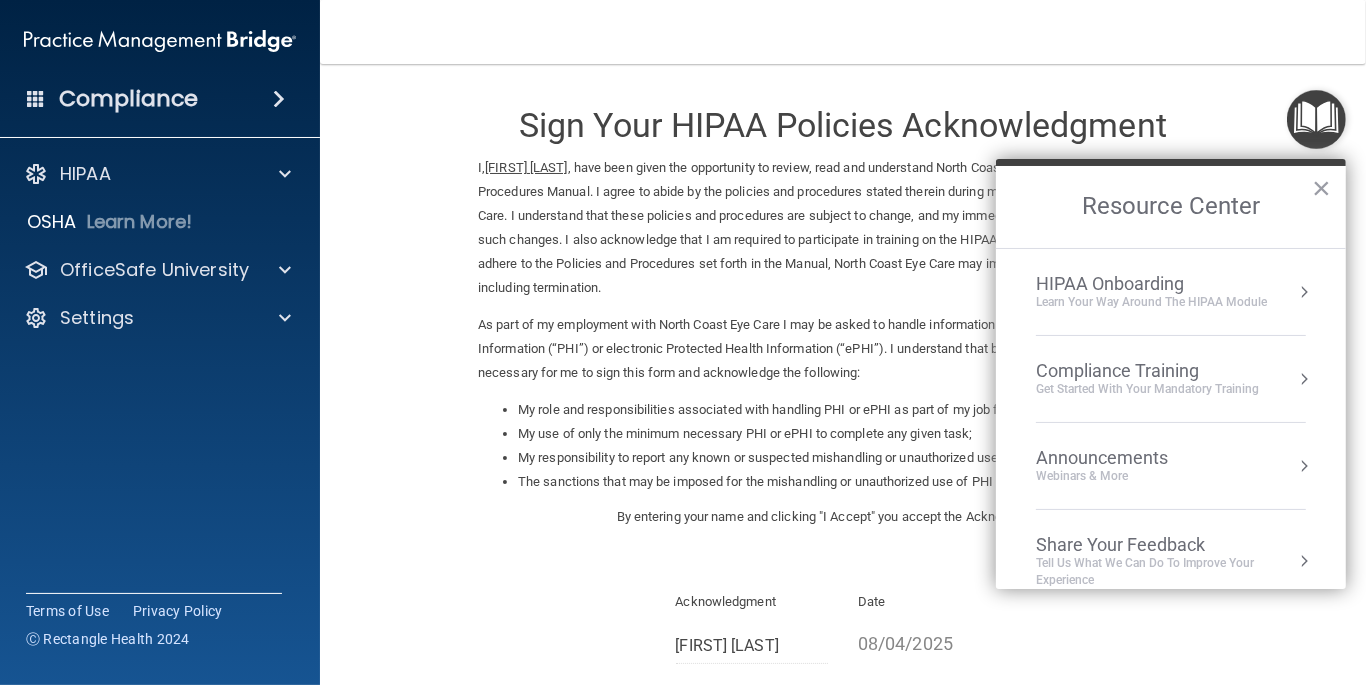 click on "Compliance Training" at bounding box center (1147, 371) 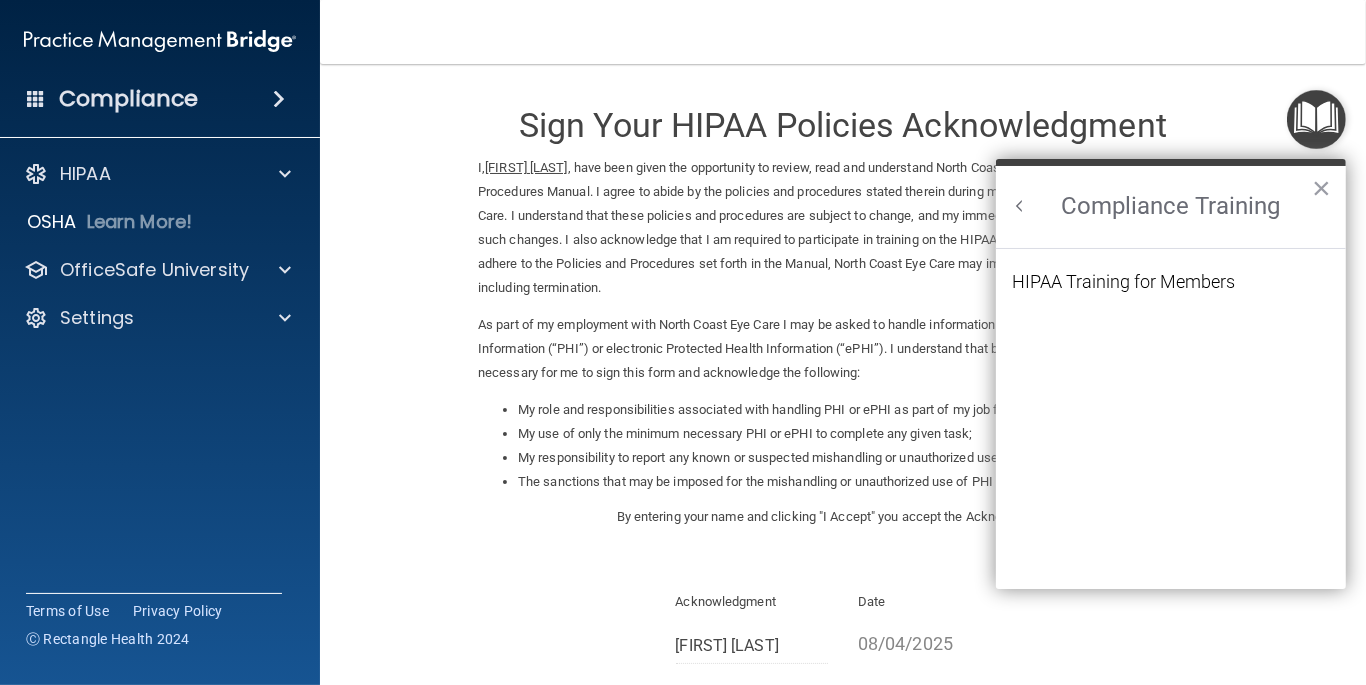 scroll, scrollTop: 0, scrollLeft: 0, axis: both 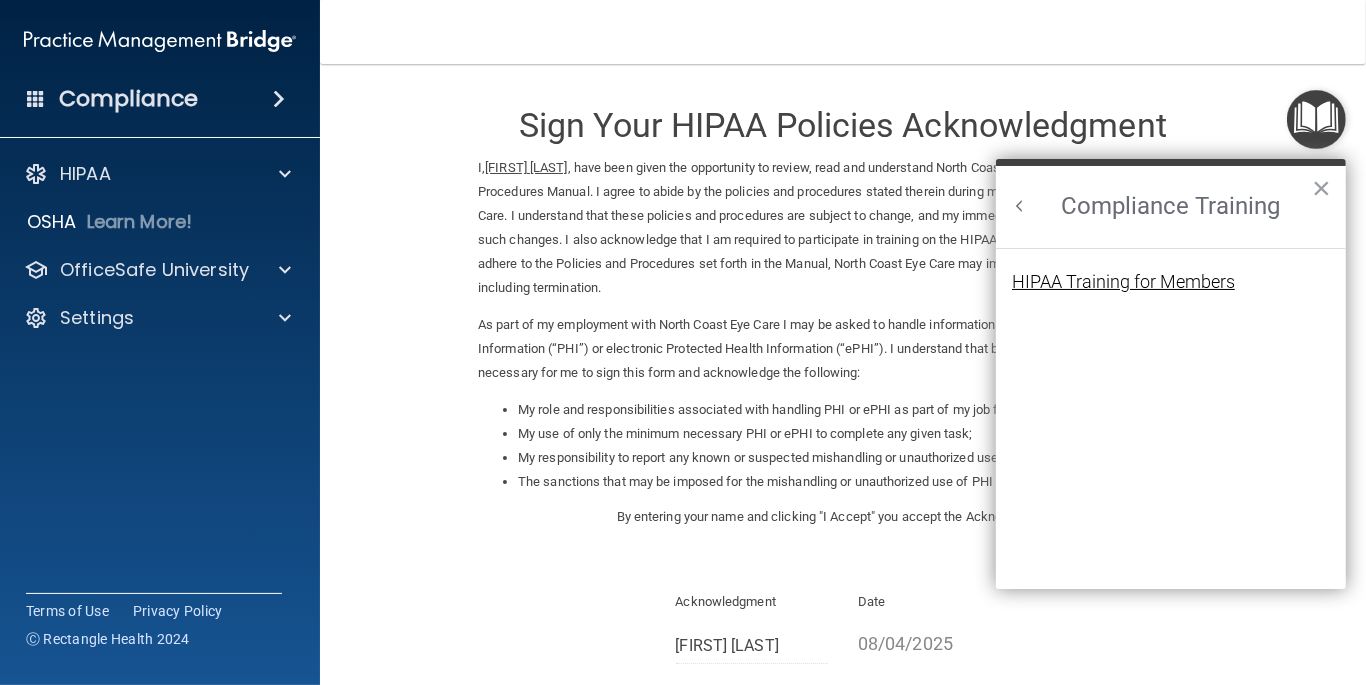 click on "HIPAA Training for Members" at bounding box center [1123, 282] 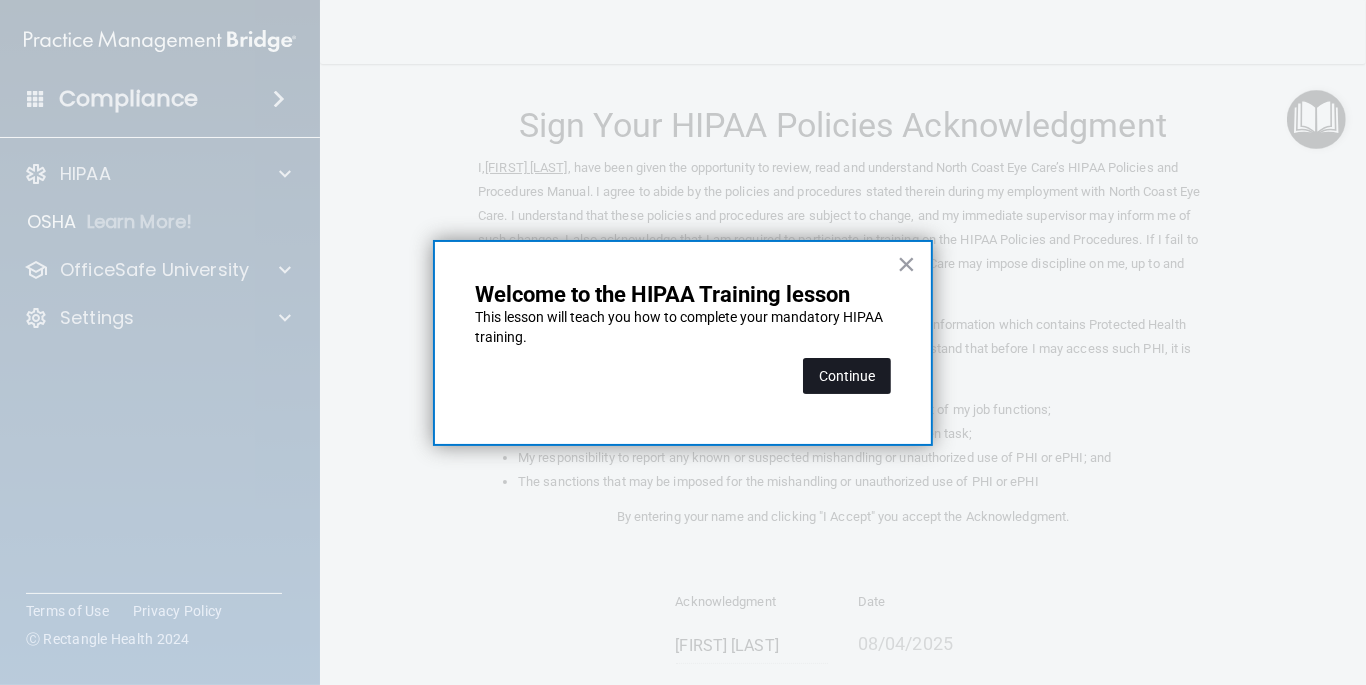 click on "Continue" at bounding box center (847, 376) 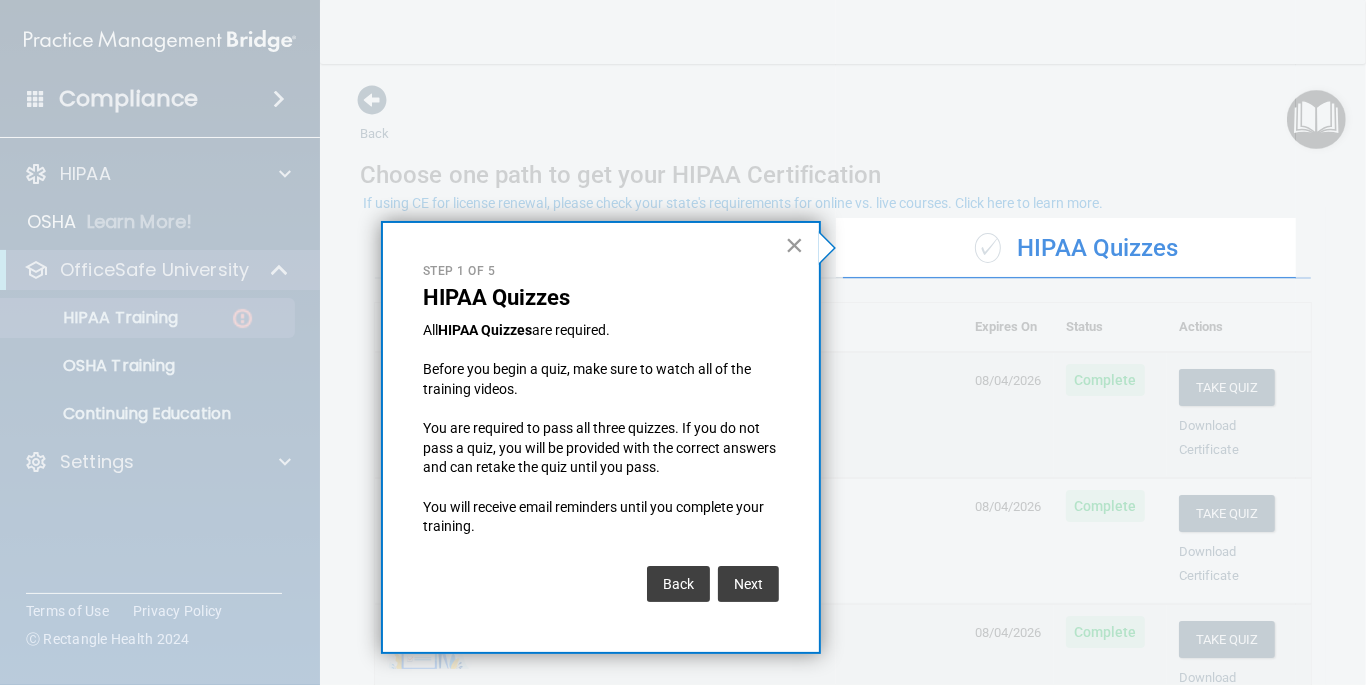 click on "×" at bounding box center (794, 245) 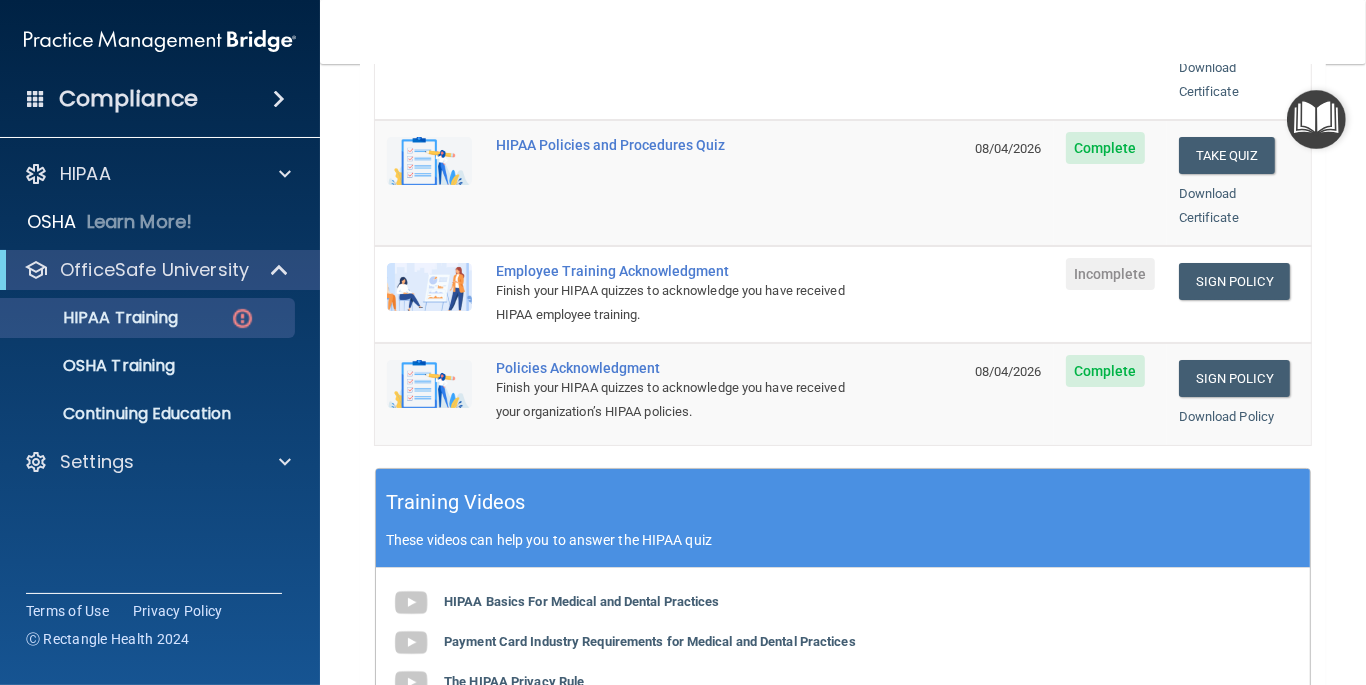 scroll, scrollTop: 500, scrollLeft: 0, axis: vertical 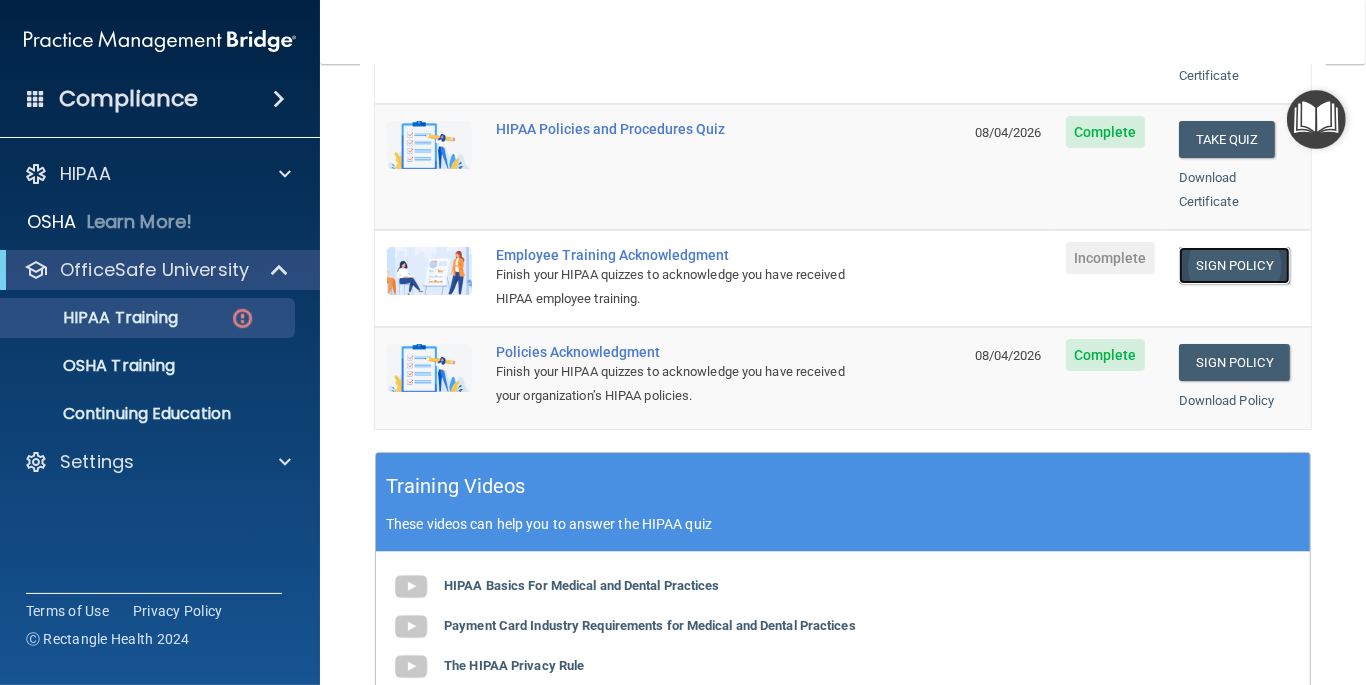 click on "Sign Policy" at bounding box center [1234, 265] 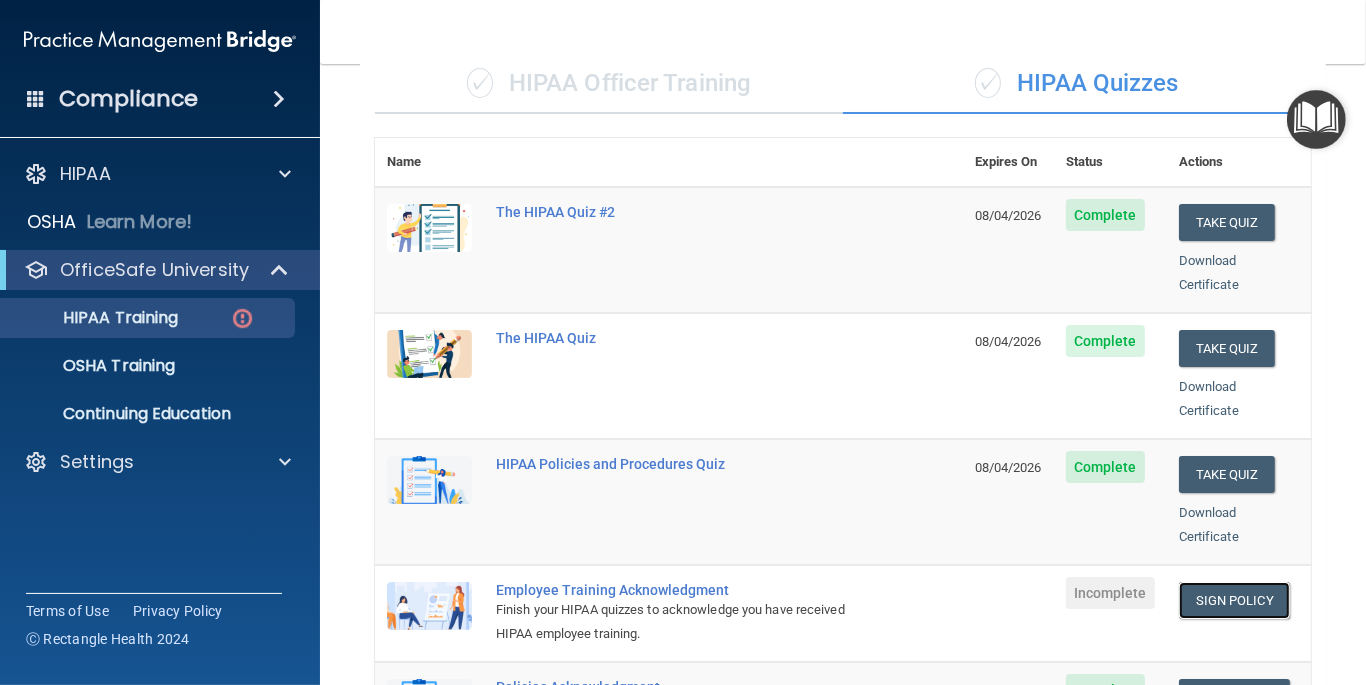 scroll, scrollTop: 0, scrollLeft: 0, axis: both 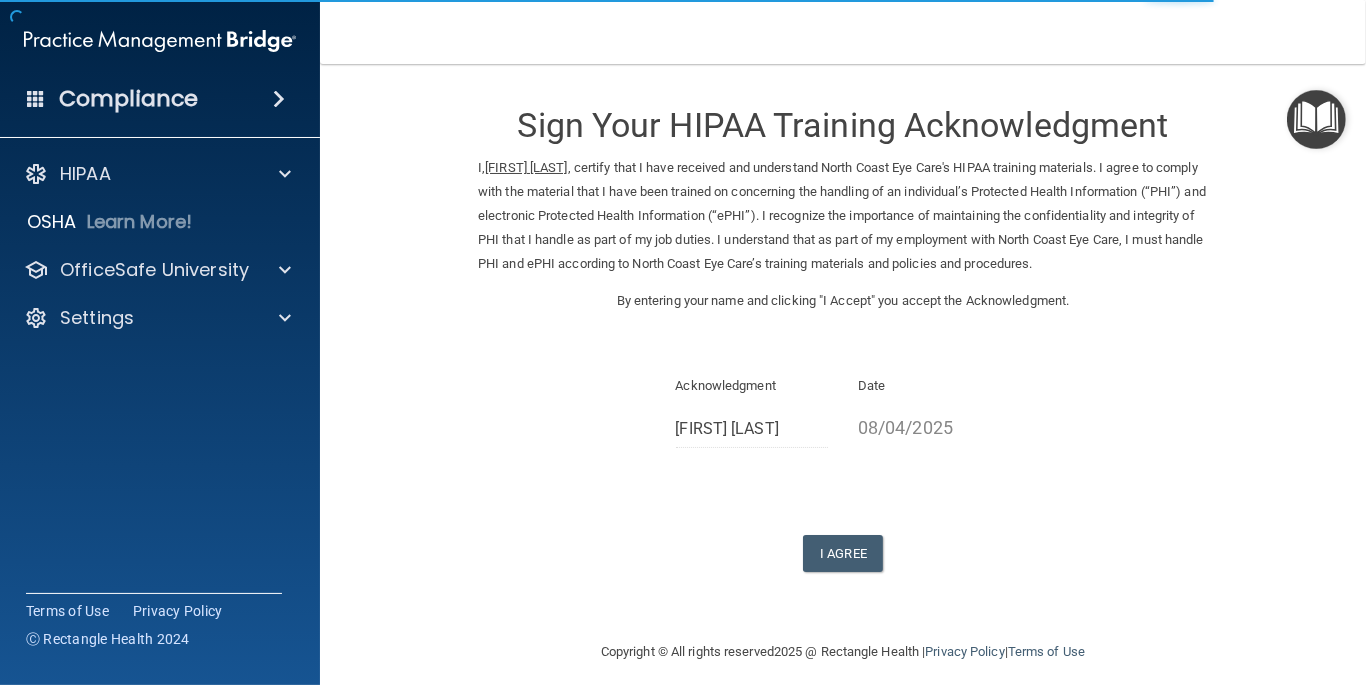 click on "Sign Your HIPAA Training Acknowledgment             I,  [FIRST] [LAST] , certify that I have received and understand North Coast Eye Care's HIPAA training materials. I agree to comply with the material that I have been trained on concerning the handling of an individual’s Protected Health Information (“PHI”) and electronic Protected Health Information (“ePHI”). I recognize the importance of maintaining the confidentiality and integrity of PHI that I handle as part of my job duties. I understand that as part of my employment with North Coast Eye Care, I must handle PHI and ePHI according to North Coast Eye Care’s training materials and policies and procedures.          By entering your name and clicking "I Accept" you accept the Acknowledgment.                 Acknowledgment   [FIRST] [LAST]           Date    [DATE]                  I Agree" at bounding box center (843, 328) 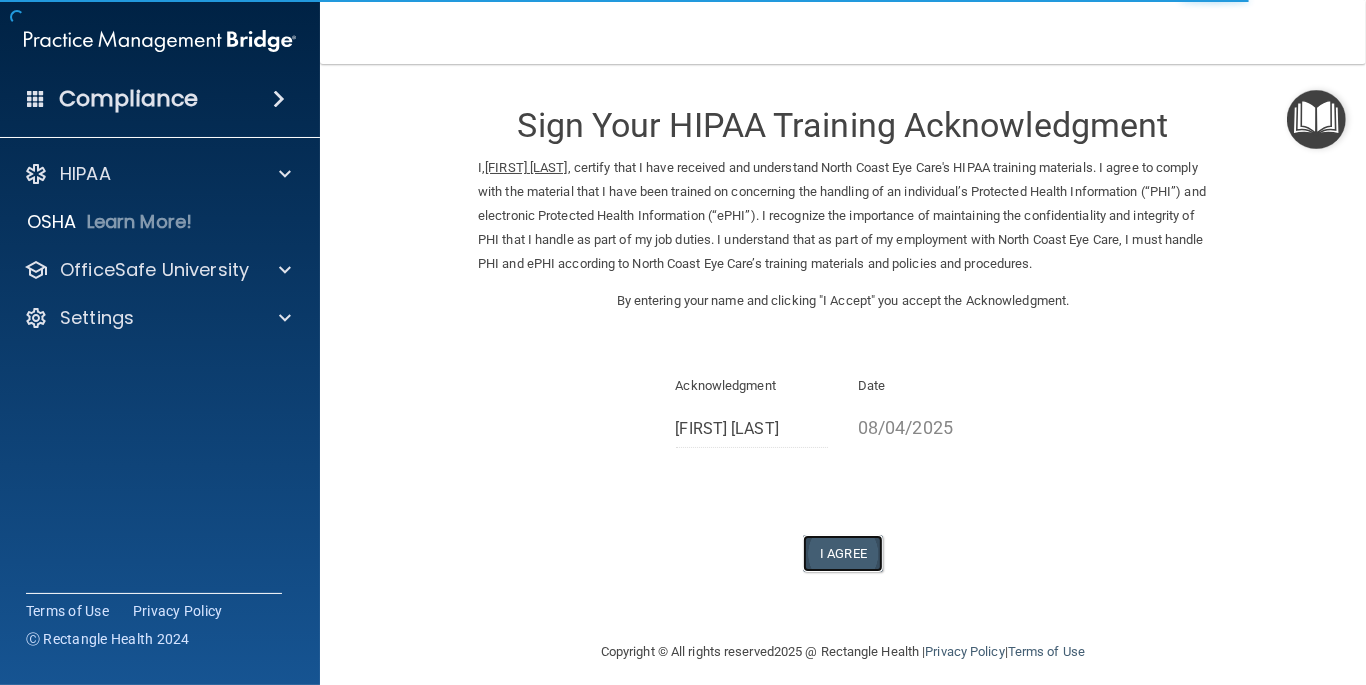 click on "I Agree" at bounding box center (843, 553) 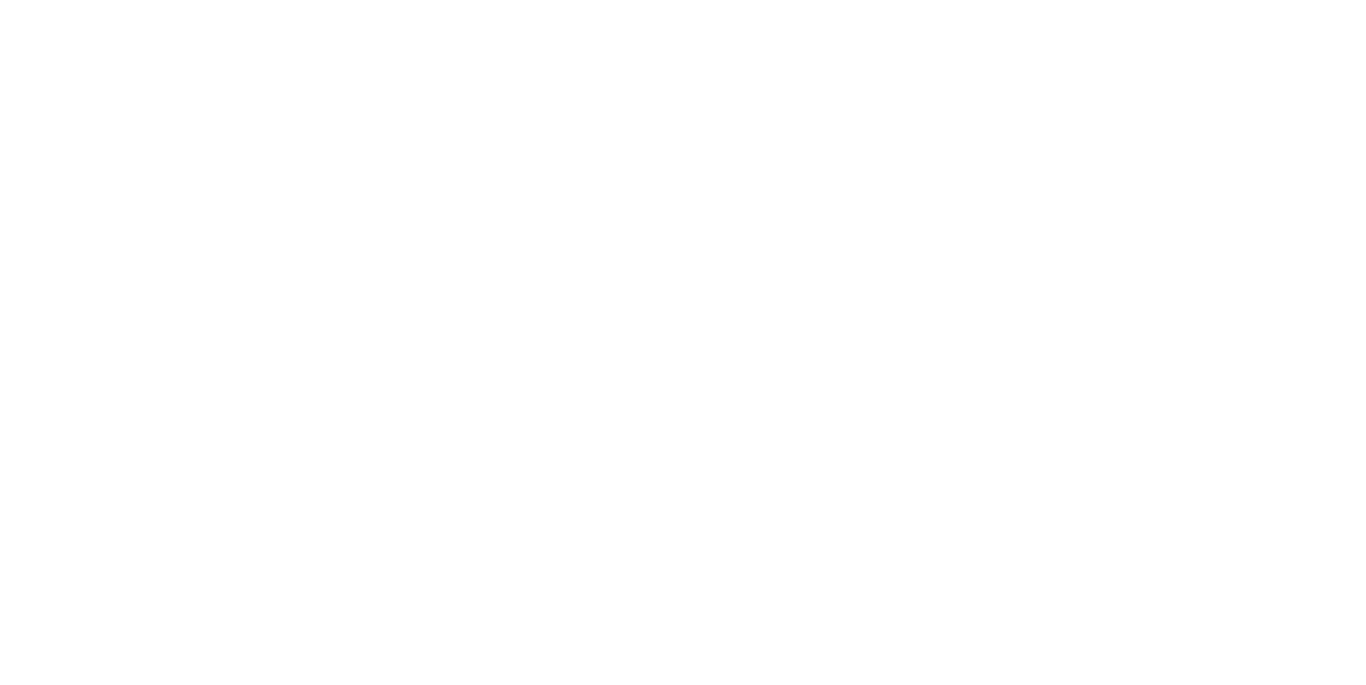 scroll, scrollTop: 0, scrollLeft: 0, axis: both 